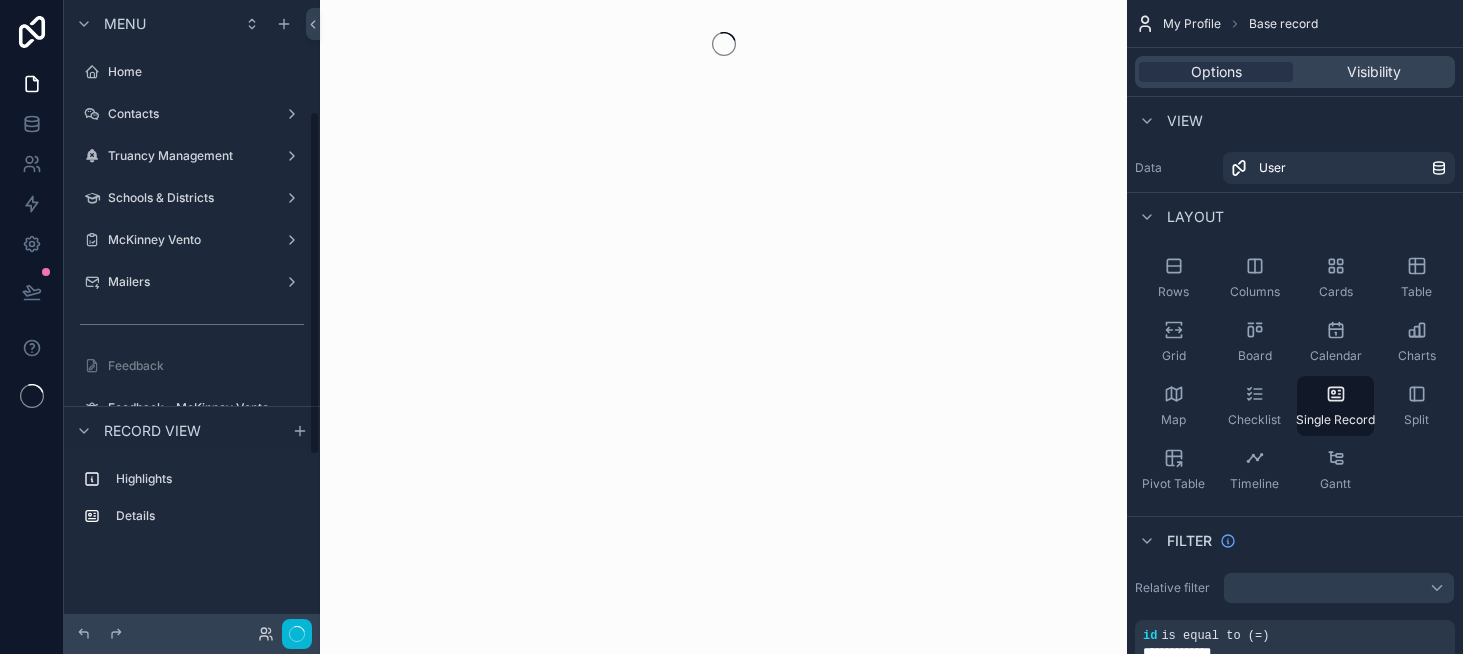 scroll, scrollTop: 0, scrollLeft: 0, axis: both 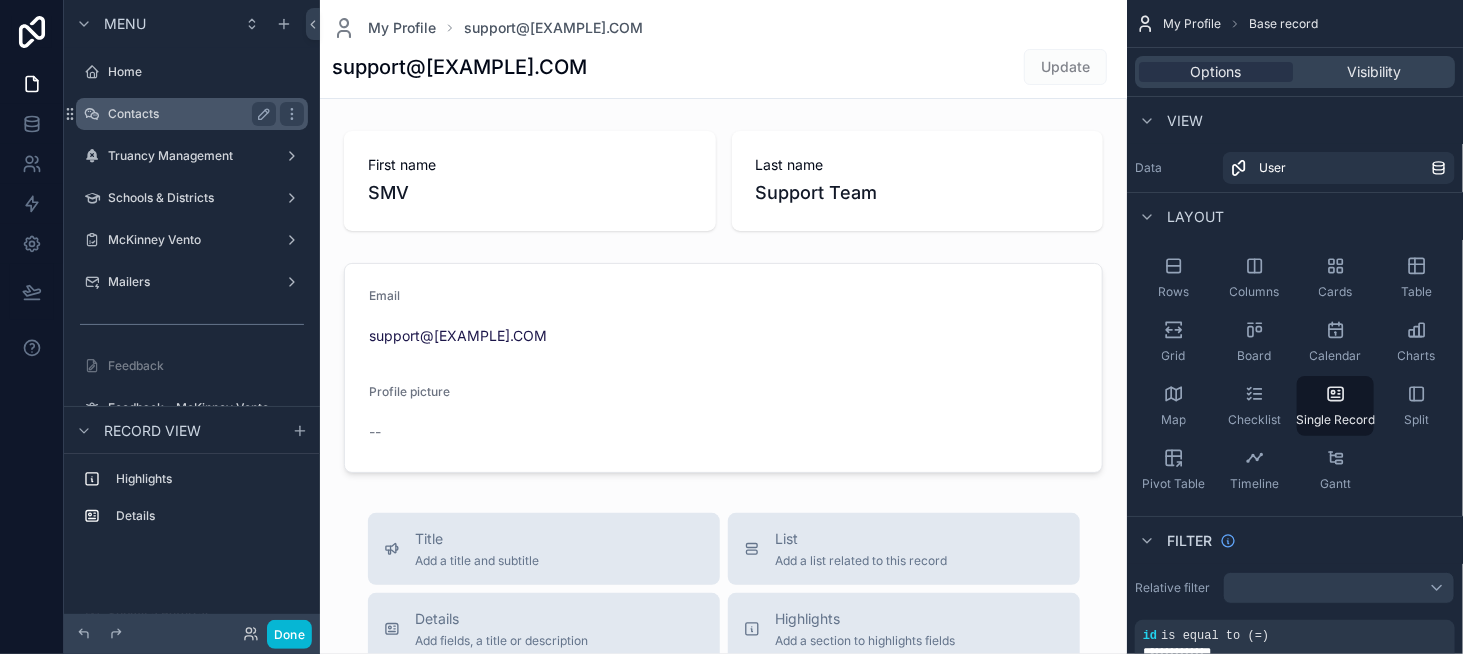 click on "Contacts" at bounding box center [188, 114] 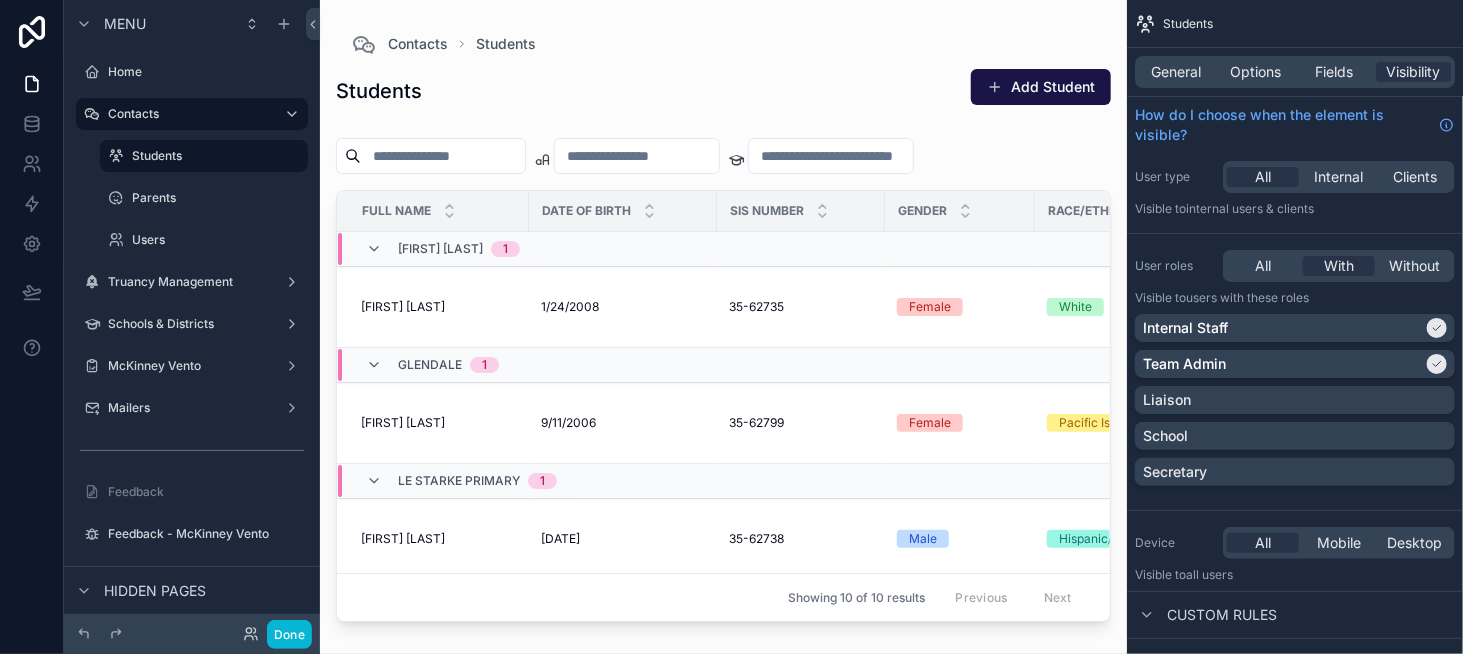 click at bounding box center [723, 315] 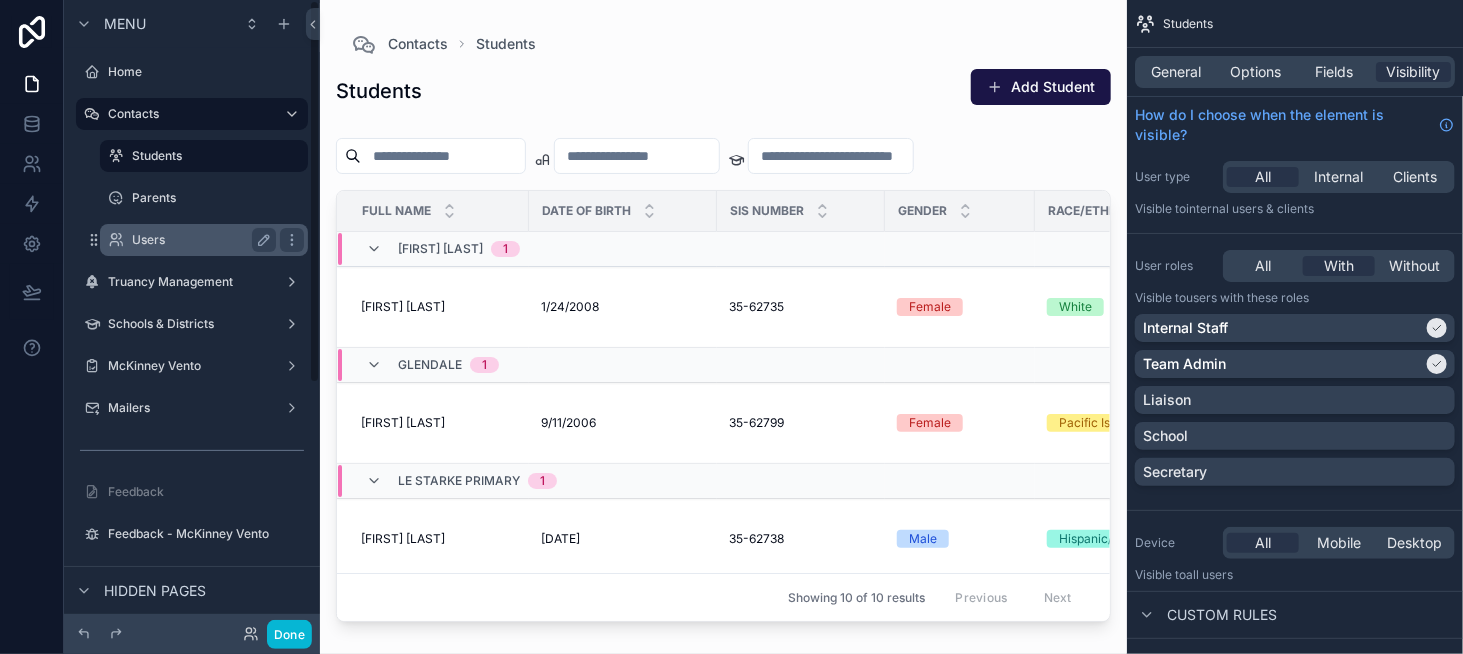 click on "Users" at bounding box center [200, 240] 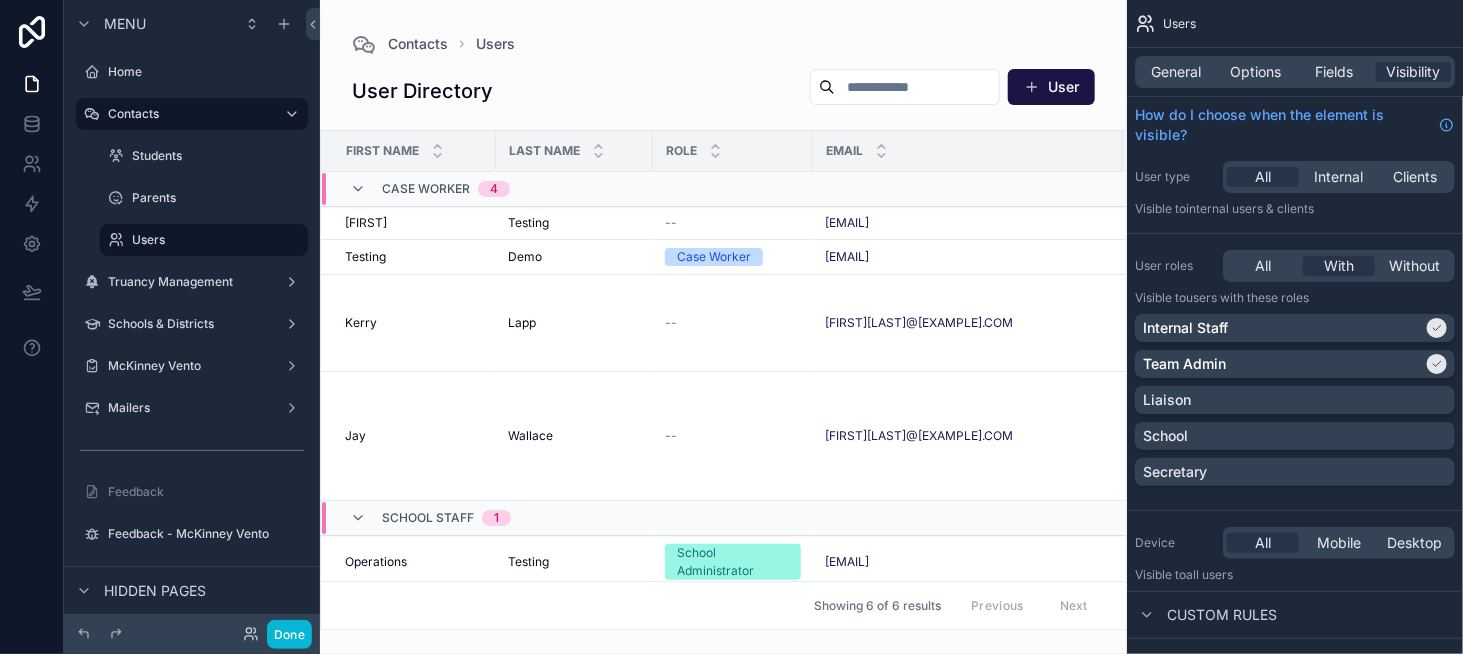 click at bounding box center (723, 327) 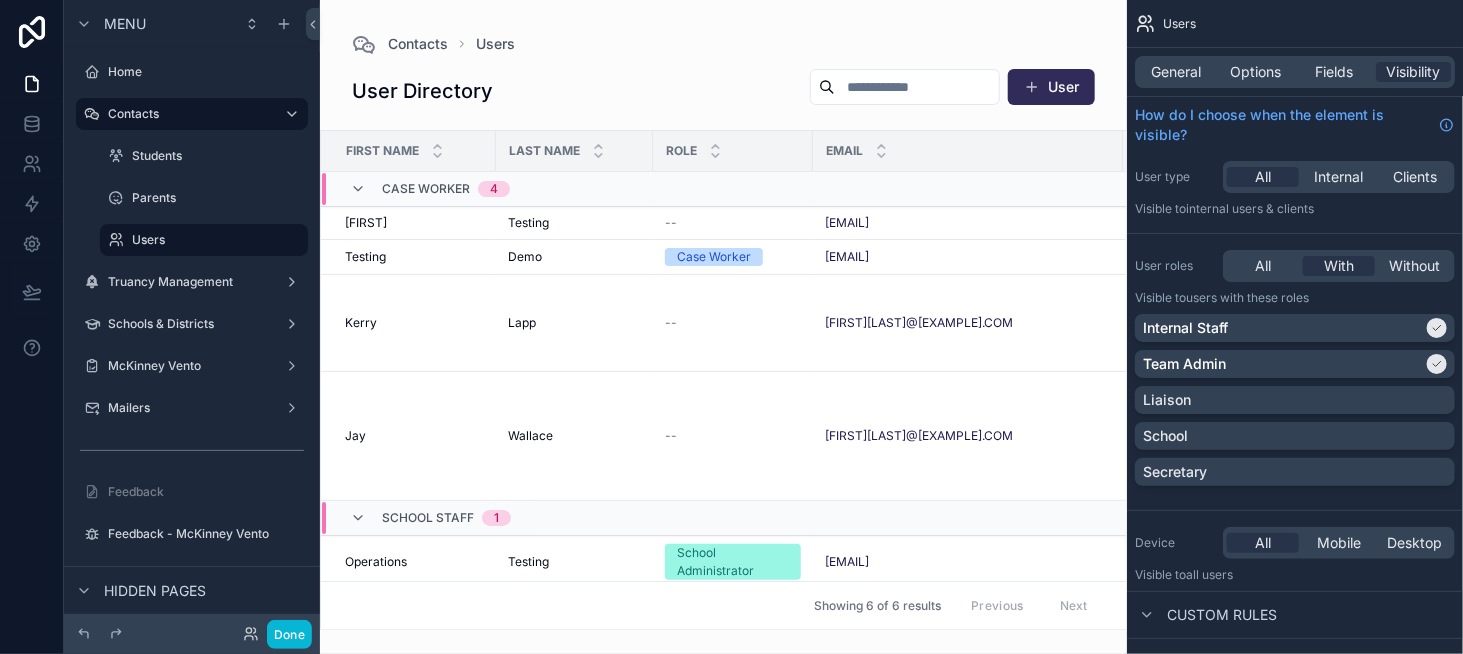 click on "User" at bounding box center (1051, 87) 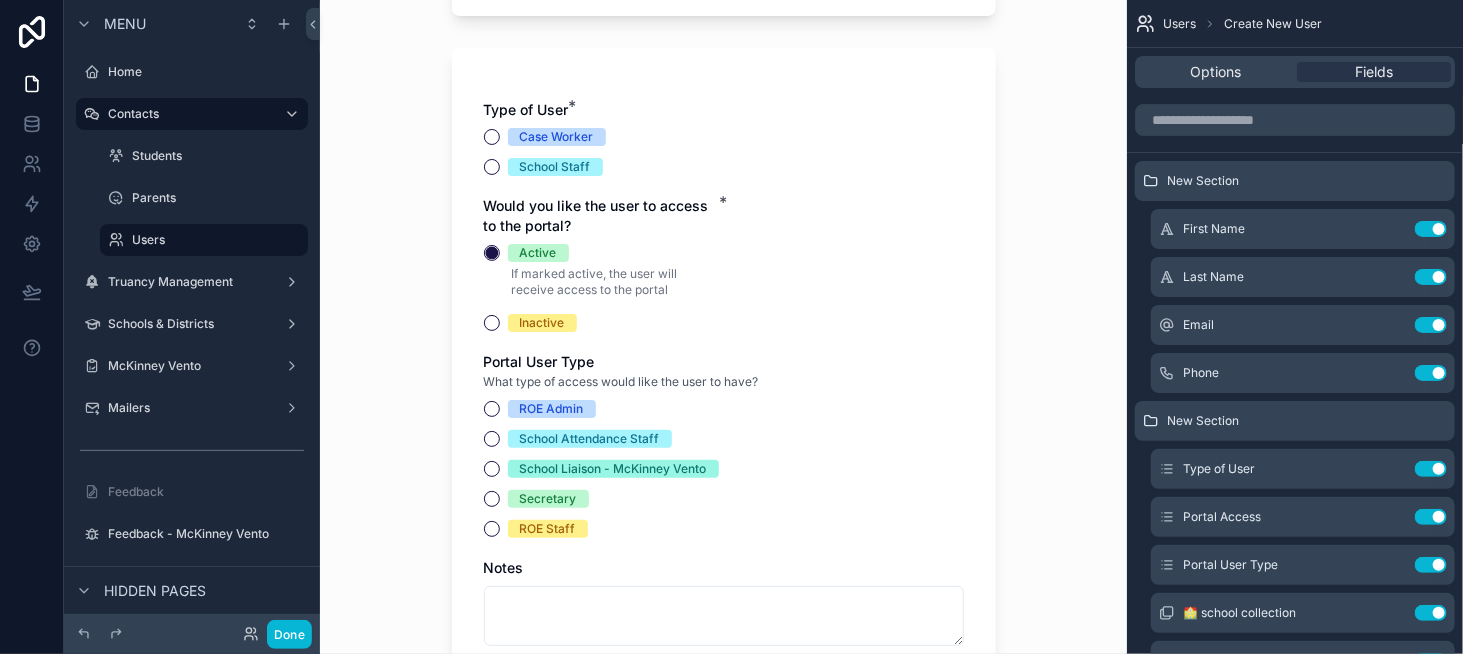 scroll, scrollTop: 400, scrollLeft: 0, axis: vertical 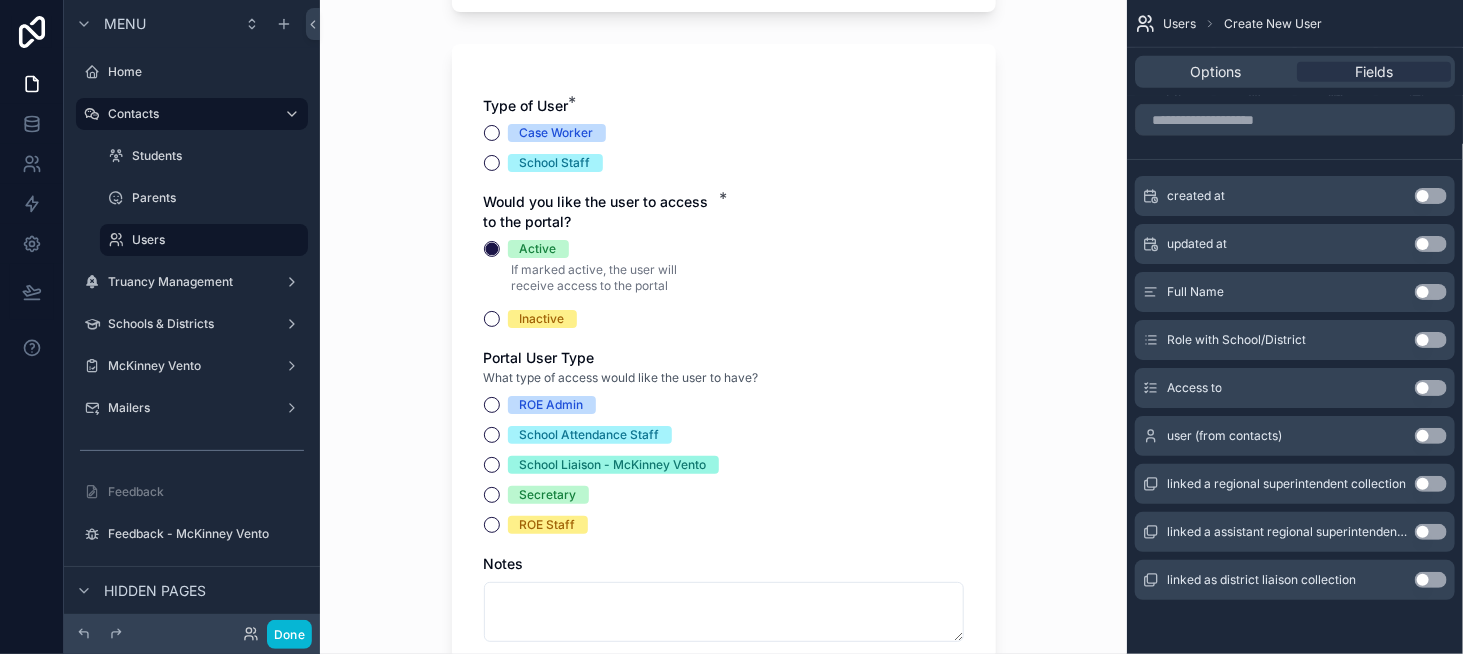 click on "Use setting" at bounding box center [1431, 388] 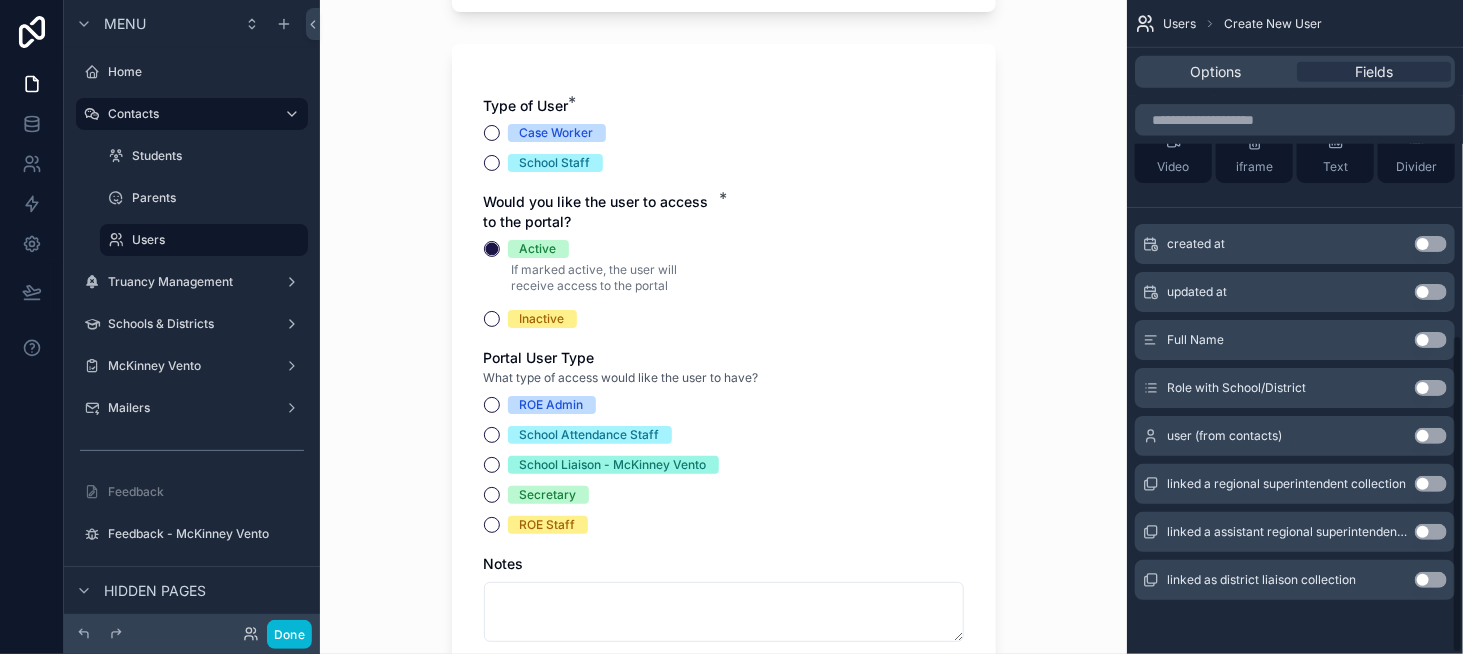 scroll, scrollTop: 0, scrollLeft: 0, axis: both 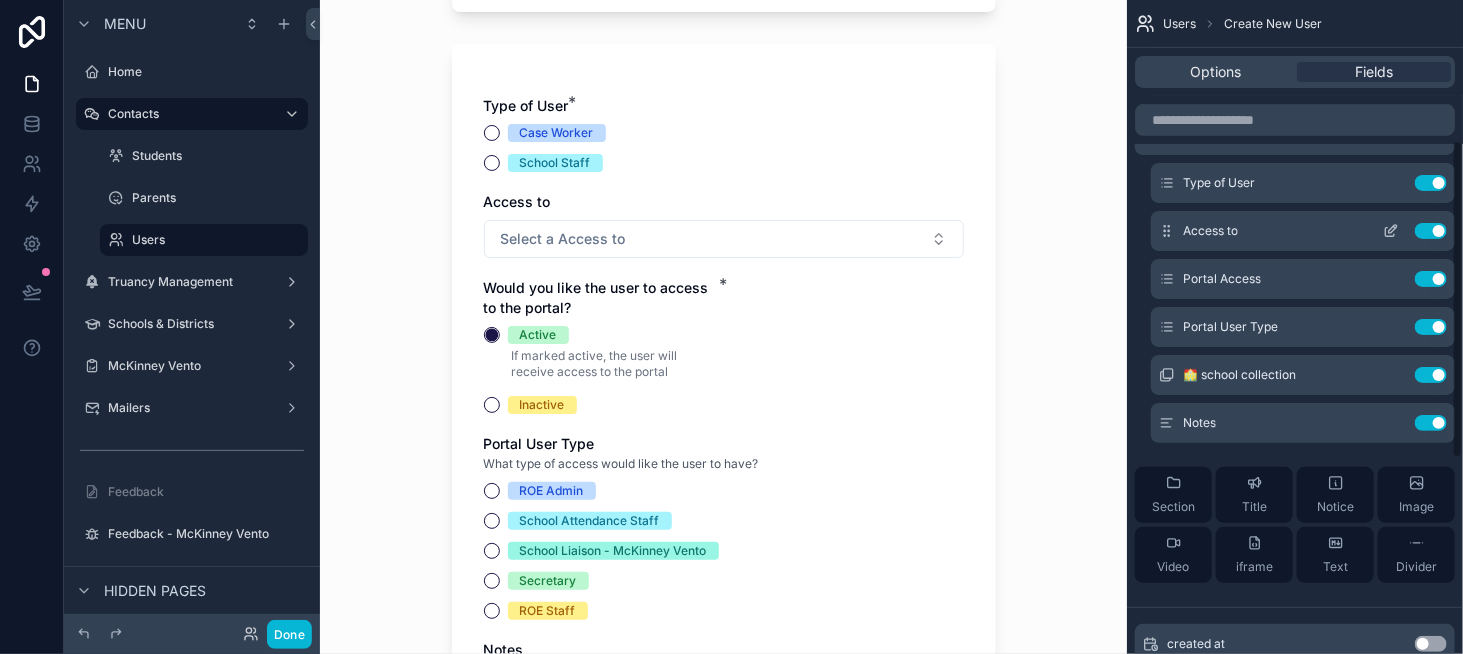click 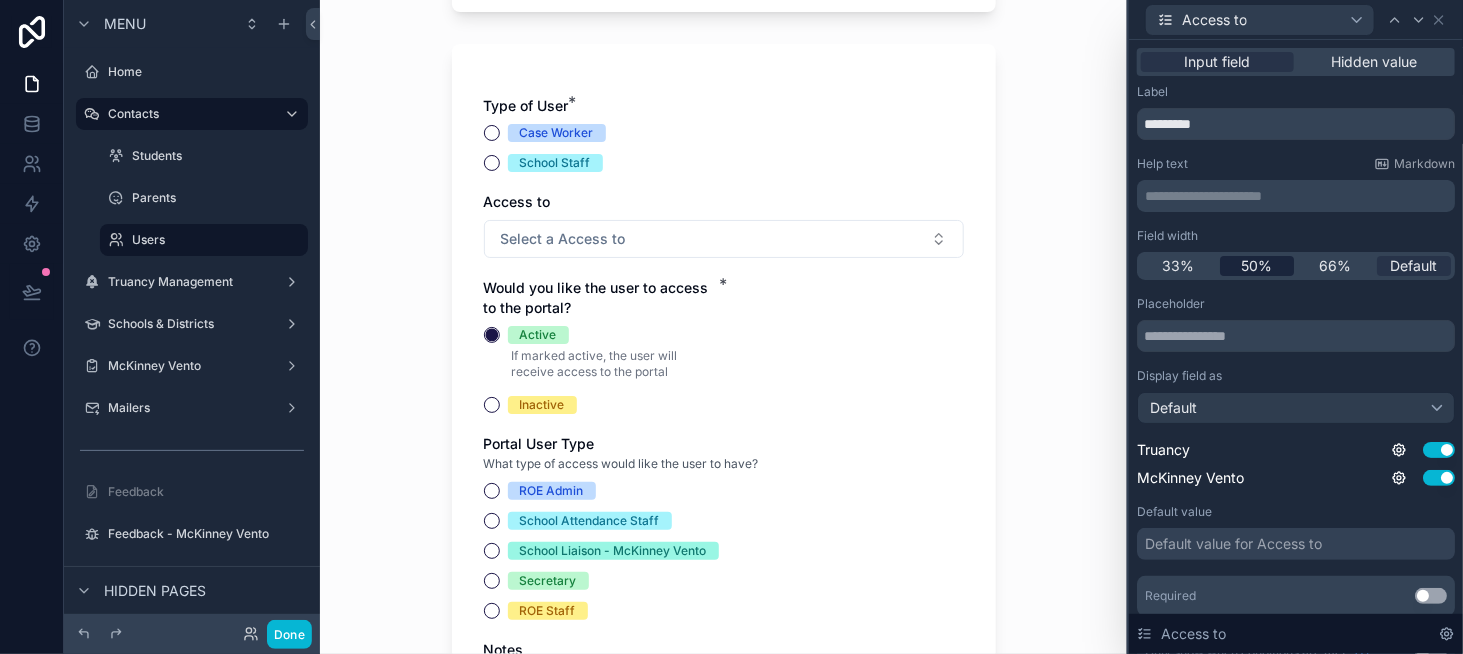 click on "50%" at bounding box center [1256, 266] 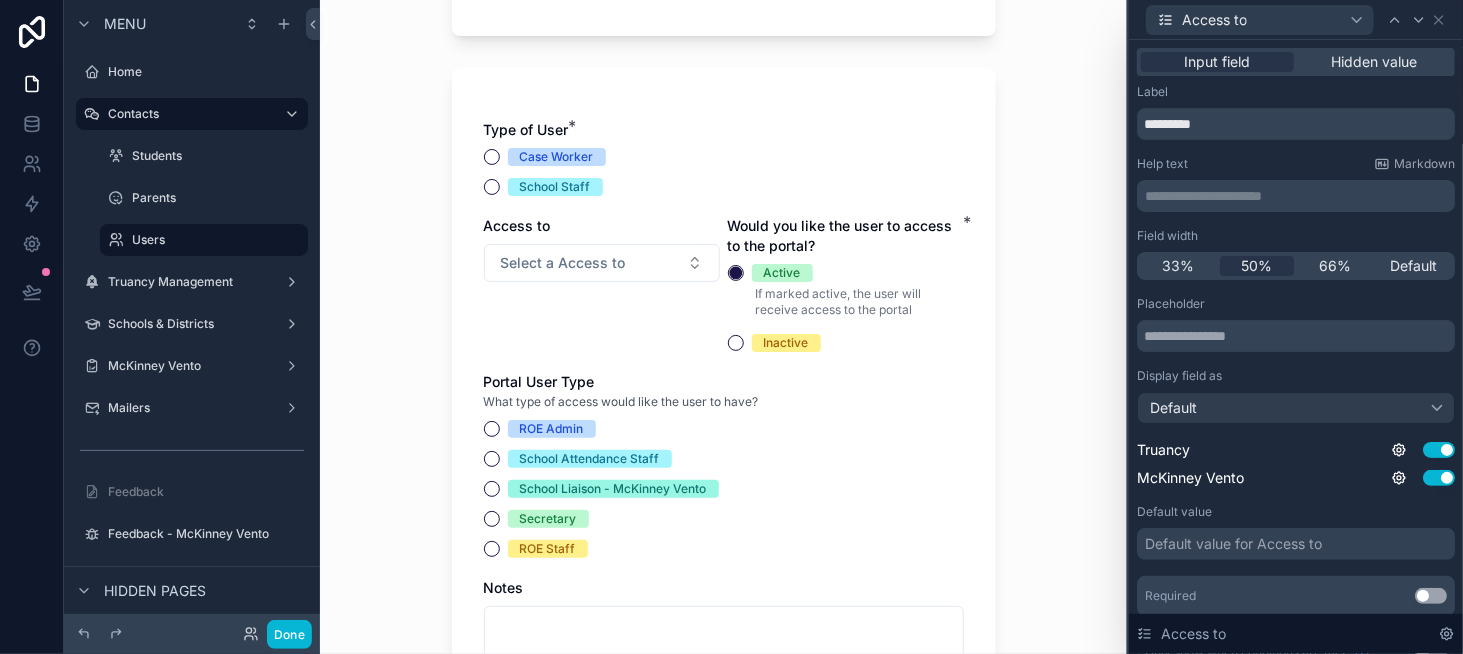 scroll, scrollTop: 400, scrollLeft: 0, axis: vertical 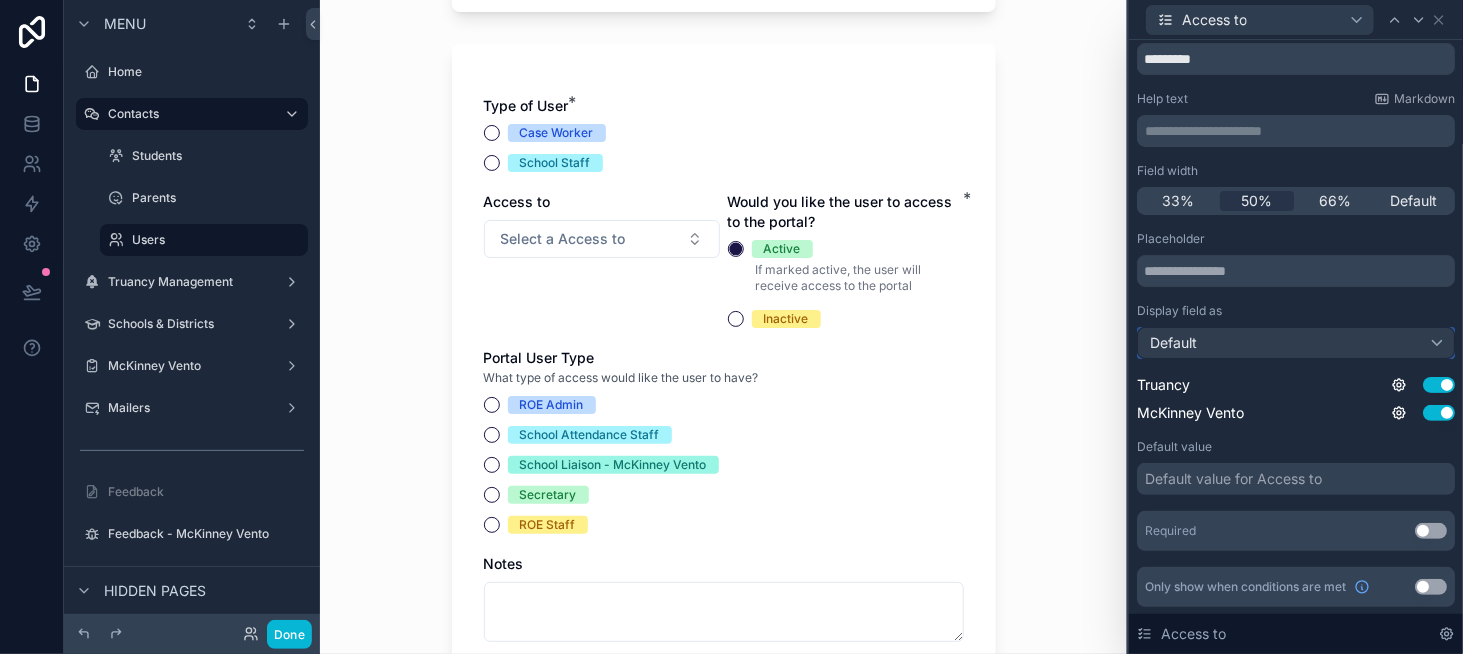click on "Default" at bounding box center (1296, 343) 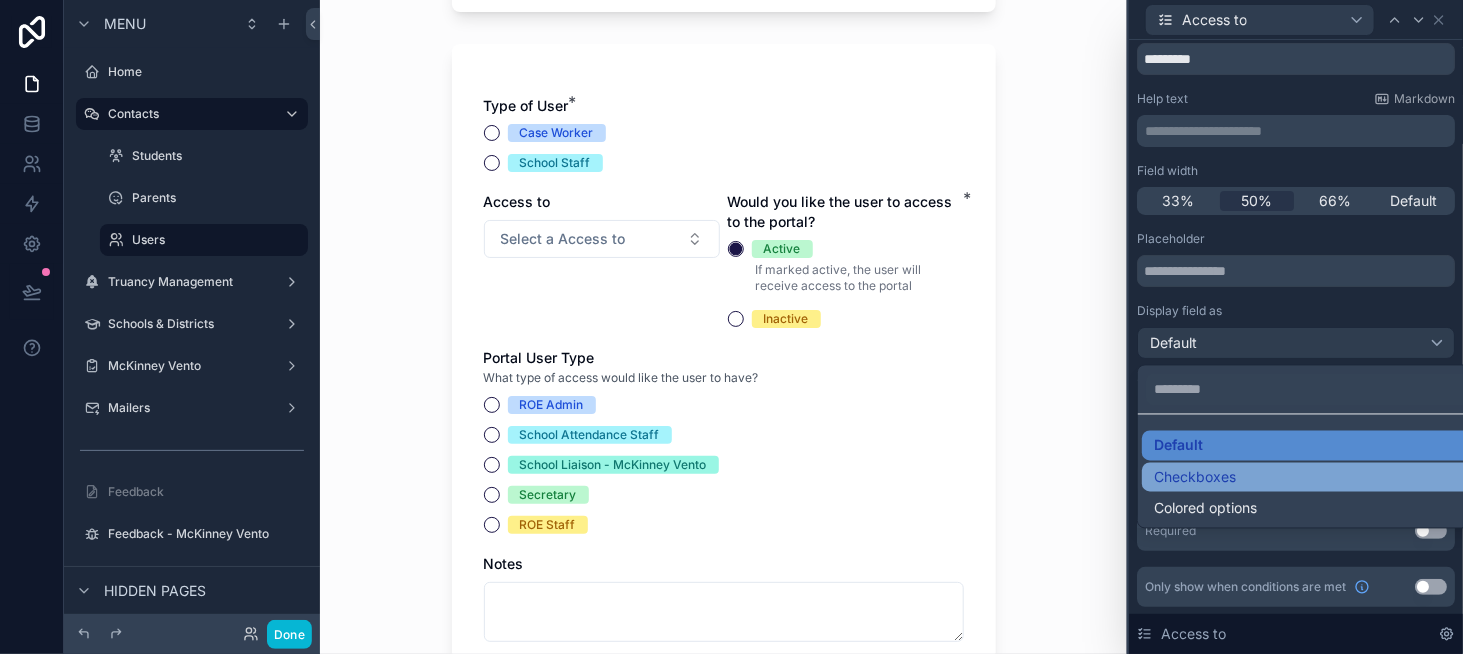 click on "Checkboxes" at bounding box center (1312, 477) 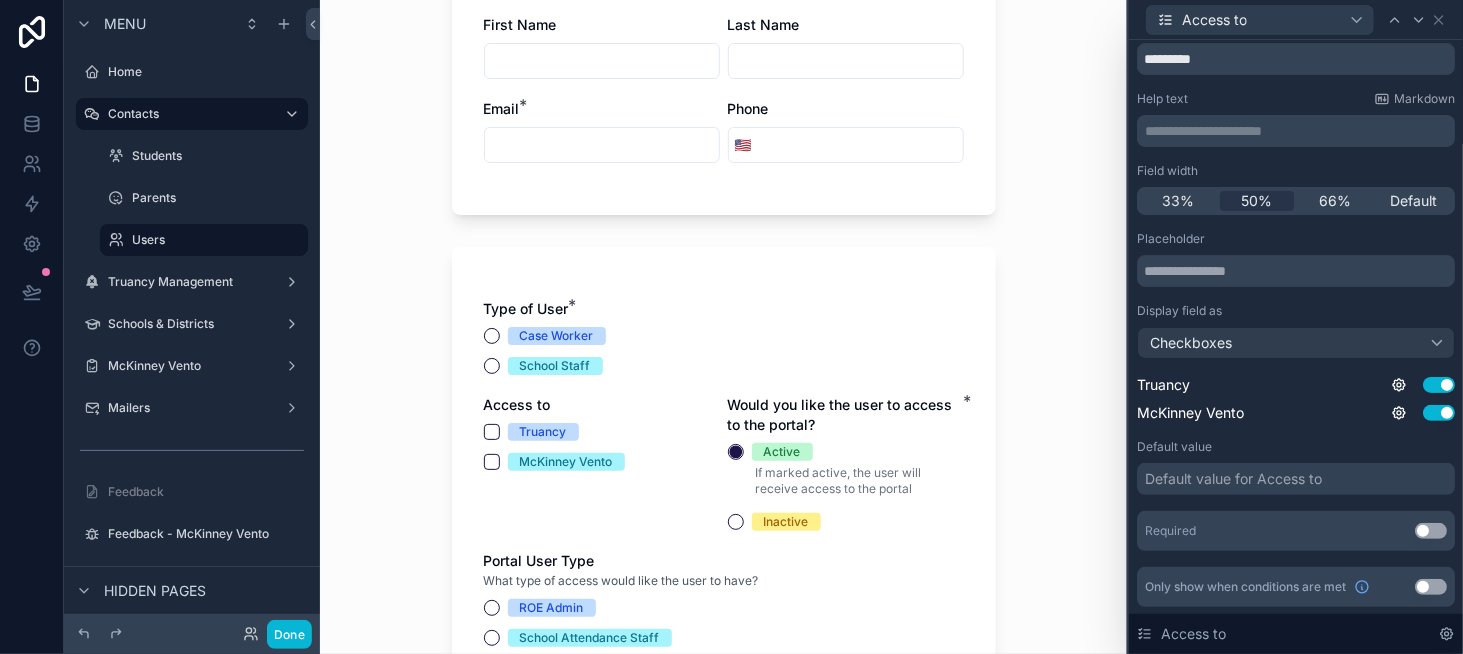 scroll, scrollTop: 200, scrollLeft: 0, axis: vertical 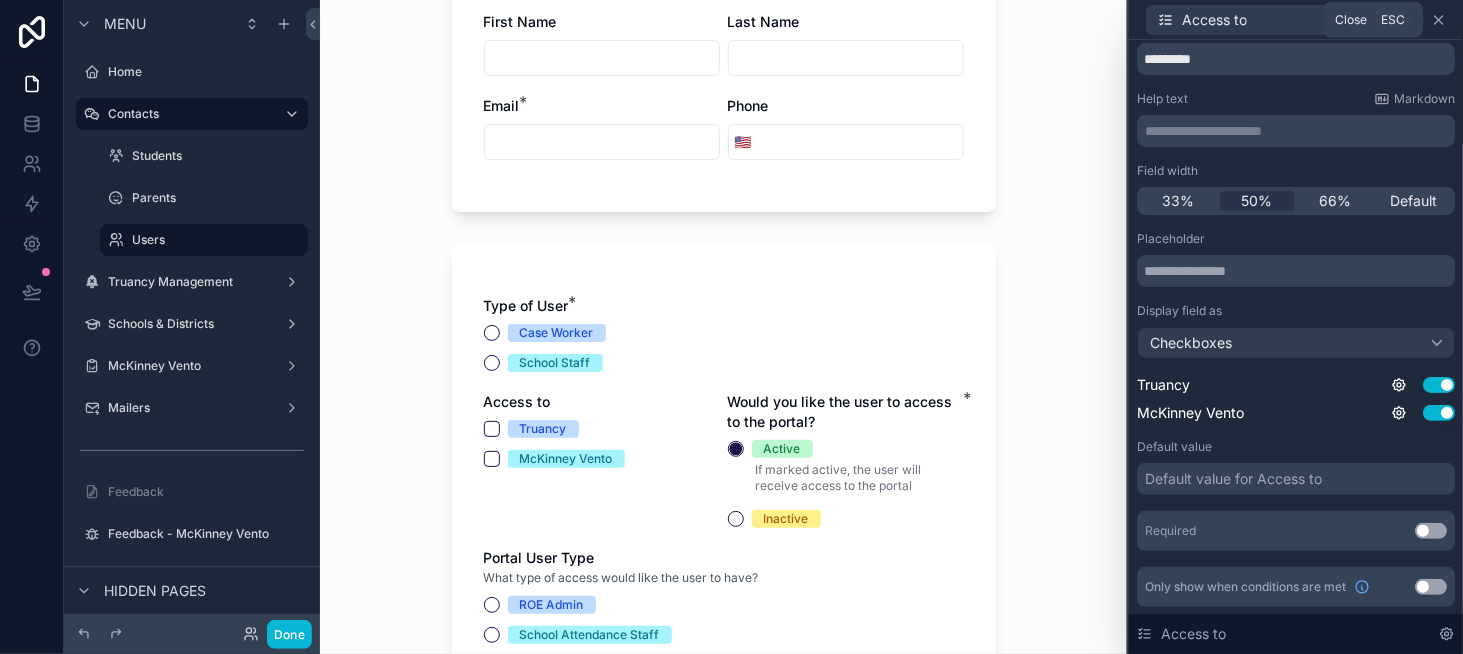 click 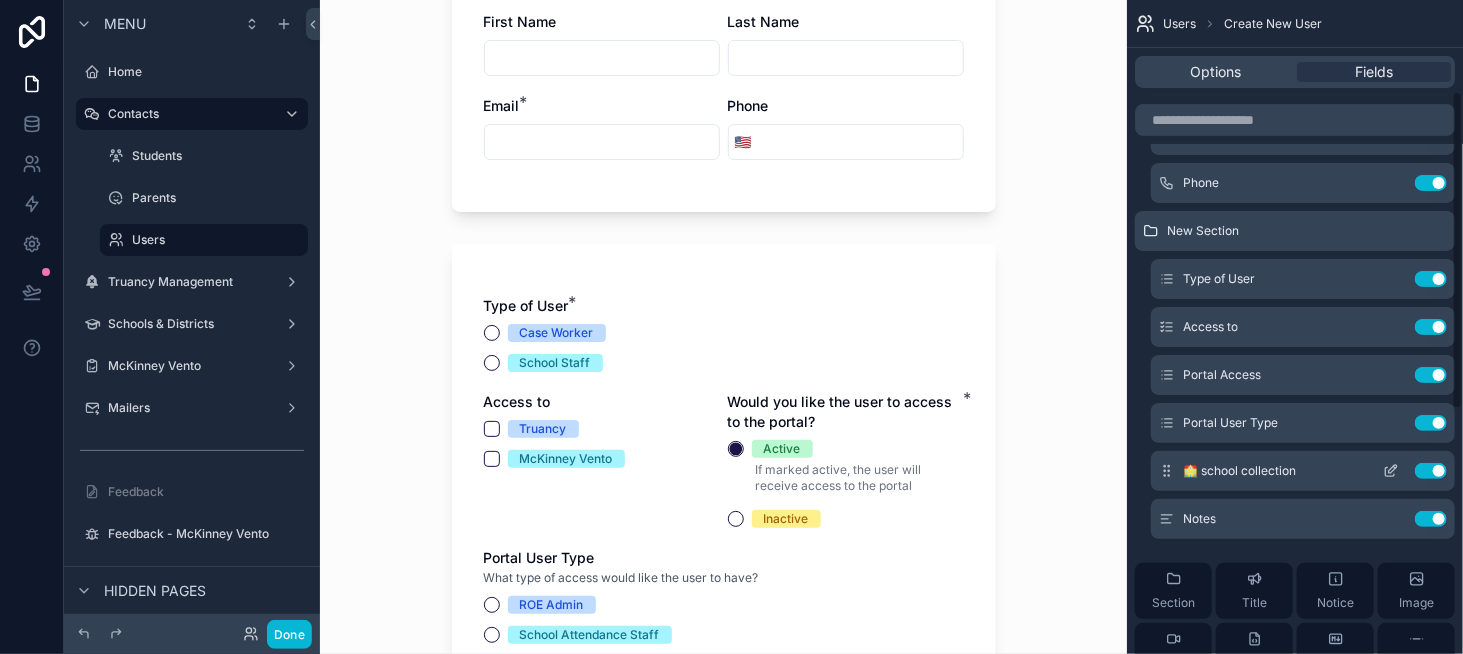 scroll, scrollTop: 186, scrollLeft: 0, axis: vertical 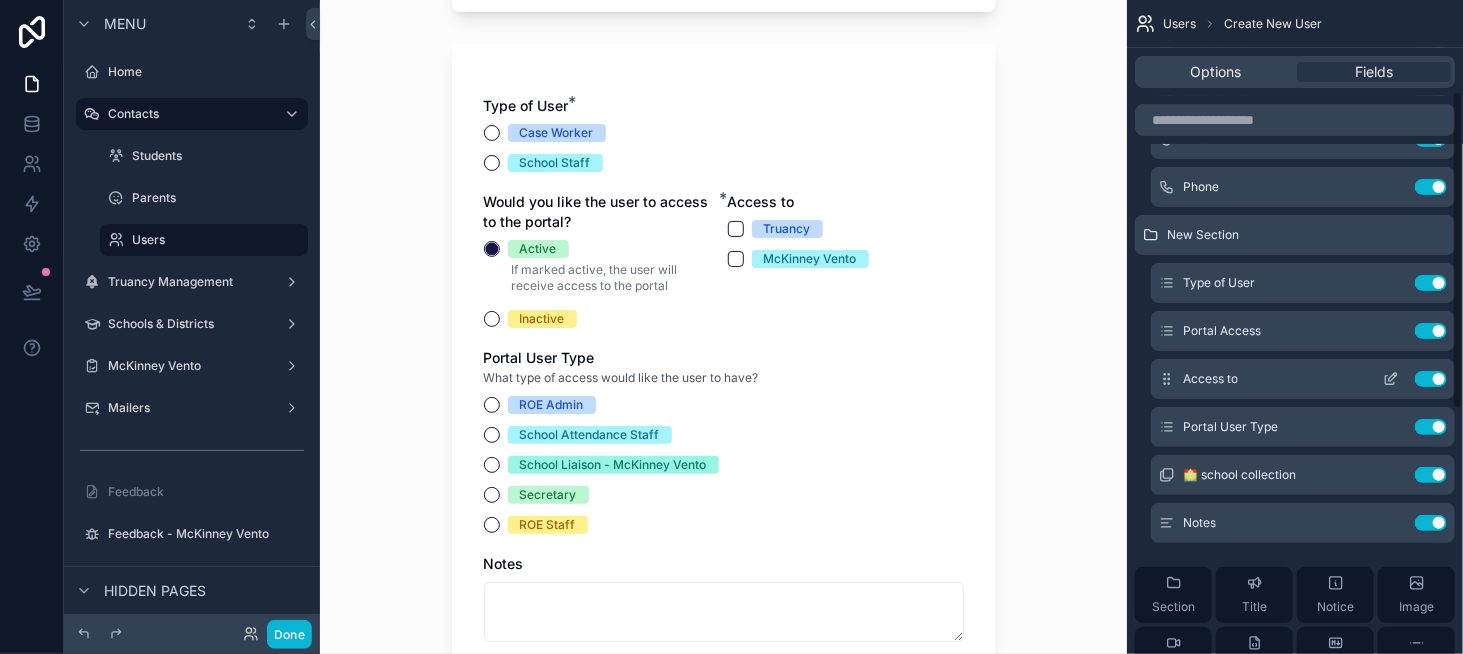 click 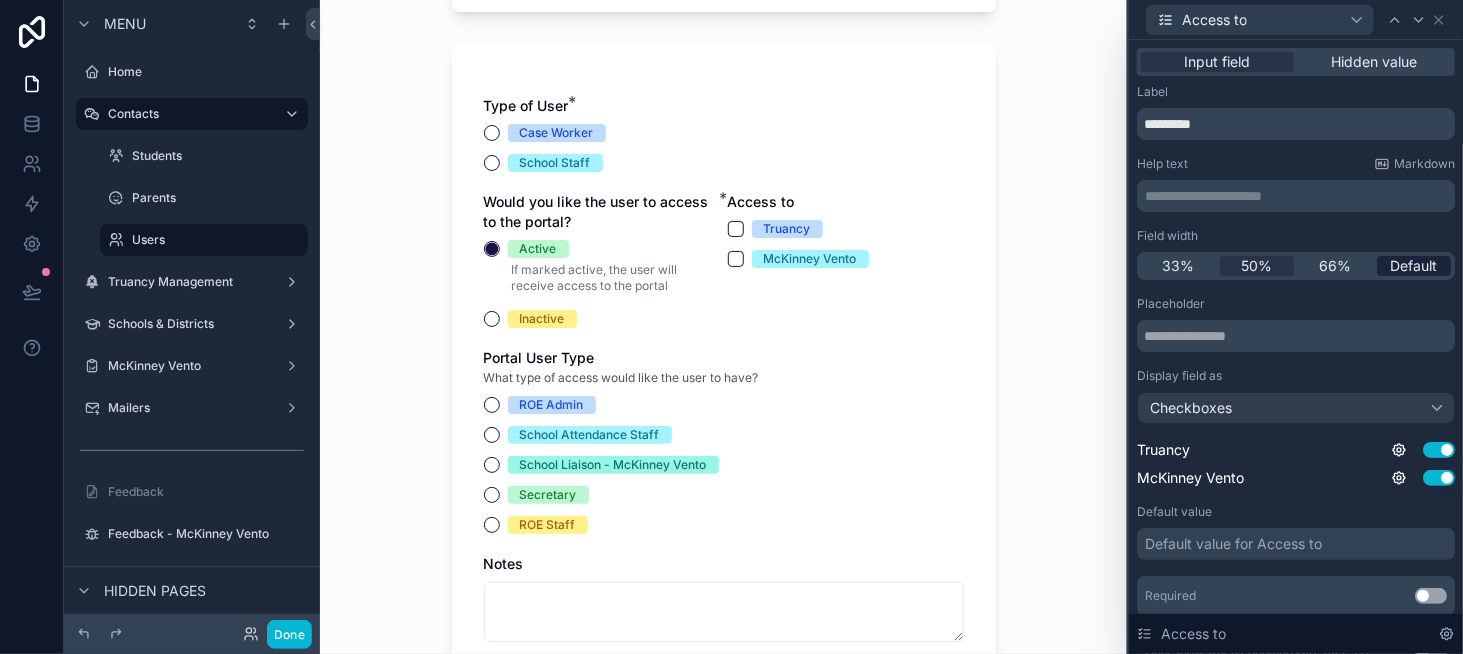 click on "Default" at bounding box center (1413, 266) 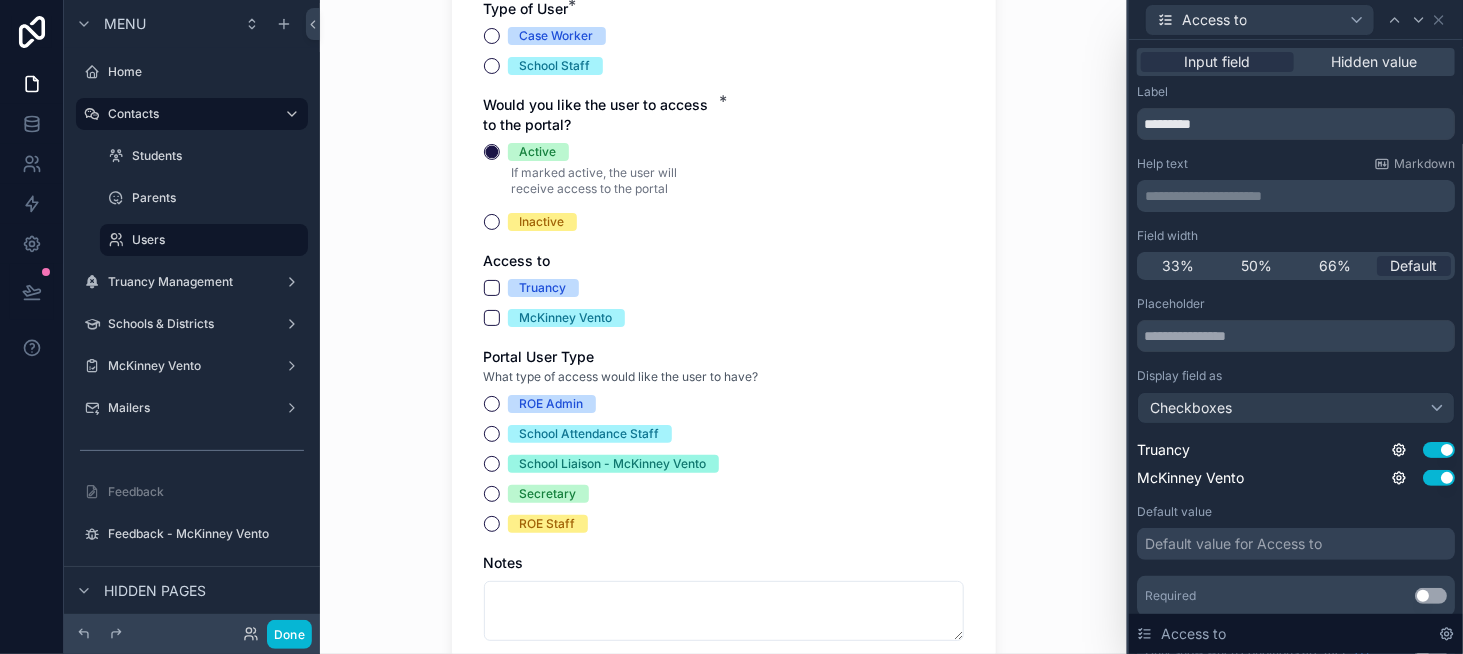 scroll, scrollTop: 500, scrollLeft: 0, axis: vertical 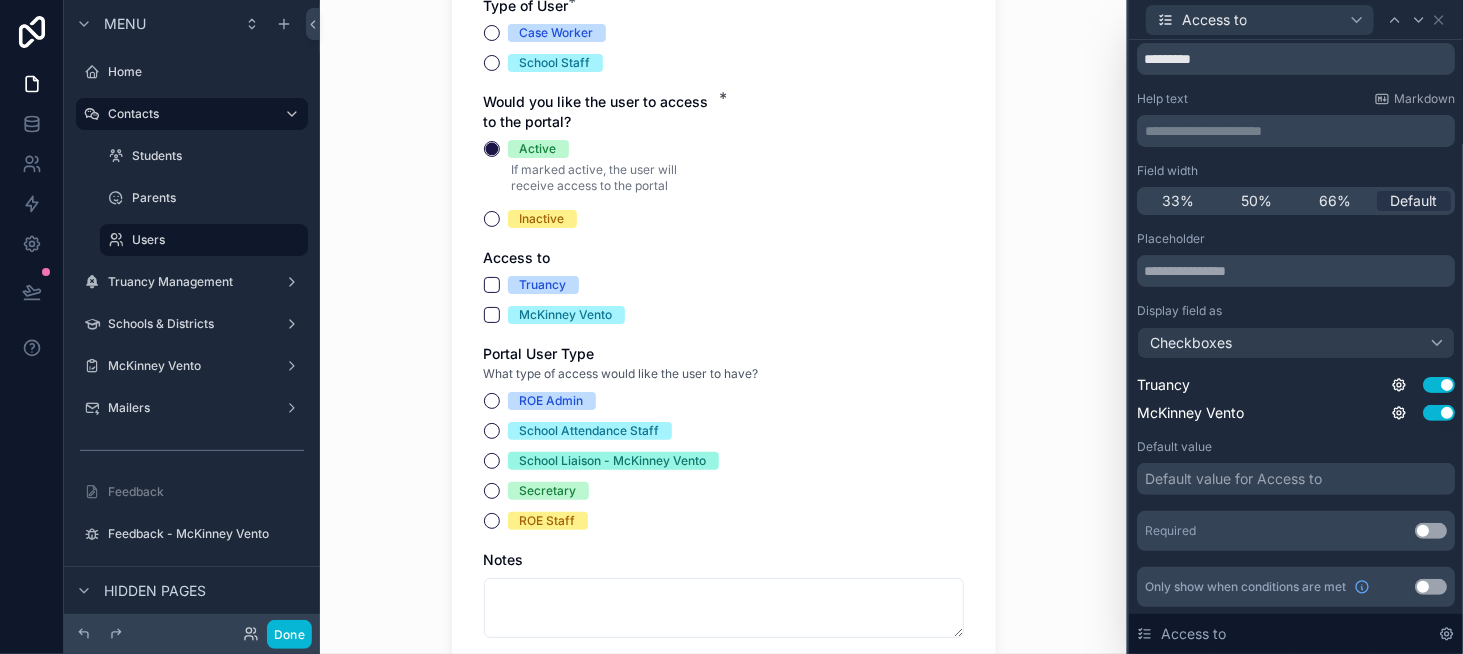 click on "Use setting" at bounding box center (1431, 531) 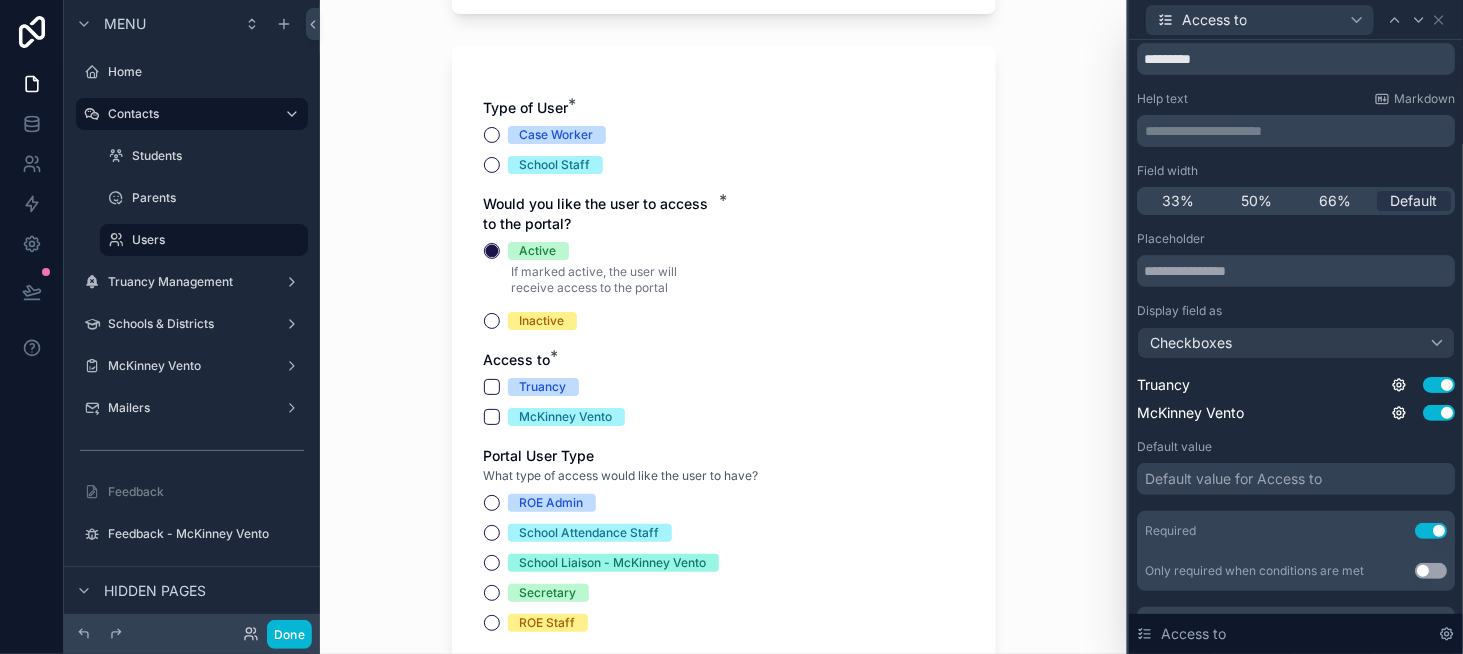 scroll, scrollTop: 400, scrollLeft: 0, axis: vertical 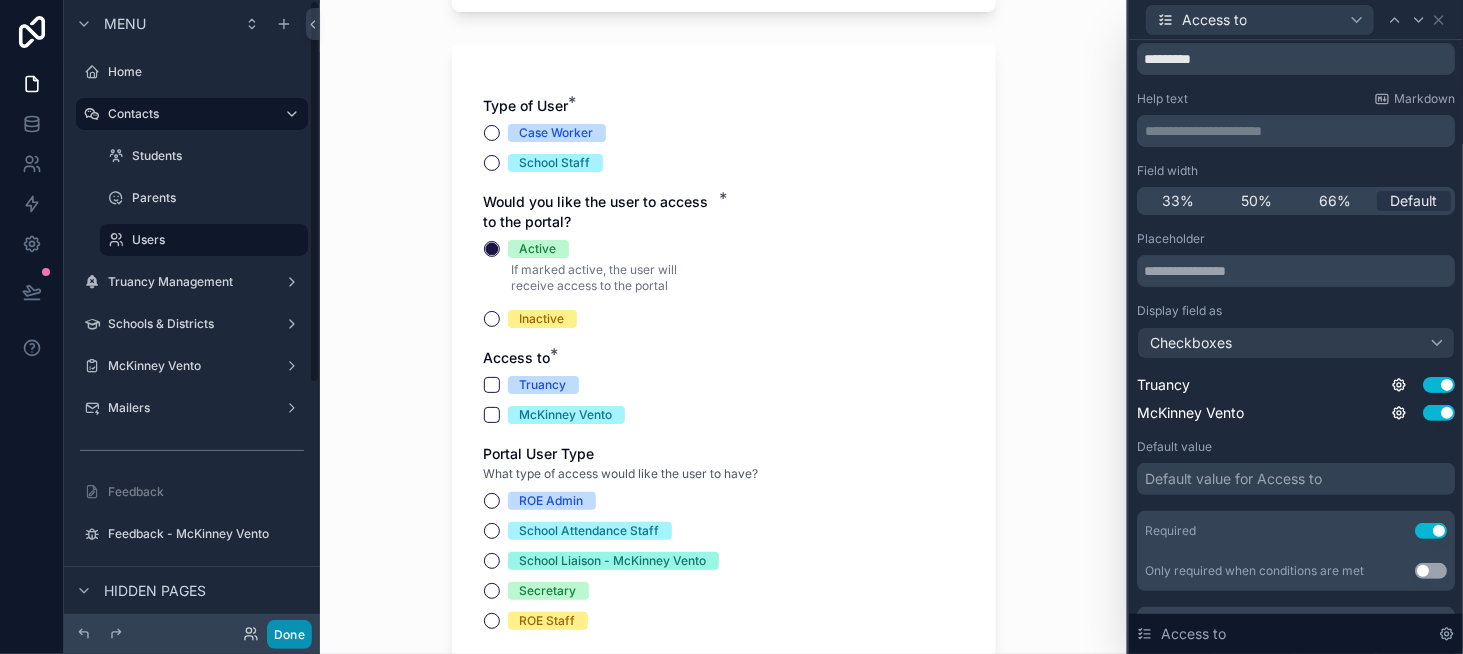 click on "Done" at bounding box center (289, 634) 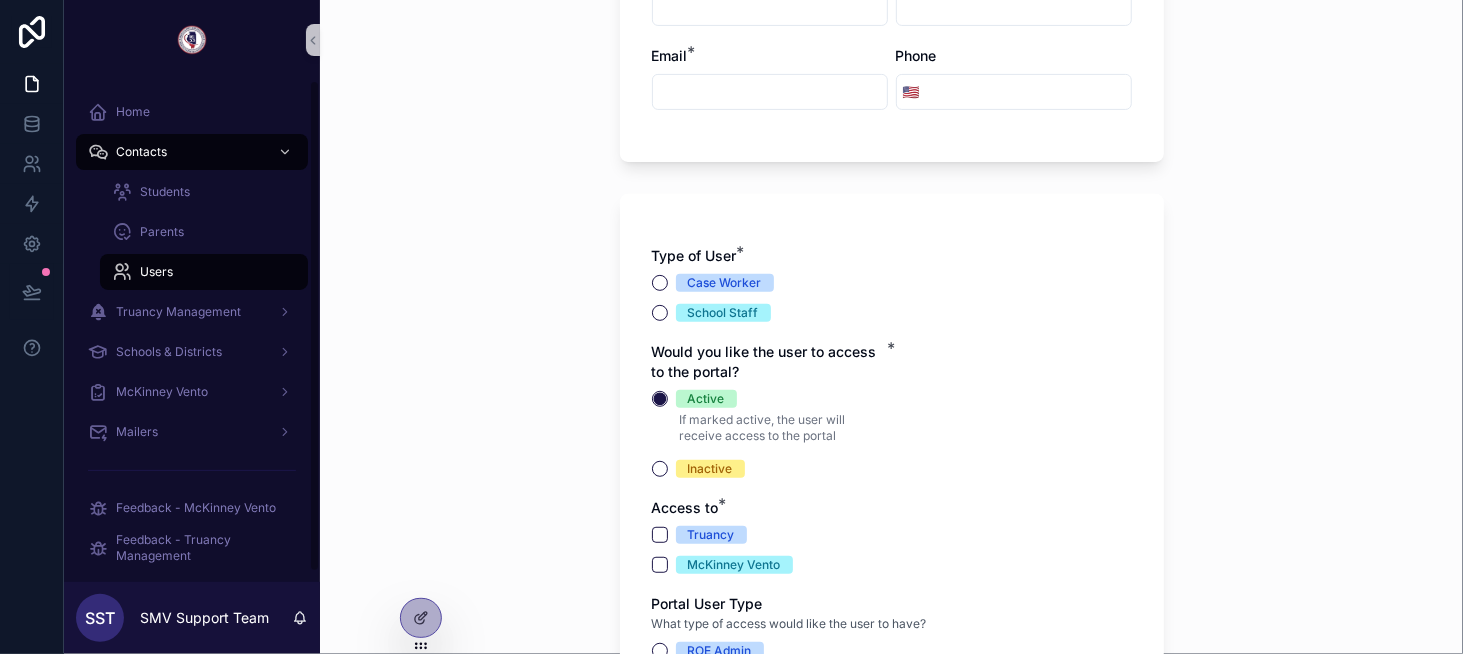 scroll, scrollTop: 400, scrollLeft: 0, axis: vertical 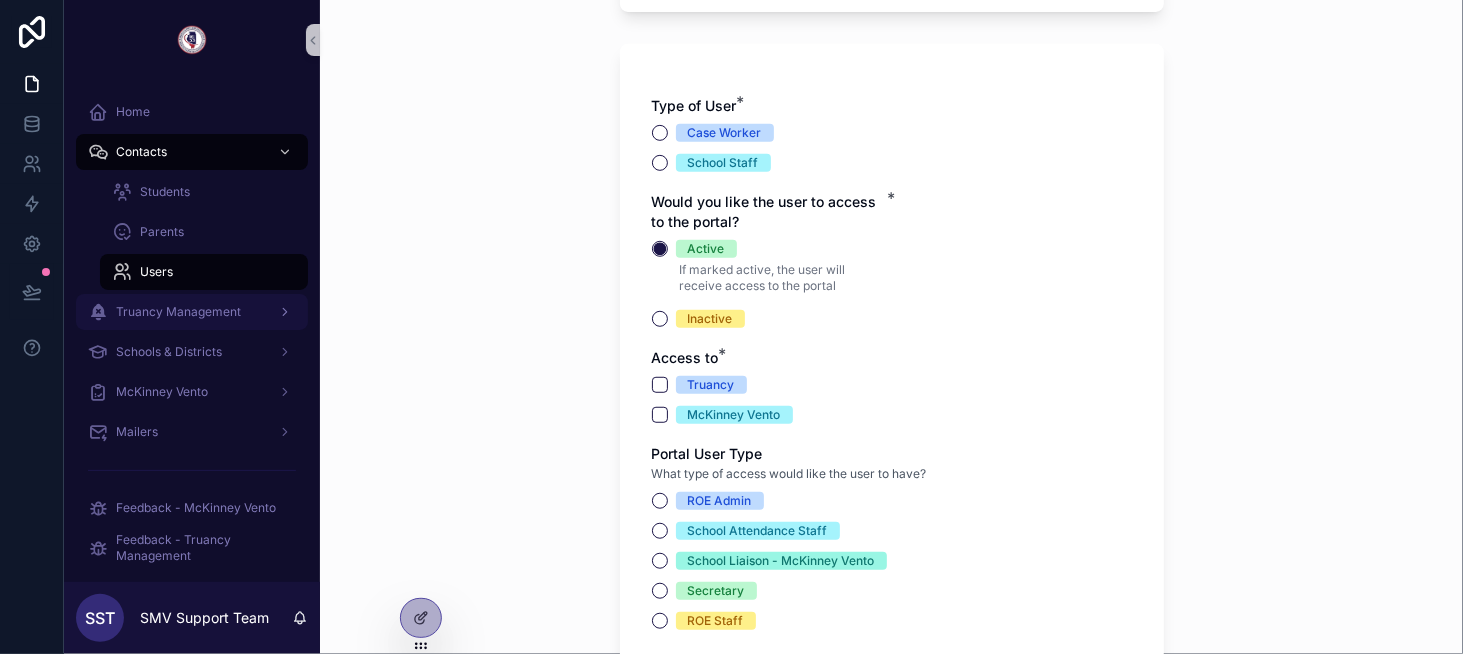 click on "Truancy Management" at bounding box center (178, 312) 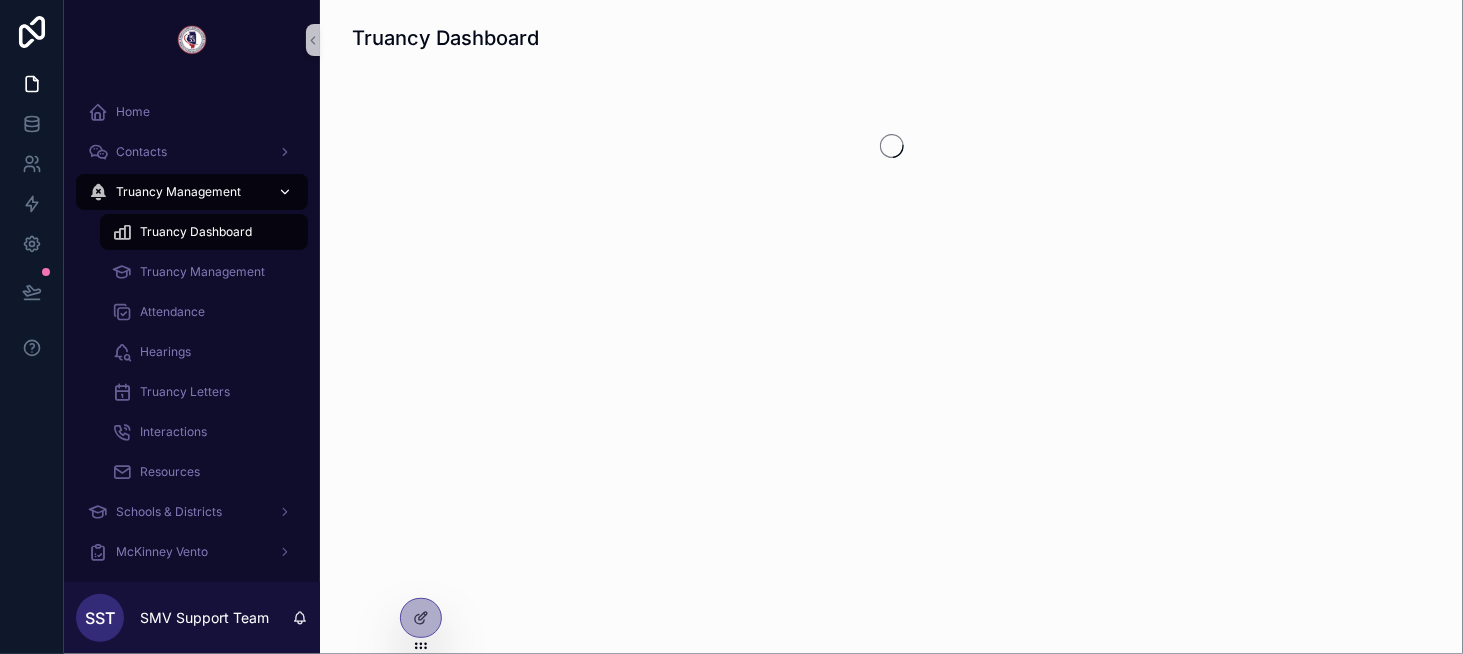 scroll, scrollTop: 0, scrollLeft: 0, axis: both 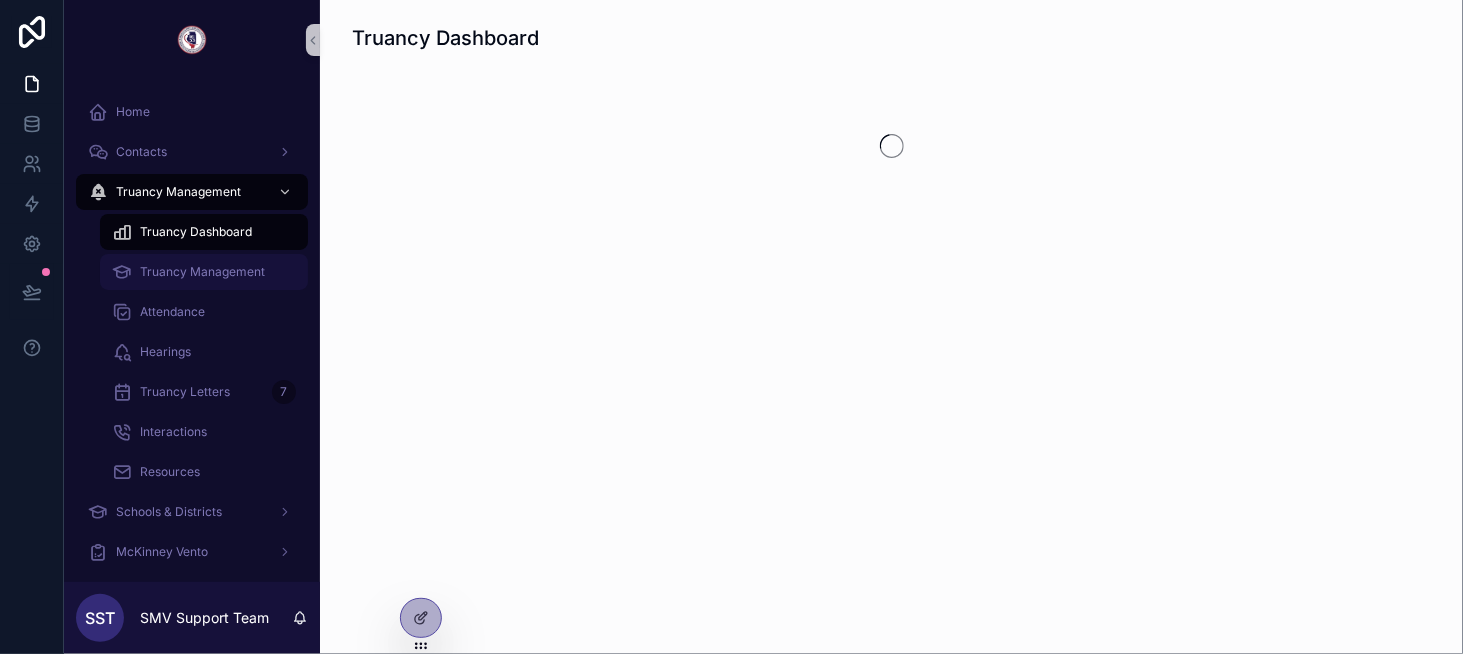 click on "Truancy Management" at bounding box center (204, 272) 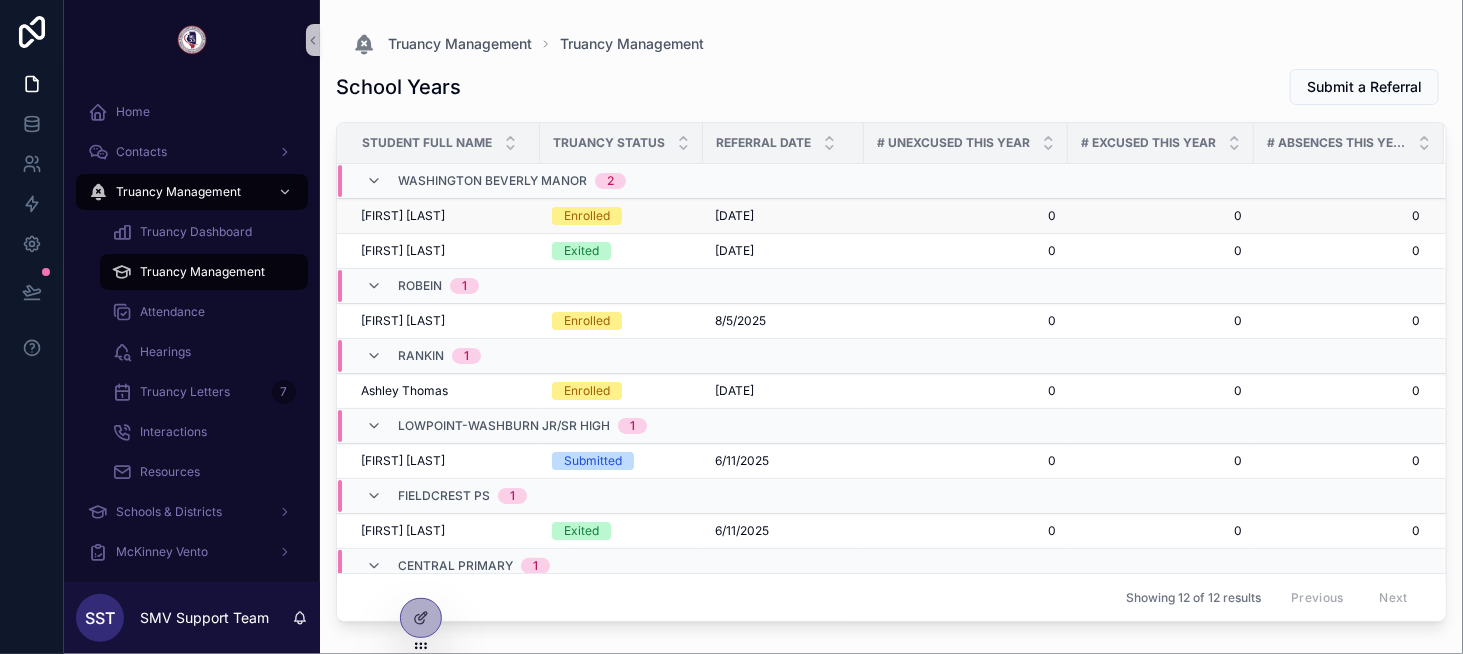 click on "[FIRST] [LAST] [FIRST] [LAST]" at bounding box center [444, 216] 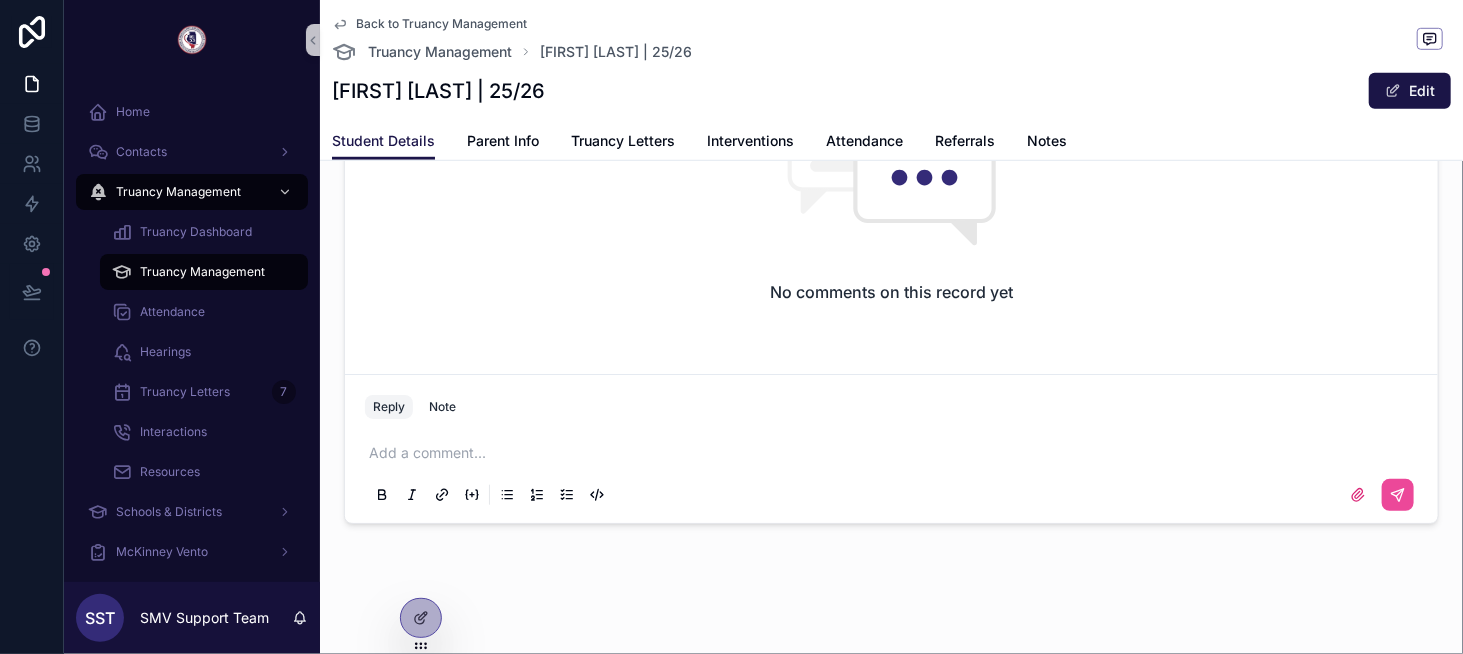 scroll, scrollTop: 618, scrollLeft: 0, axis: vertical 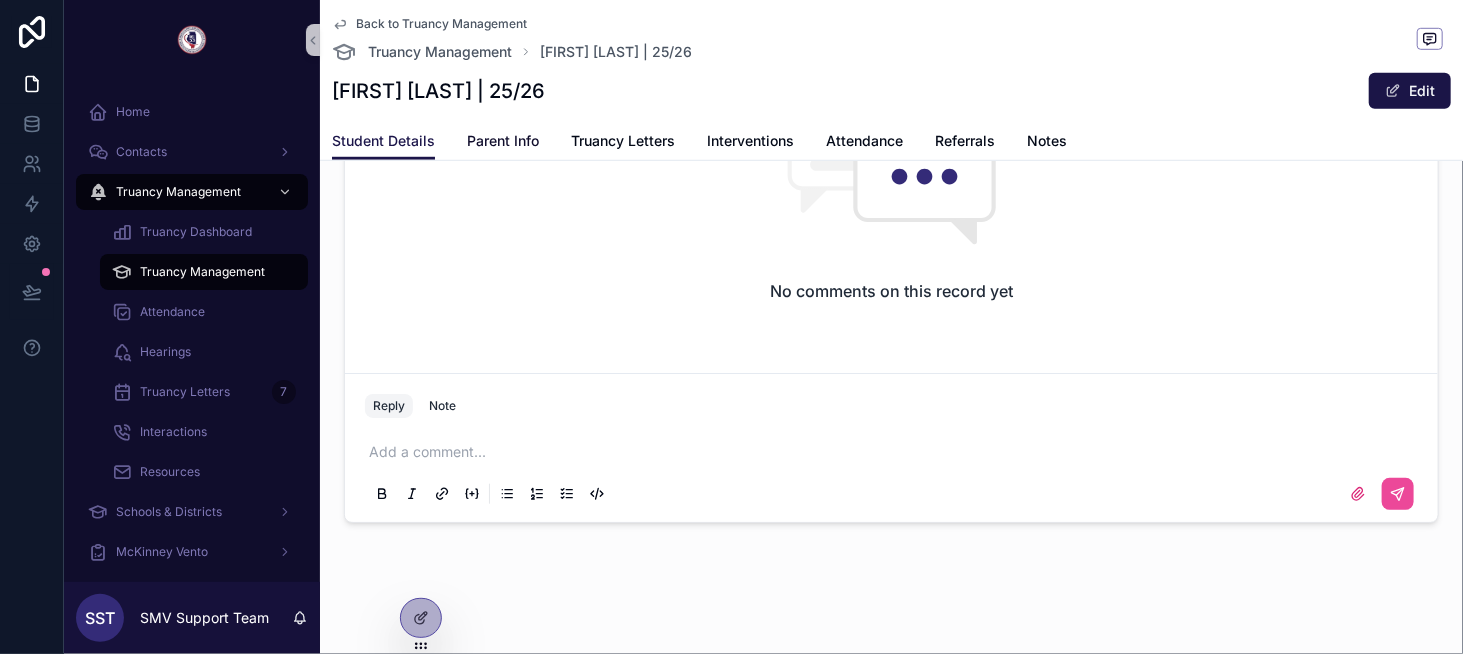 click on "Parent Info" at bounding box center [503, 141] 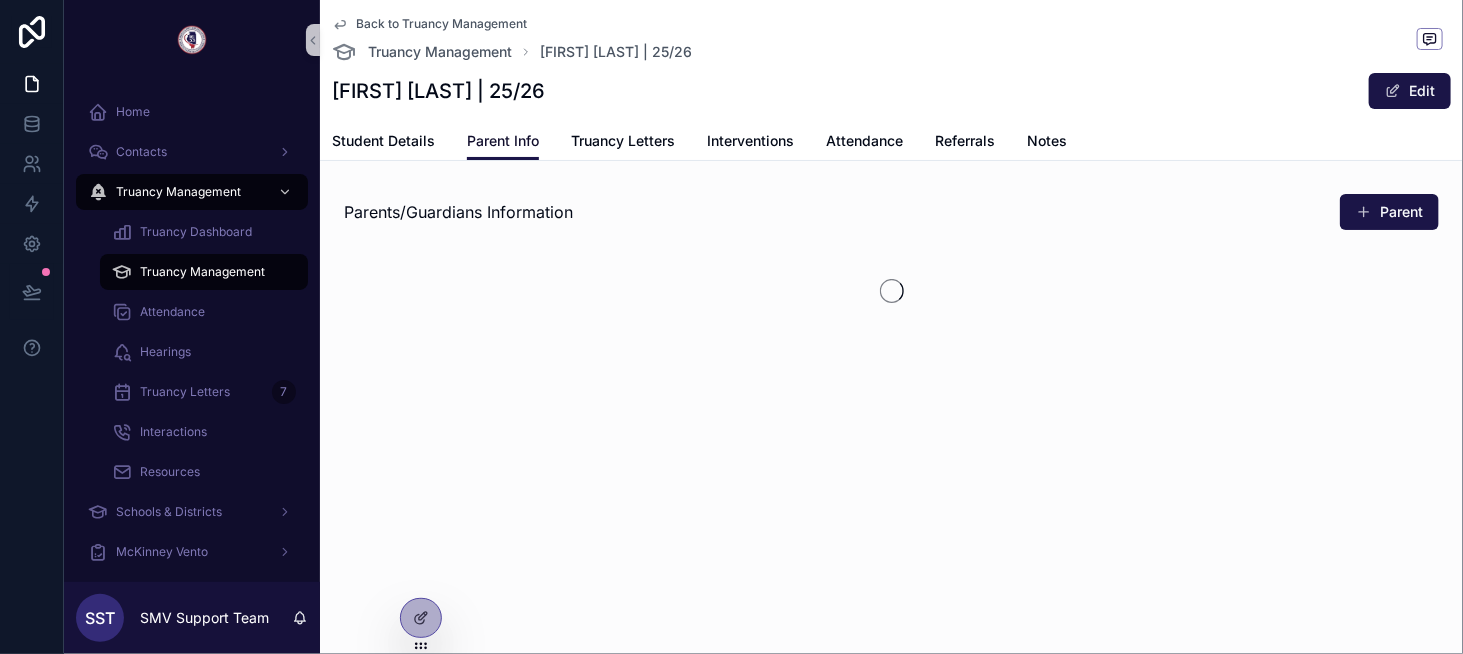 scroll, scrollTop: 0, scrollLeft: 0, axis: both 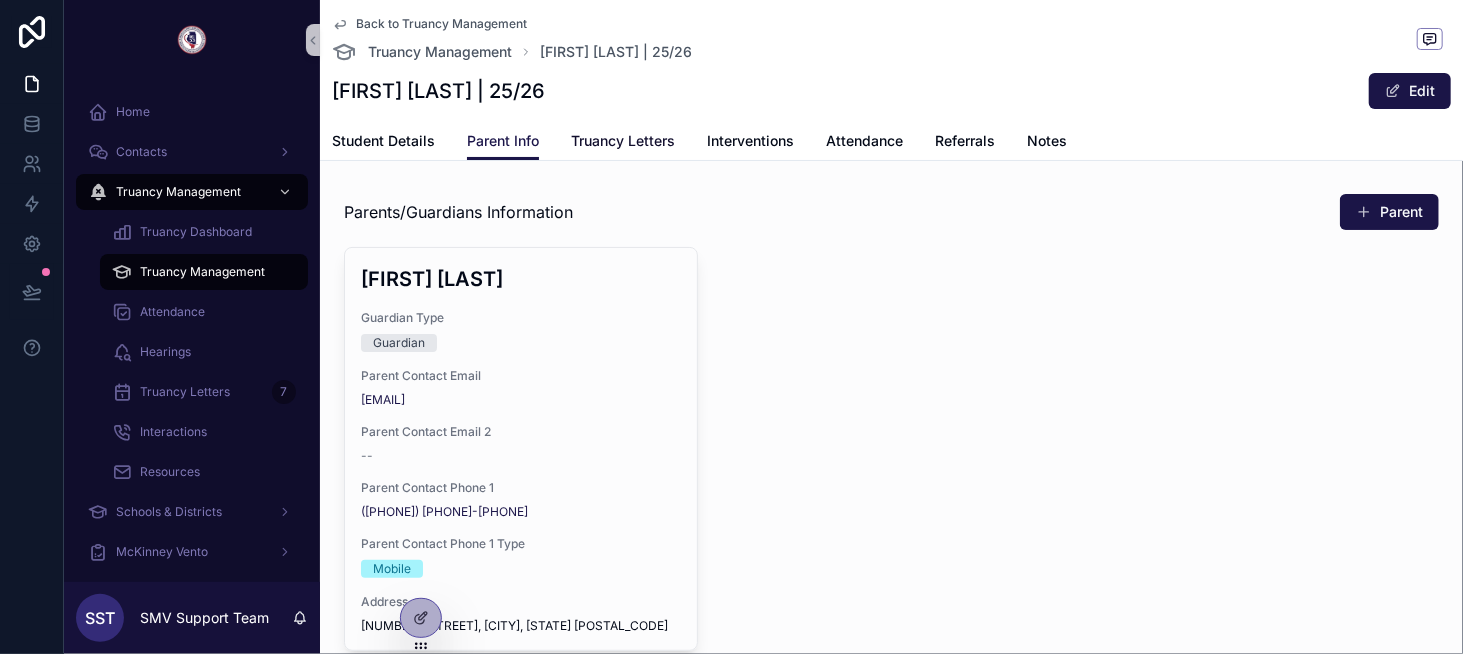 click on "Truancy Letters" at bounding box center (623, 141) 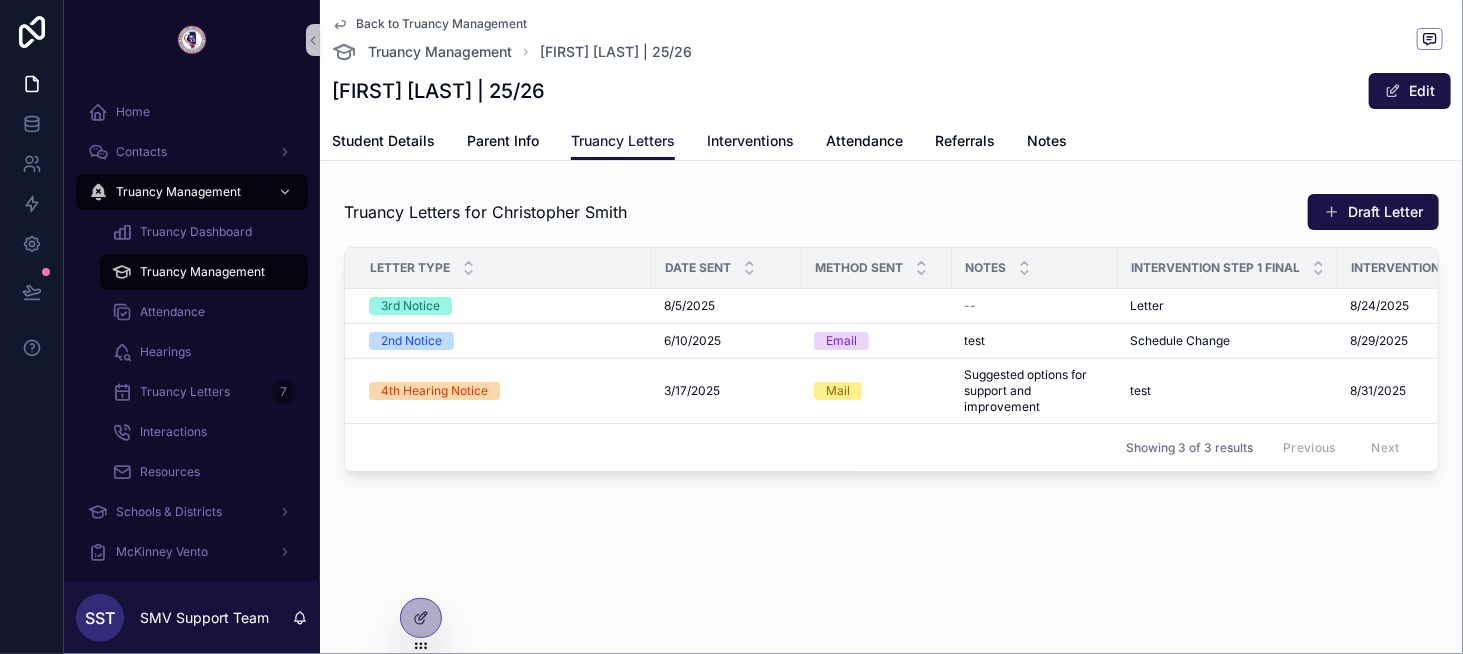 click on "Interventions" at bounding box center (750, 141) 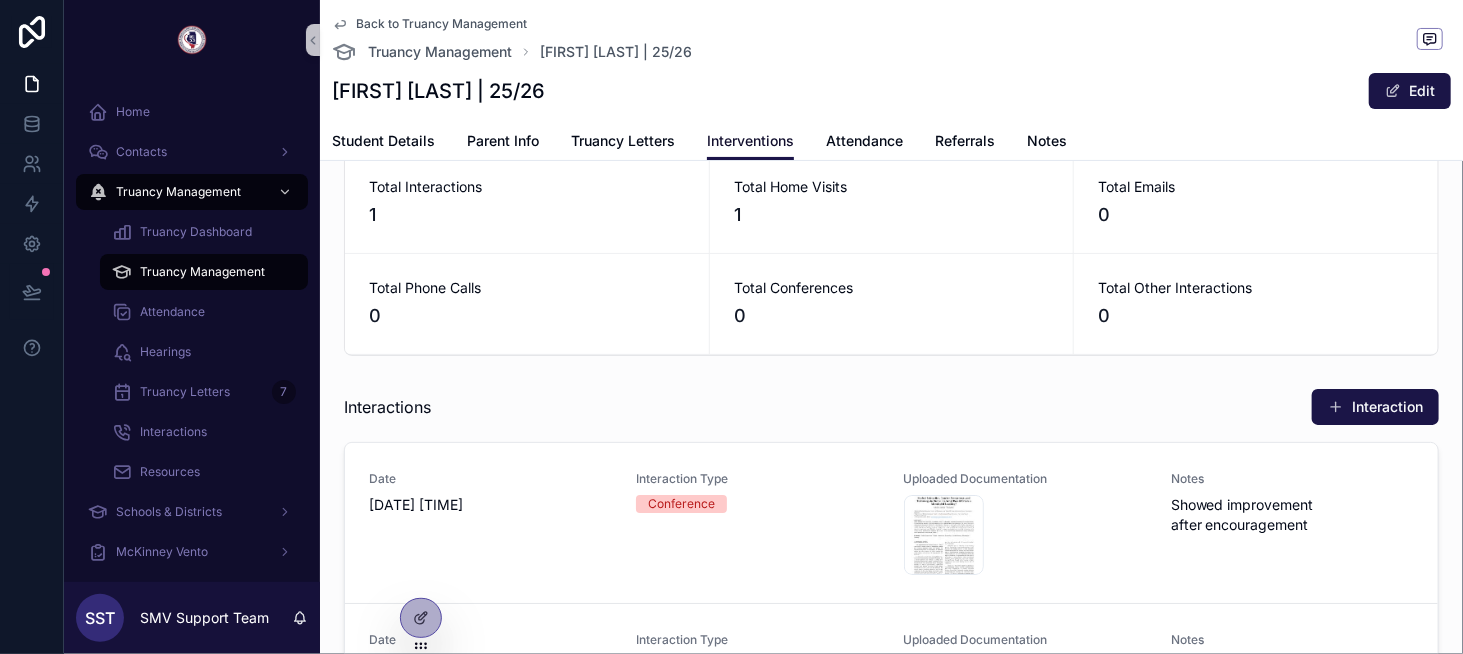 scroll, scrollTop: 100, scrollLeft: 0, axis: vertical 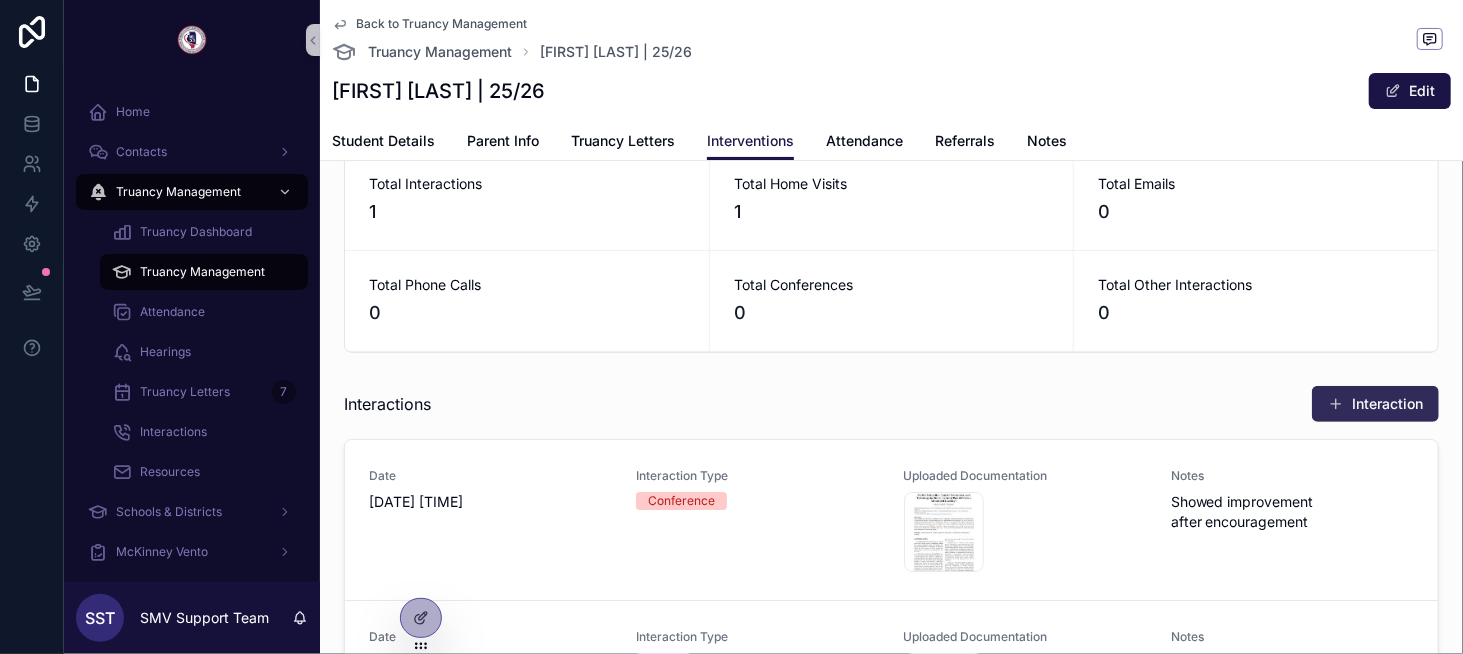 click on "Interaction" at bounding box center [1375, 404] 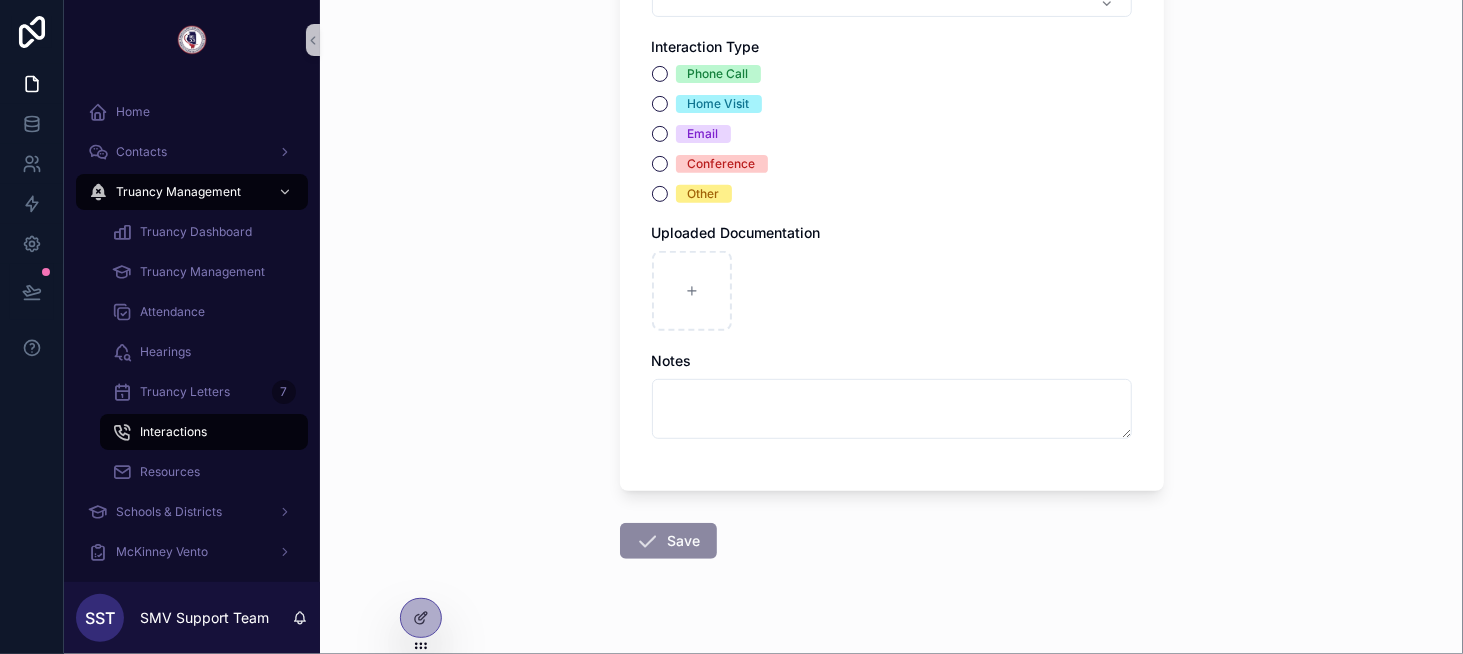 scroll, scrollTop: 289, scrollLeft: 0, axis: vertical 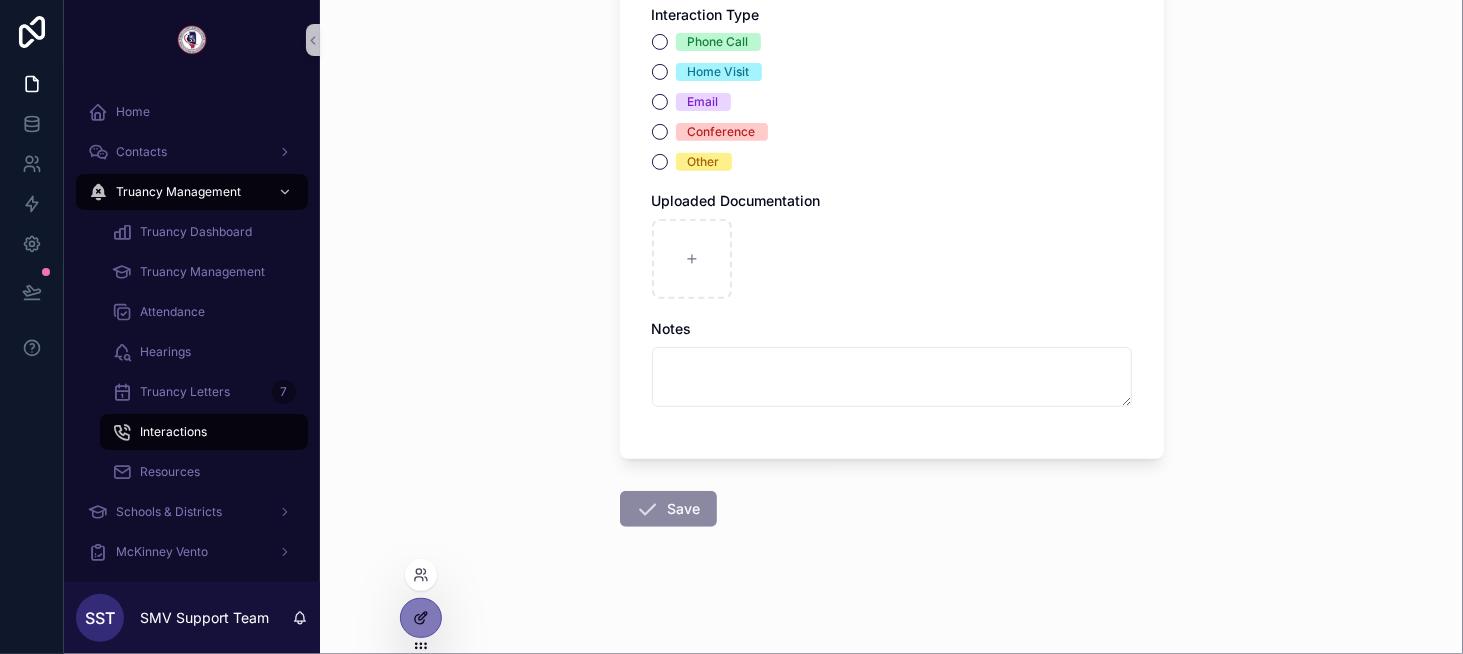 click at bounding box center (421, 618) 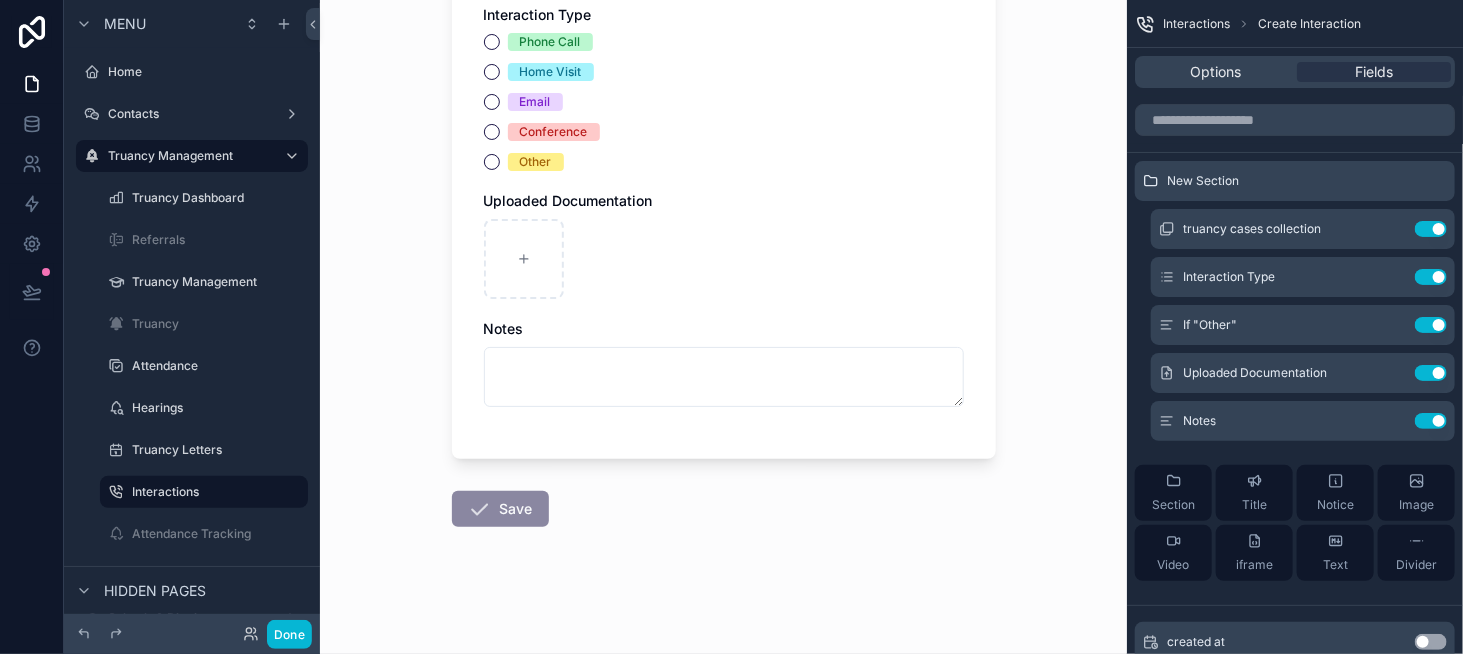 scroll, scrollTop: 0, scrollLeft: 0, axis: both 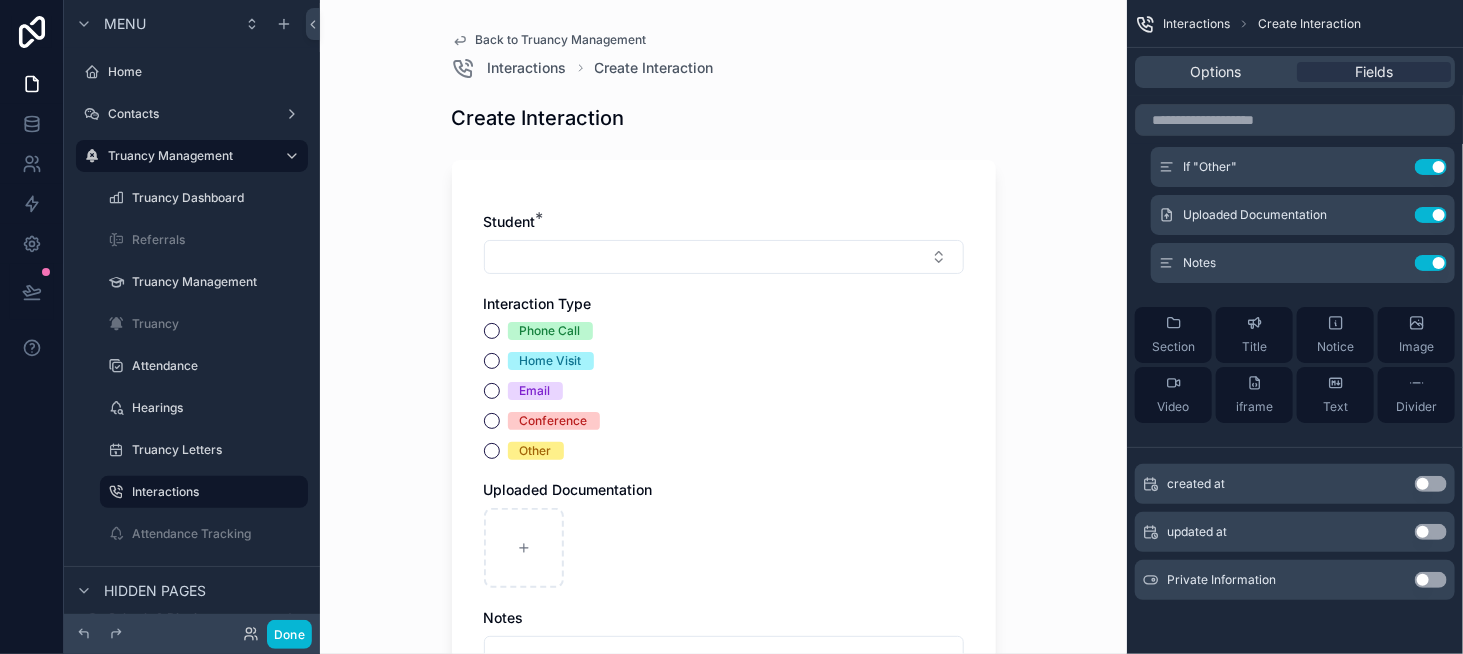 click on "Use setting" at bounding box center (1431, 580) 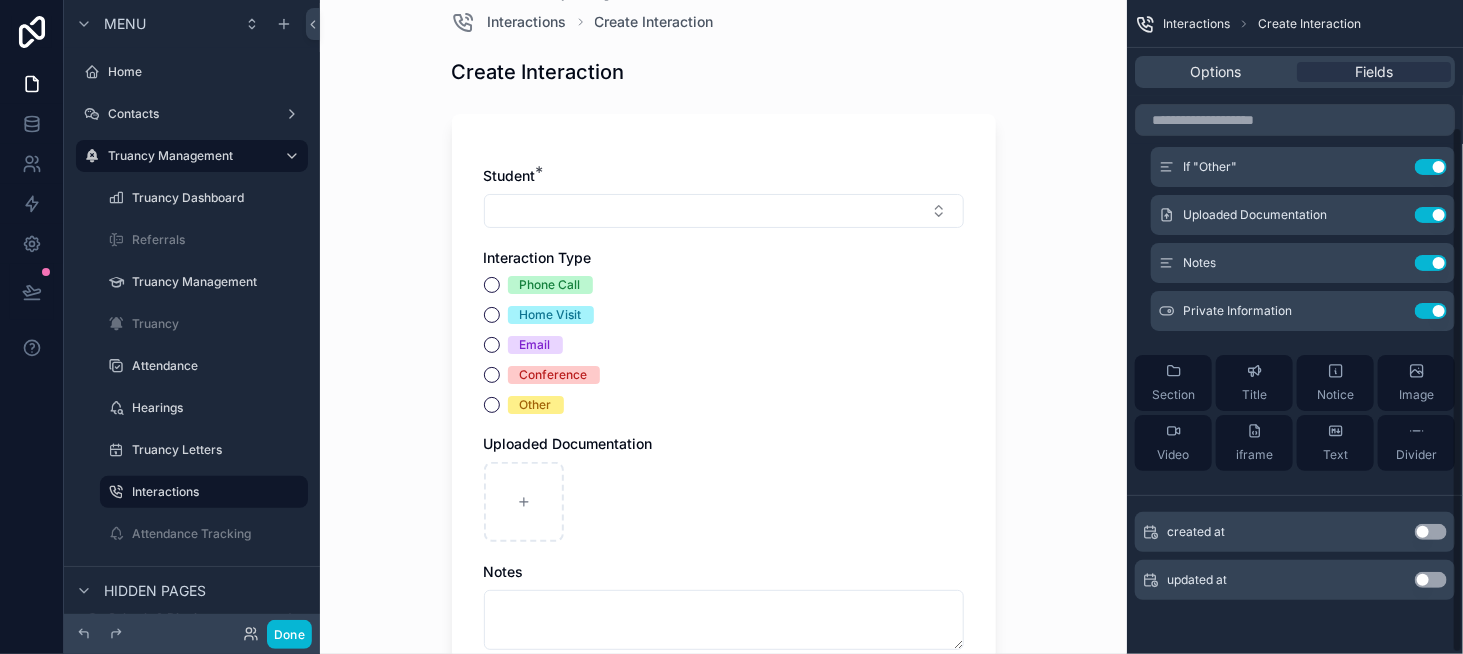 scroll, scrollTop: 200, scrollLeft: 0, axis: vertical 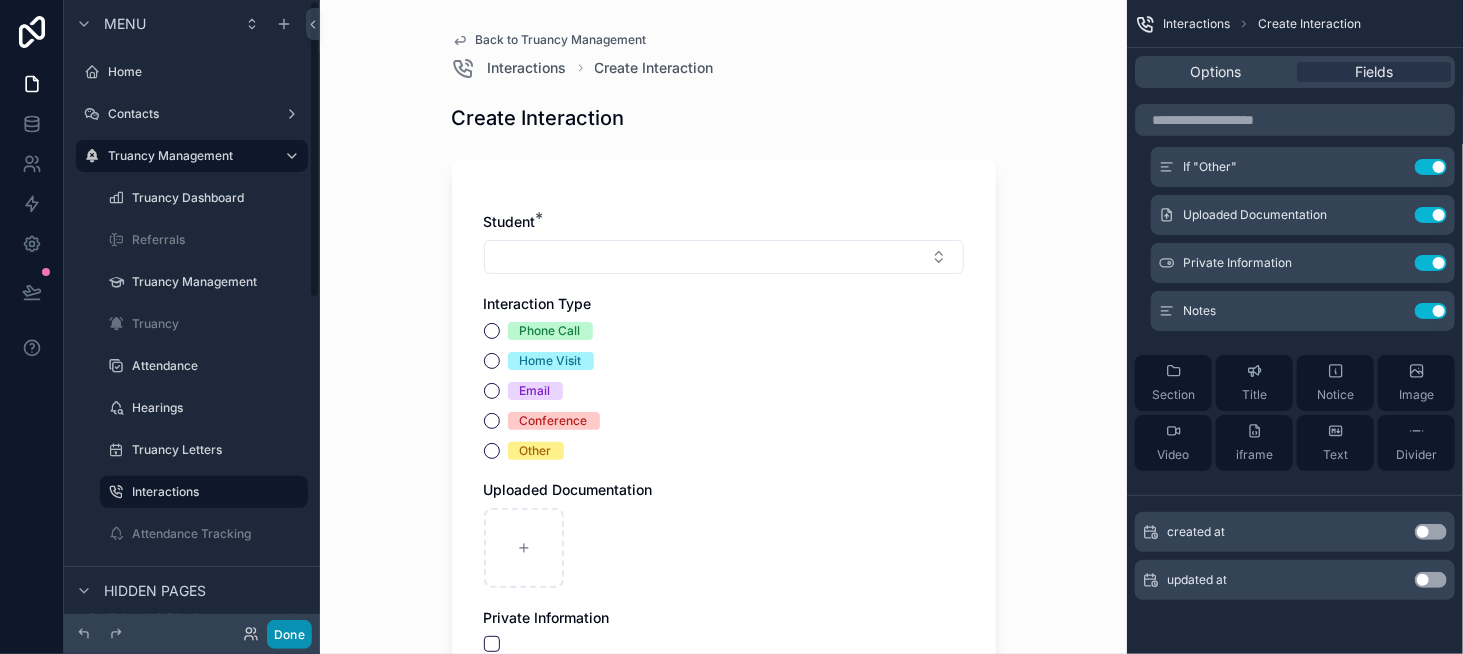 click on "Done" at bounding box center (289, 634) 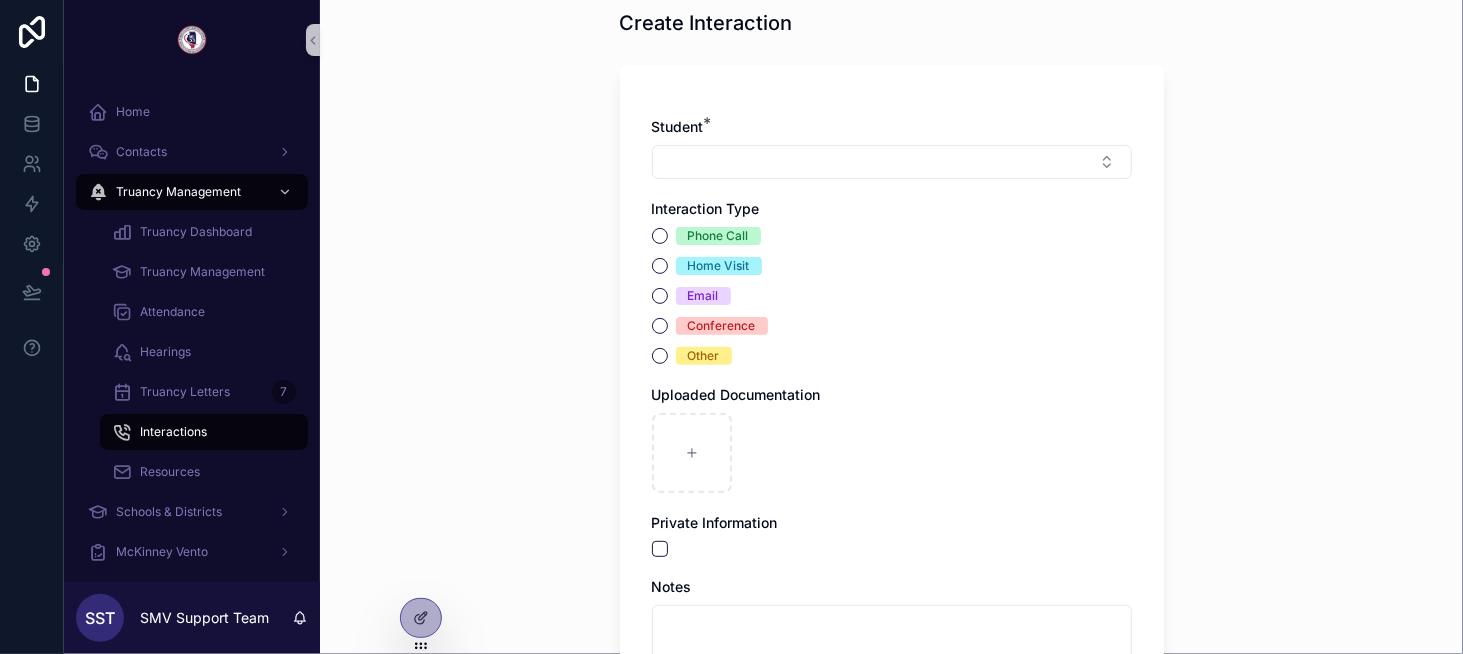 scroll, scrollTop: 0, scrollLeft: 0, axis: both 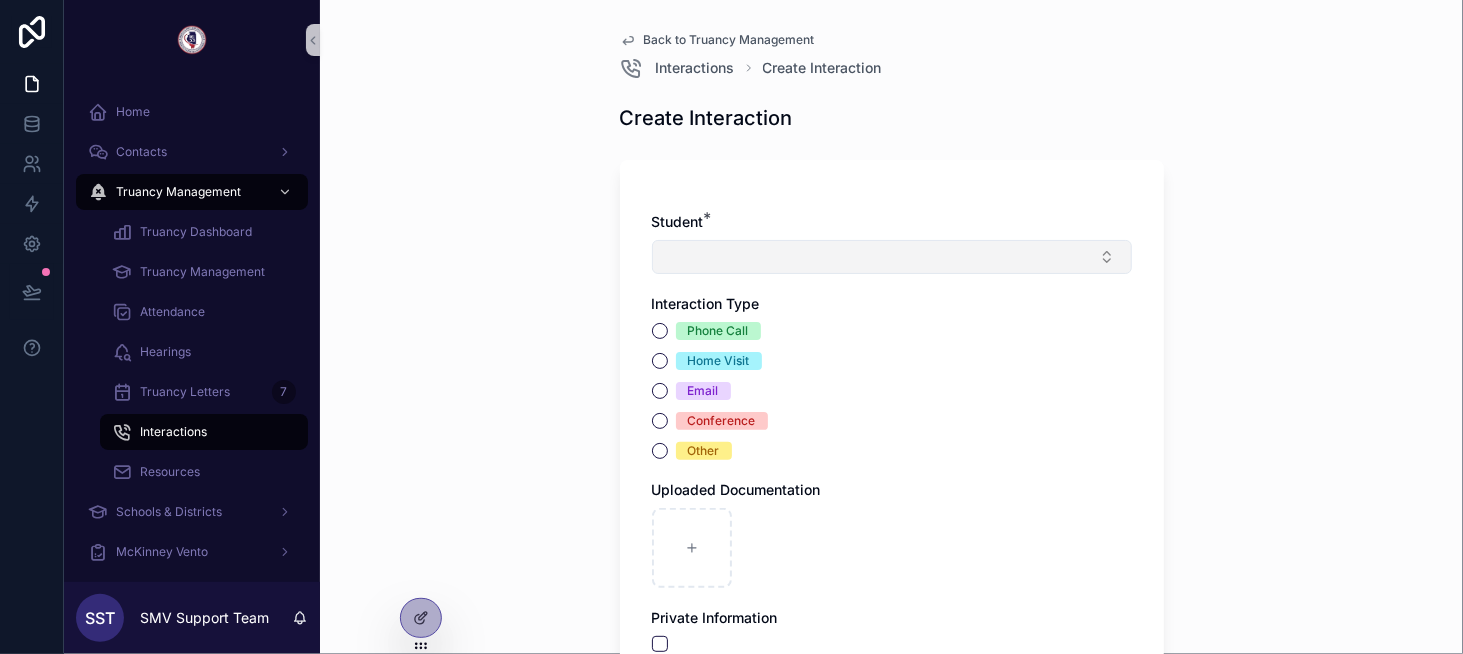 click at bounding box center [892, 257] 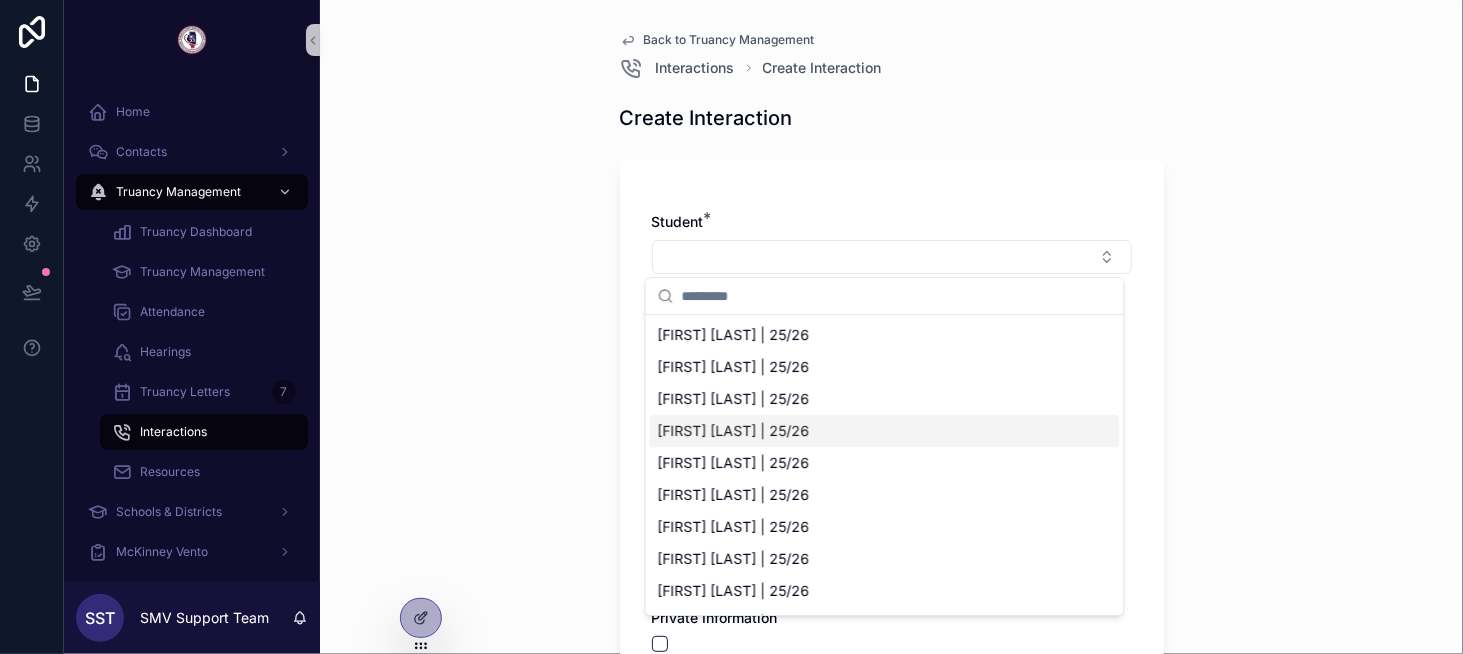 click on "Back to Truancy Management" at bounding box center [729, 40] 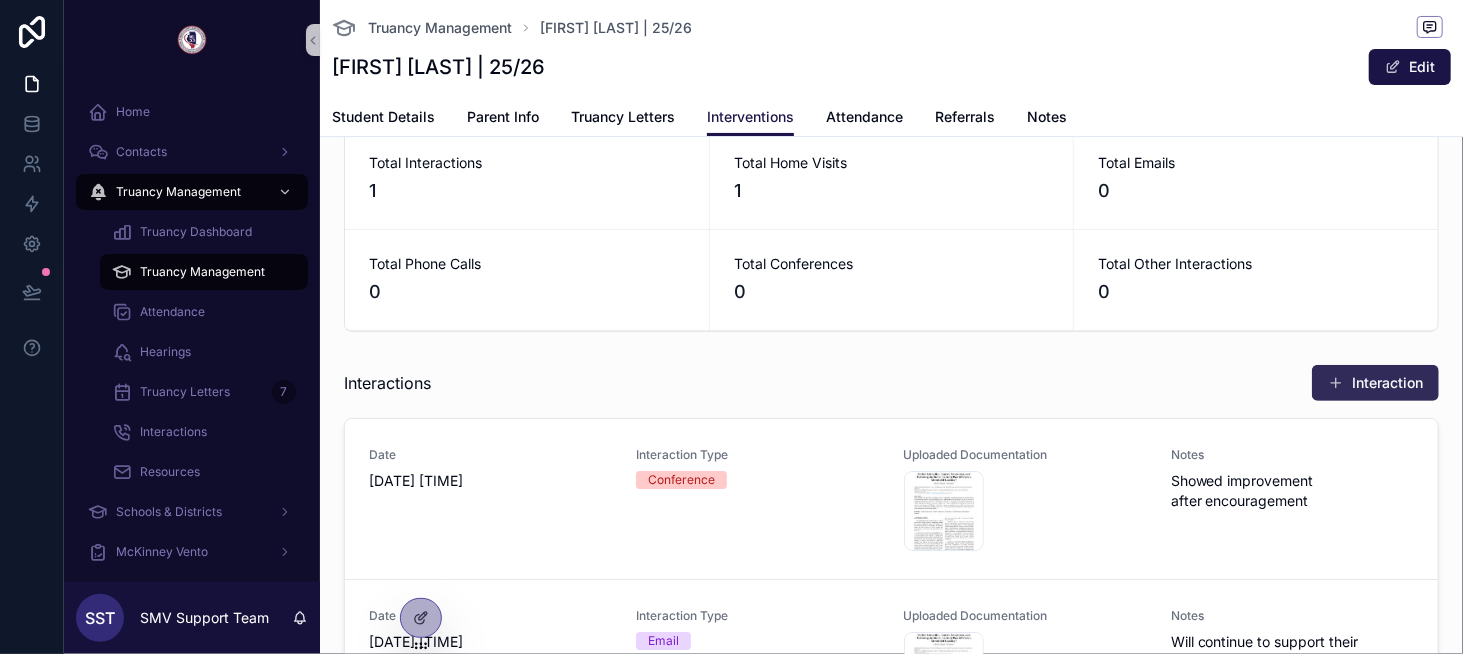 scroll, scrollTop: 100, scrollLeft: 0, axis: vertical 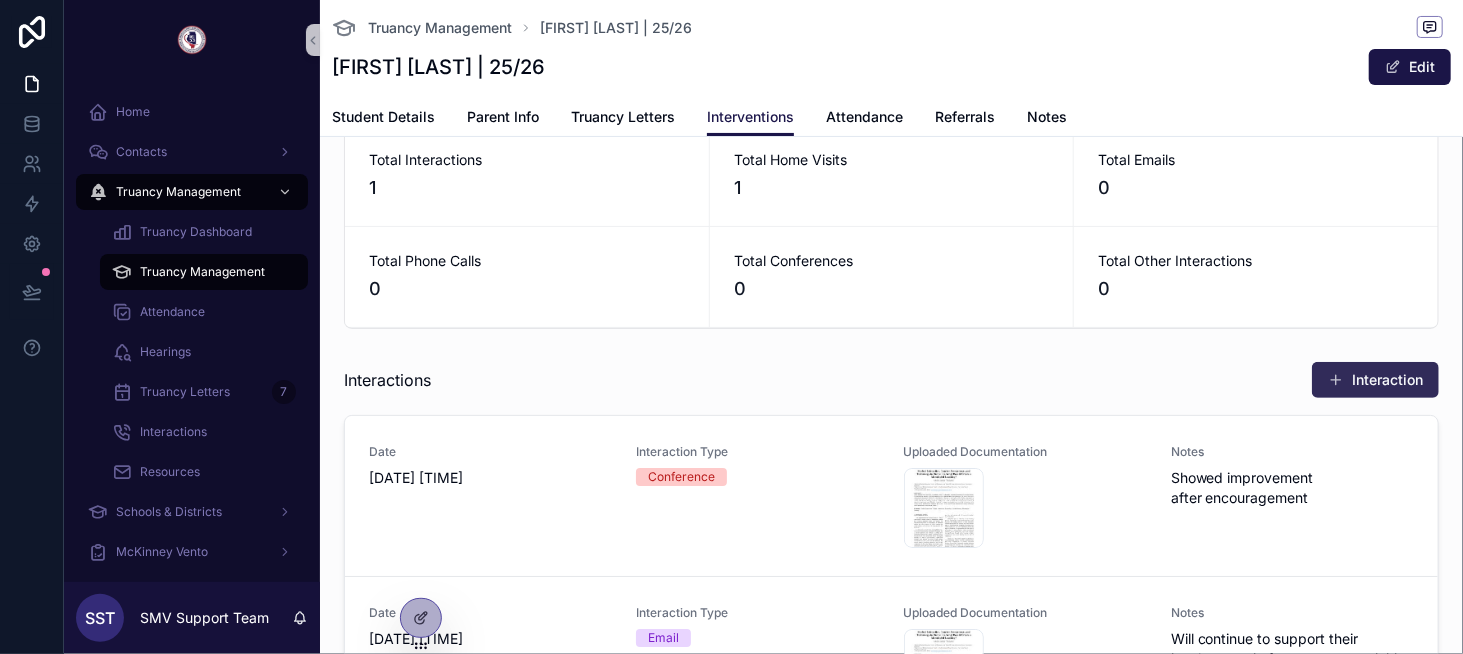 click on "Interaction" at bounding box center [1375, 380] 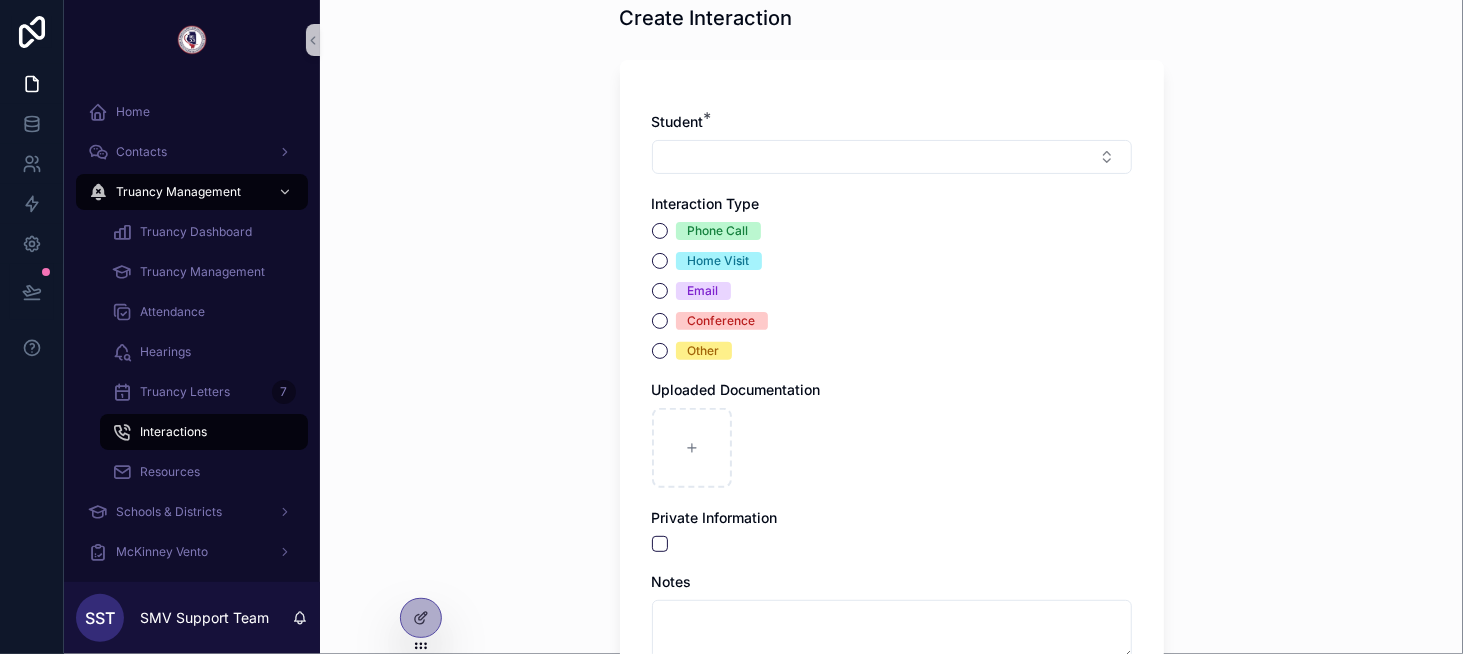 scroll, scrollTop: 0, scrollLeft: 0, axis: both 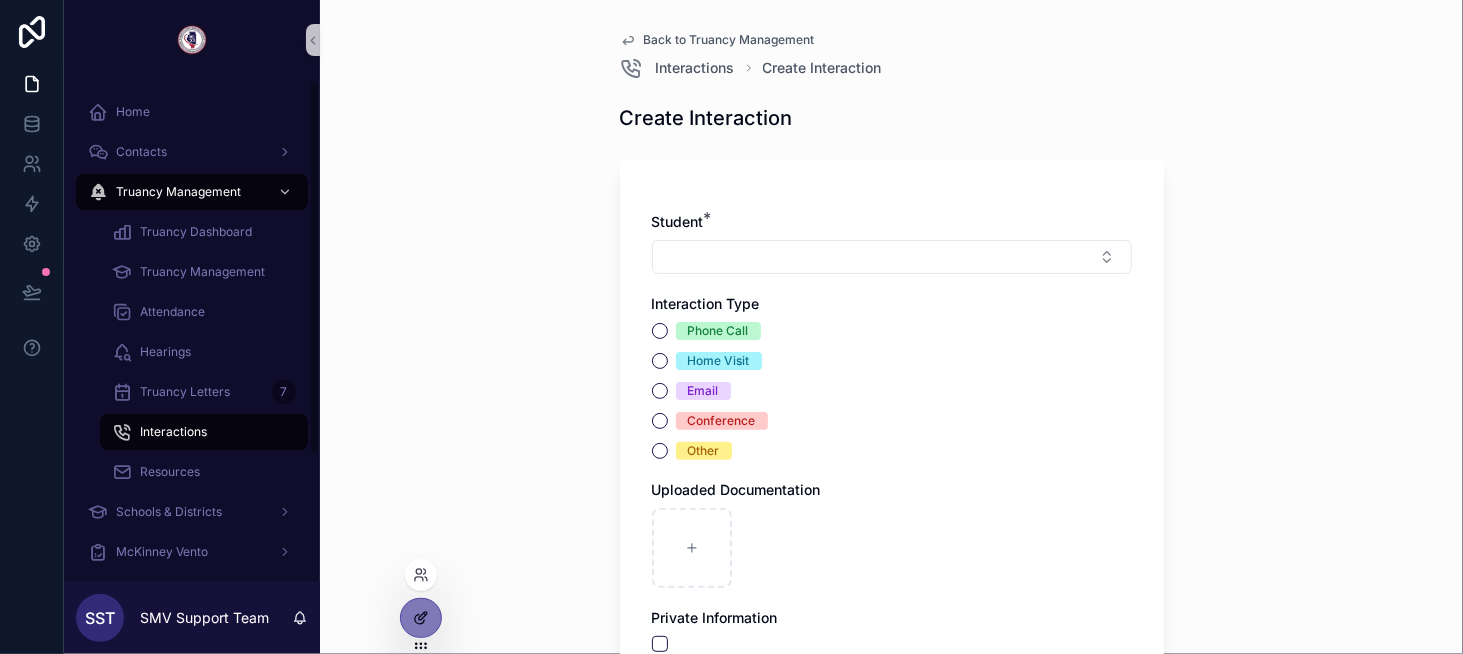 click at bounding box center (421, 618) 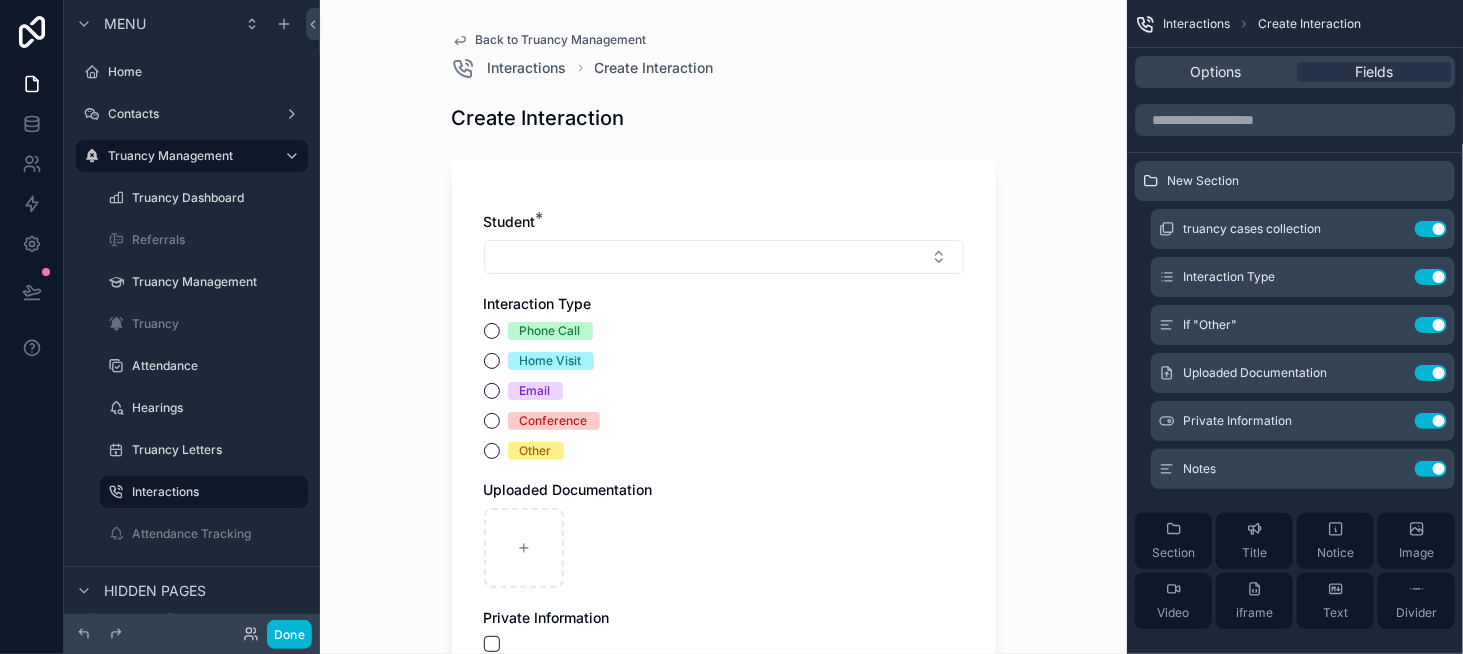 click on "Back to Truancy Management" at bounding box center (561, 40) 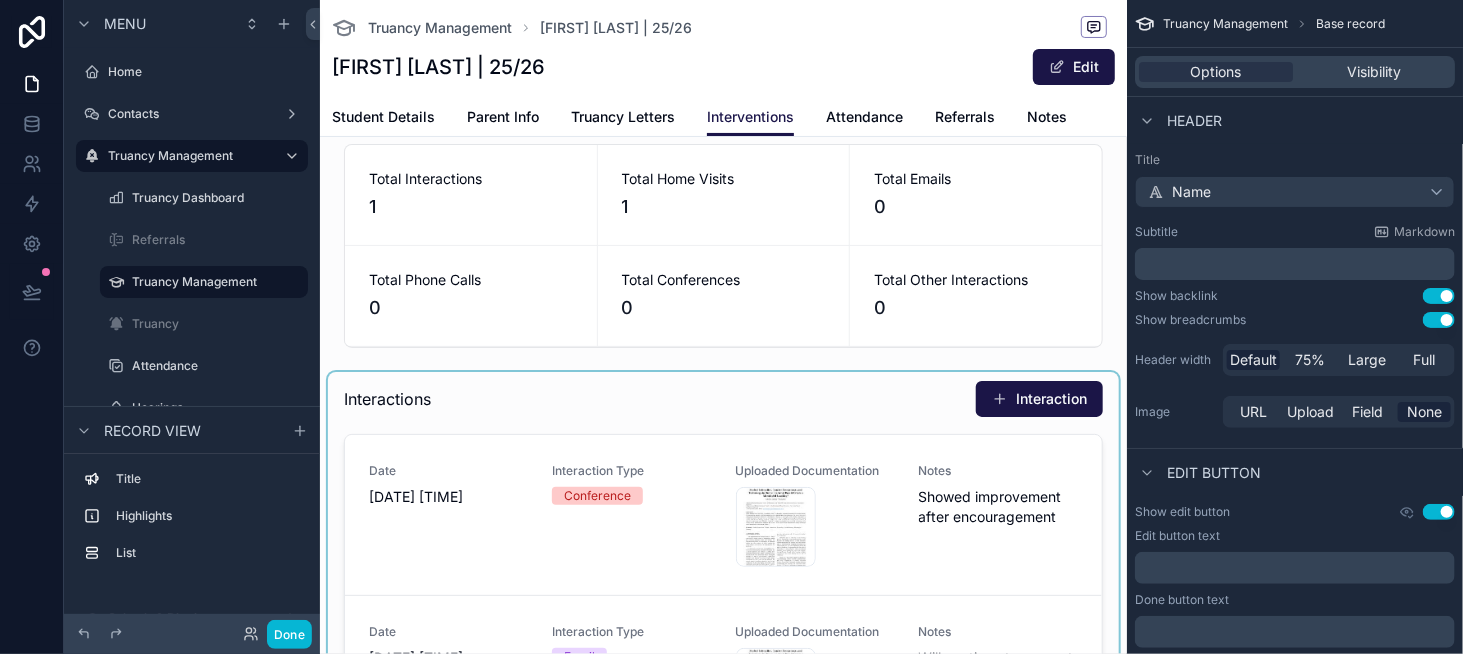 scroll, scrollTop: 300, scrollLeft: 0, axis: vertical 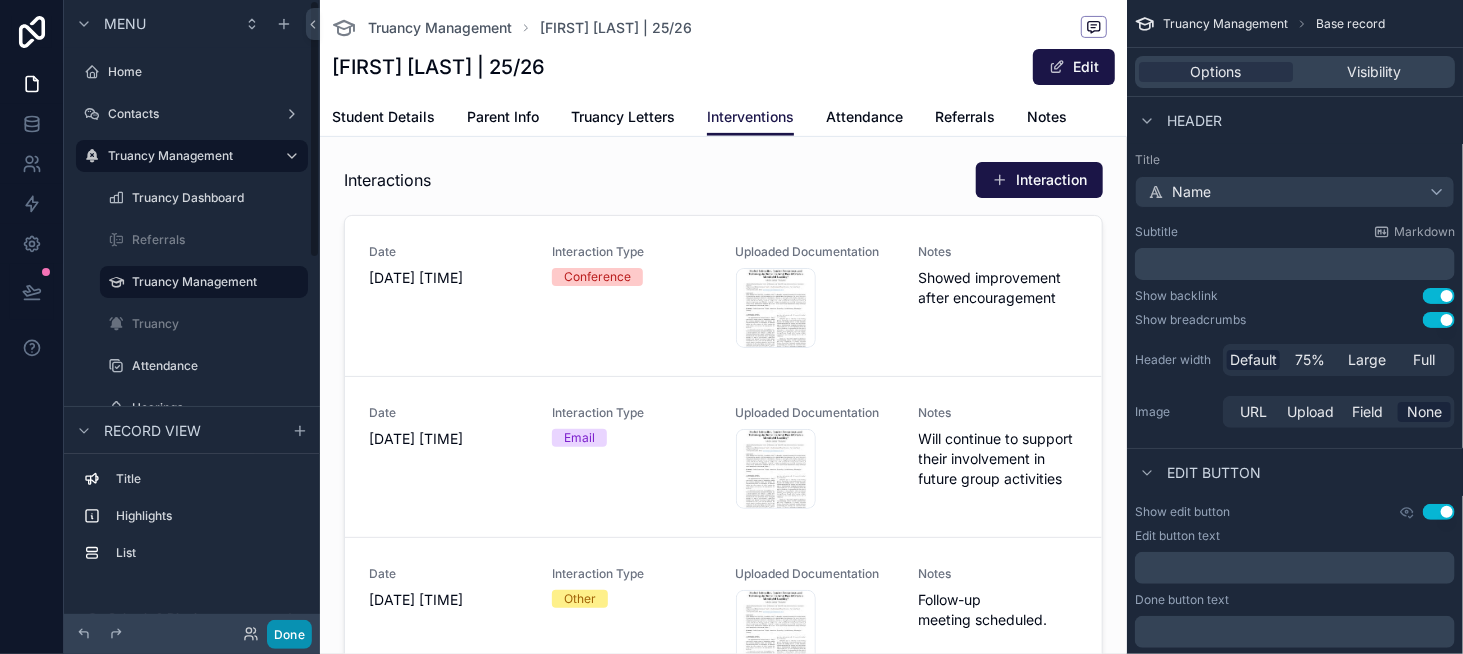 click on "Done" at bounding box center (289, 634) 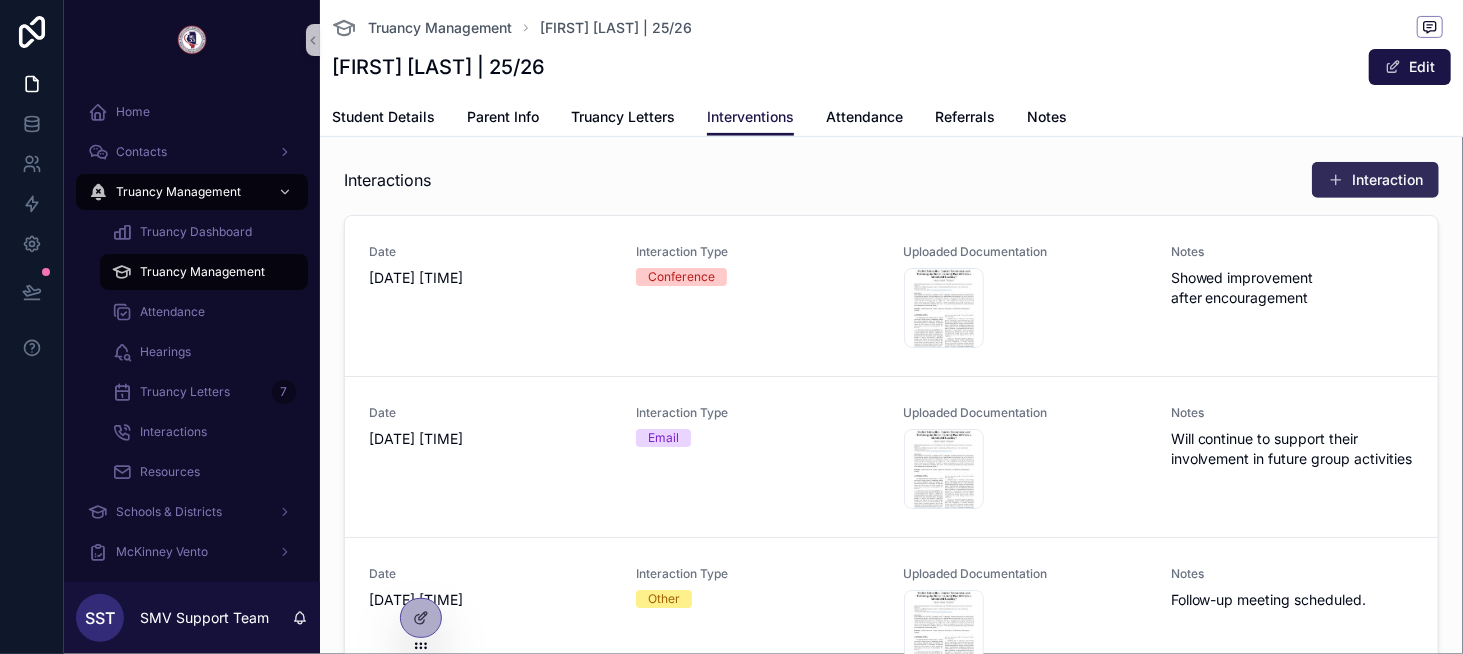 click on "Interaction" at bounding box center (1375, 180) 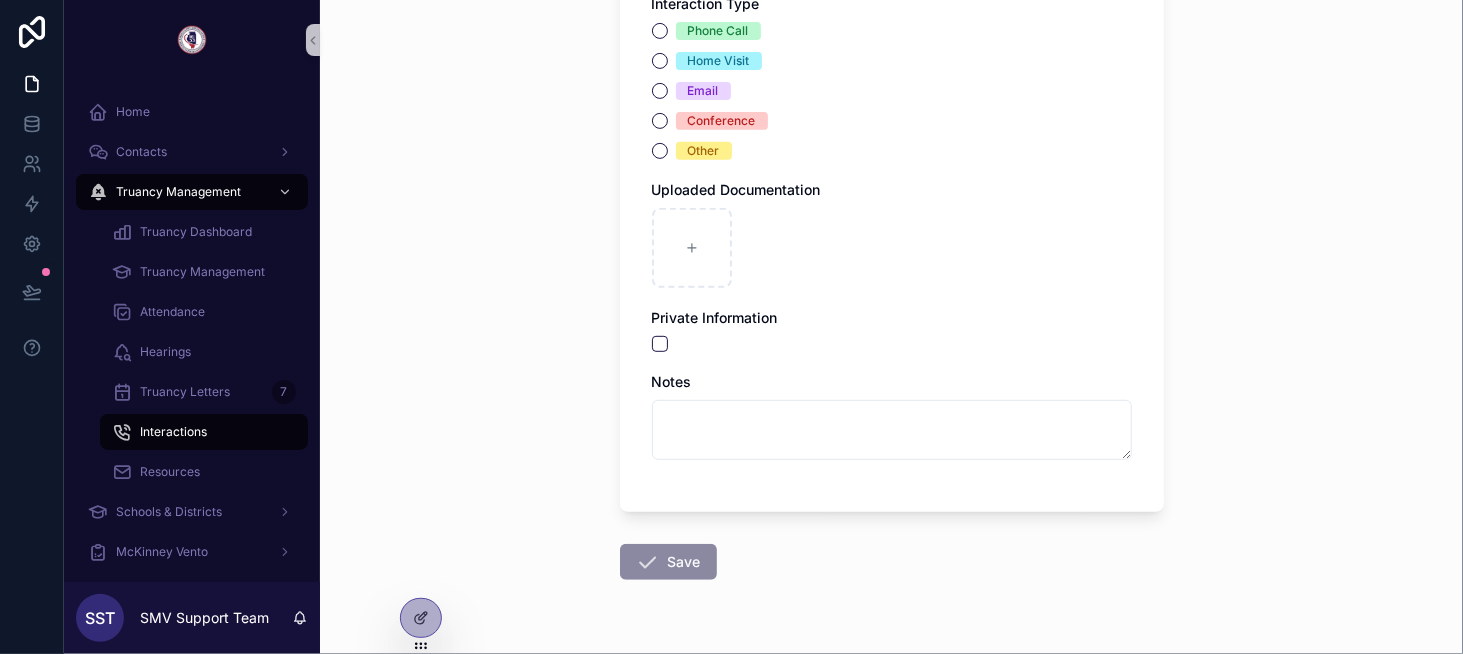 scroll, scrollTop: 0, scrollLeft: 0, axis: both 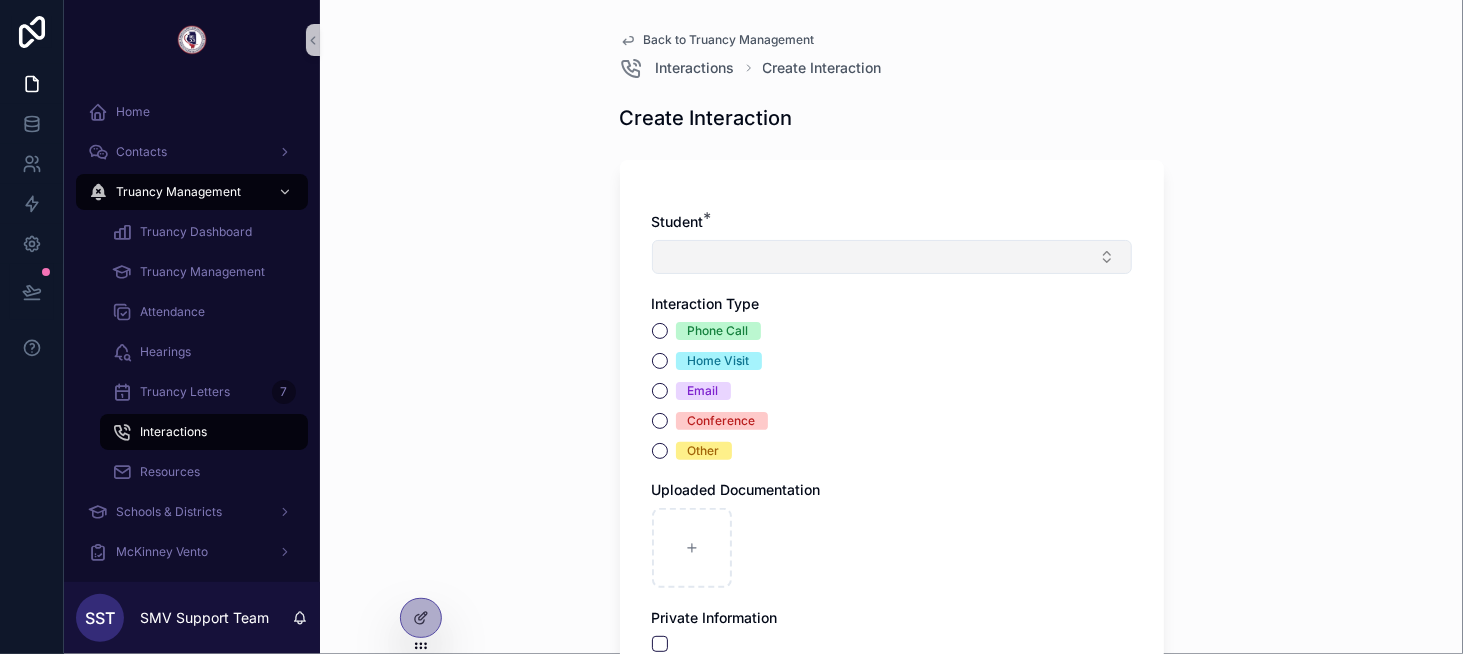 click at bounding box center (892, 257) 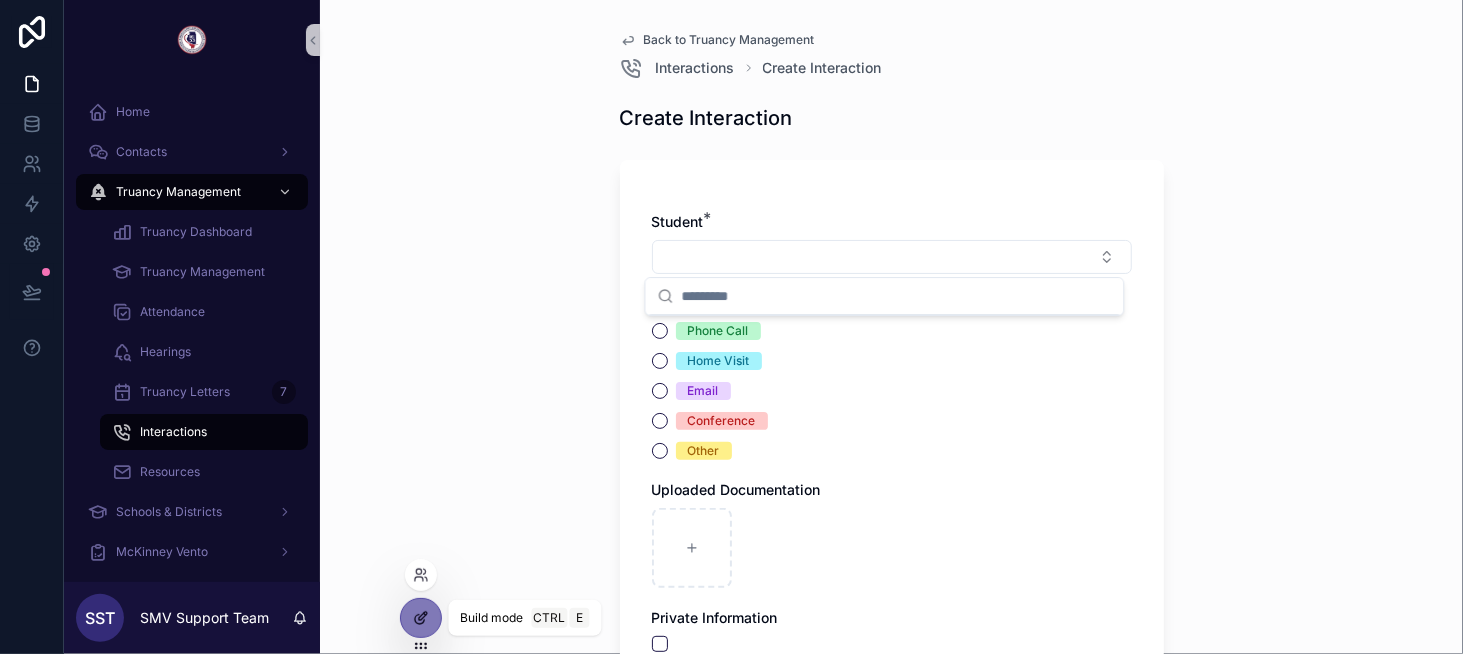 click 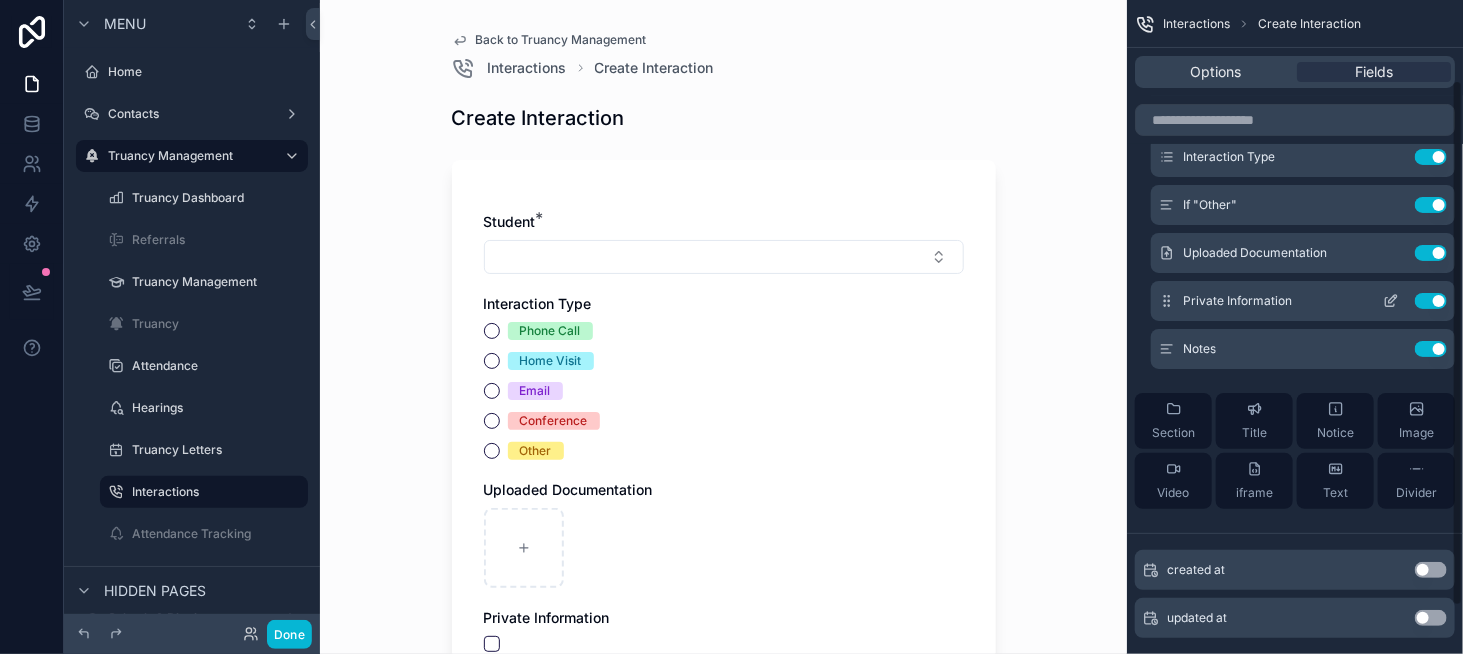 scroll, scrollTop: 158, scrollLeft: 0, axis: vertical 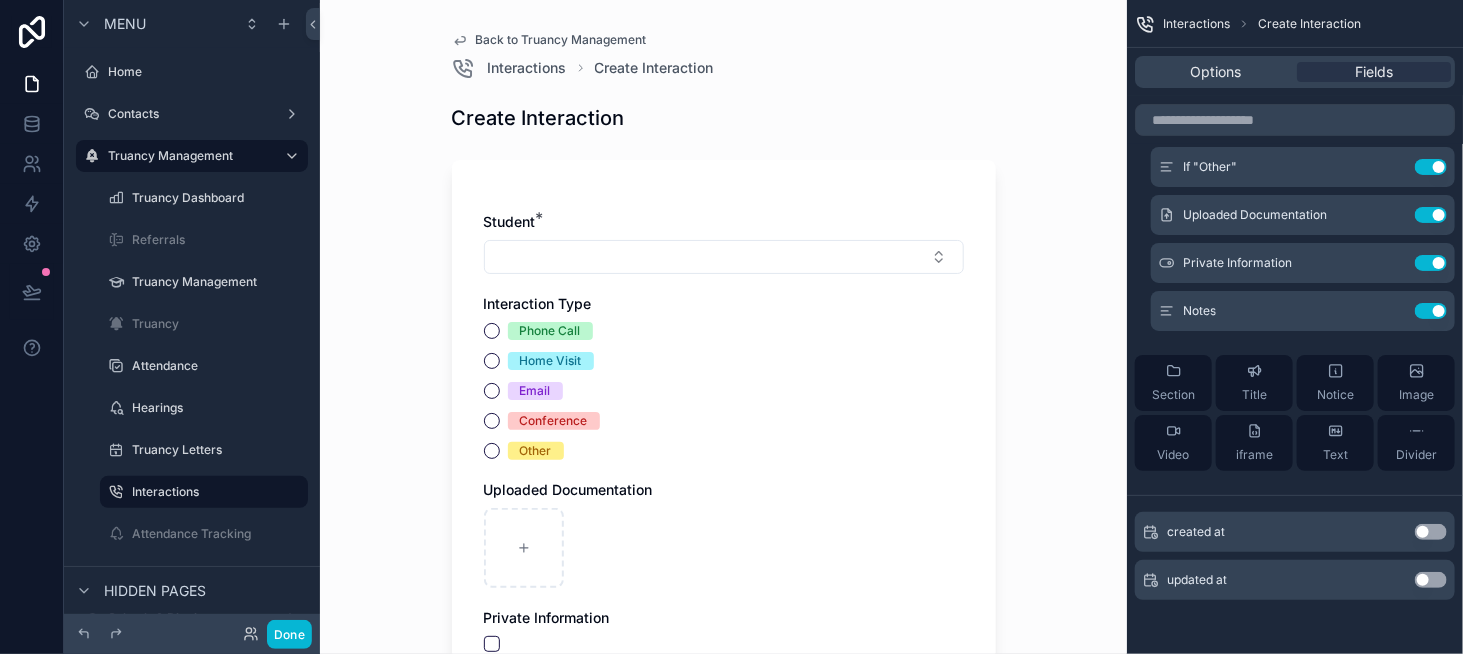 click 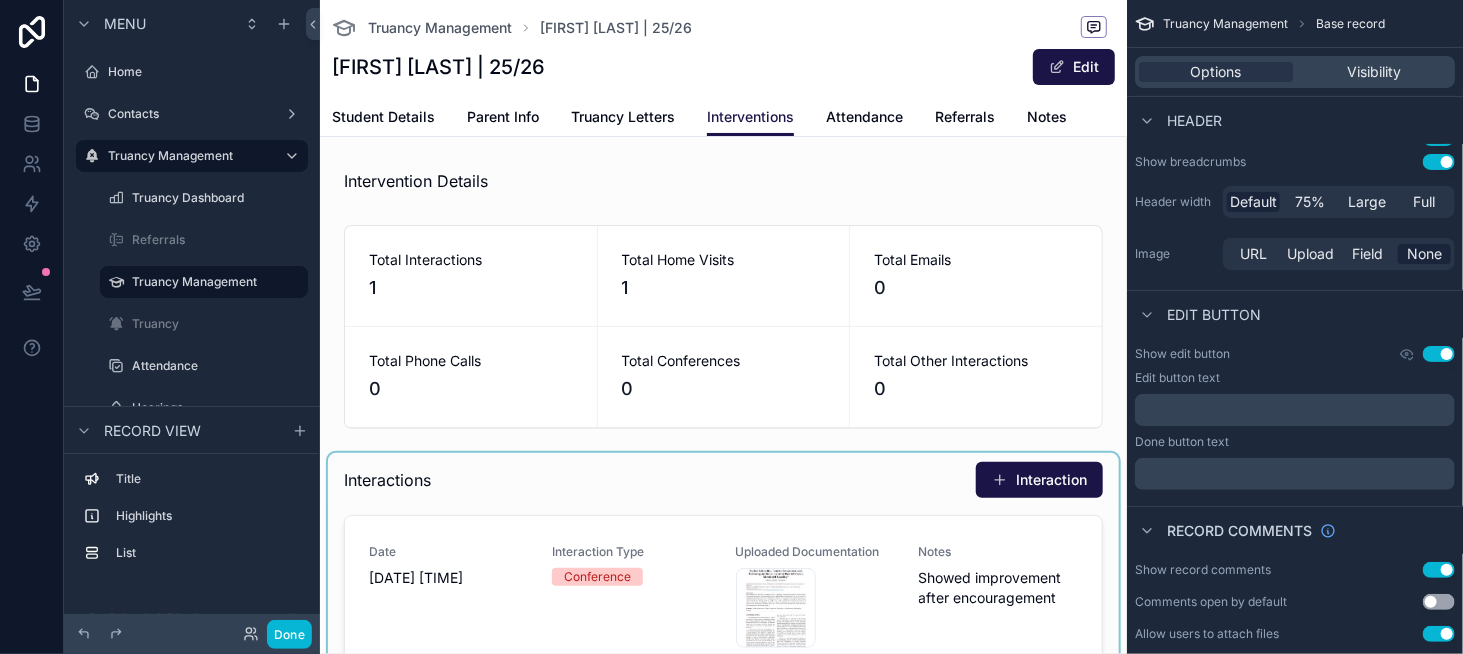 click at bounding box center [723, 737] 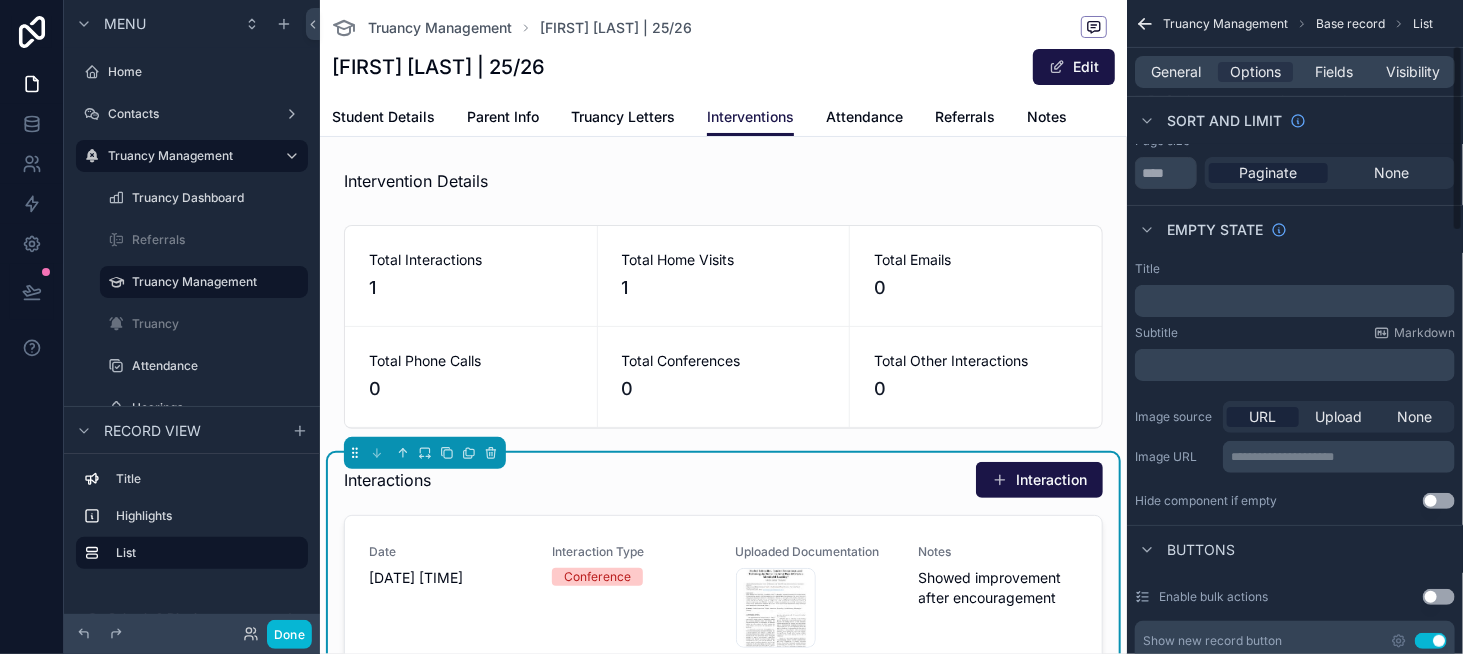 scroll, scrollTop: 458, scrollLeft: 0, axis: vertical 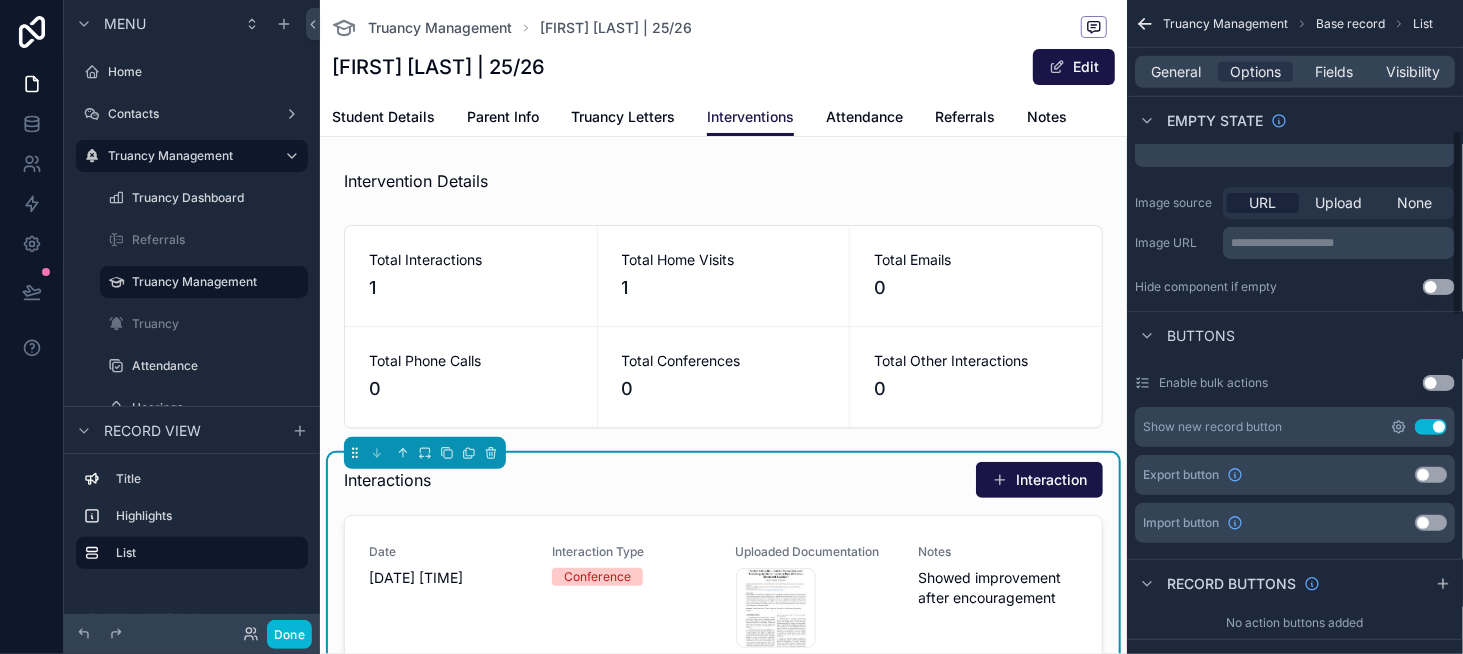 click 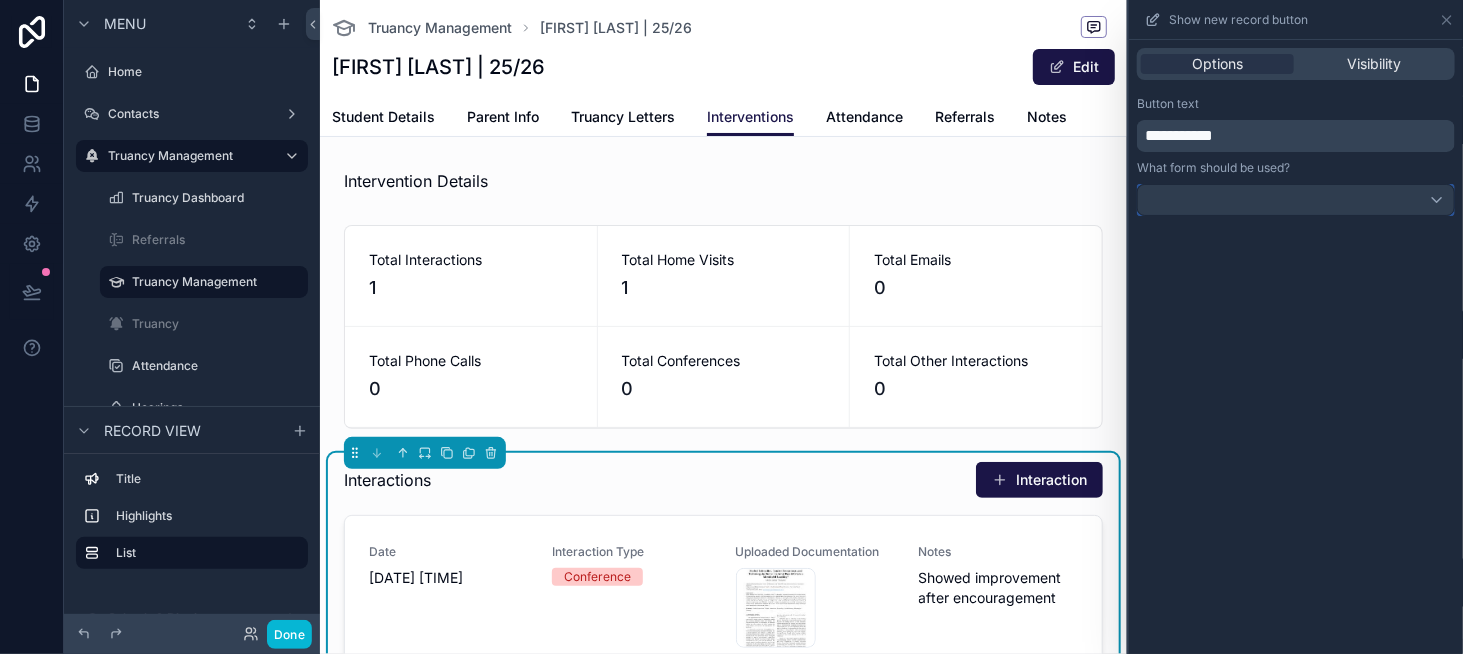 click at bounding box center (1296, 200) 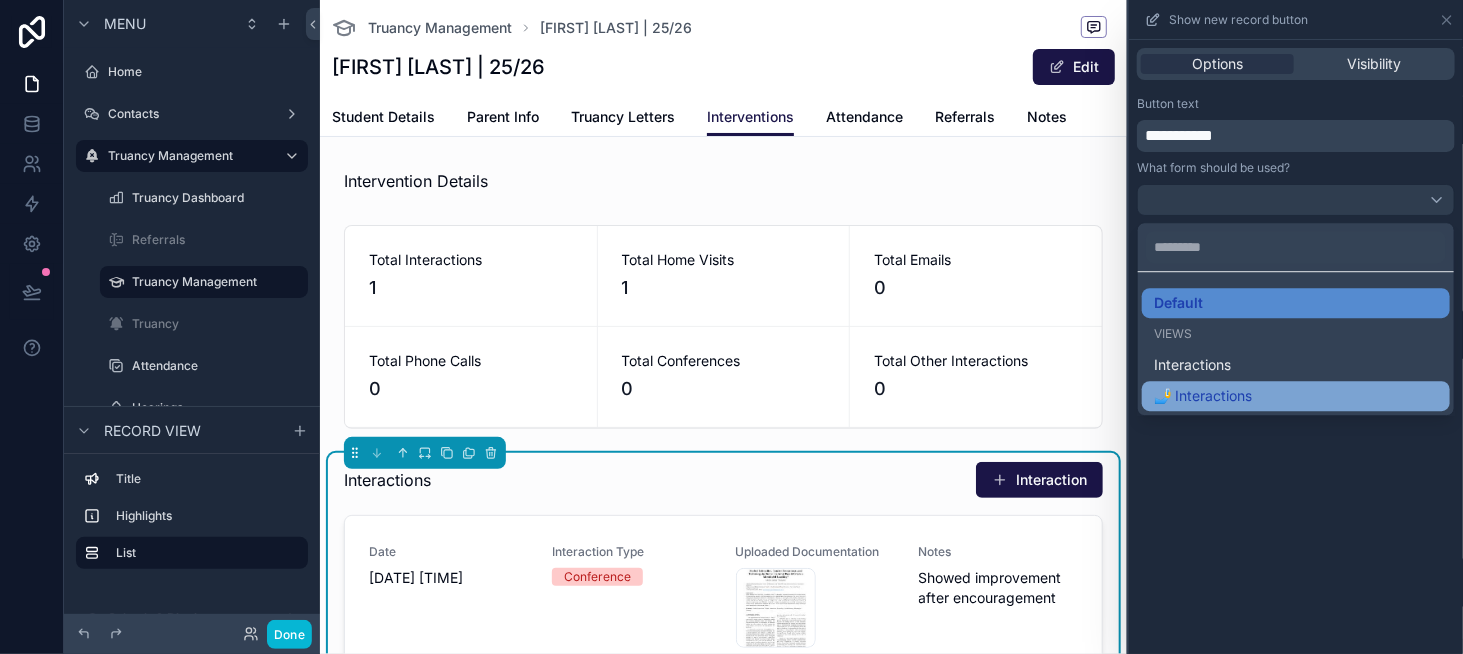 click on "🤳 Interactions" at bounding box center (1203, 396) 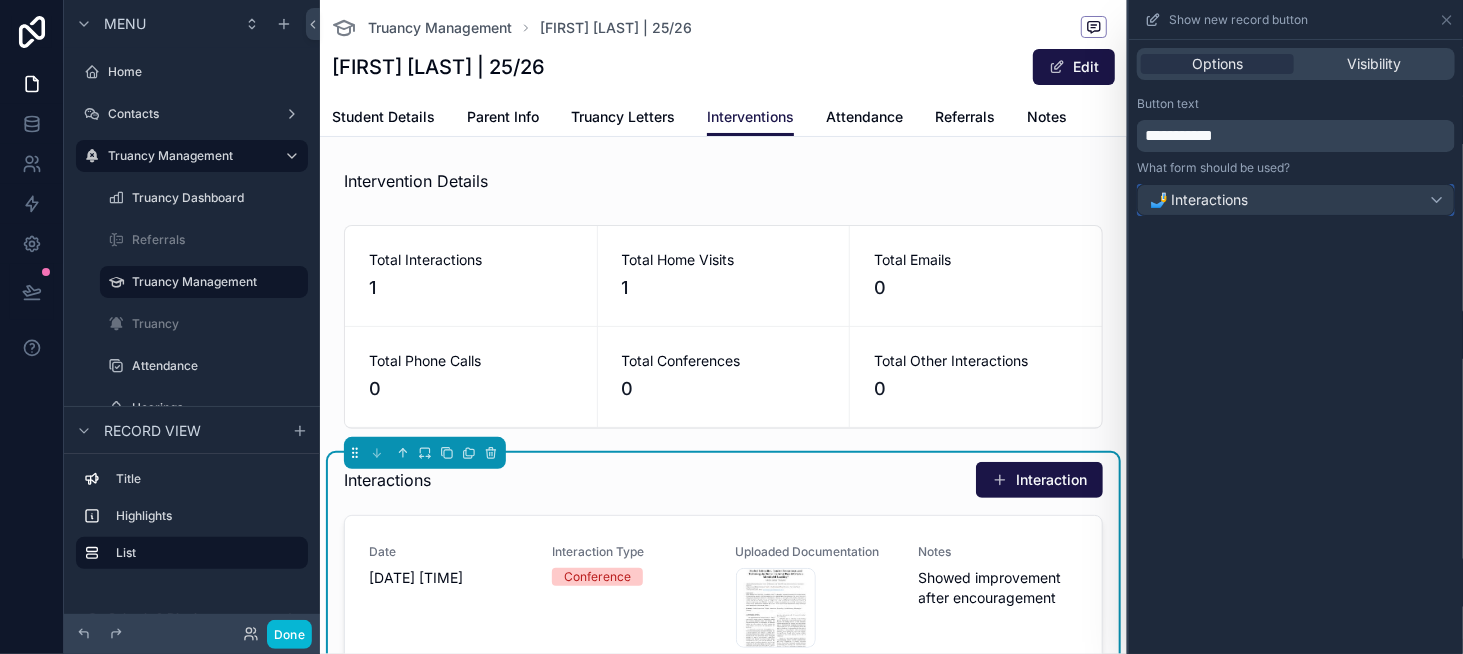 click on "🤳 Interactions" at bounding box center [1199, 200] 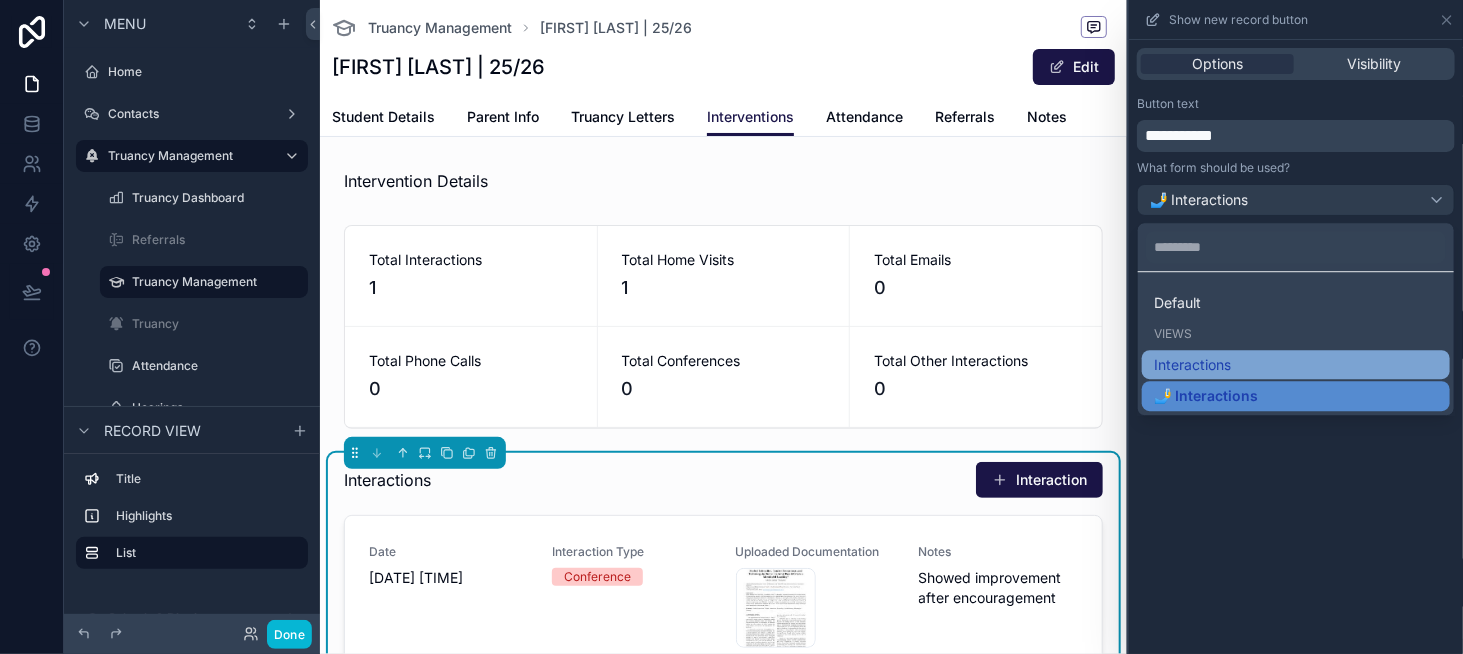 click on "Interactions" at bounding box center (1192, 365) 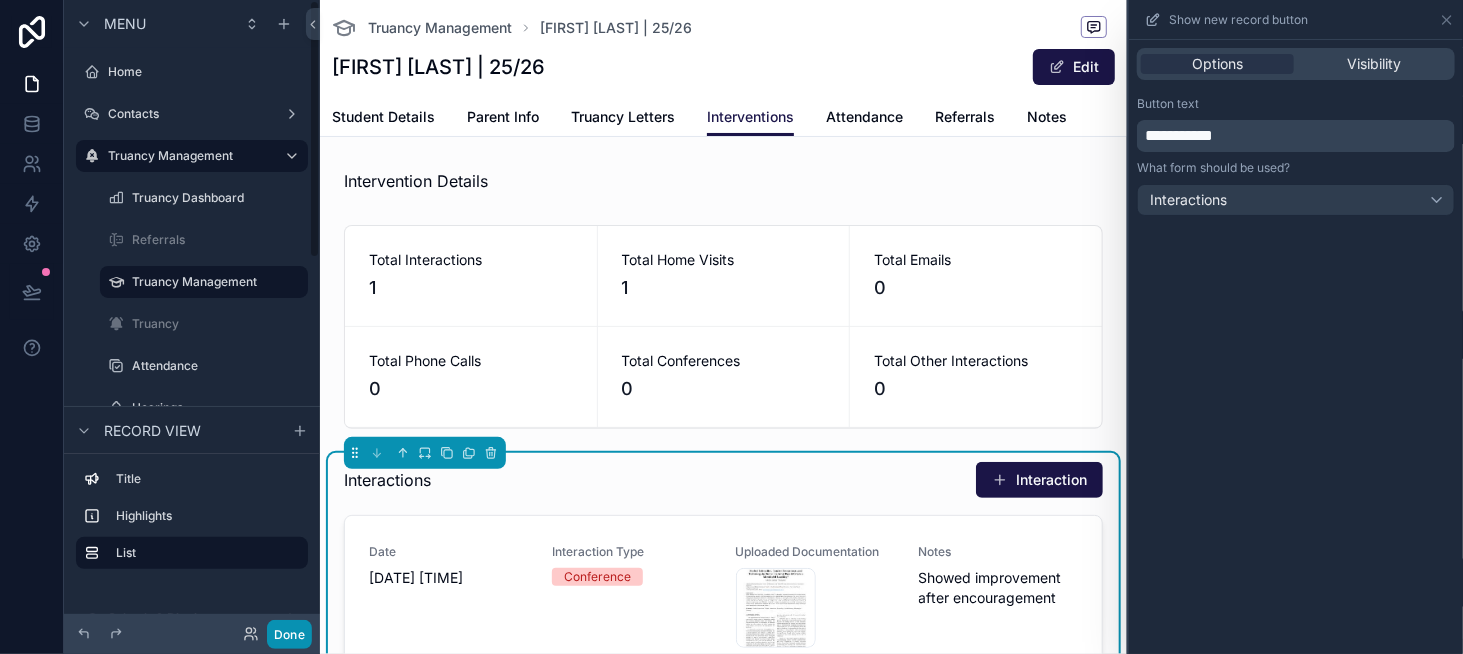 click on "Done" at bounding box center (289, 634) 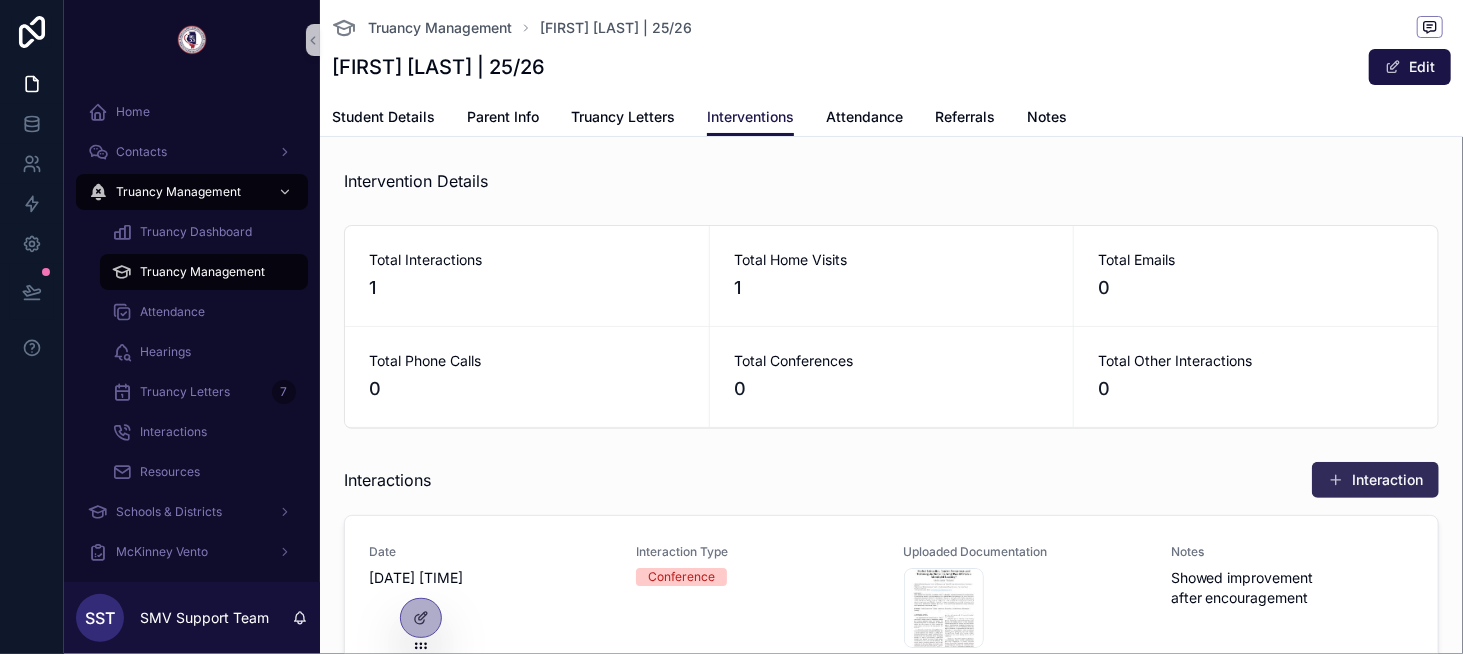 click on "Interaction" at bounding box center [1375, 480] 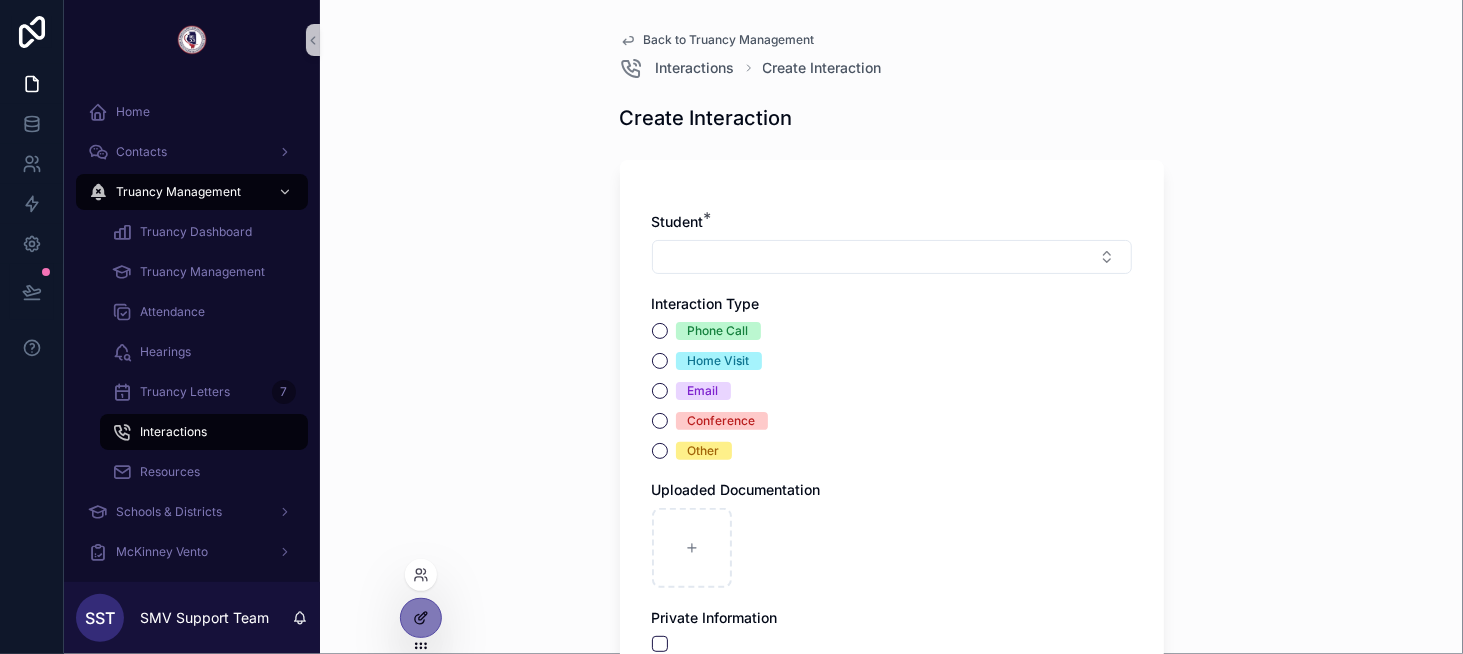 click 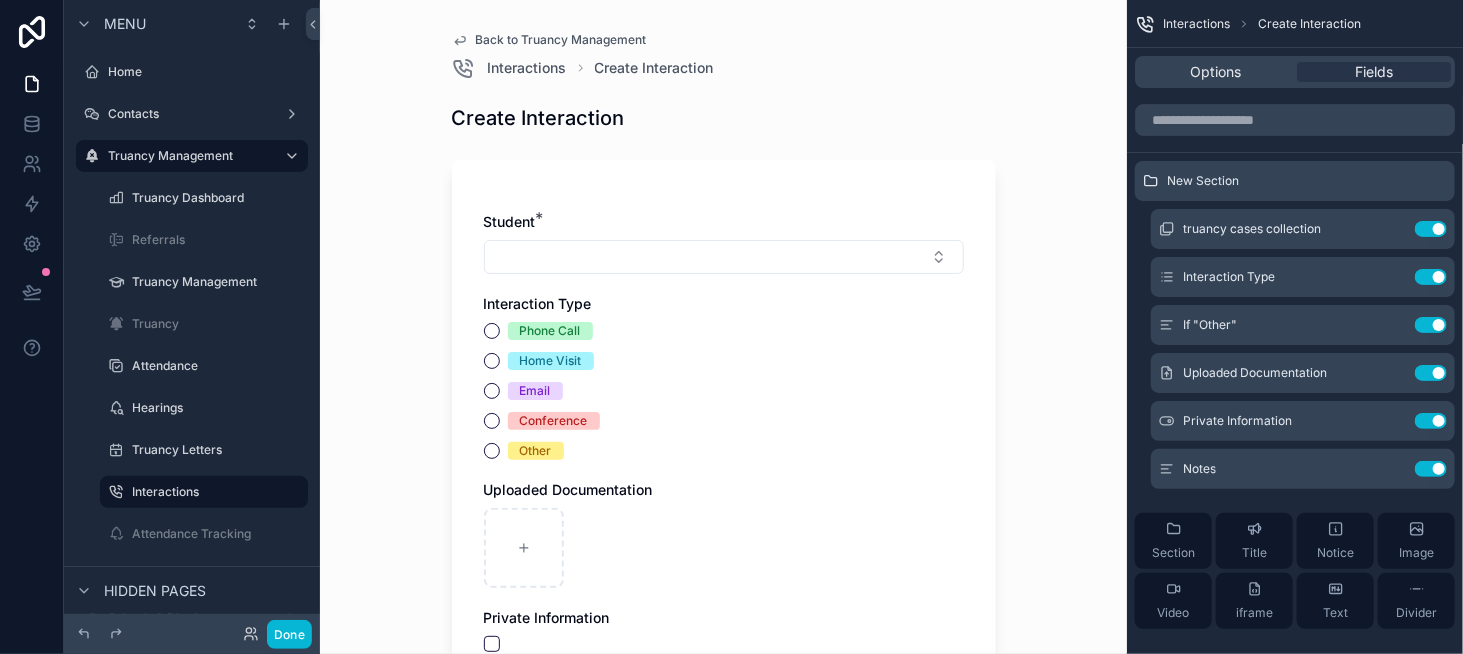 click on "Back to Truancy Management" at bounding box center [561, 40] 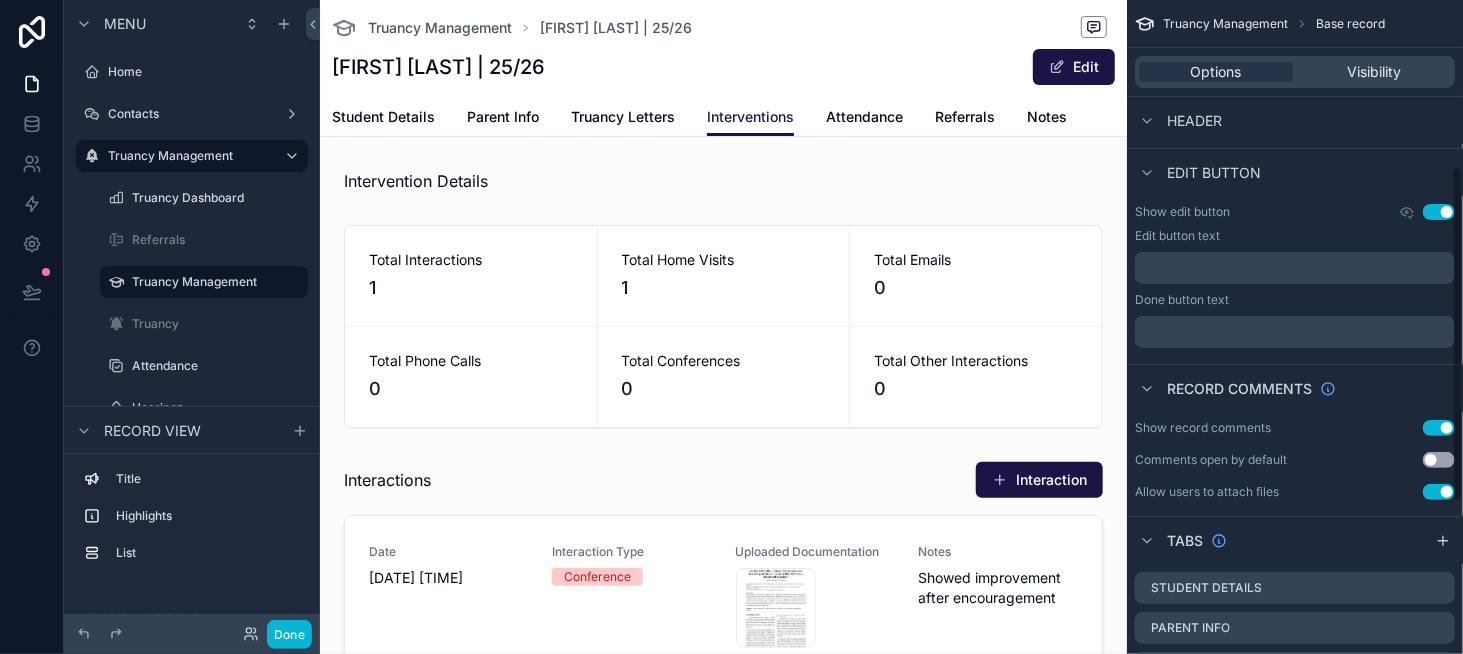 scroll, scrollTop: 400, scrollLeft: 0, axis: vertical 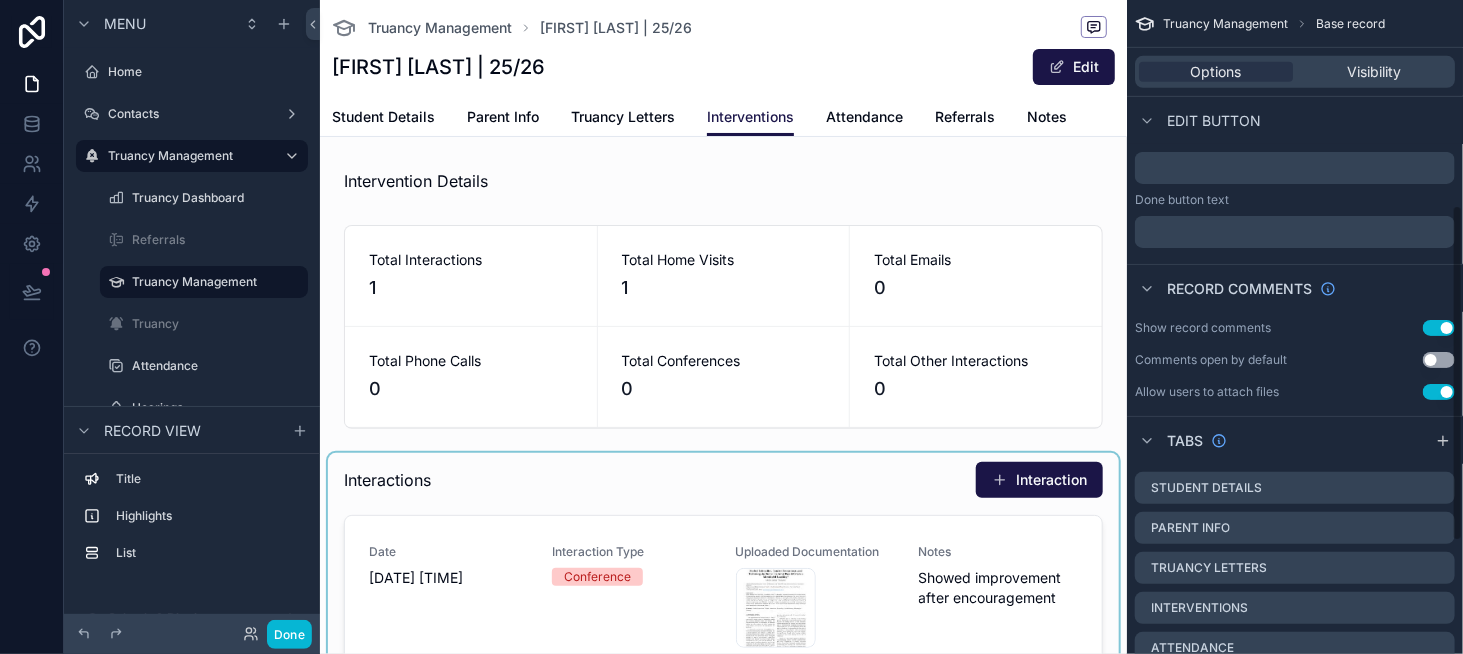 click at bounding box center (723, 737) 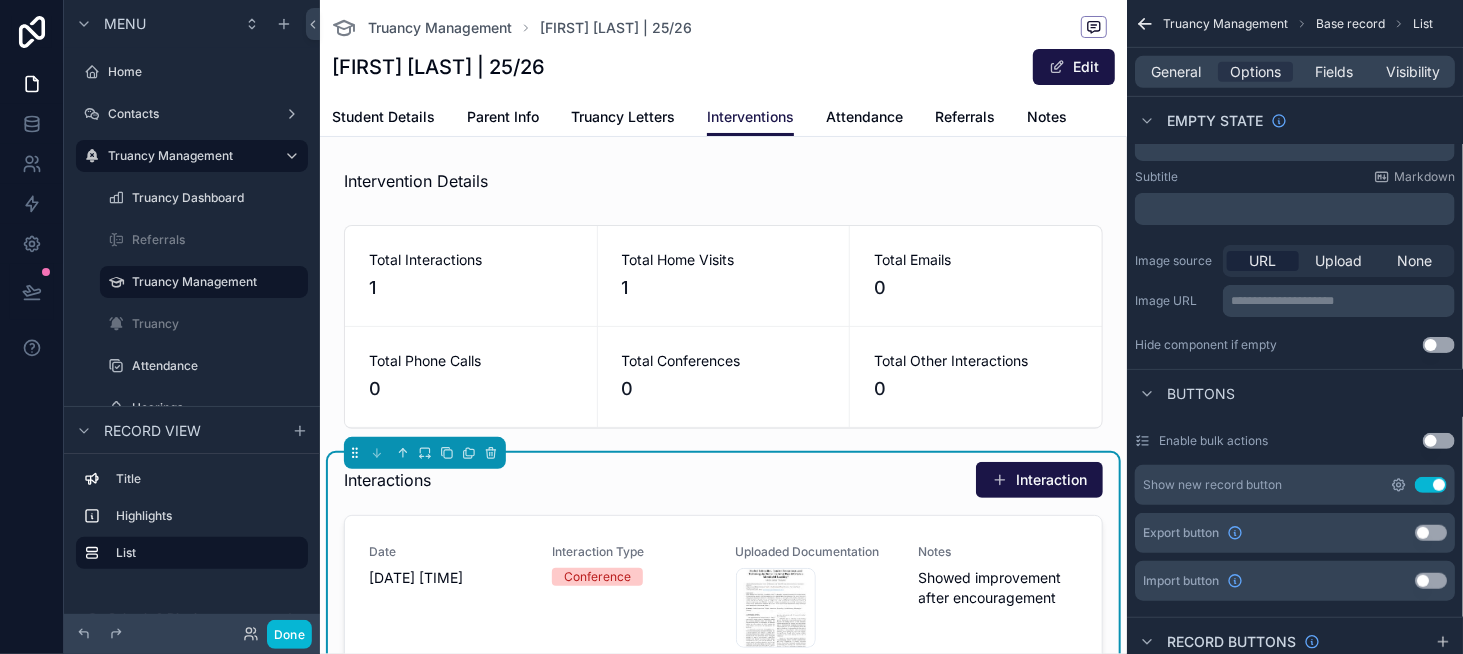 click 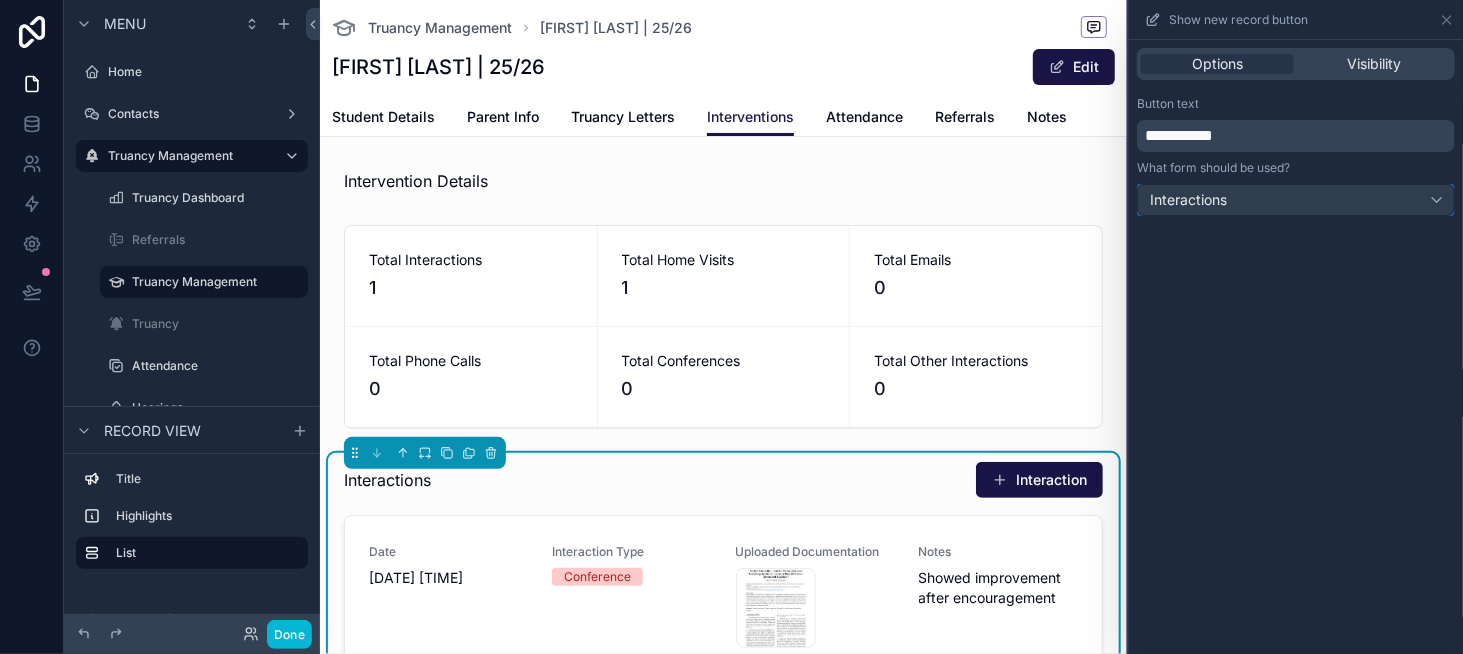 click on "Interactions" at bounding box center (1296, 200) 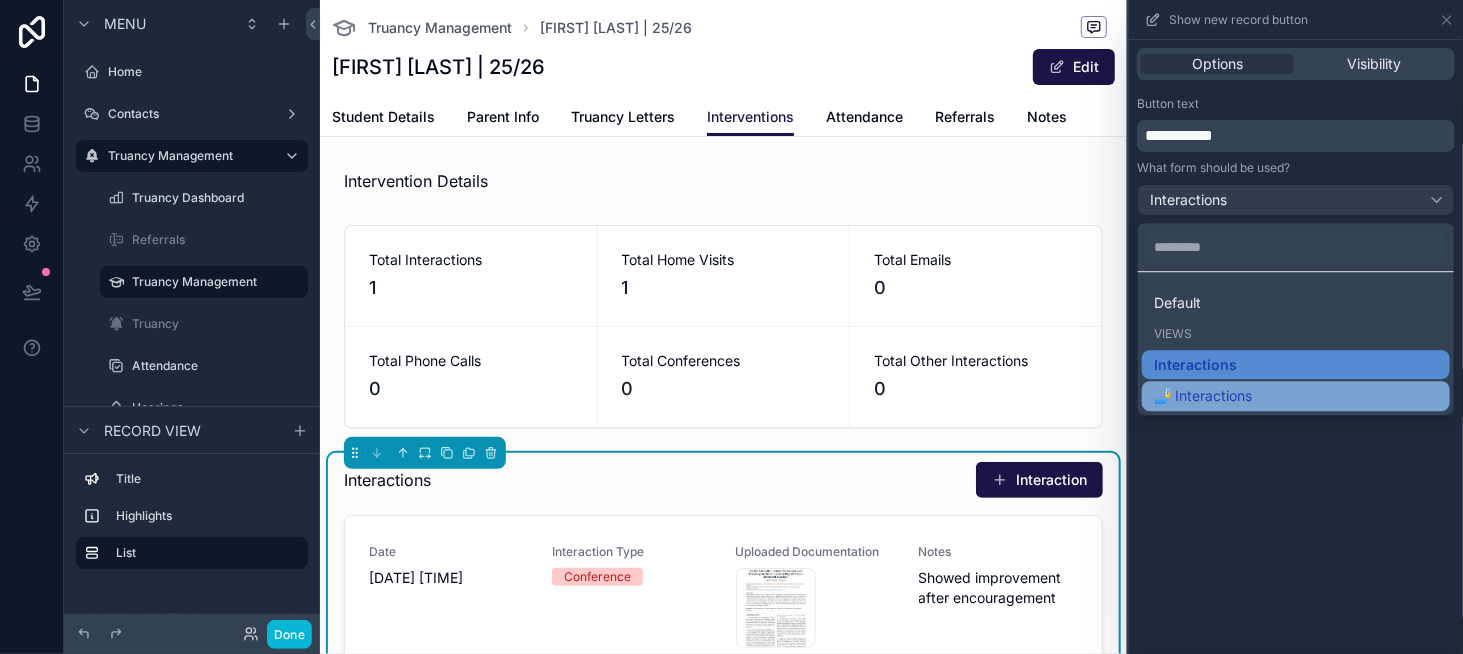 click on "🤳 Interactions" at bounding box center (1203, 396) 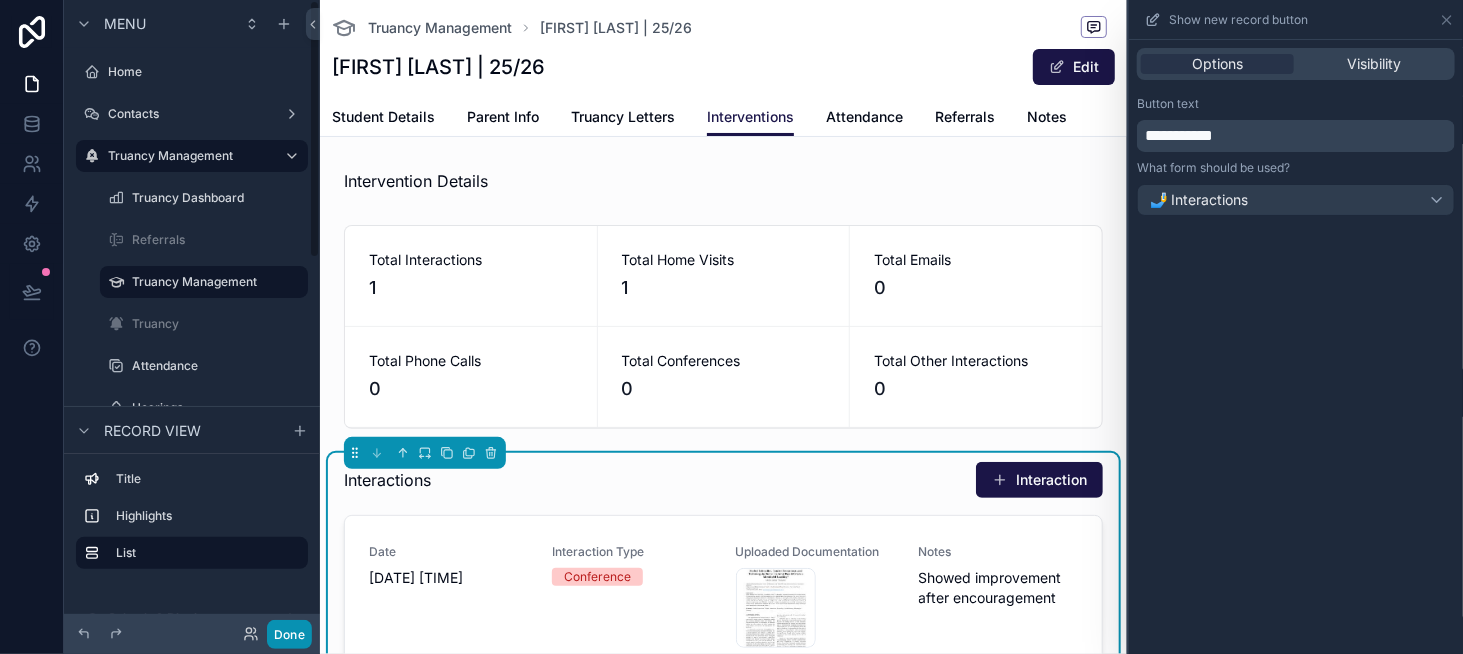 click on "Done" at bounding box center (289, 634) 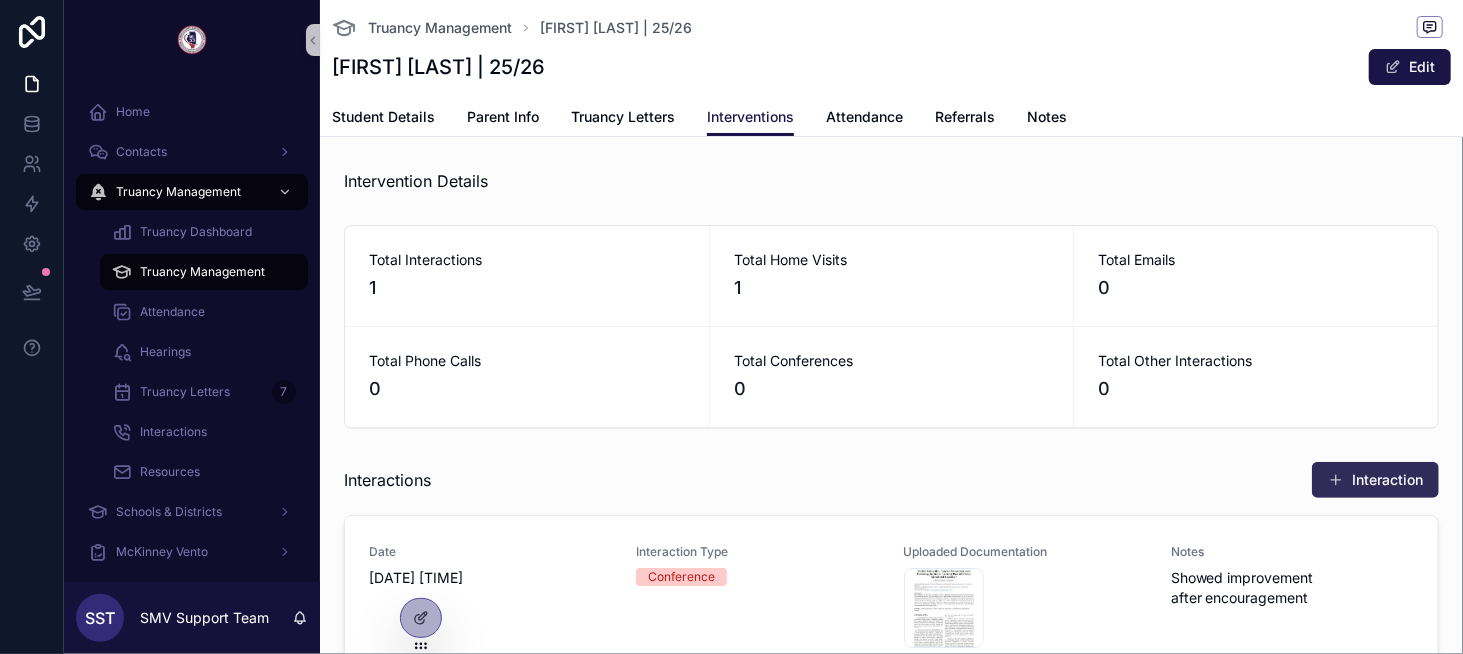 click on "Interaction" at bounding box center (1375, 480) 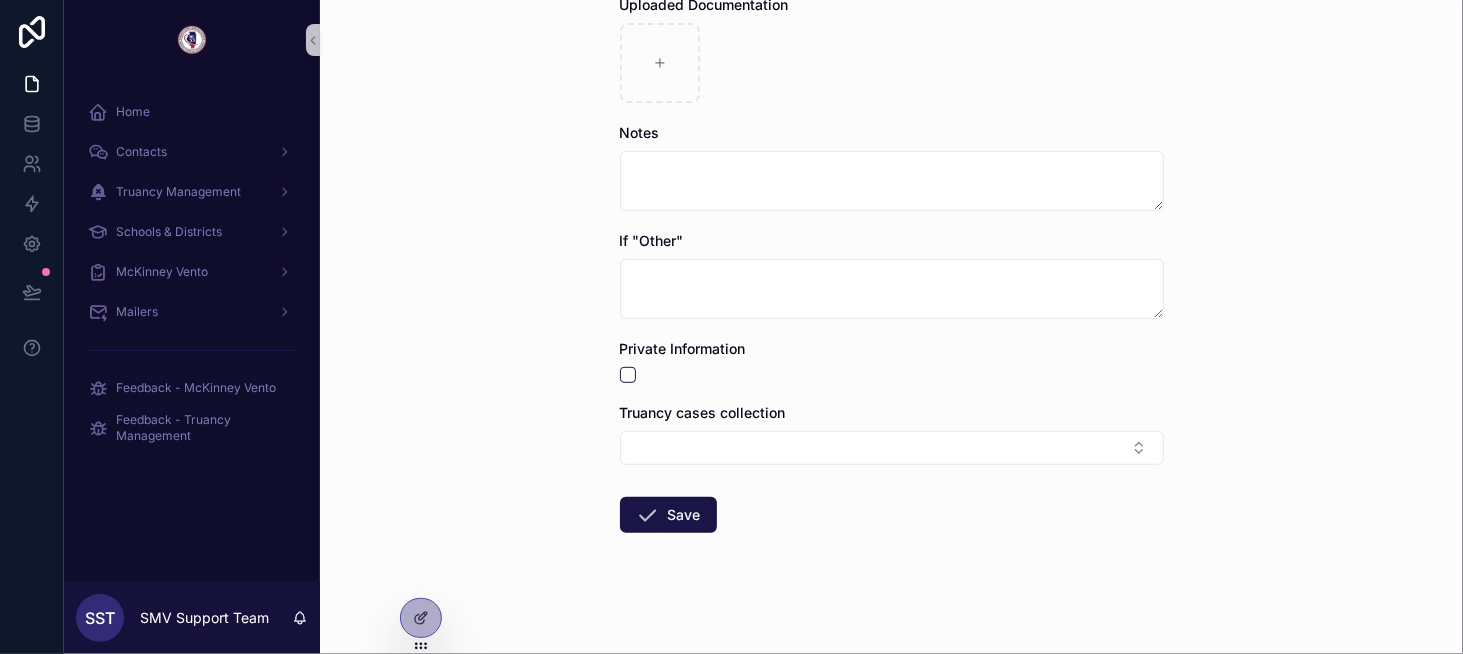 scroll, scrollTop: 244, scrollLeft: 0, axis: vertical 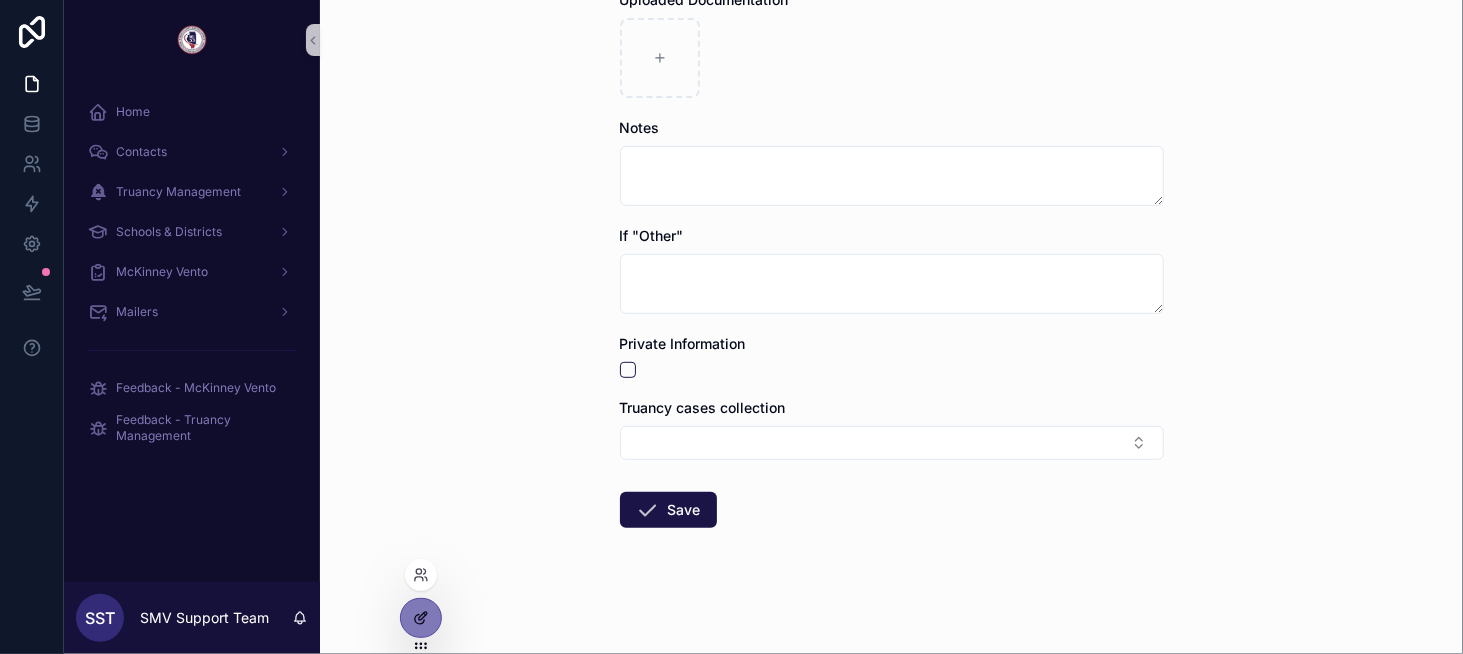 click 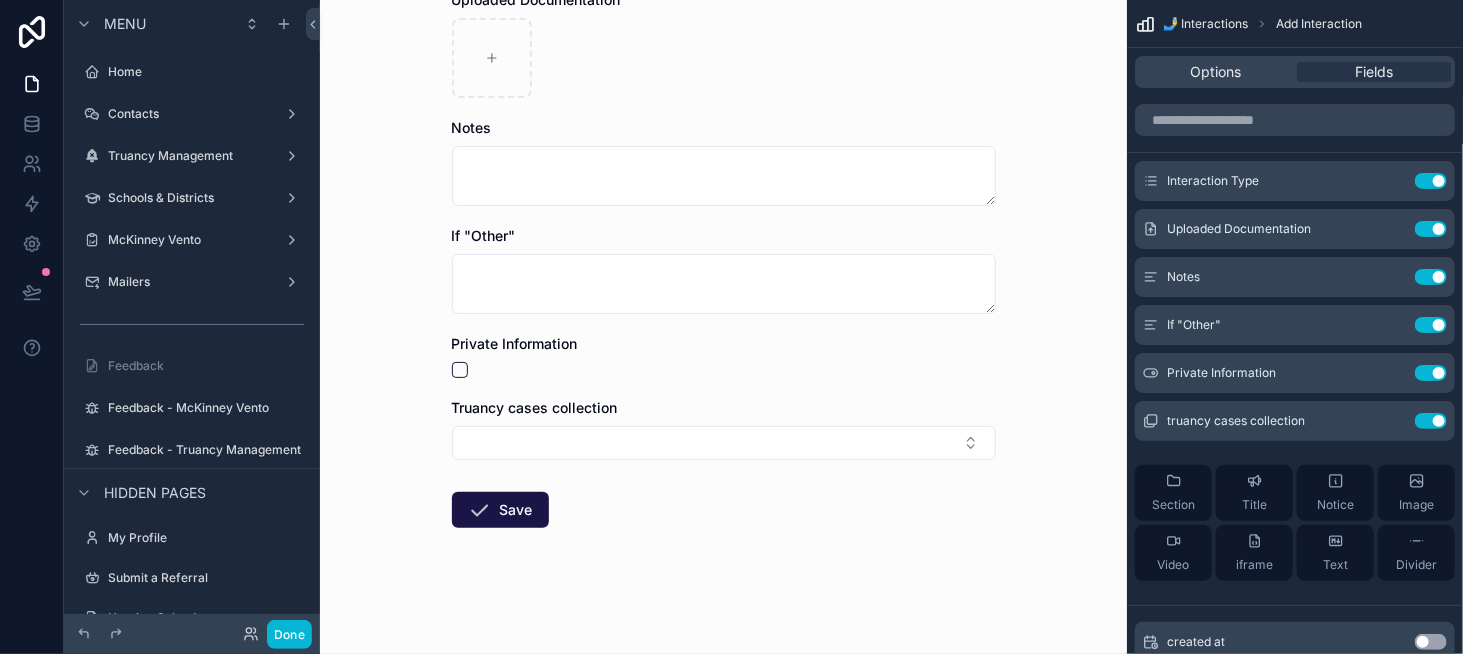 scroll, scrollTop: 0, scrollLeft: 0, axis: both 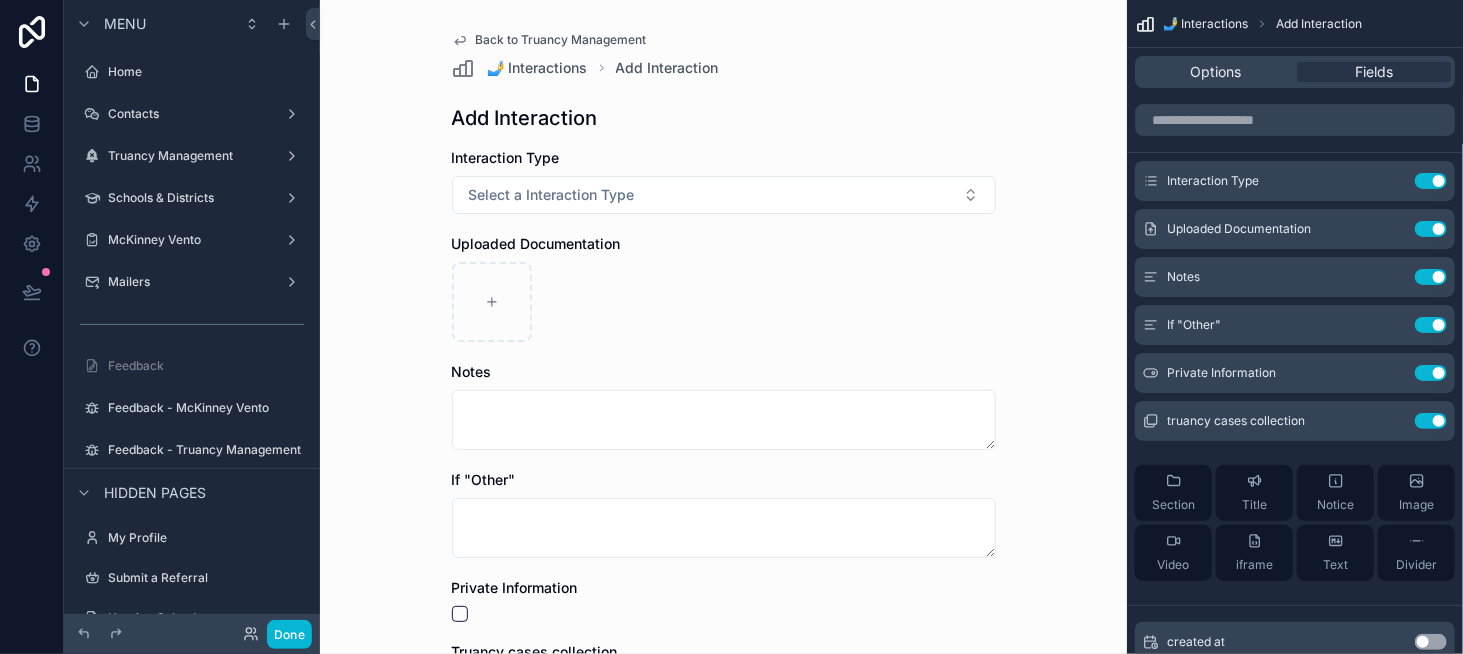 click on "Back to Truancy Management" at bounding box center (561, 40) 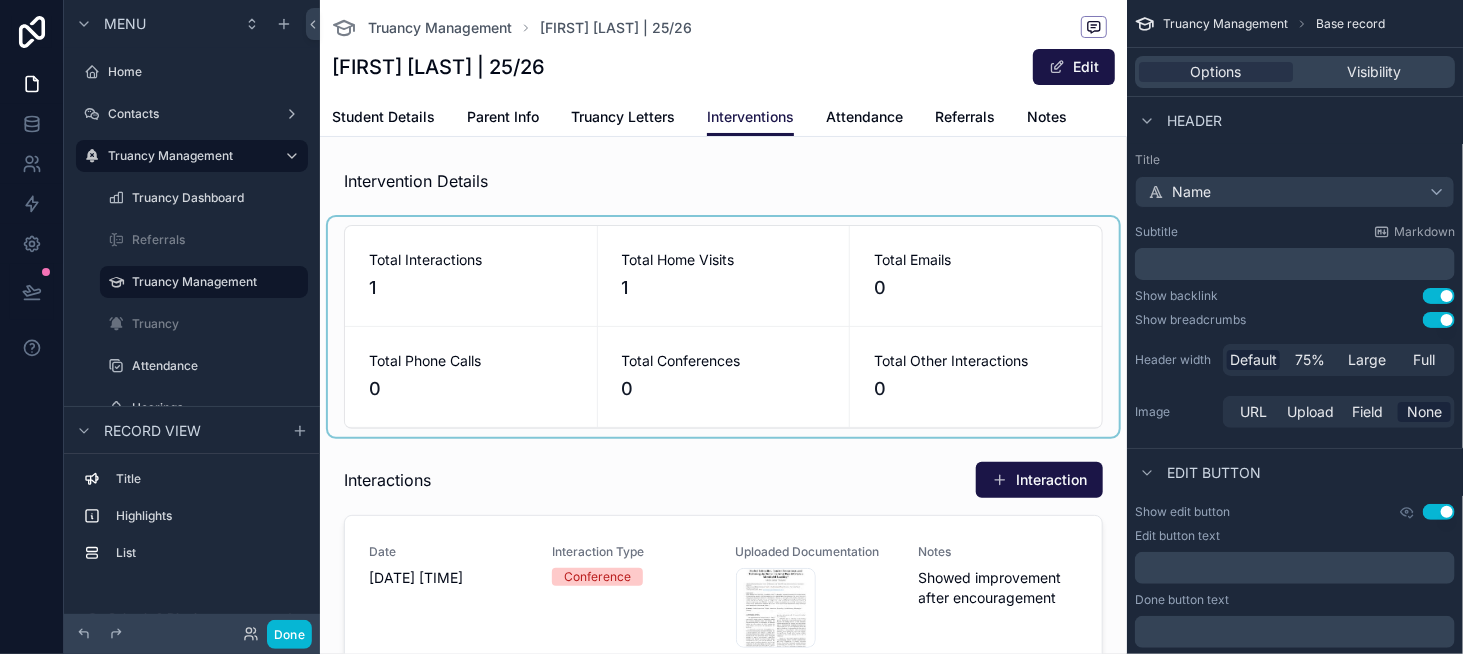 scroll, scrollTop: 100, scrollLeft: 0, axis: vertical 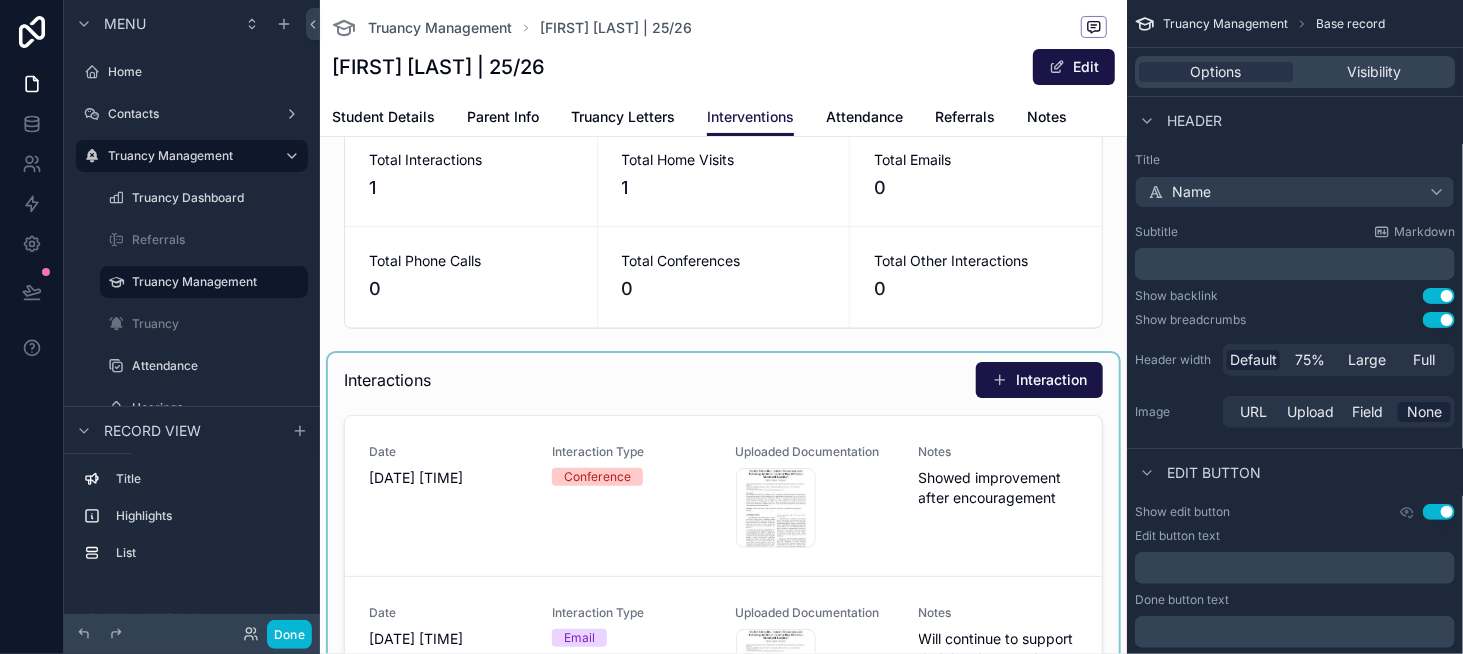 click at bounding box center [723, 637] 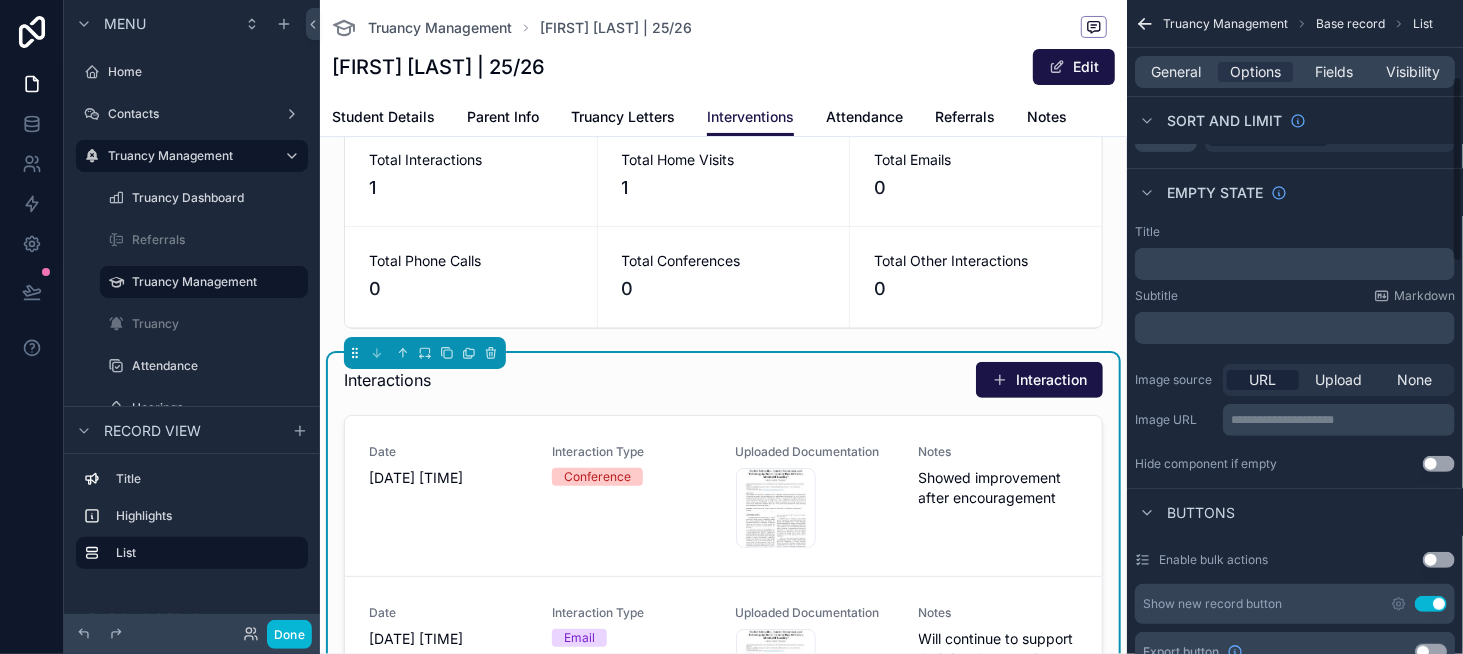 scroll, scrollTop: 300, scrollLeft: 0, axis: vertical 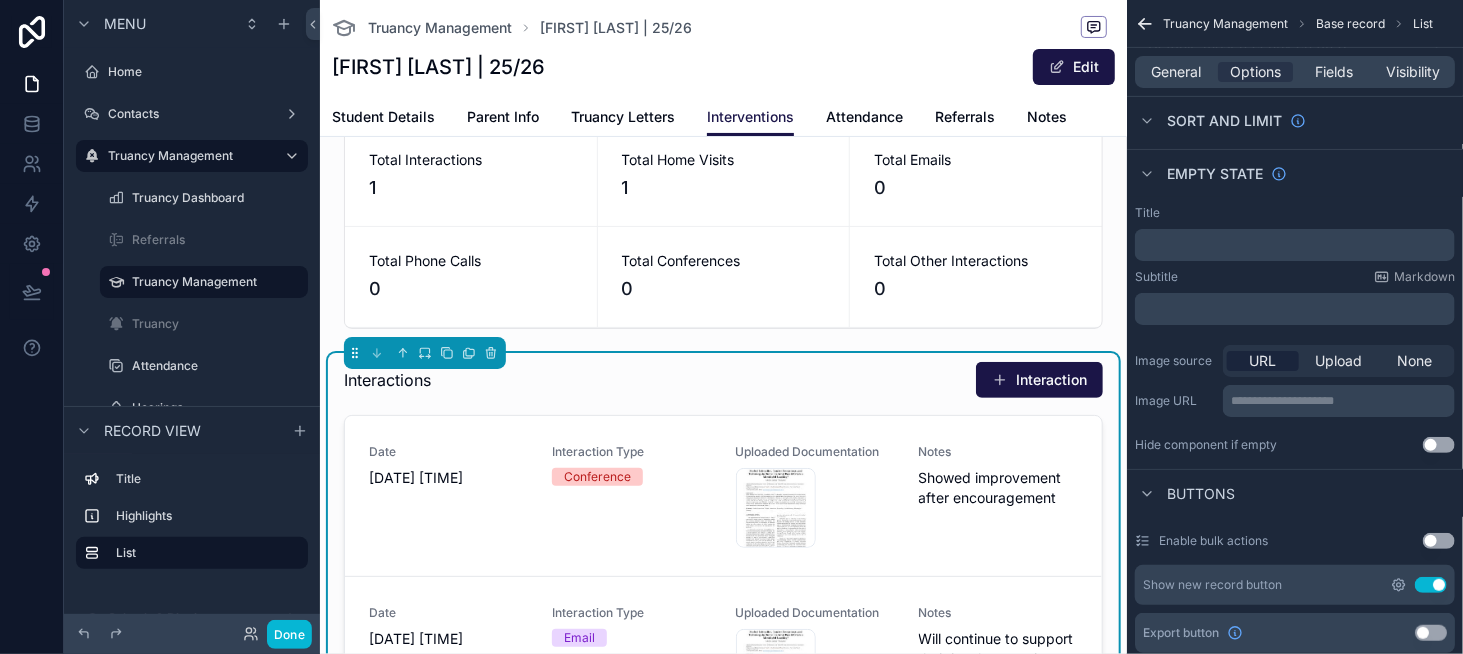 click 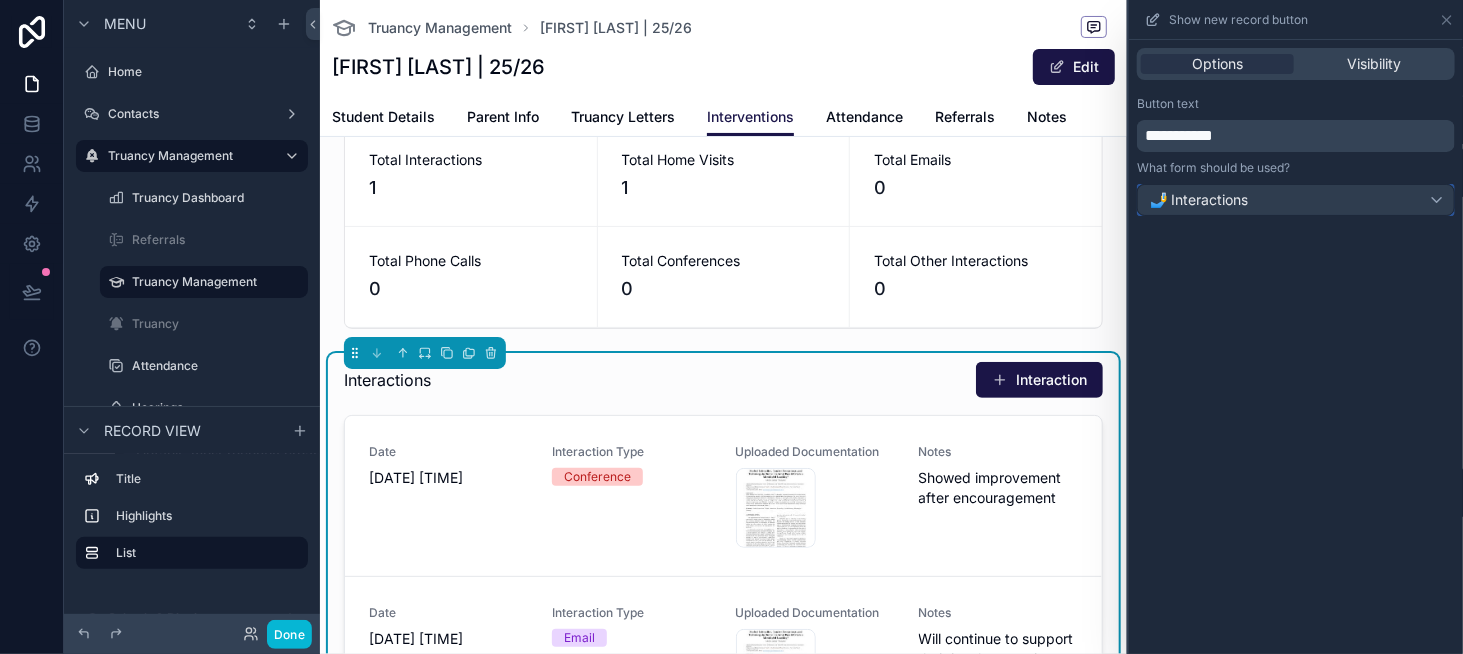click on "🤳 Interactions" at bounding box center (1296, 200) 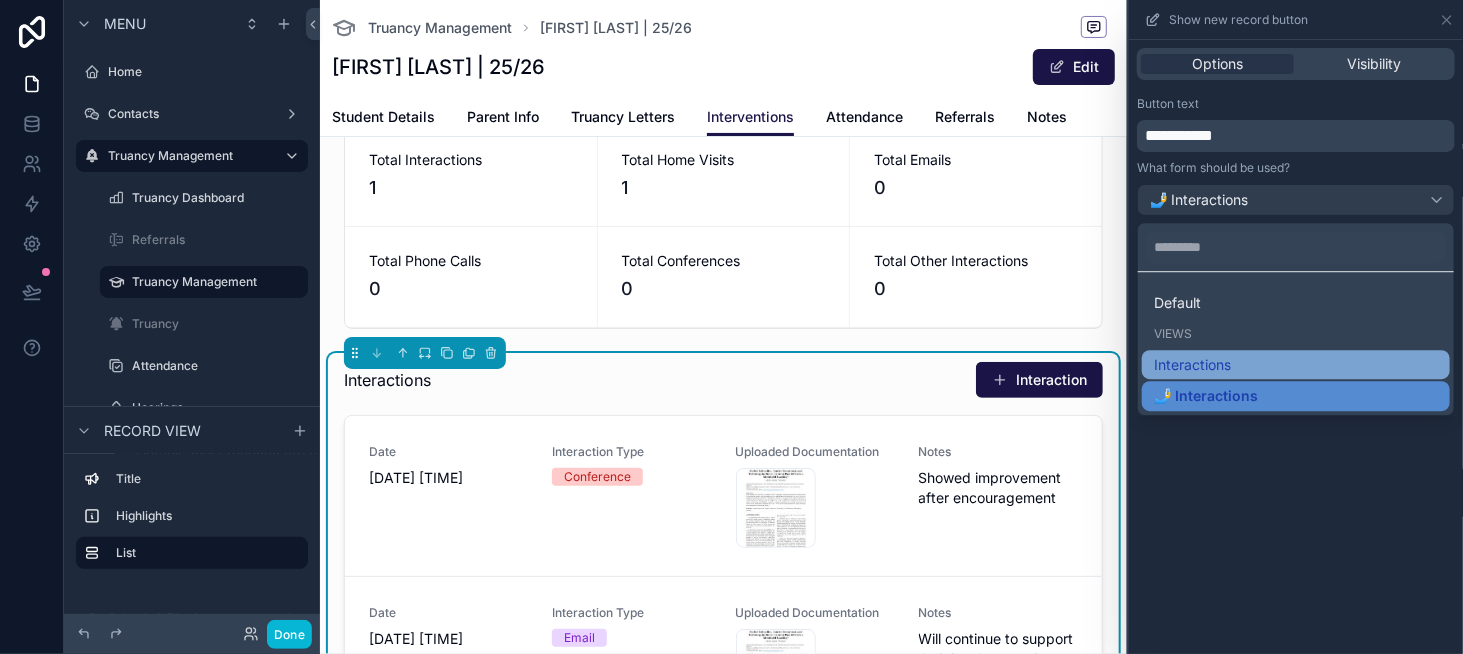 click on "Interactions" at bounding box center (1296, 365) 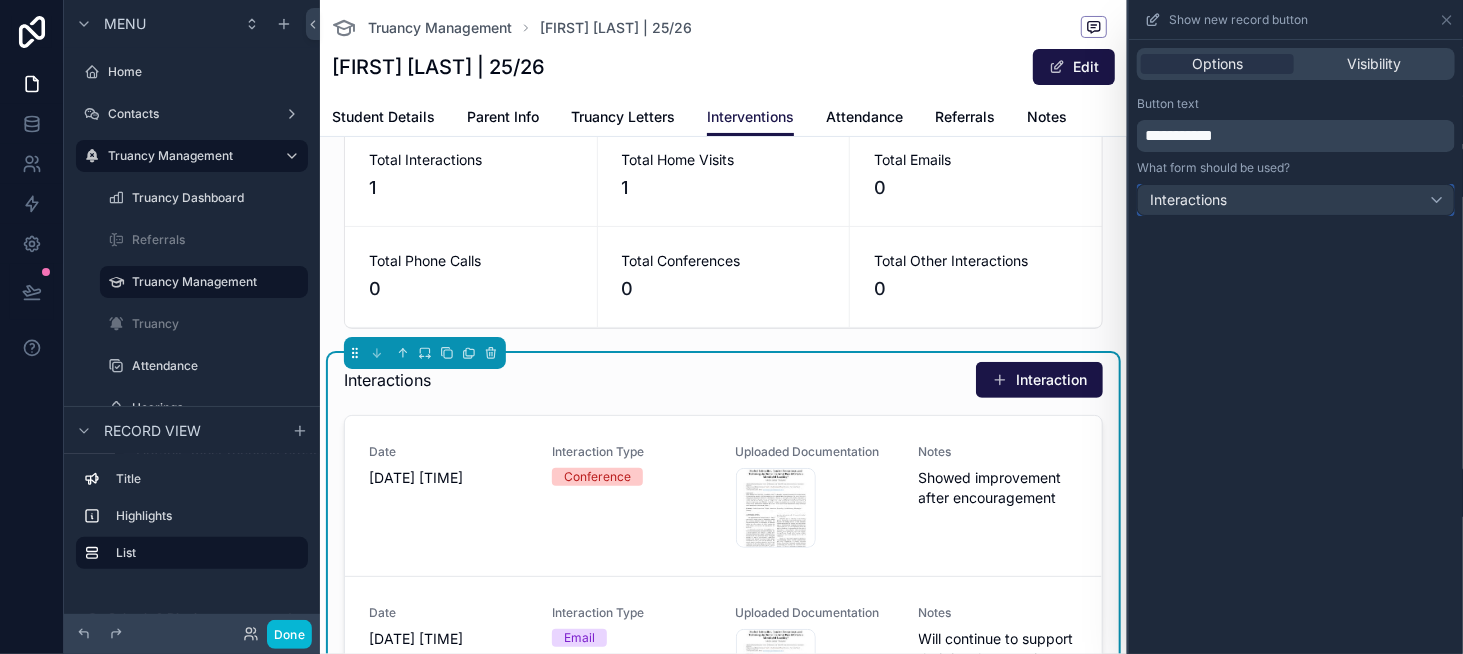 click on "Interactions" at bounding box center [1296, 200] 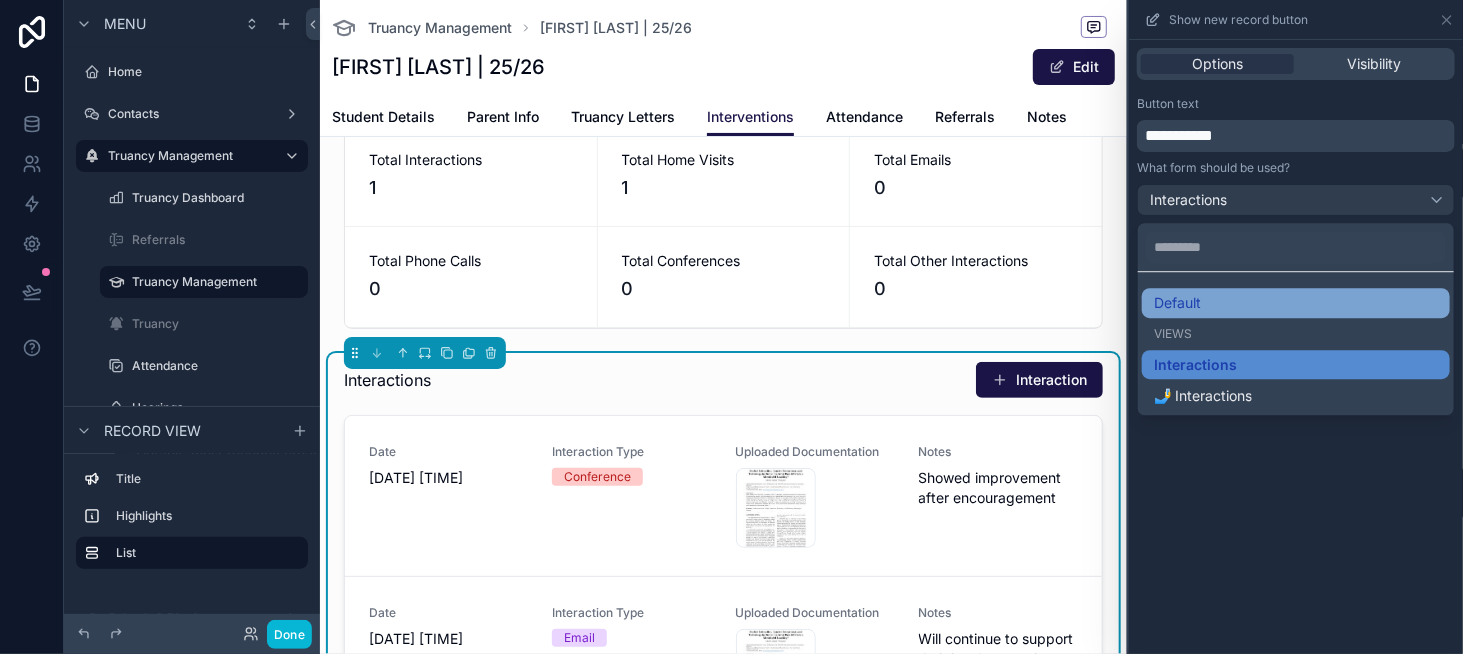 click on "Default" at bounding box center (1296, 303) 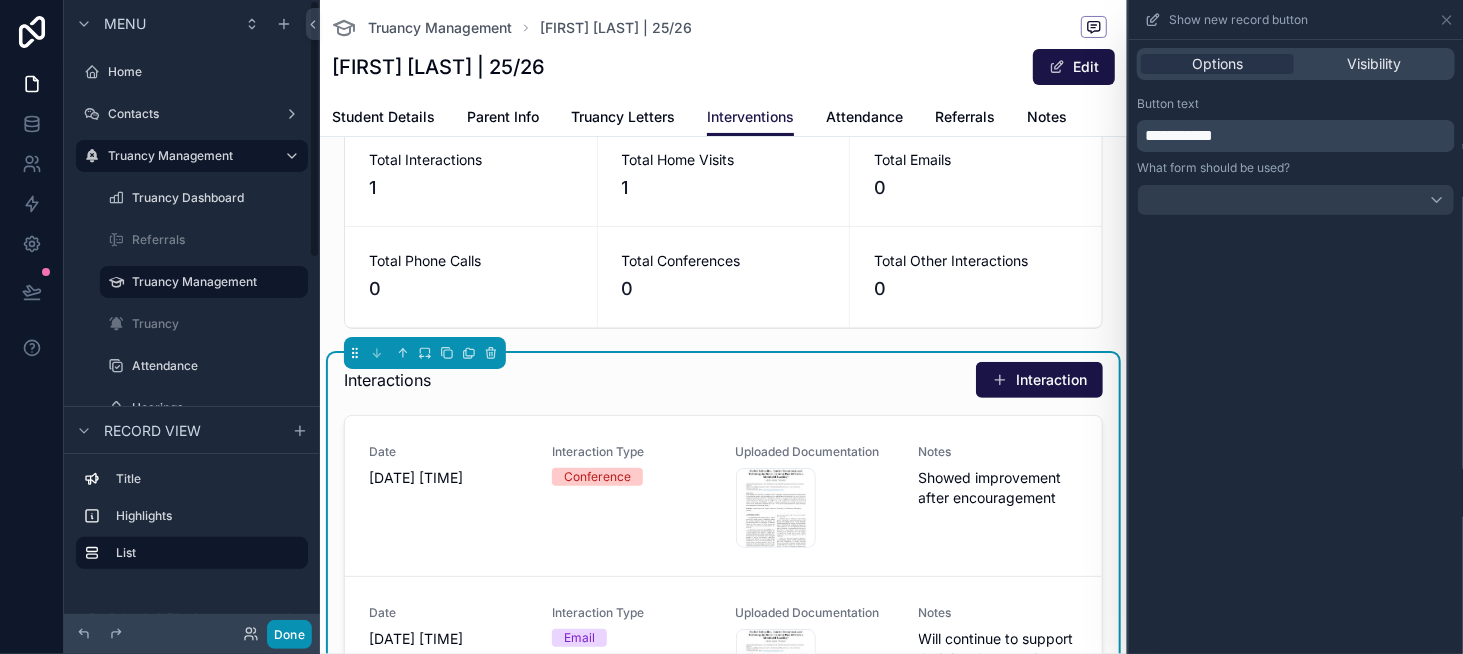 click on "Done" at bounding box center (289, 634) 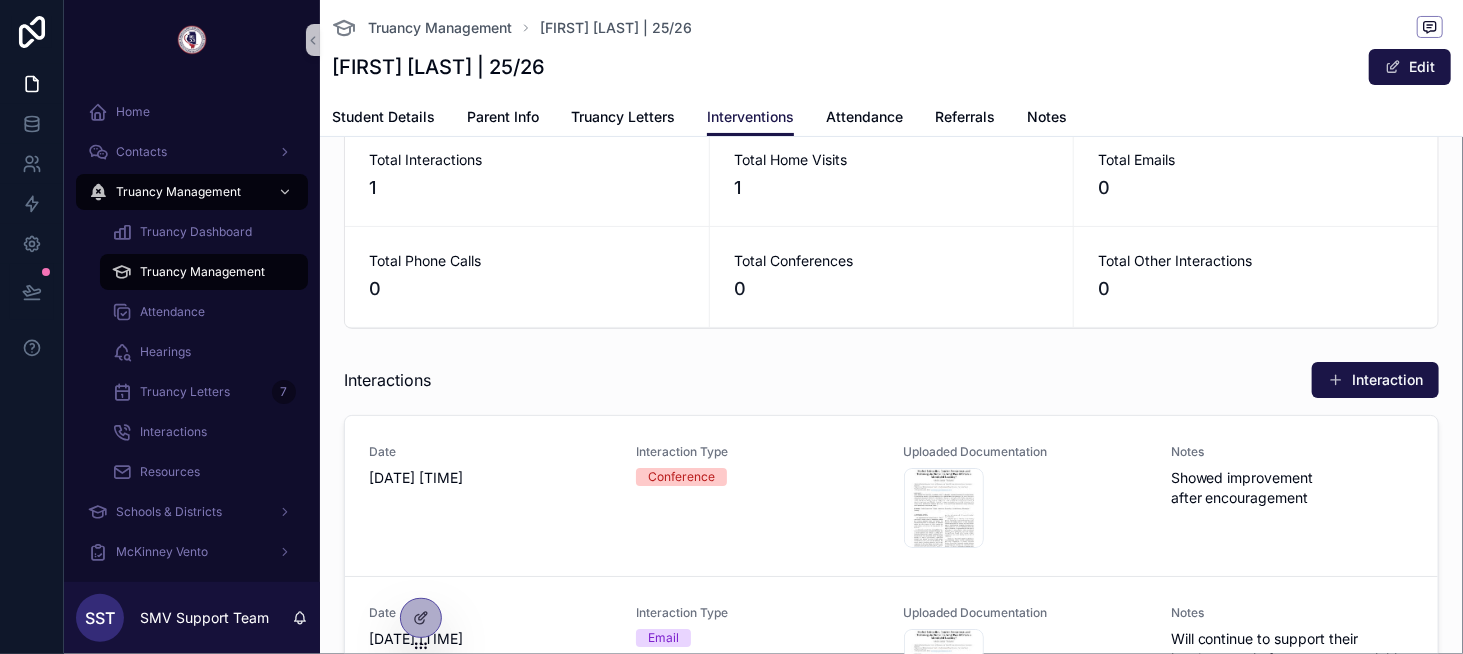 click at bounding box center (1336, 380) 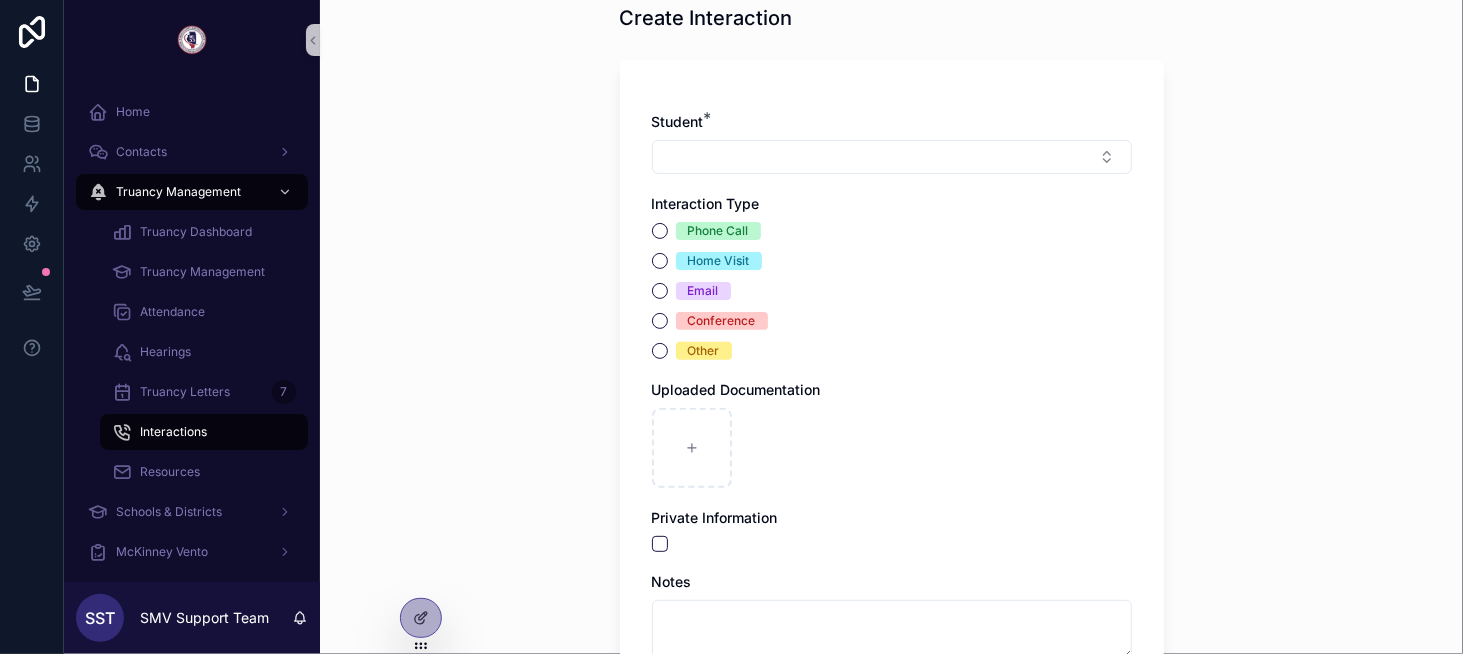 scroll, scrollTop: 0, scrollLeft: 0, axis: both 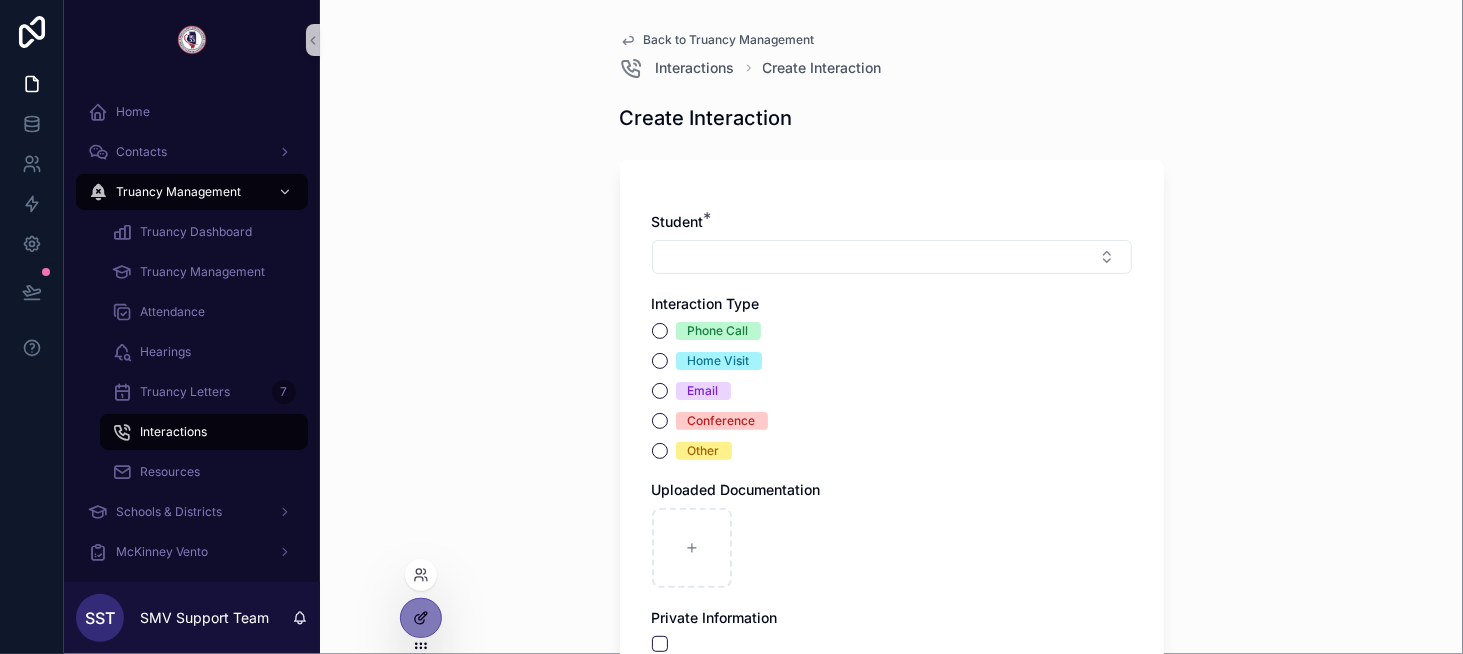 click at bounding box center [421, 618] 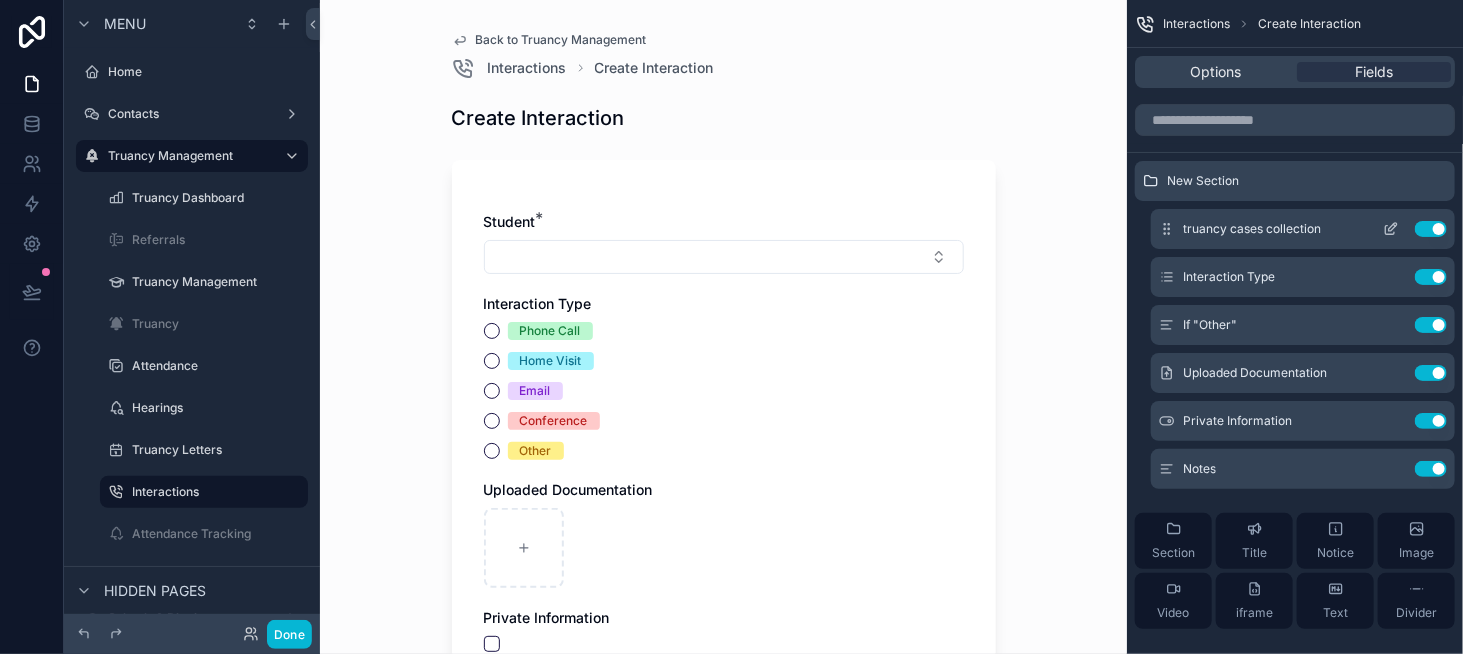 click at bounding box center [1391, 229] 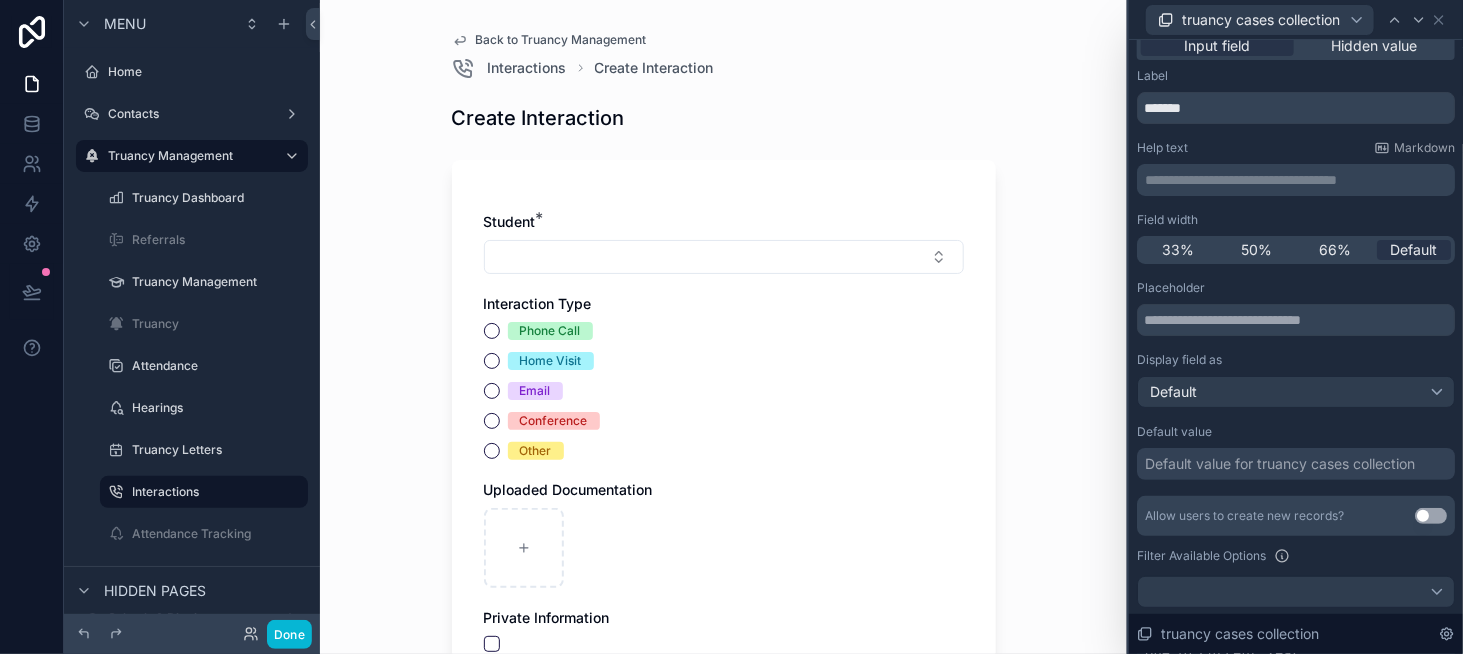 scroll, scrollTop: 0, scrollLeft: 0, axis: both 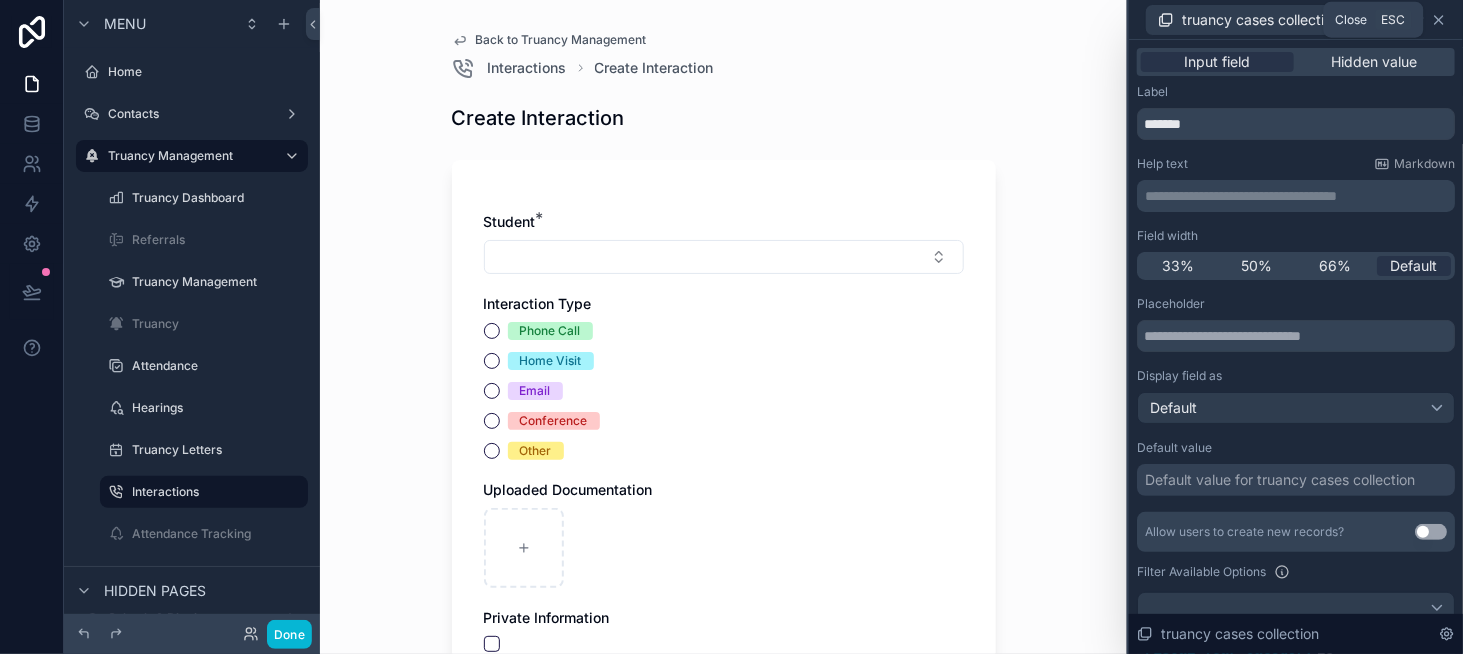 click 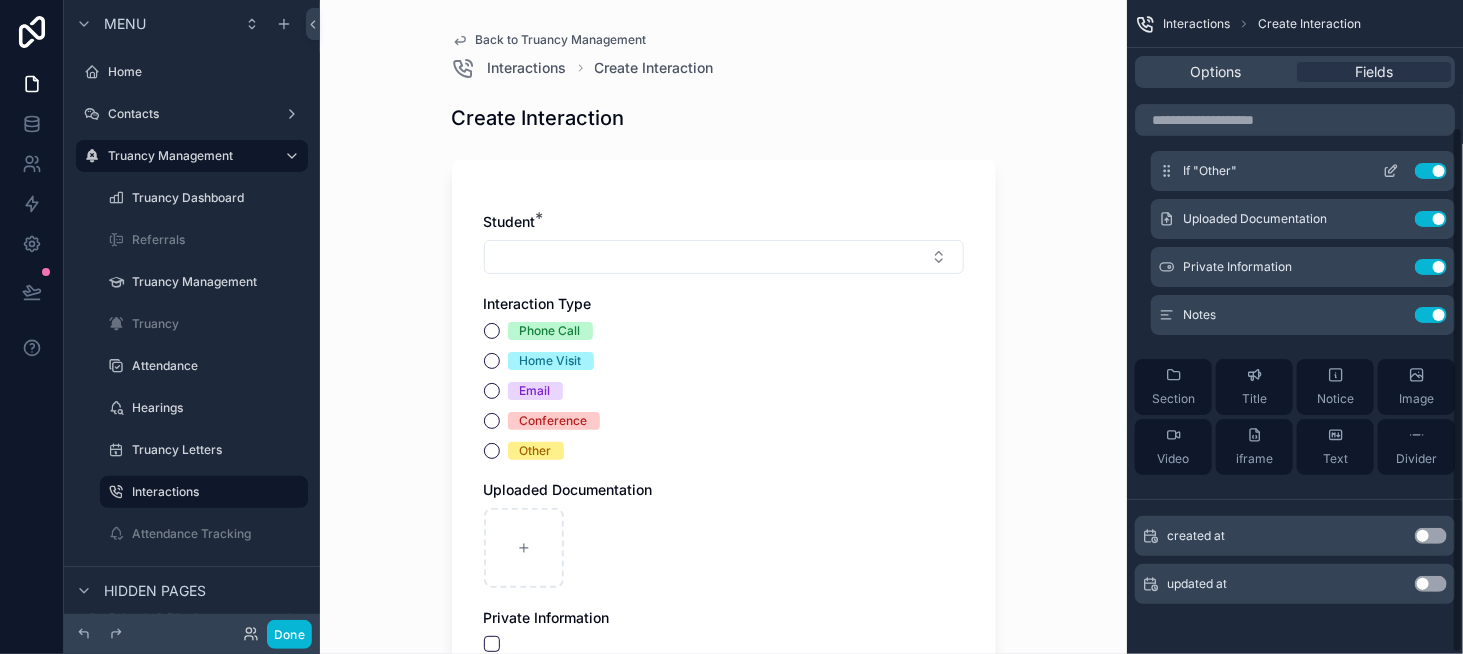 scroll, scrollTop: 158, scrollLeft: 0, axis: vertical 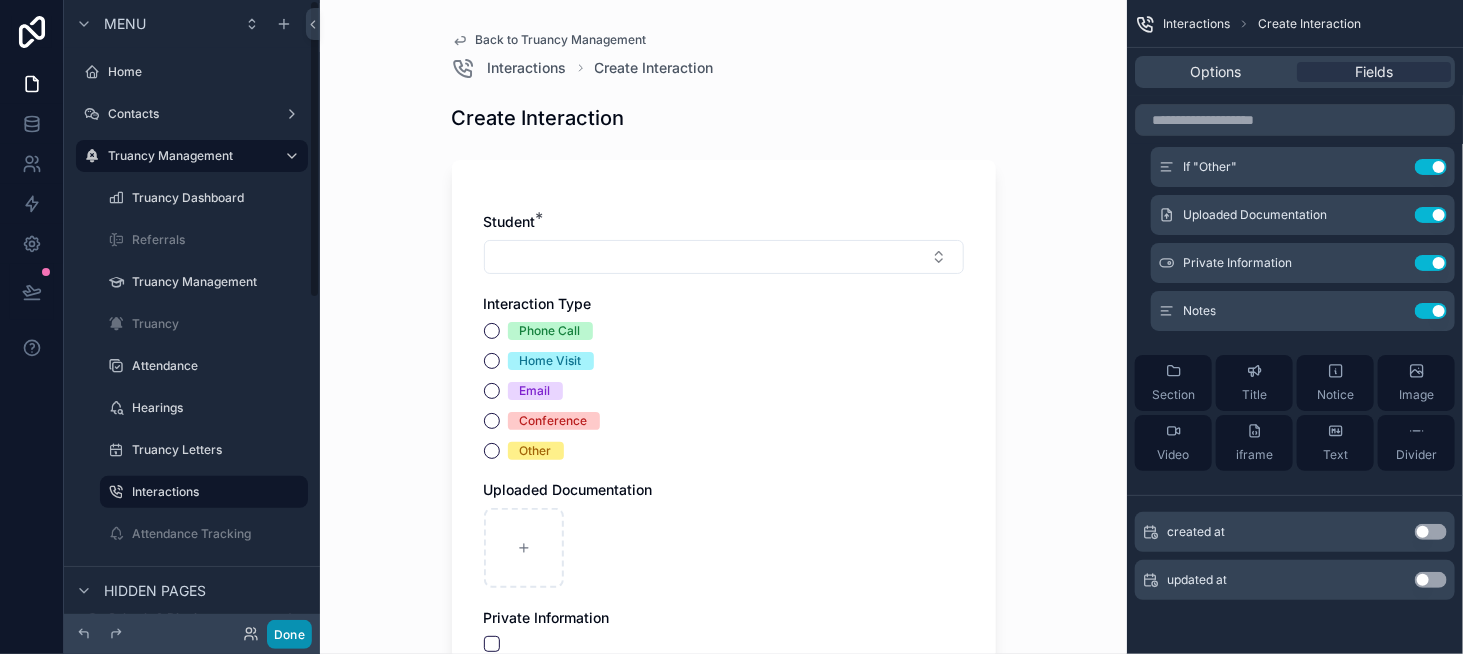 click on "Done" at bounding box center (289, 634) 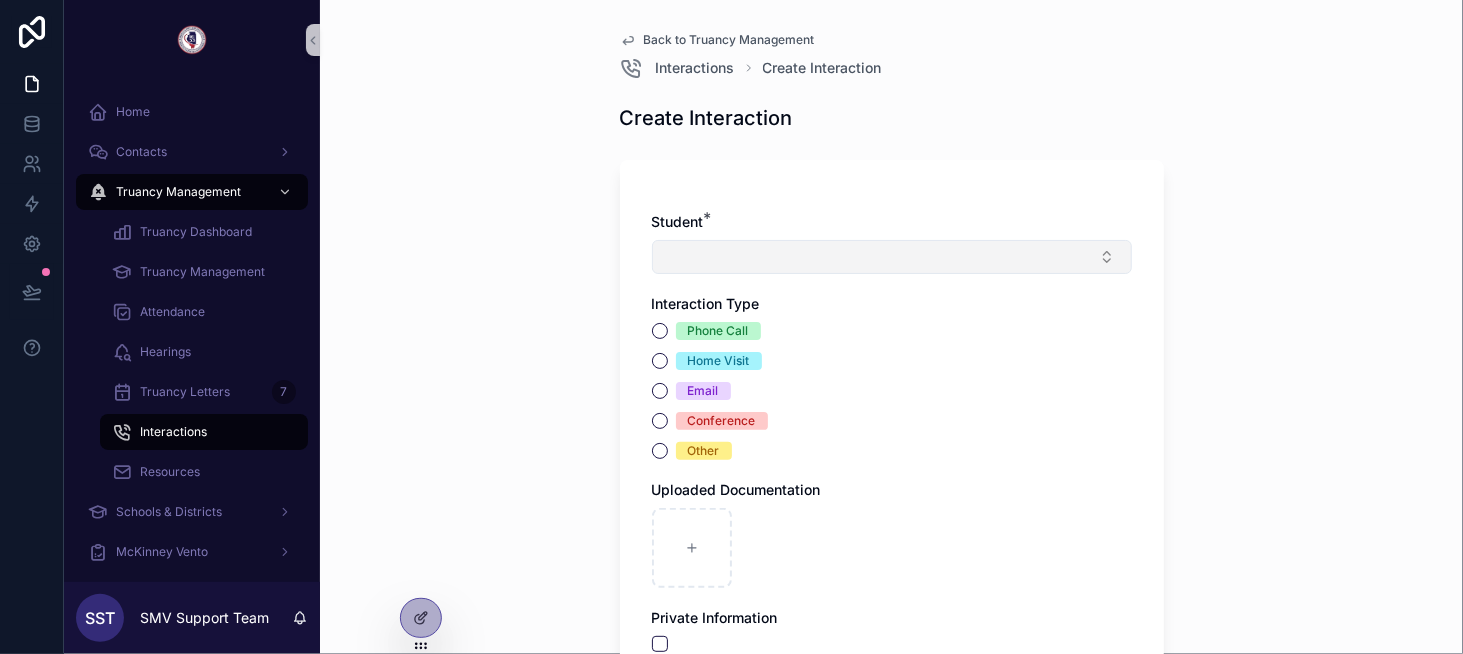 click at bounding box center (892, 257) 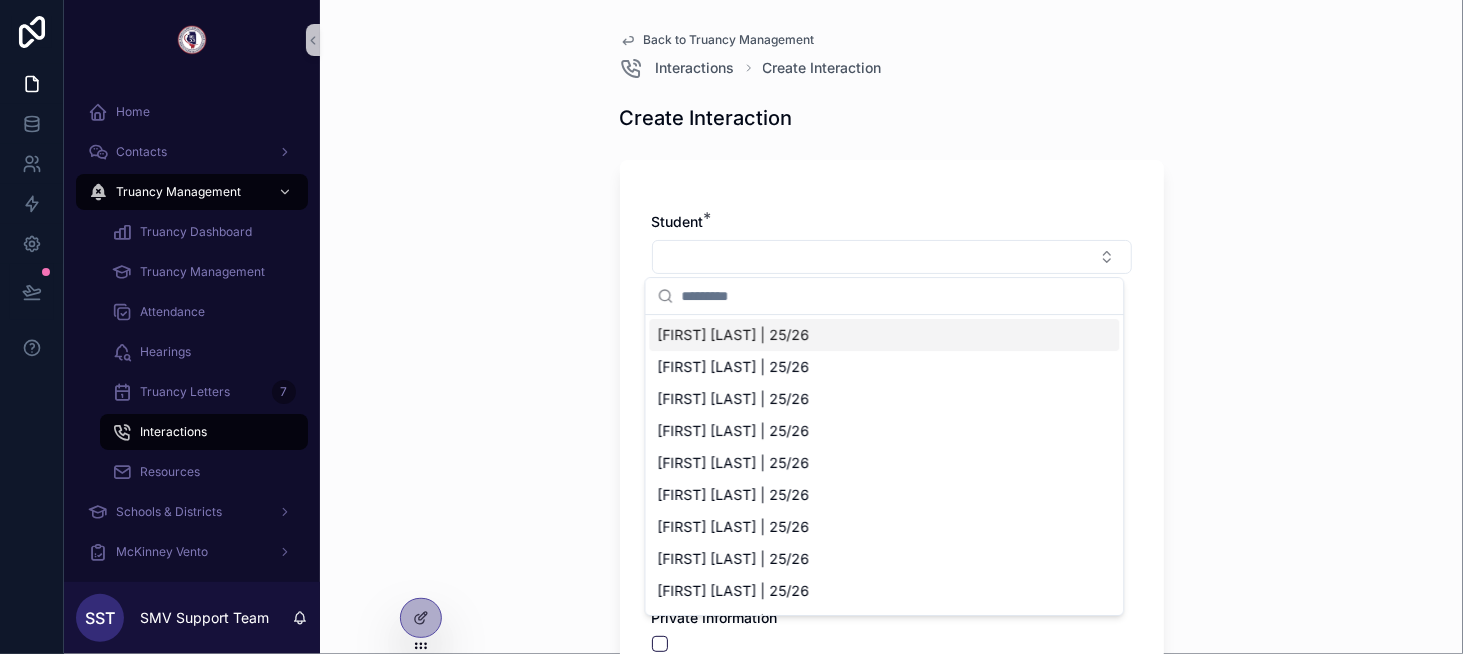 click on "[FIRST] [LAST] | 25/26" at bounding box center [734, 335] 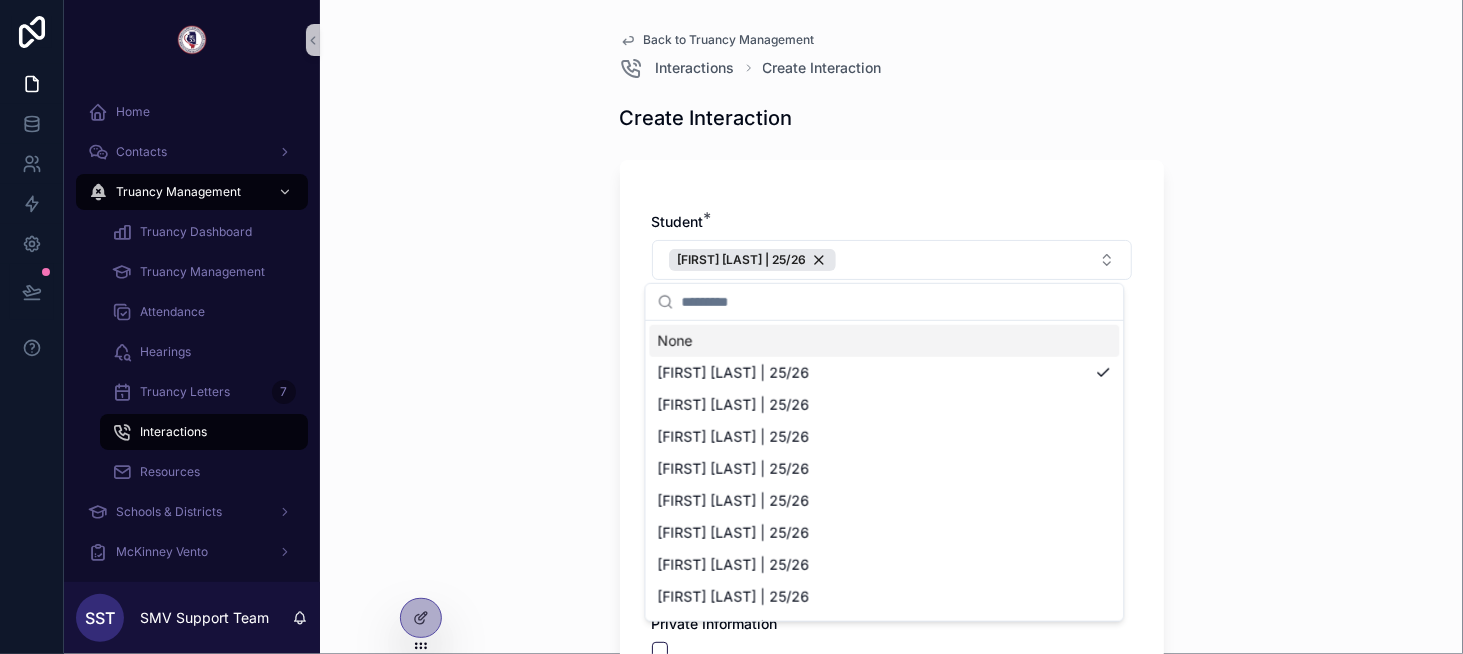 click on "Back to Truancy Management Interactions Create Interaction Create Interaction Student * [FIRST] [LAST] | 25/26 Interaction Type Phone Call Home Visit Email Conference Other Uploaded Documentation Private Information Notes Save" at bounding box center [891, 327] 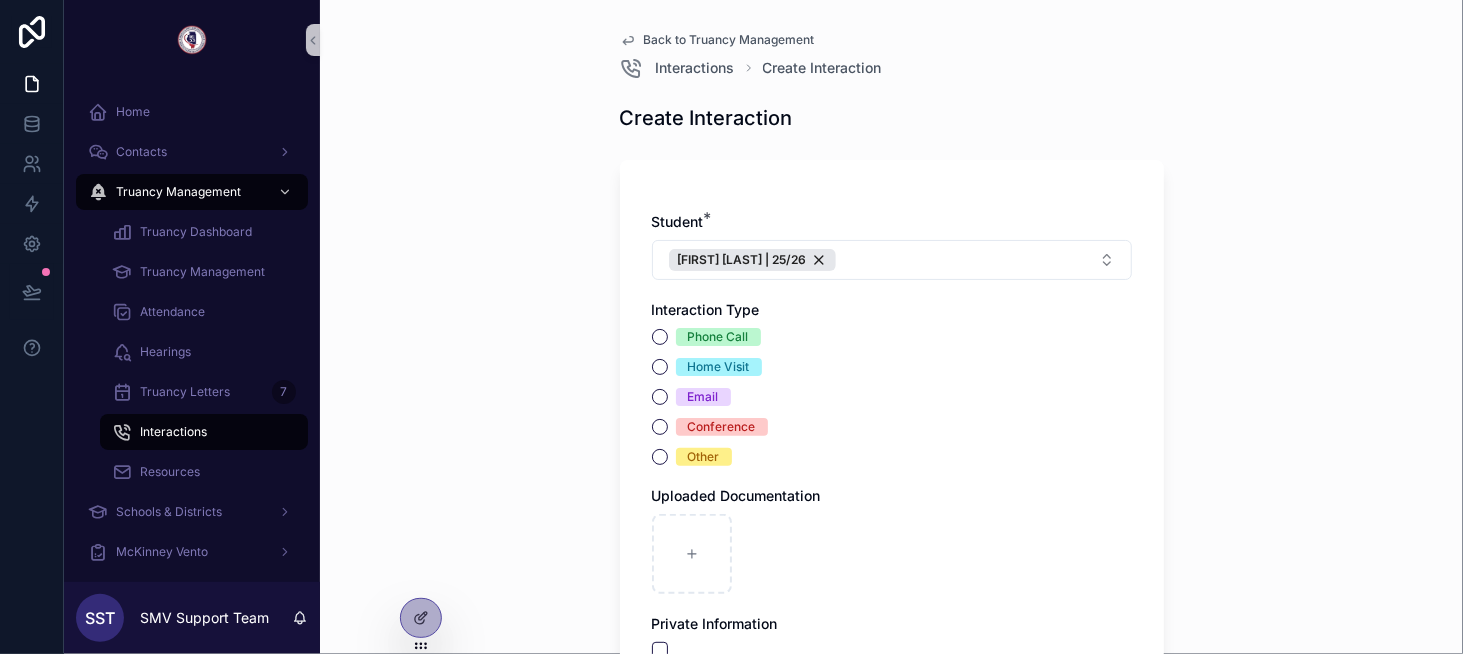 click on "Phone Call" at bounding box center [718, 337] 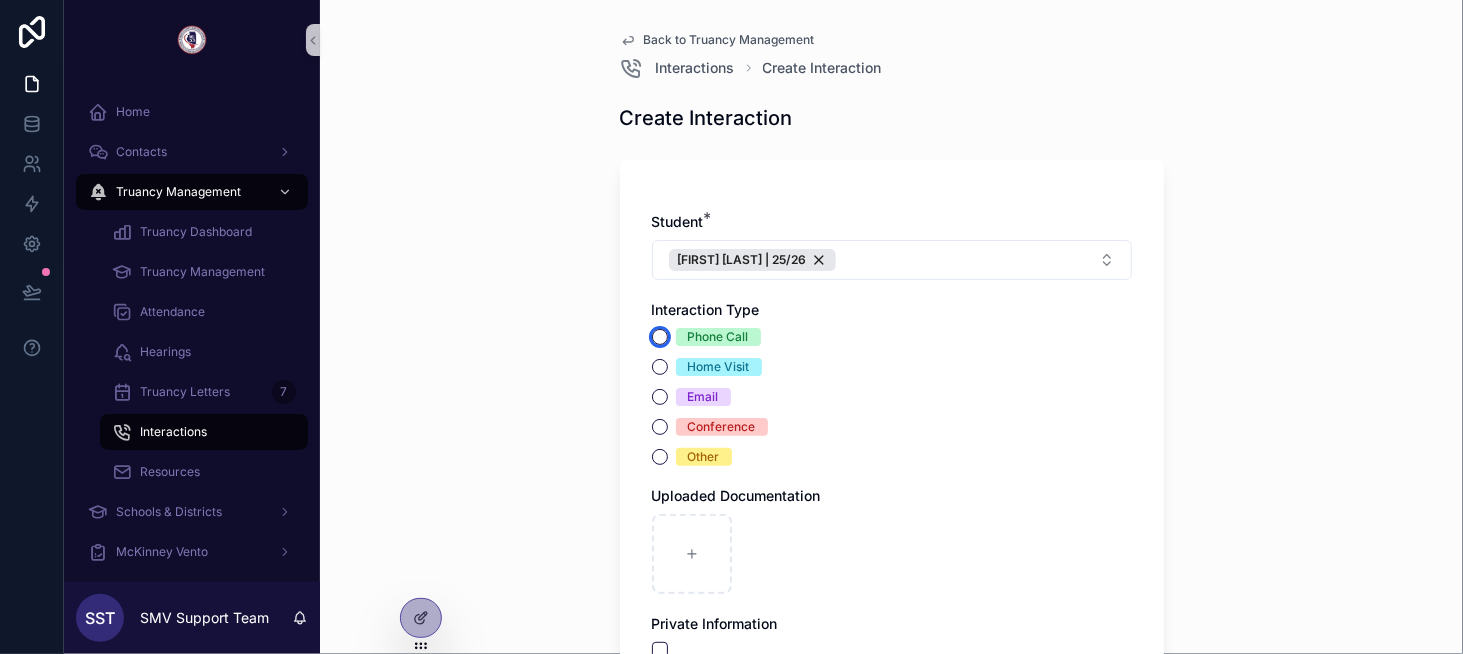 click on "Phone Call" at bounding box center (660, 337) 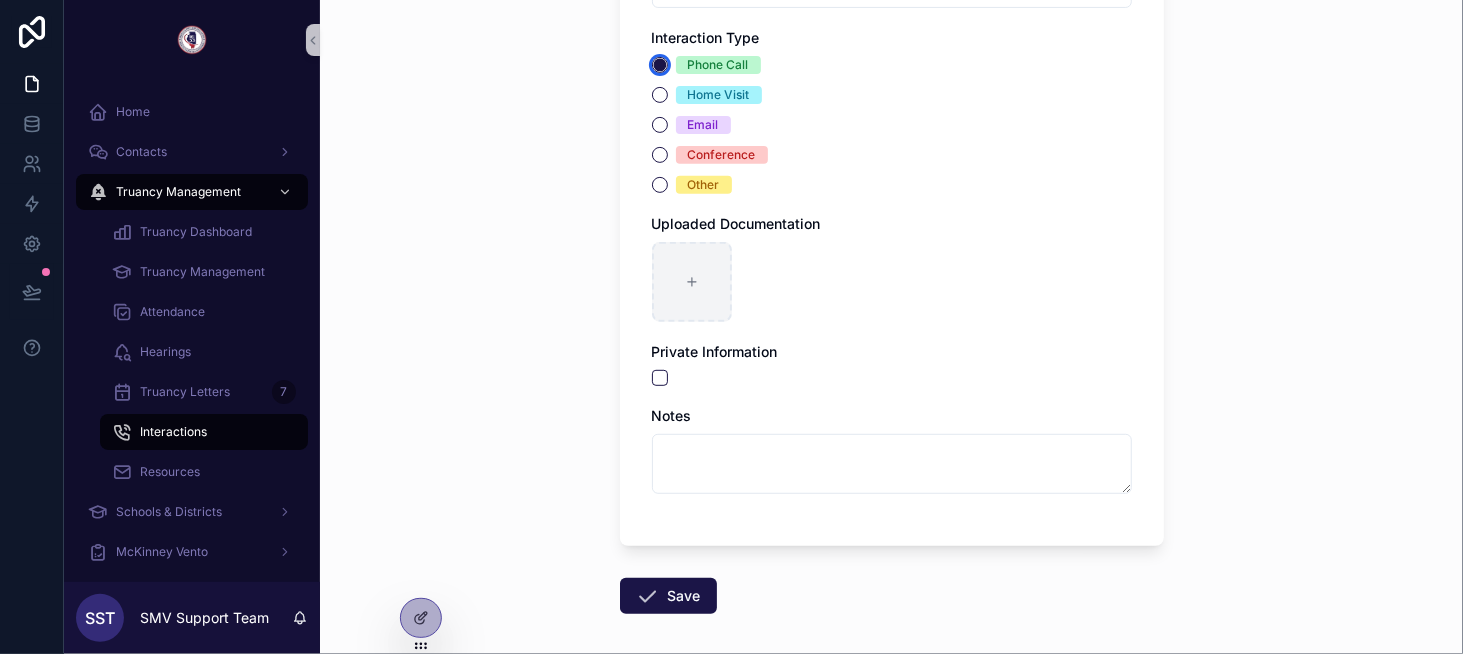 scroll, scrollTop: 300, scrollLeft: 0, axis: vertical 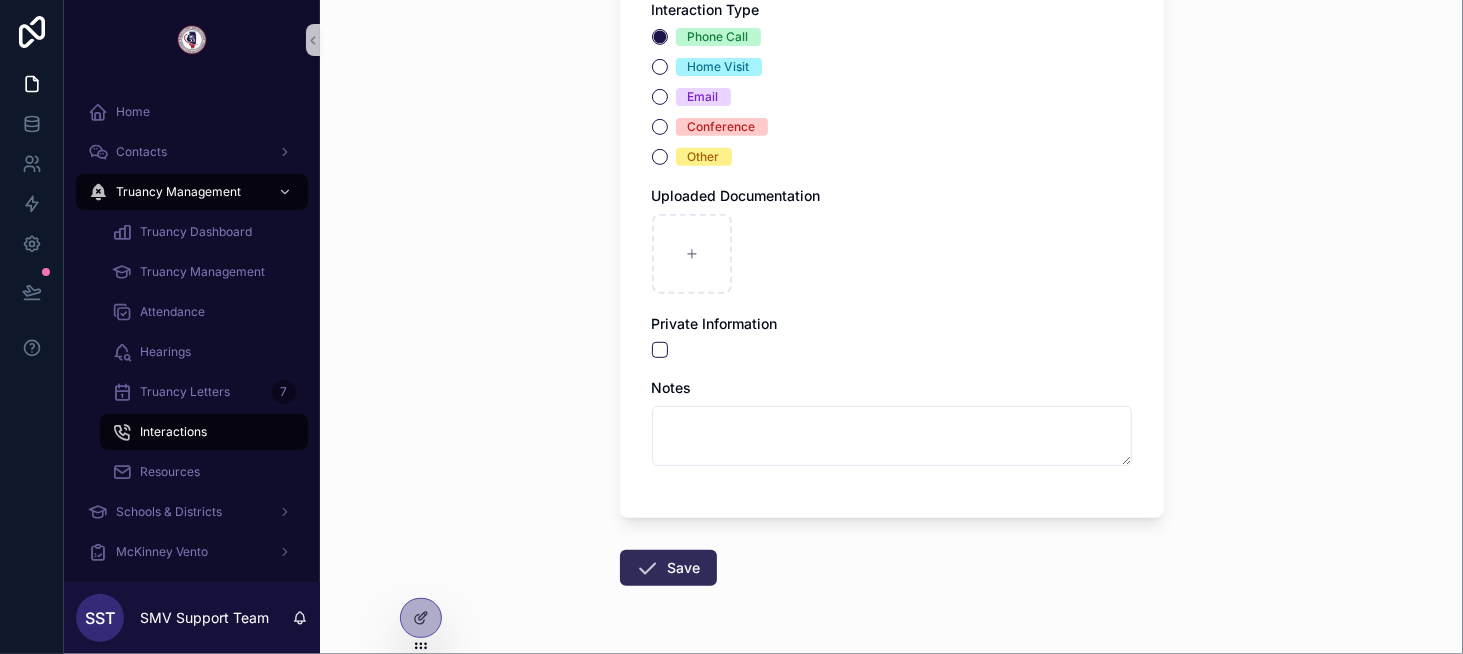 click on "Save" at bounding box center [668, 568] 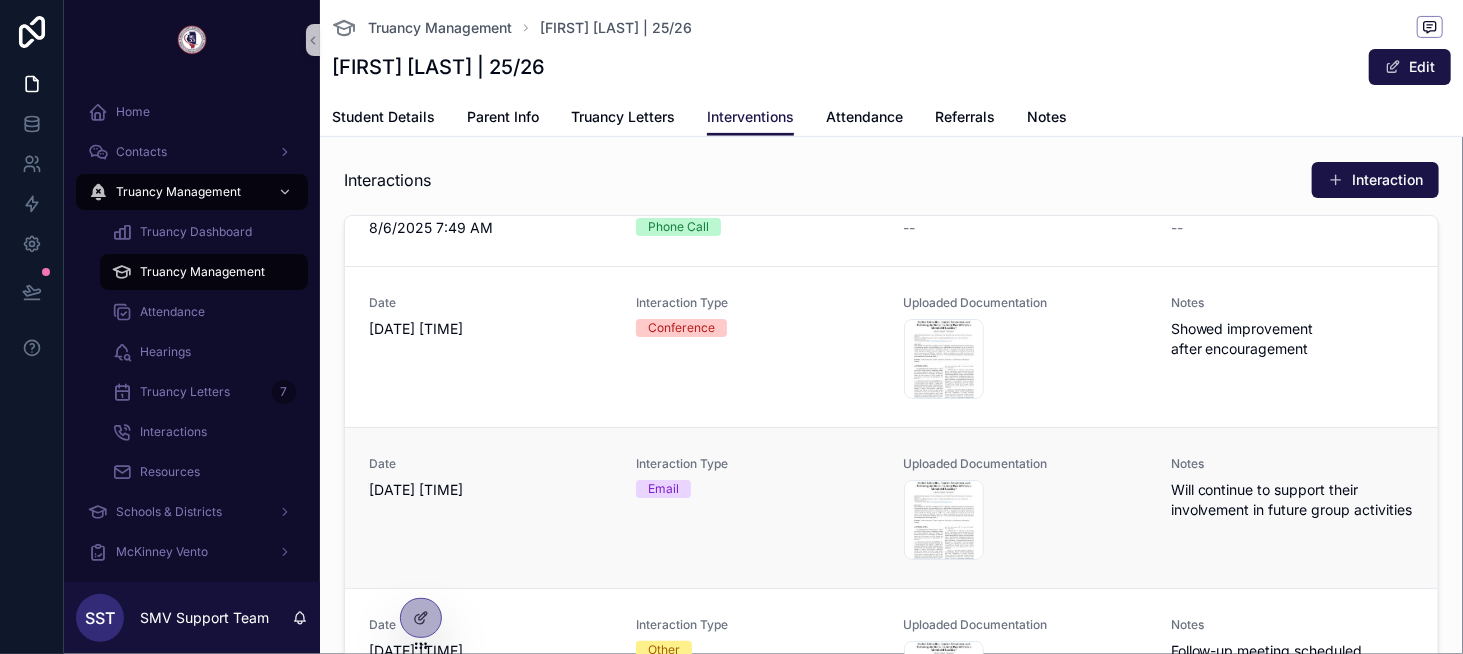 scroll, scrollTop: 100, scrollLeft: 0, axis: vertical 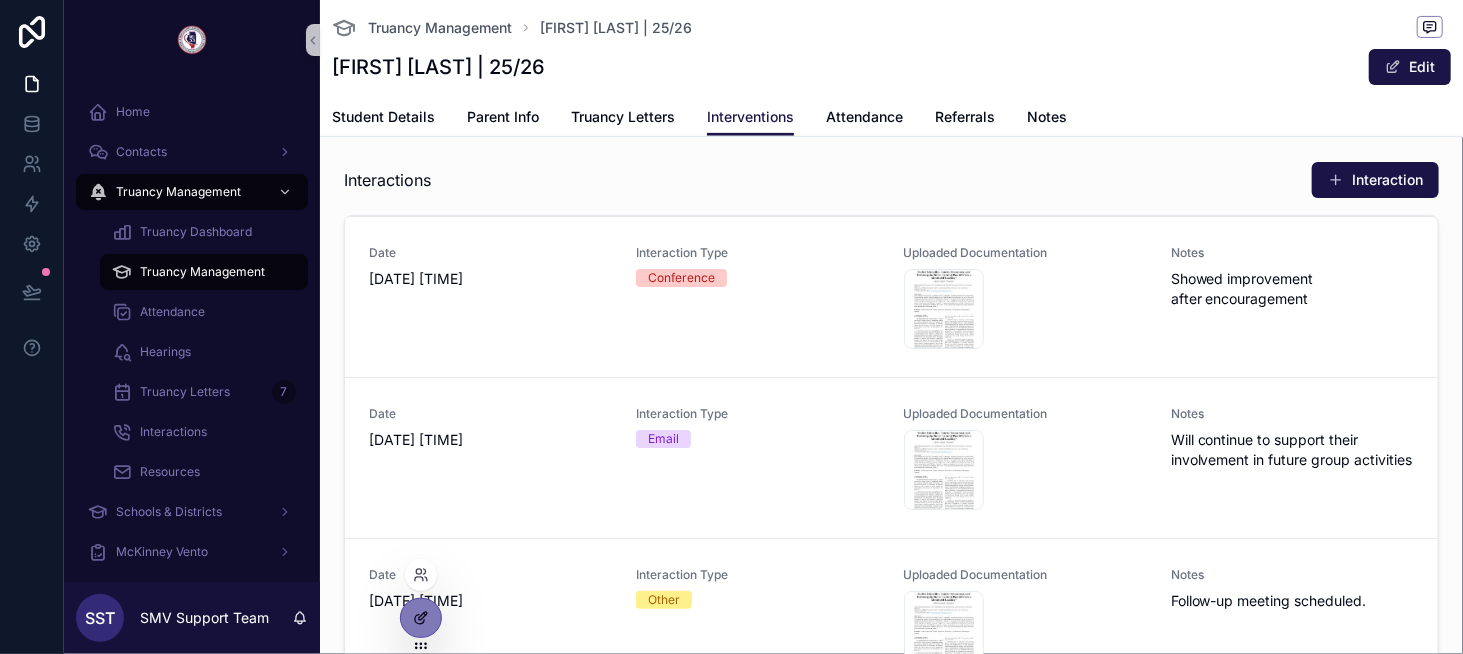 click 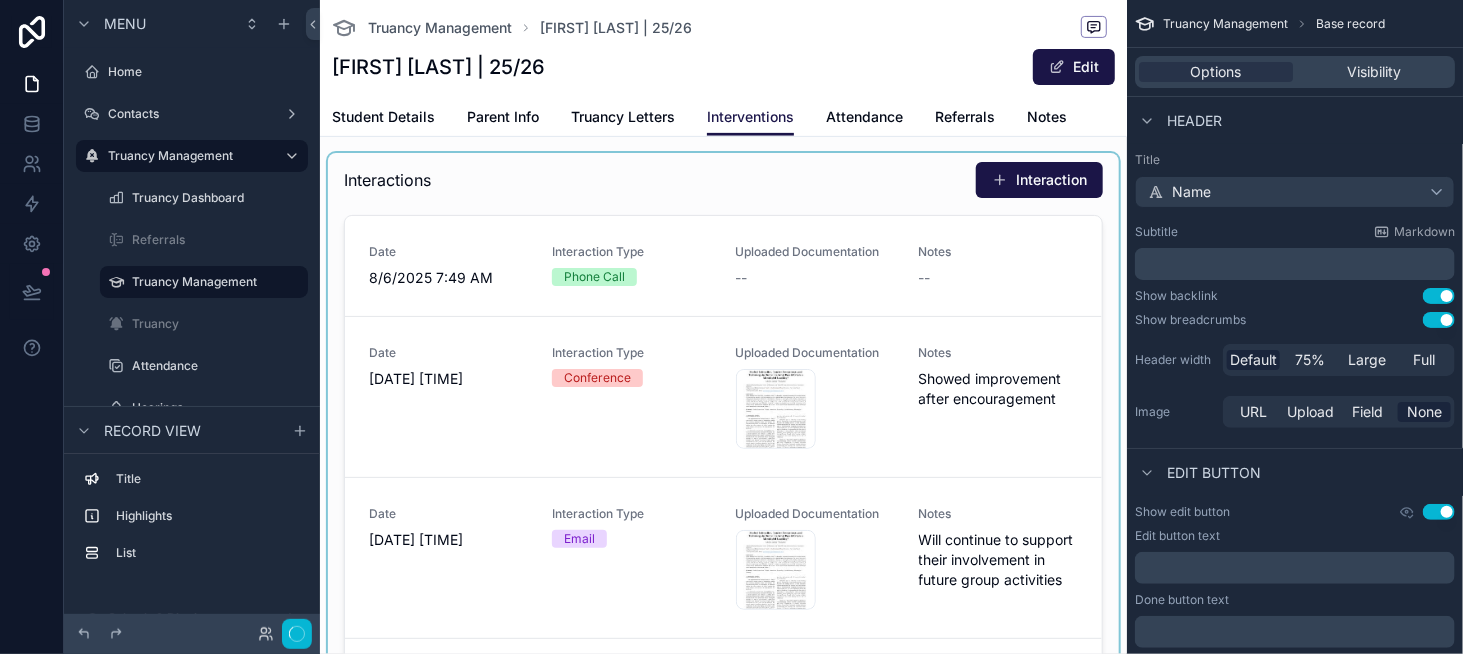 click at bounding box center (723, 437) 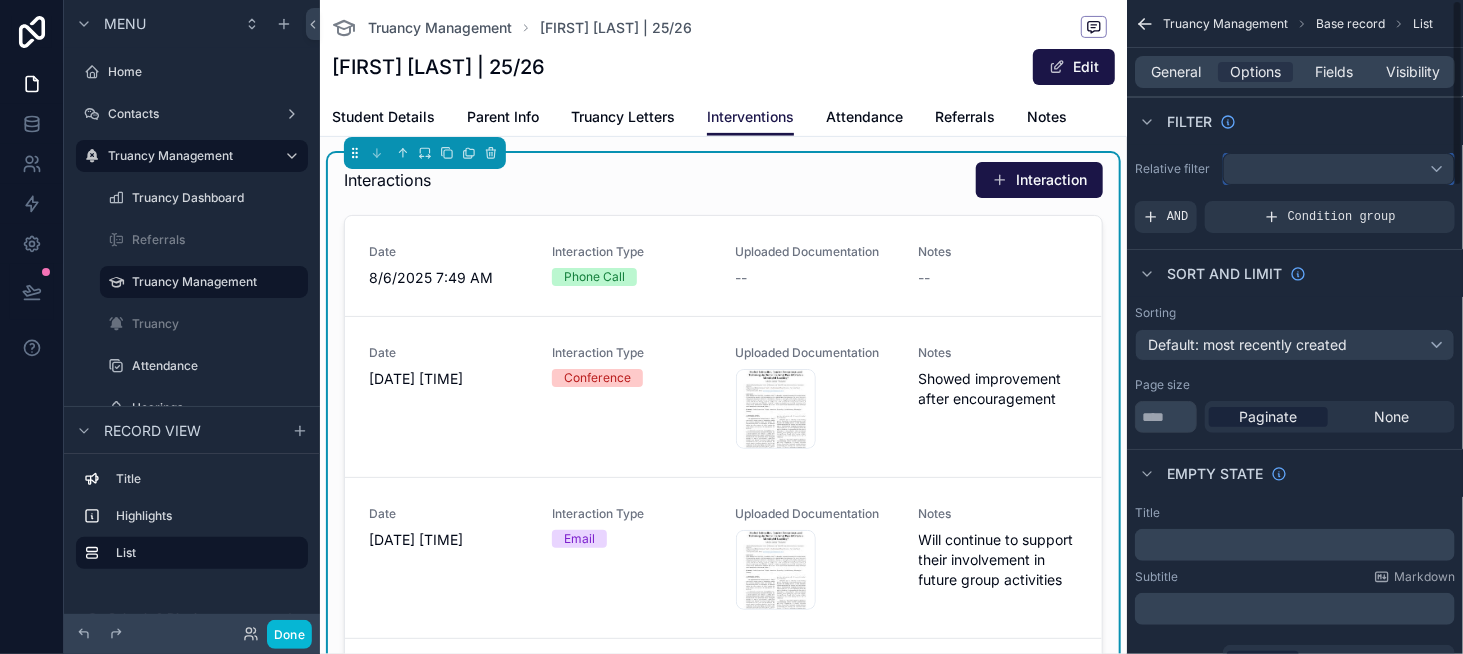 click at bounding box center (1339, 169) 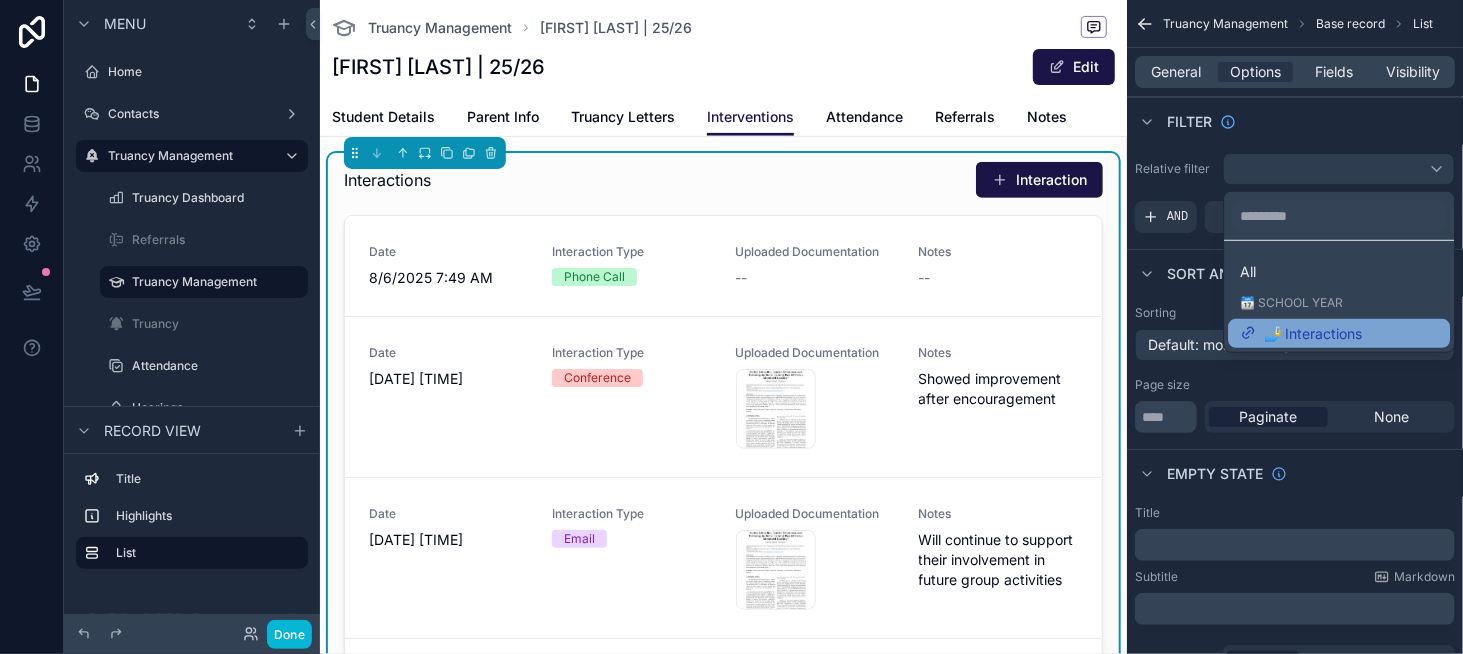click on "🤳 Interactions" at bounding box center [1313, 333] 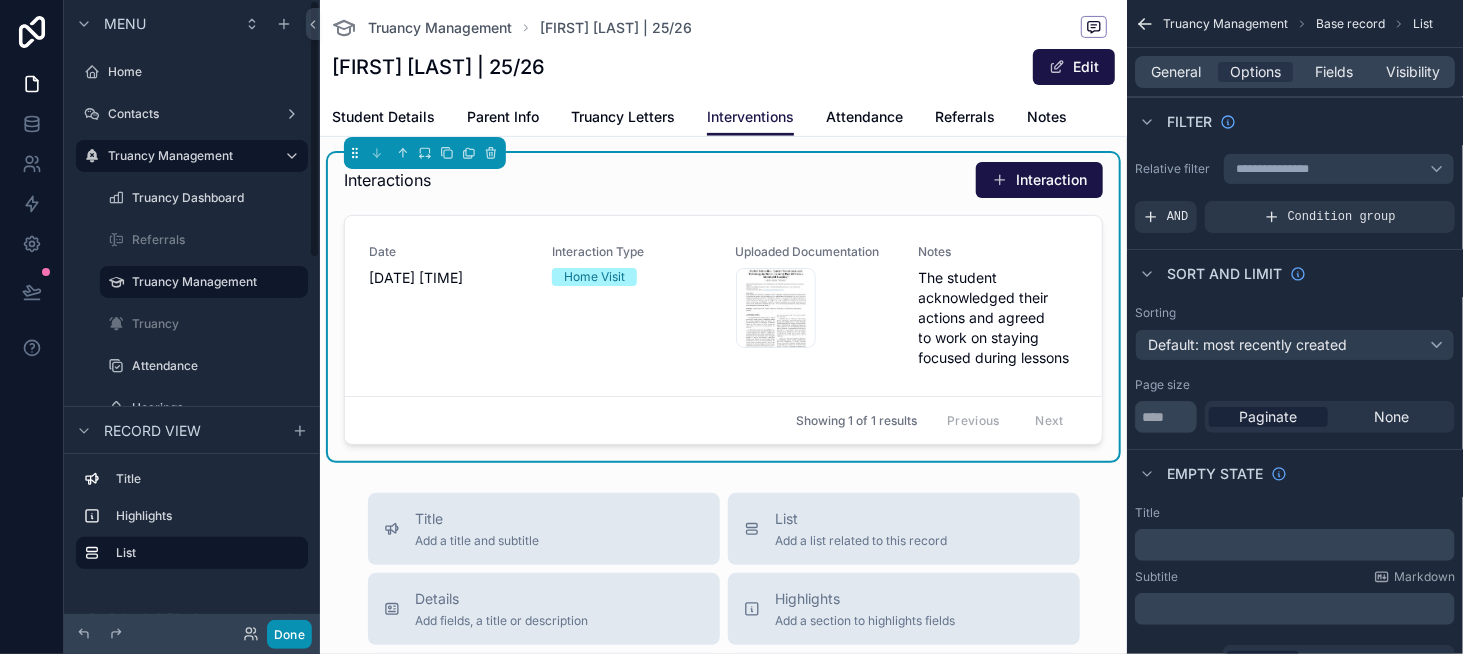 click on "Done" at bounding box center (289, 634) 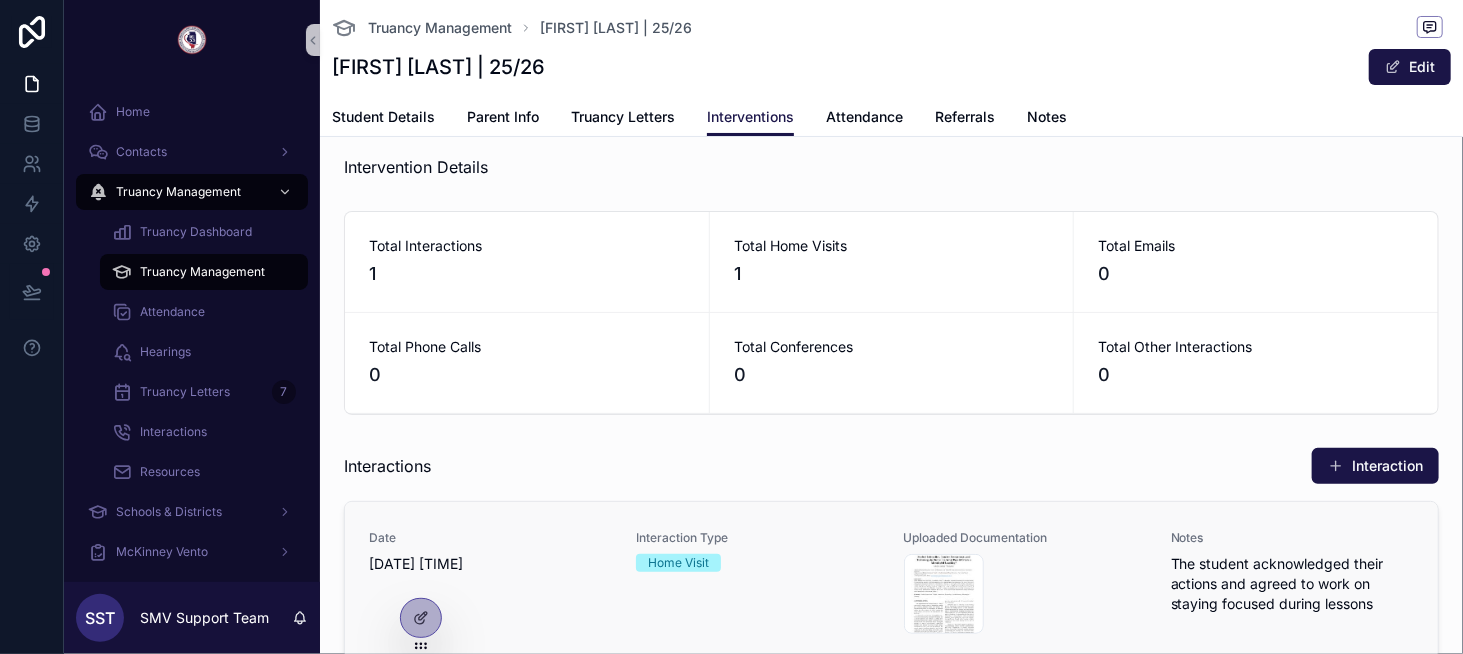 scroll, scrollTop: 0, scrollLeft: 0, axis: both 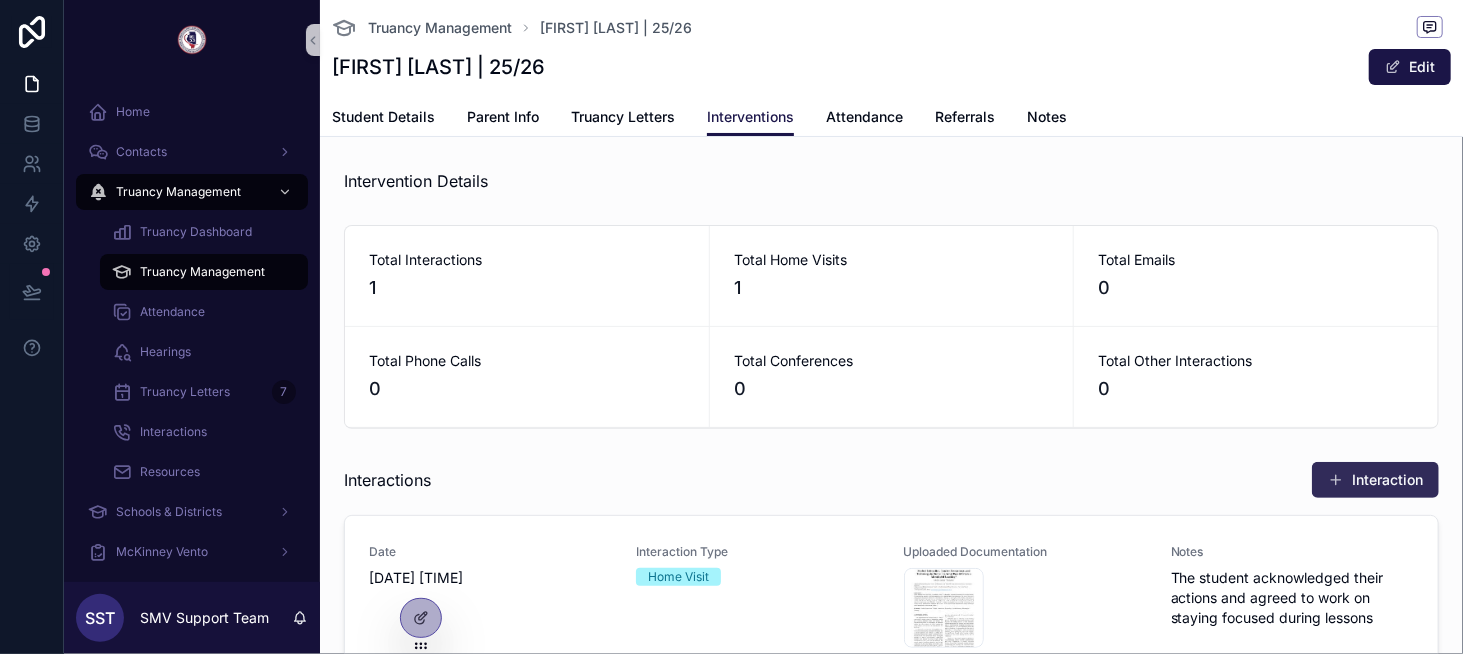 click on "Interaction" at bounding box center [1375, 480] 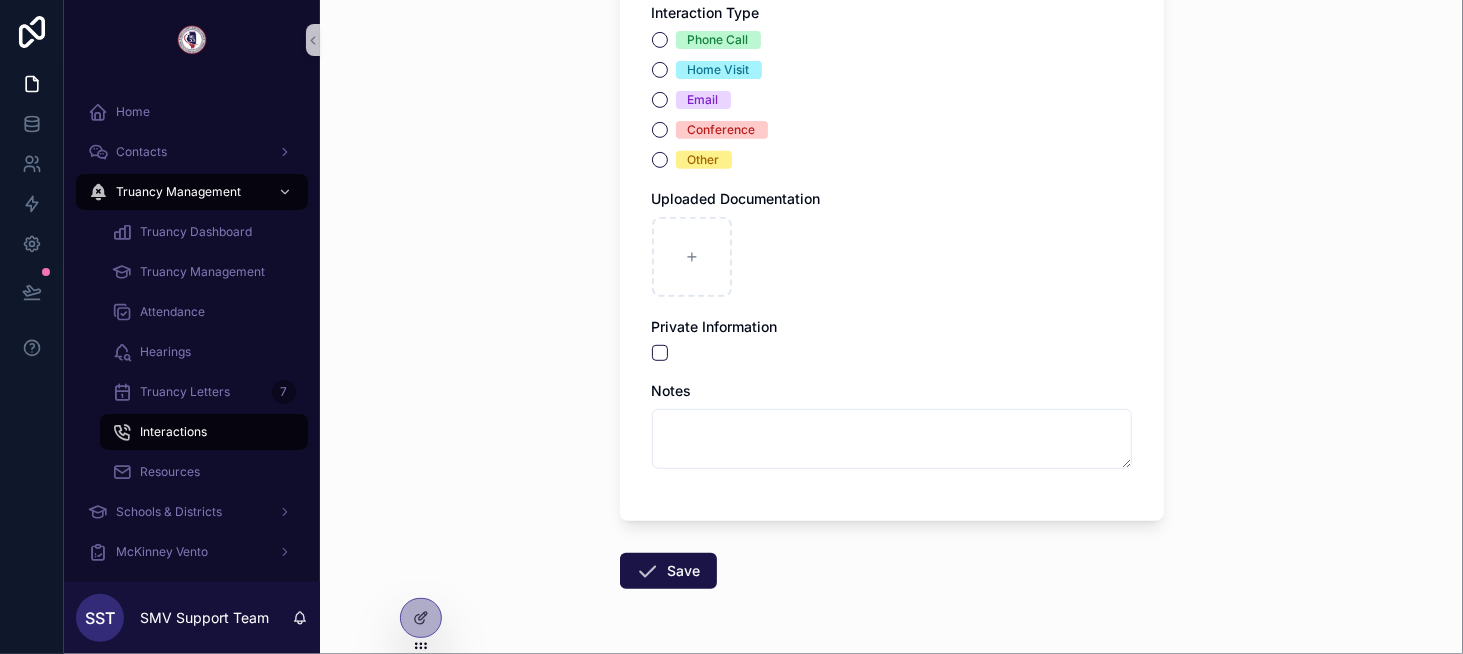 scroll, scrollTop: 300, scrollLeft: 0, axis: vertical 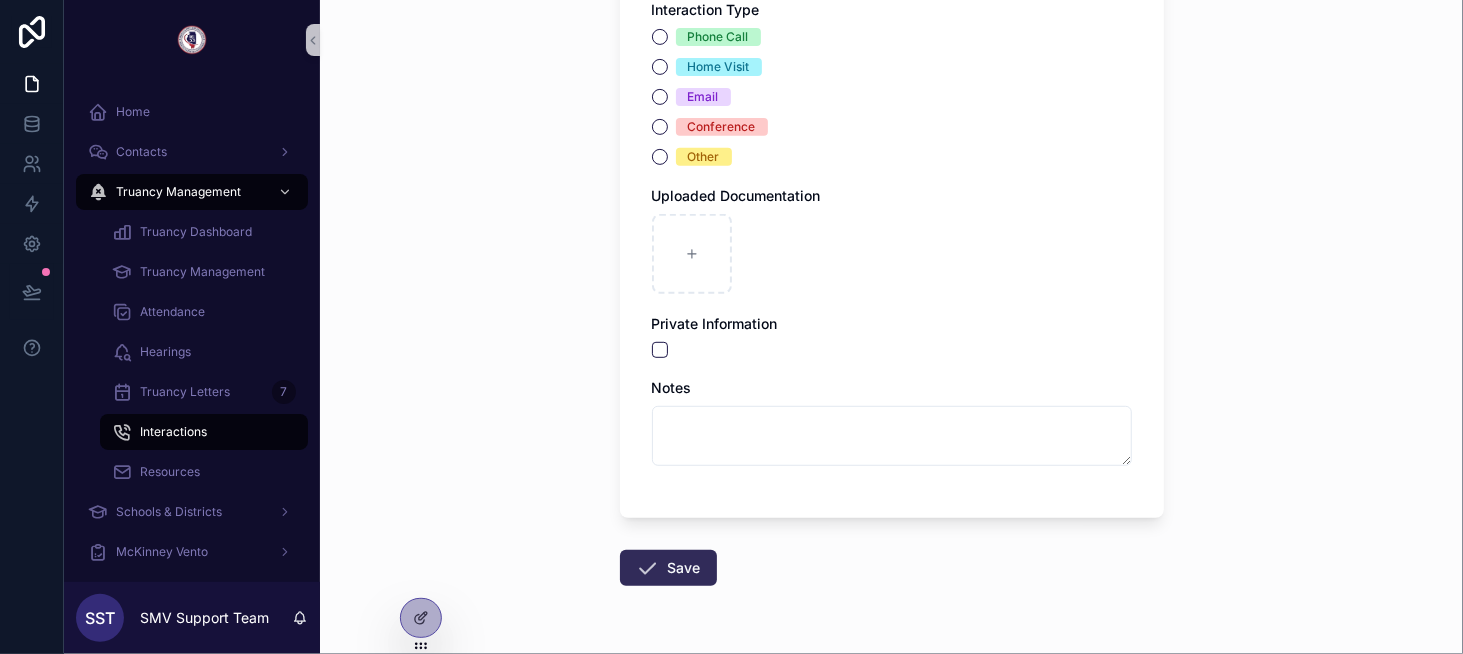 click on "Save" at bounding box center [668, 568] 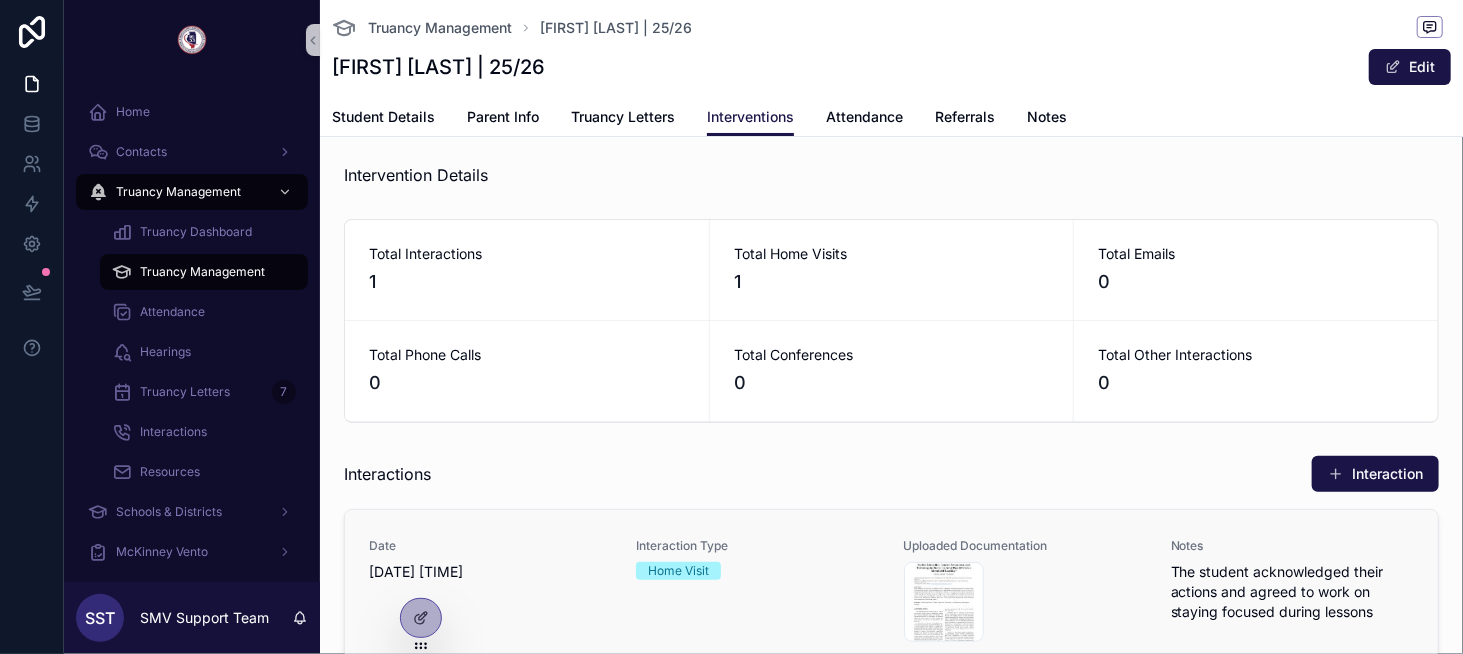 scroll, scrollTop: 0, scrollLeft: 0, axis: both 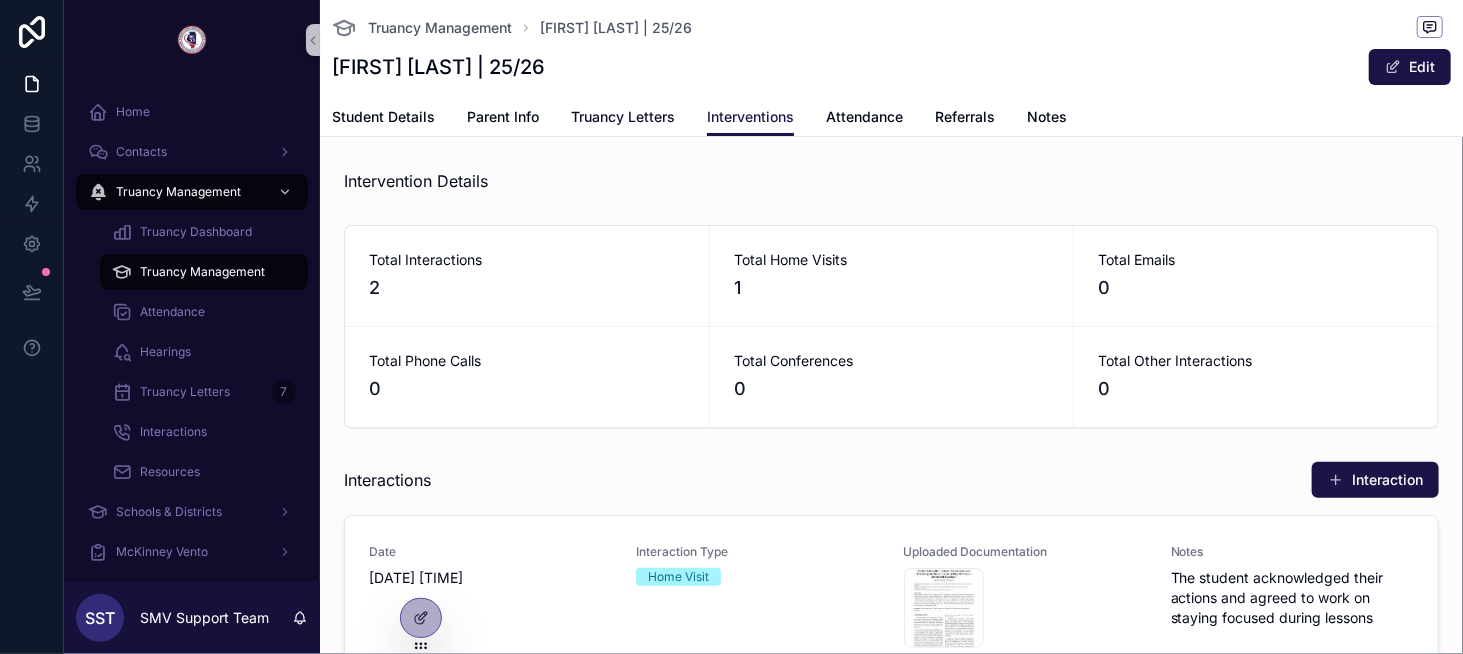 click on "Truancy Letters" at bounding box center [623, 119] 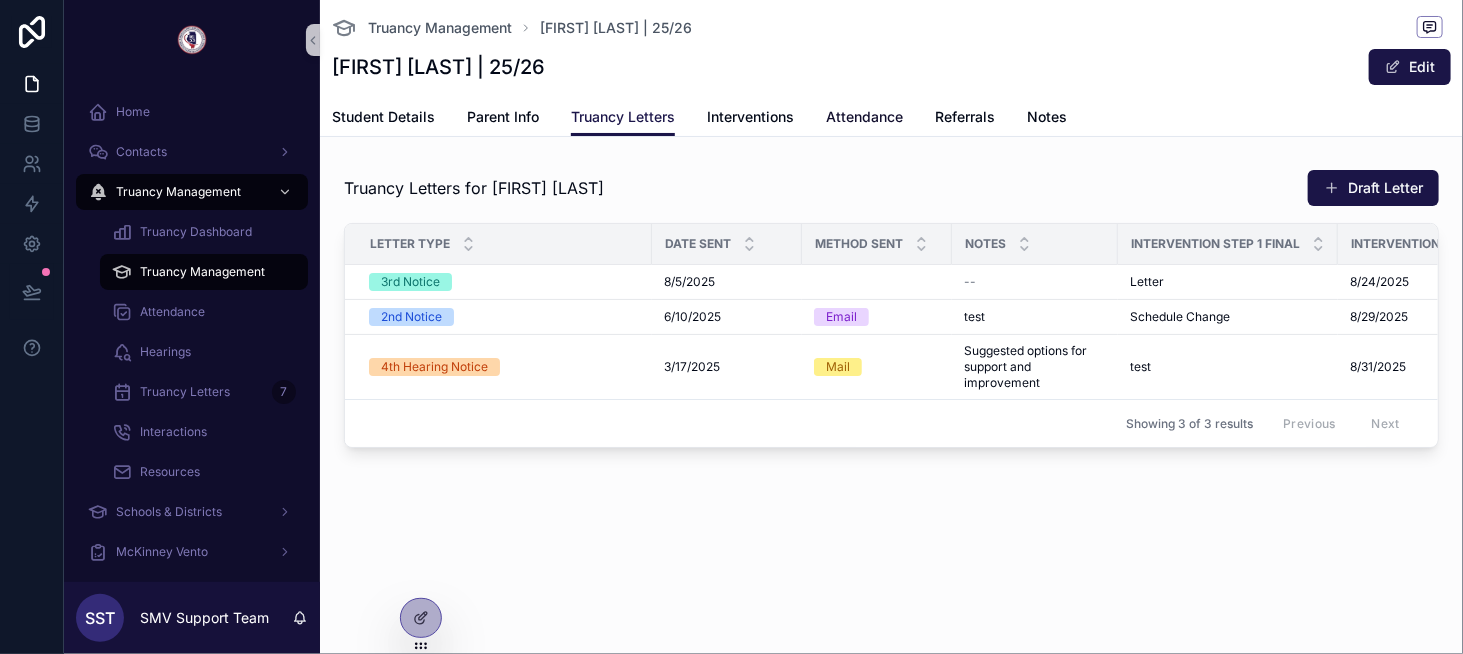 click on "Attendance" at bounding box center (864, 117) 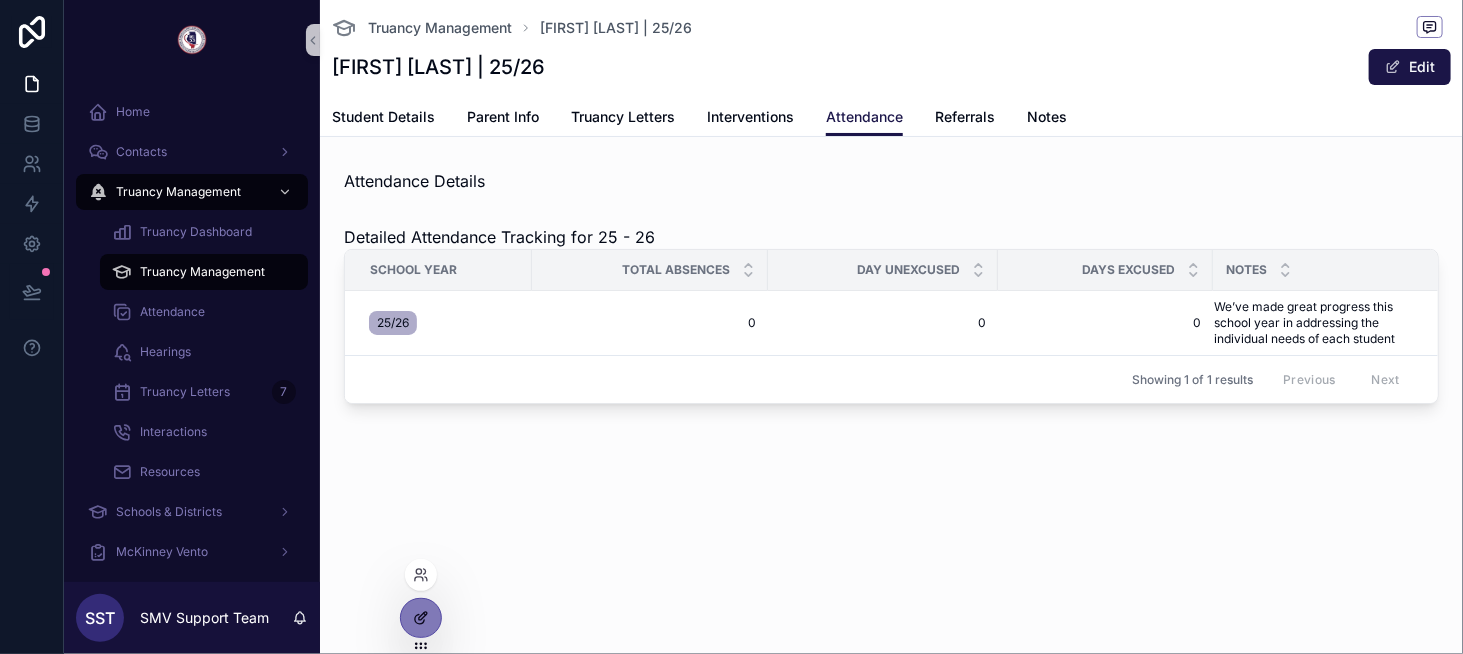 click 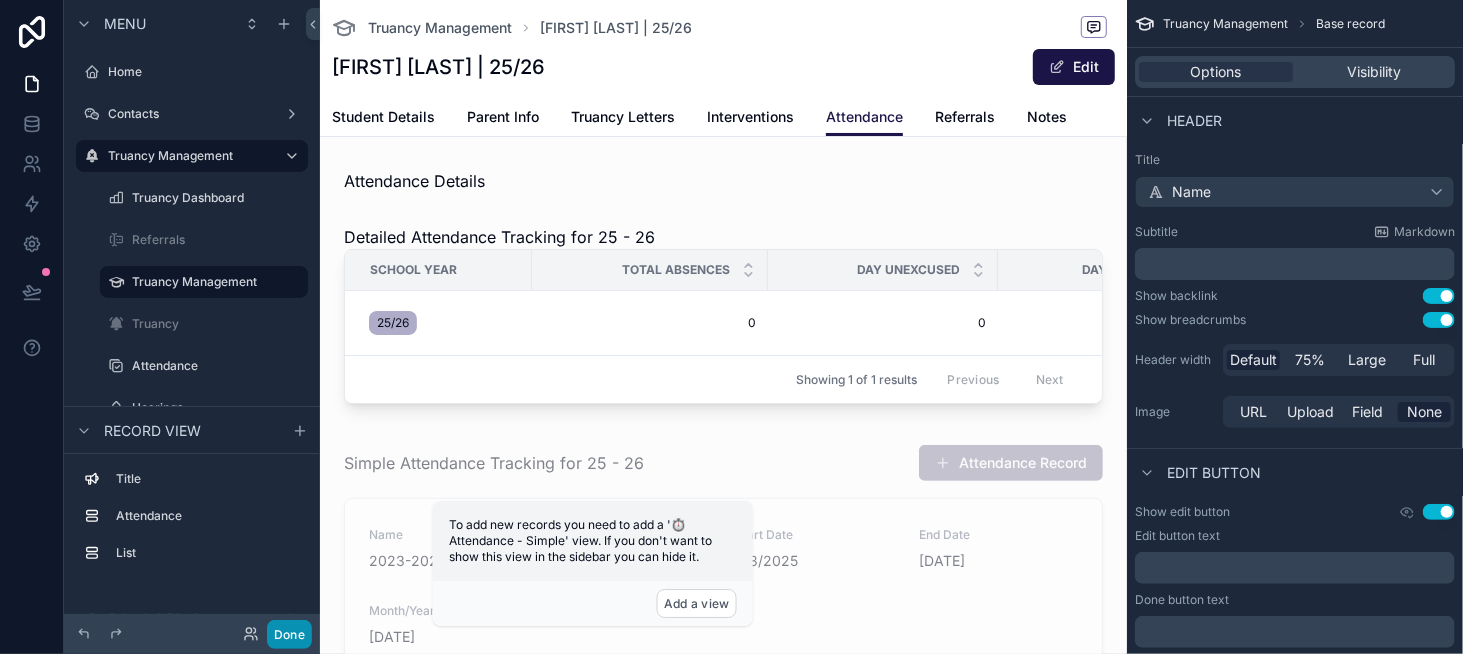 click on "Done" at bounding box center (289, 634) 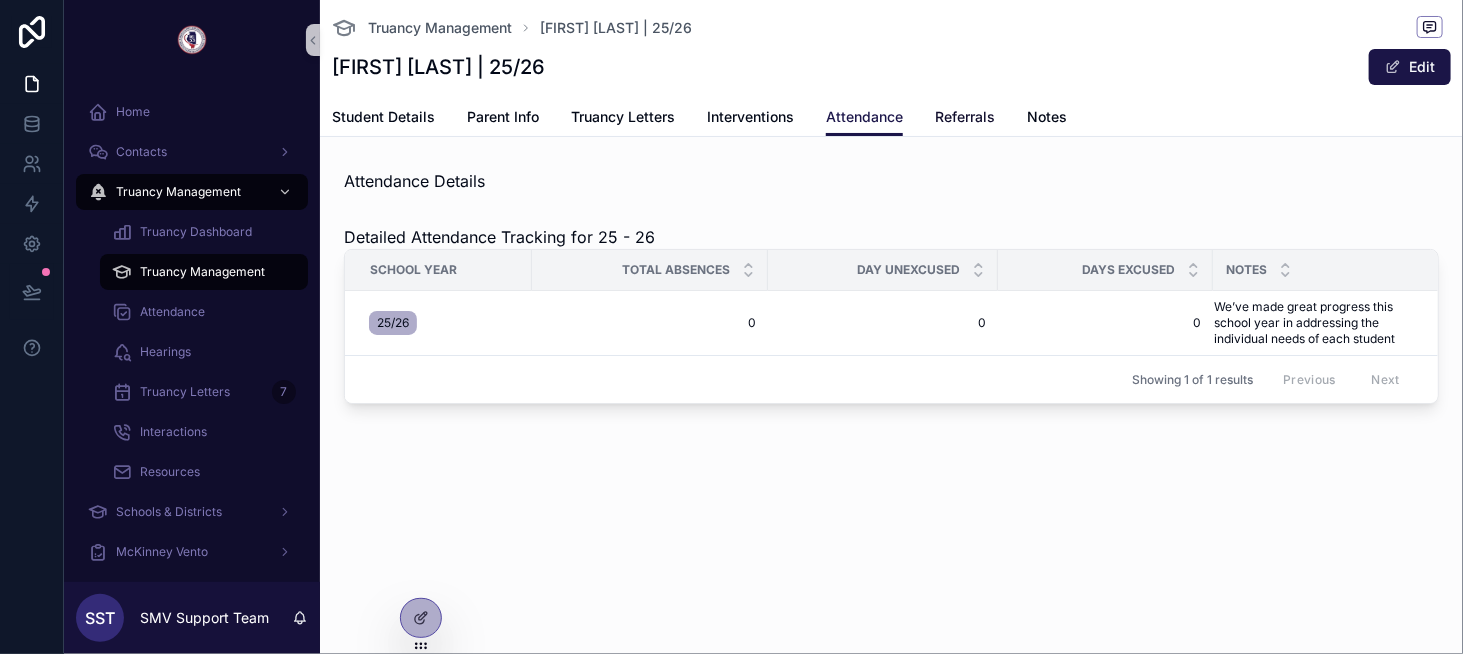 click on "Referrals" at bounding box center (965, 117) 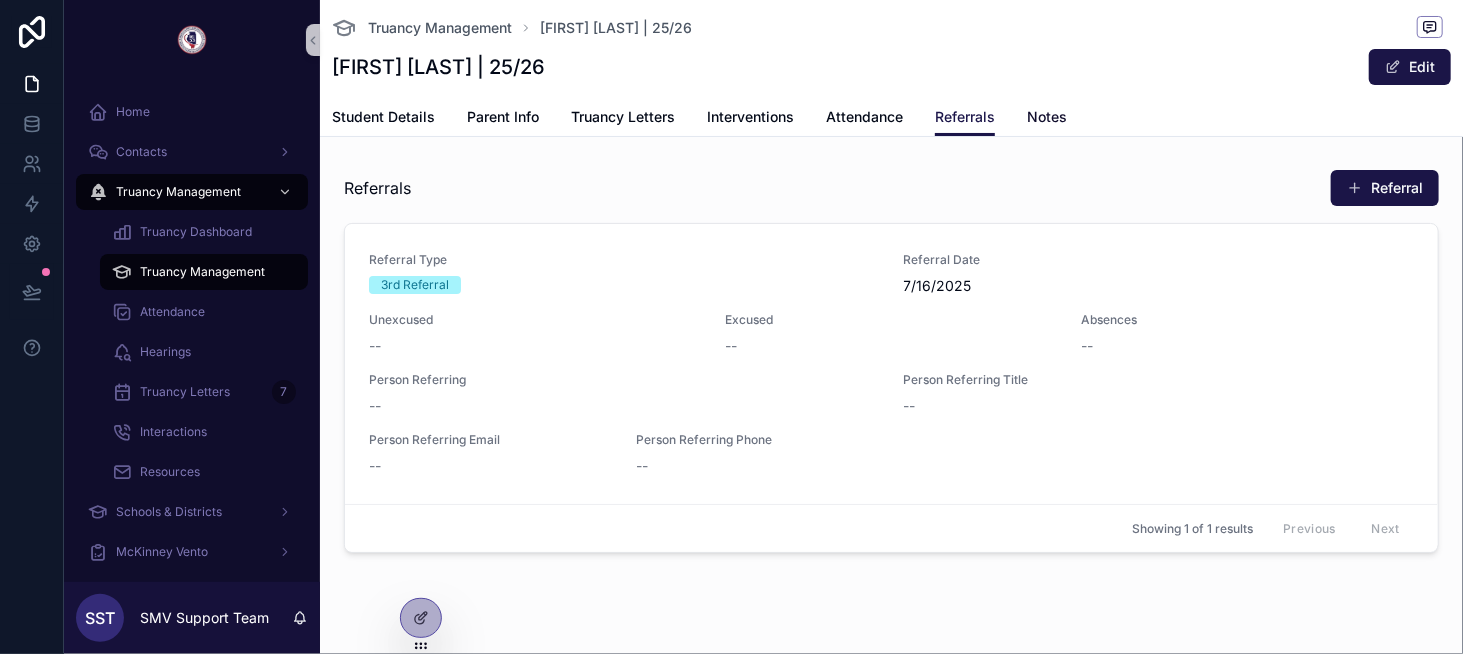 click on "Notes" at bounding box center [1047, 117] 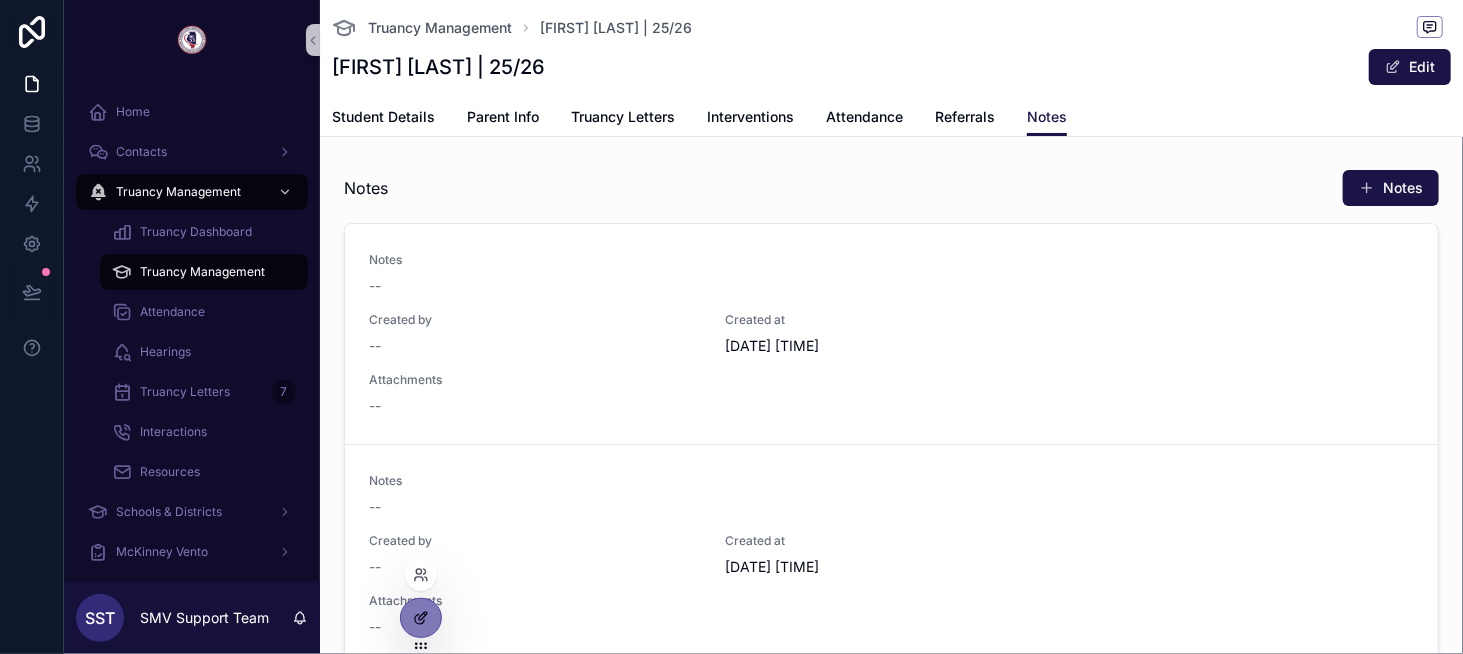 click 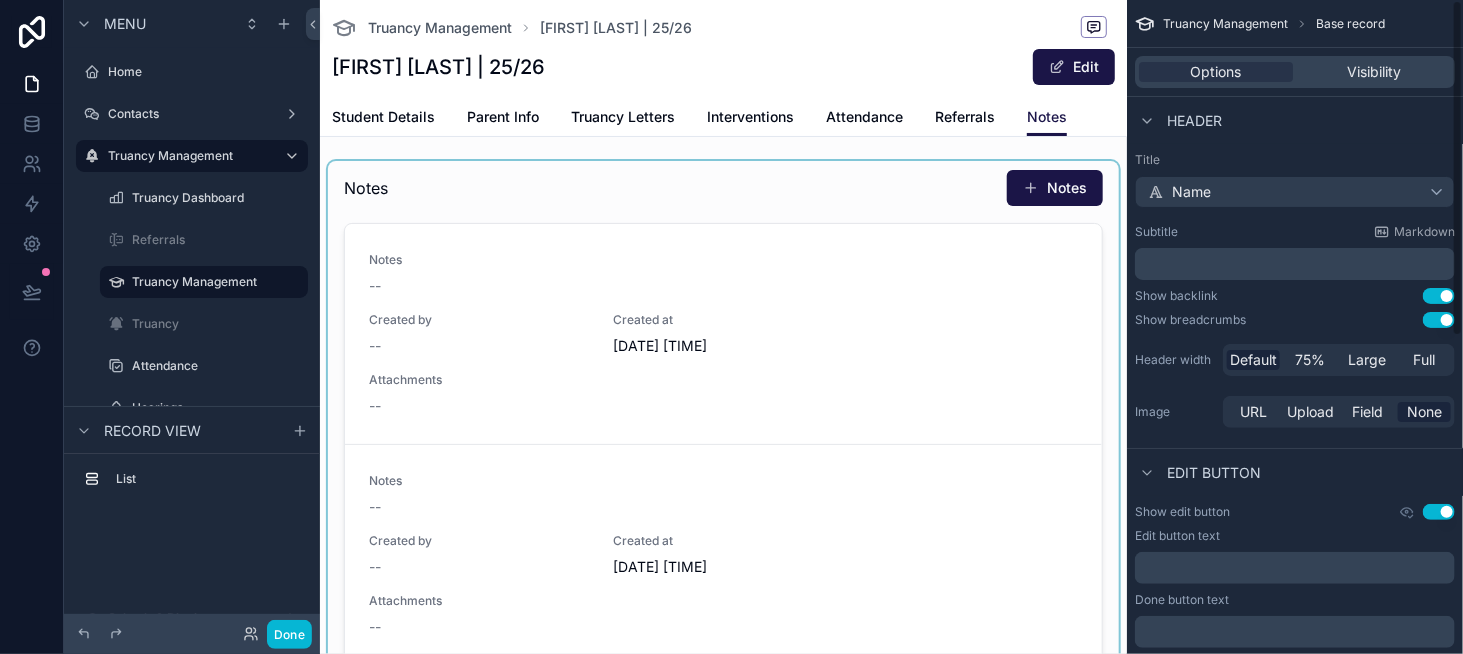 click at bounding box center [723, 445] 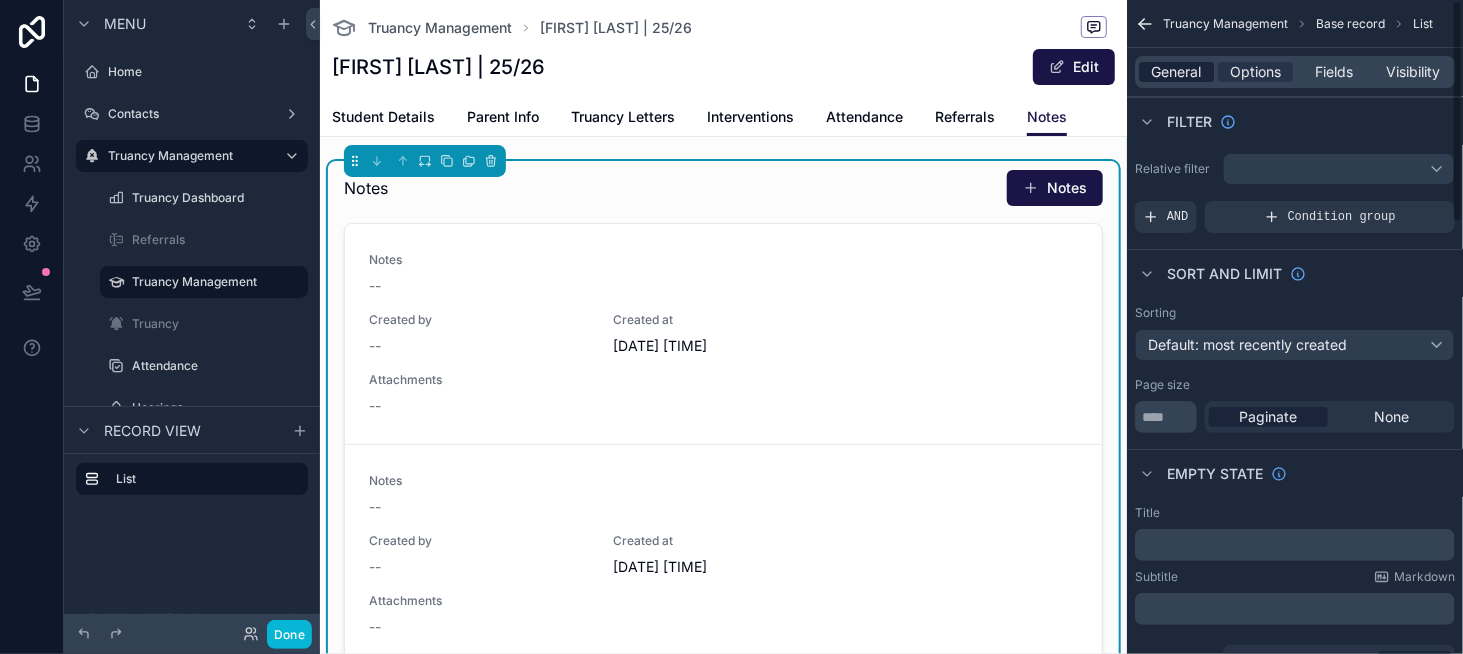 click on "General" at bounding box center [1177, 72] 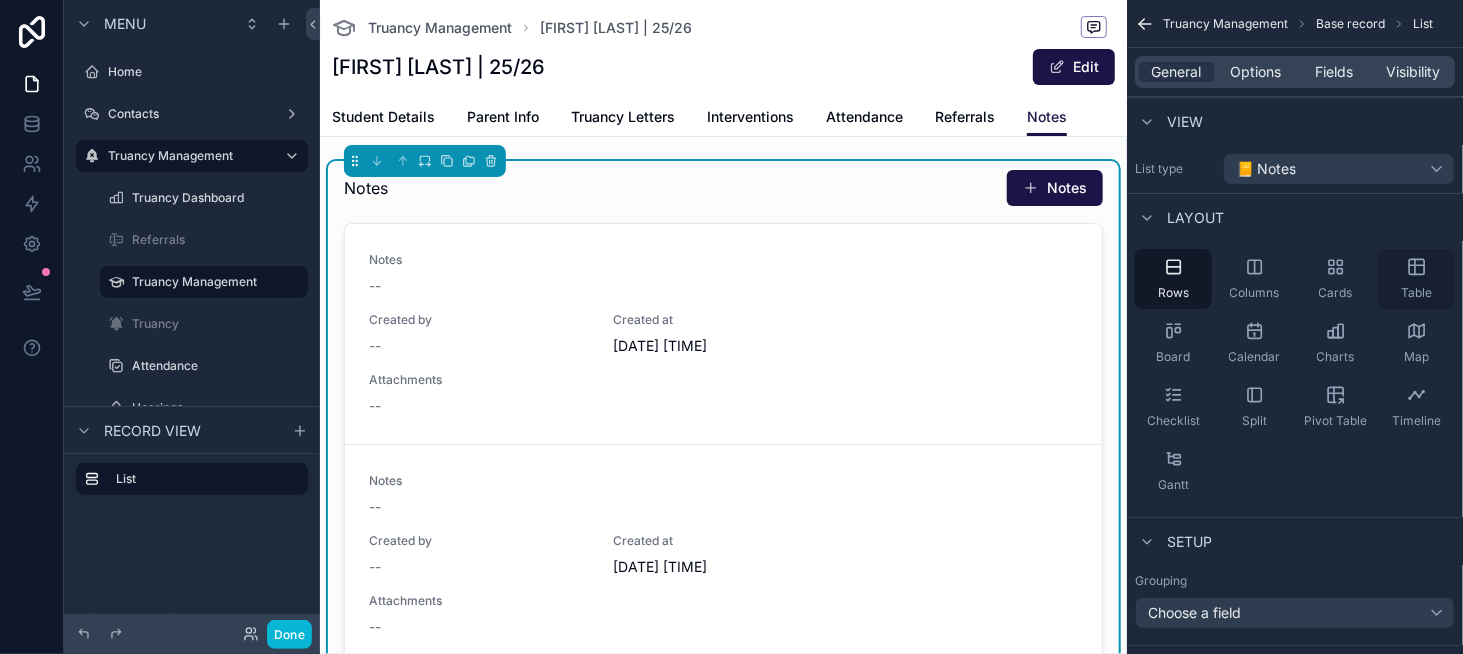 click on "Table" at bounding box center (1416, 293) 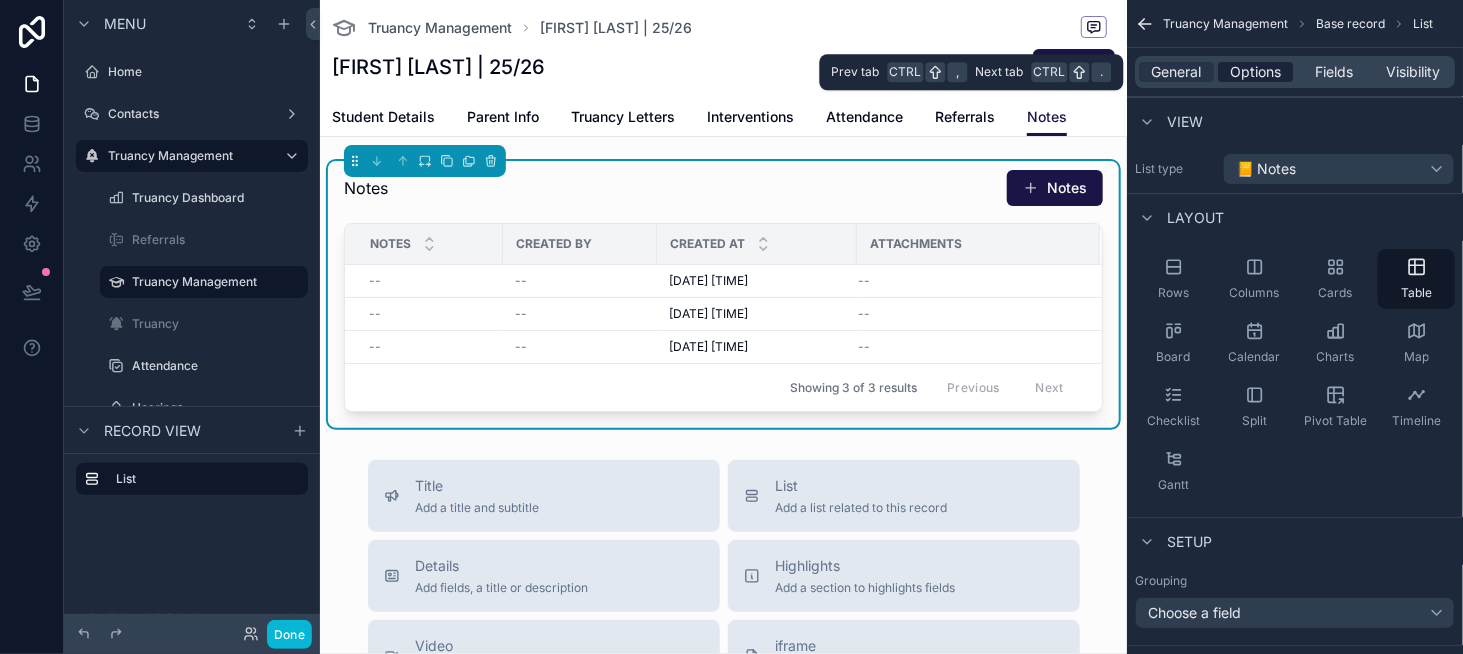 click on "Options" at bounding box center (1255, 72) 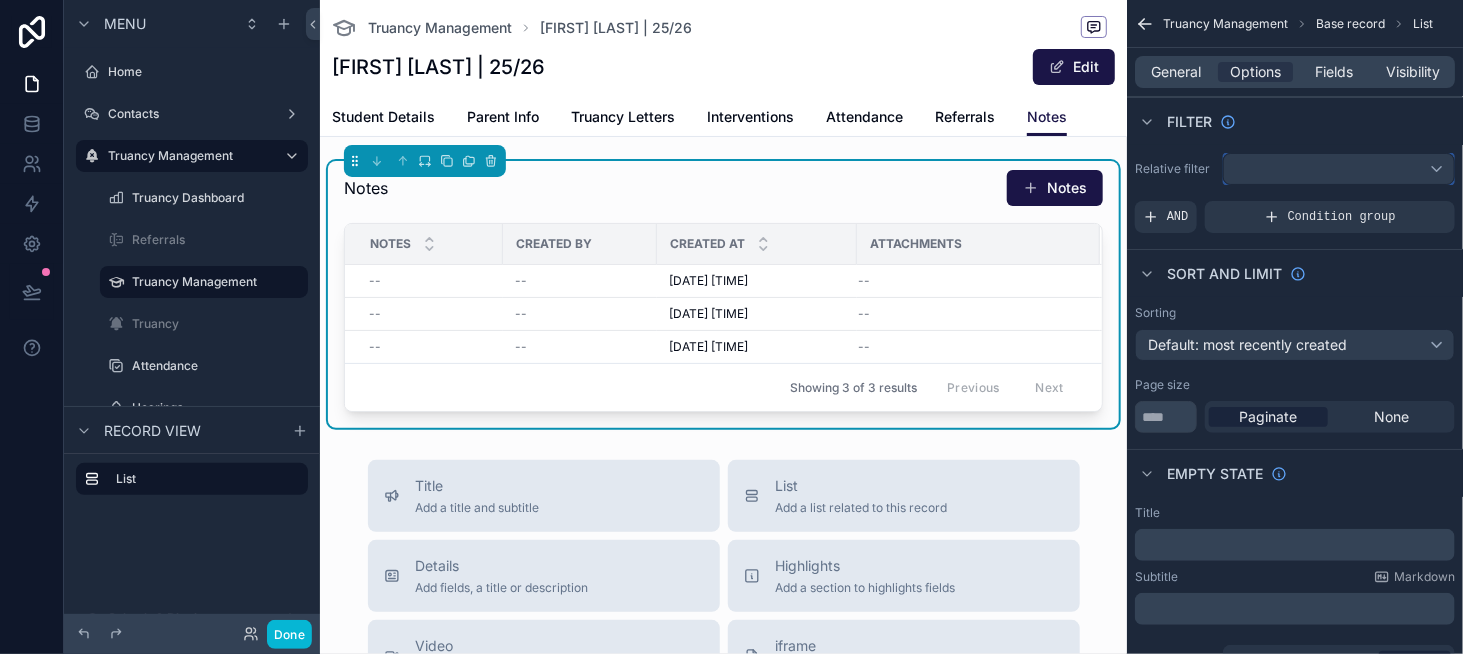 click at bounding box center (1339, 169) 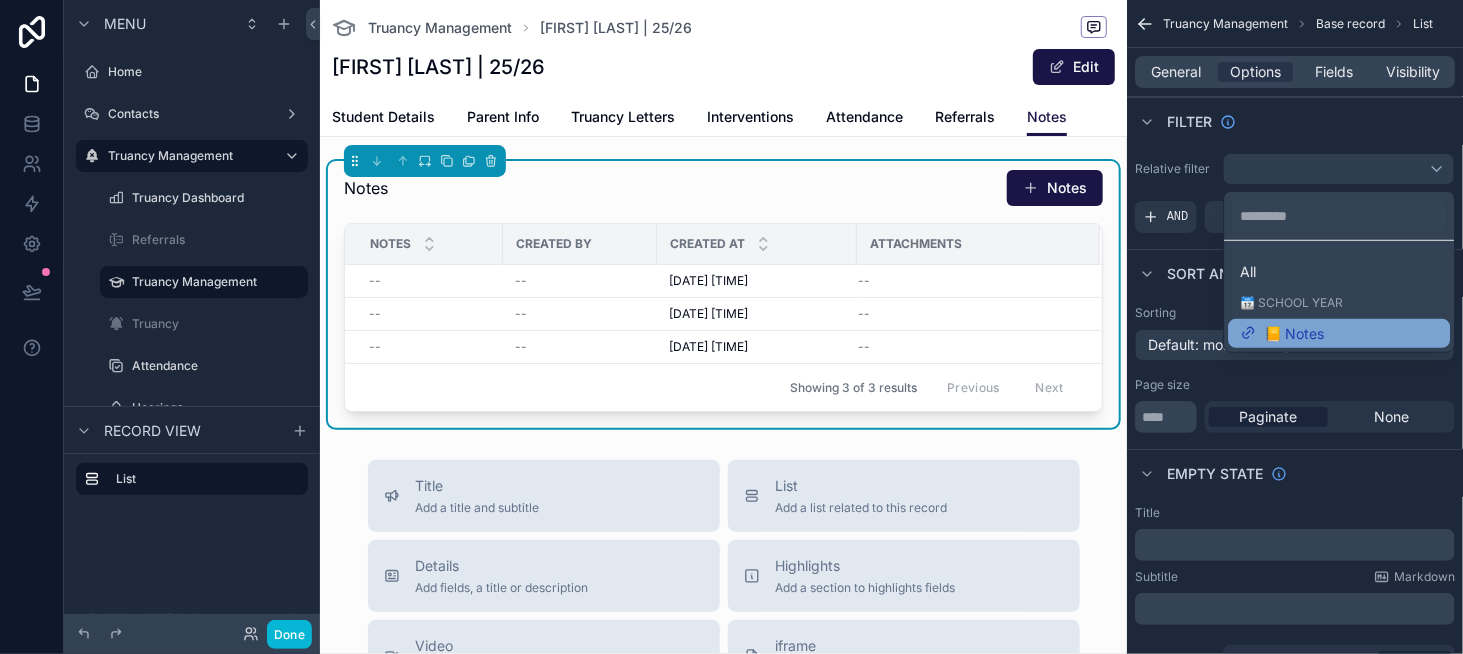 click on "📒 Notes" at bounding box center [1294, 333] 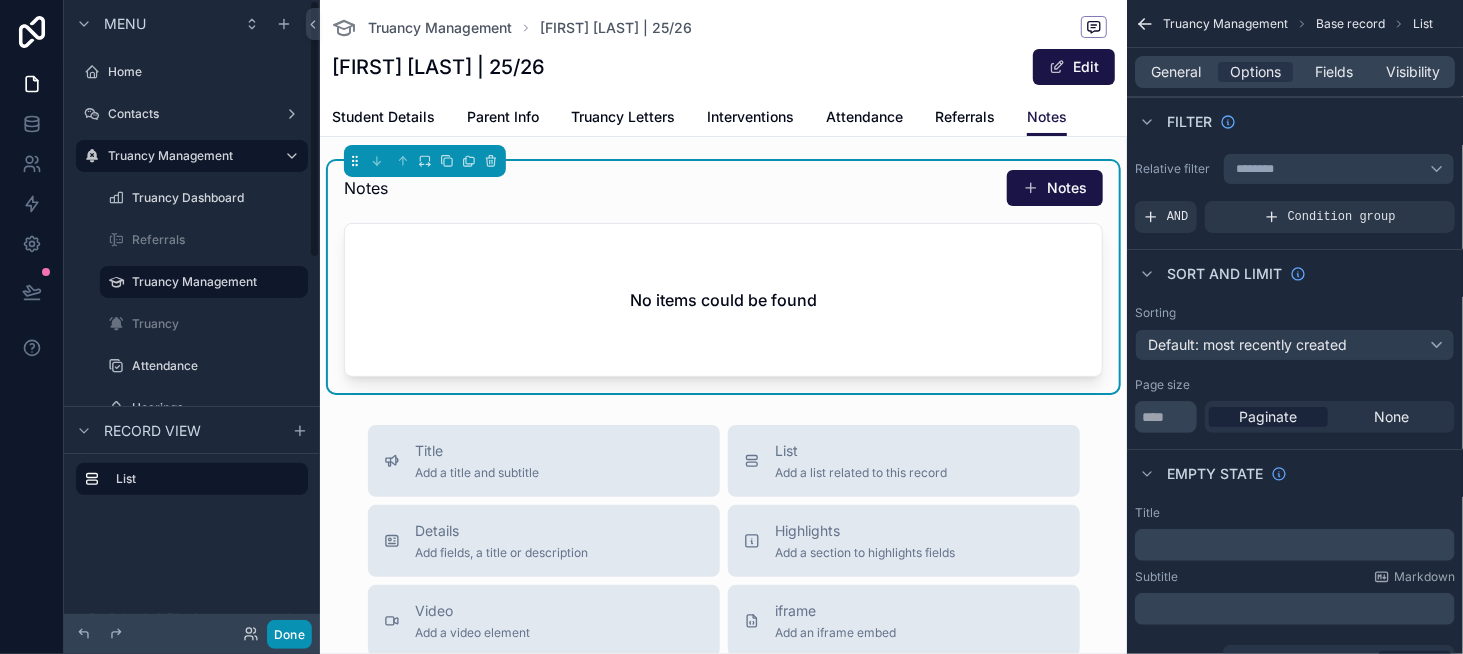 click on "Done" at bounding box center [289, 634] 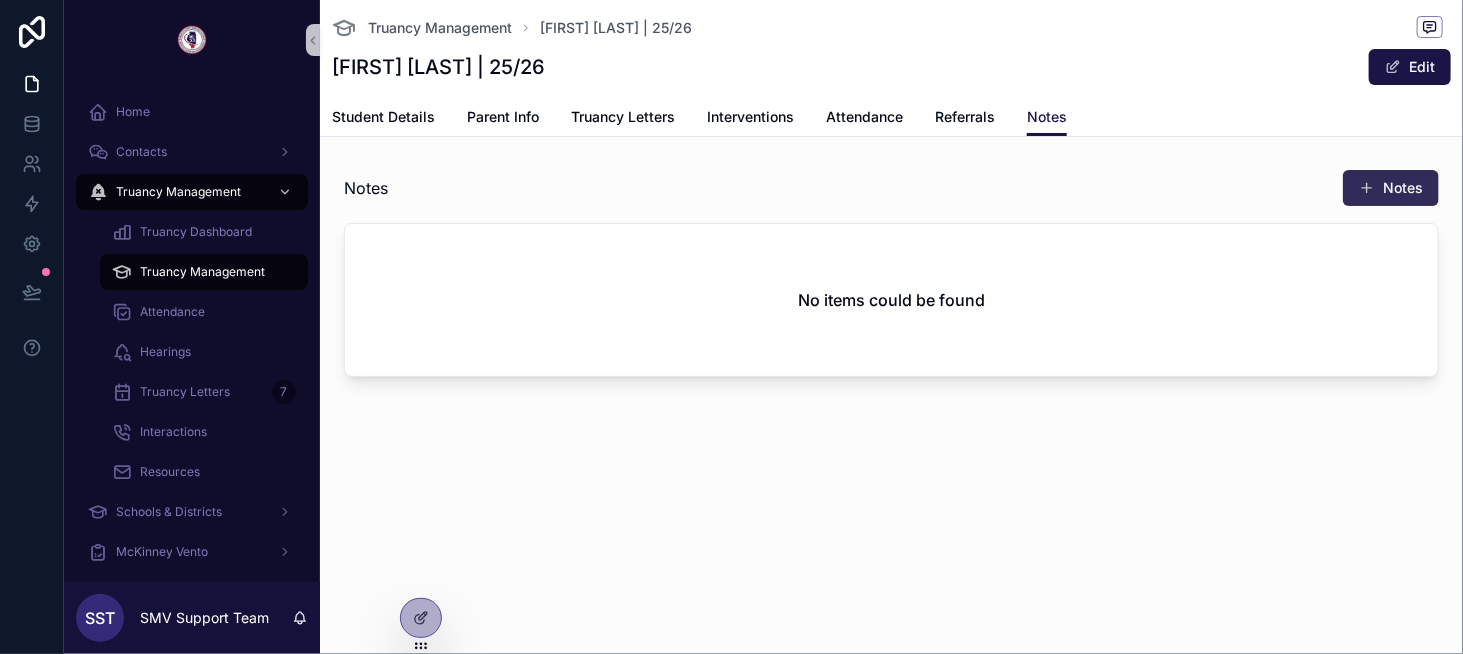 click on "Notes" at bounding box center [1391, 188] 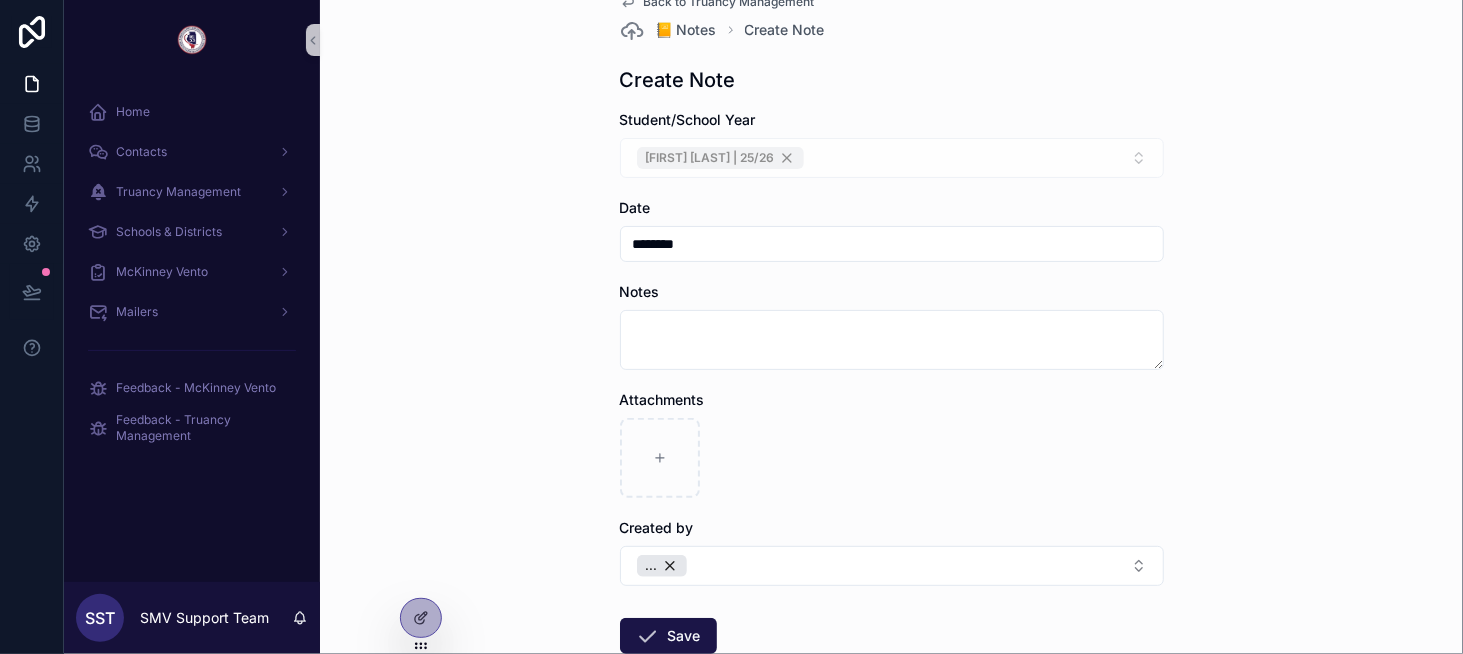scroll, scrollTop: 100, scrollLeft: 0, axis: vertical 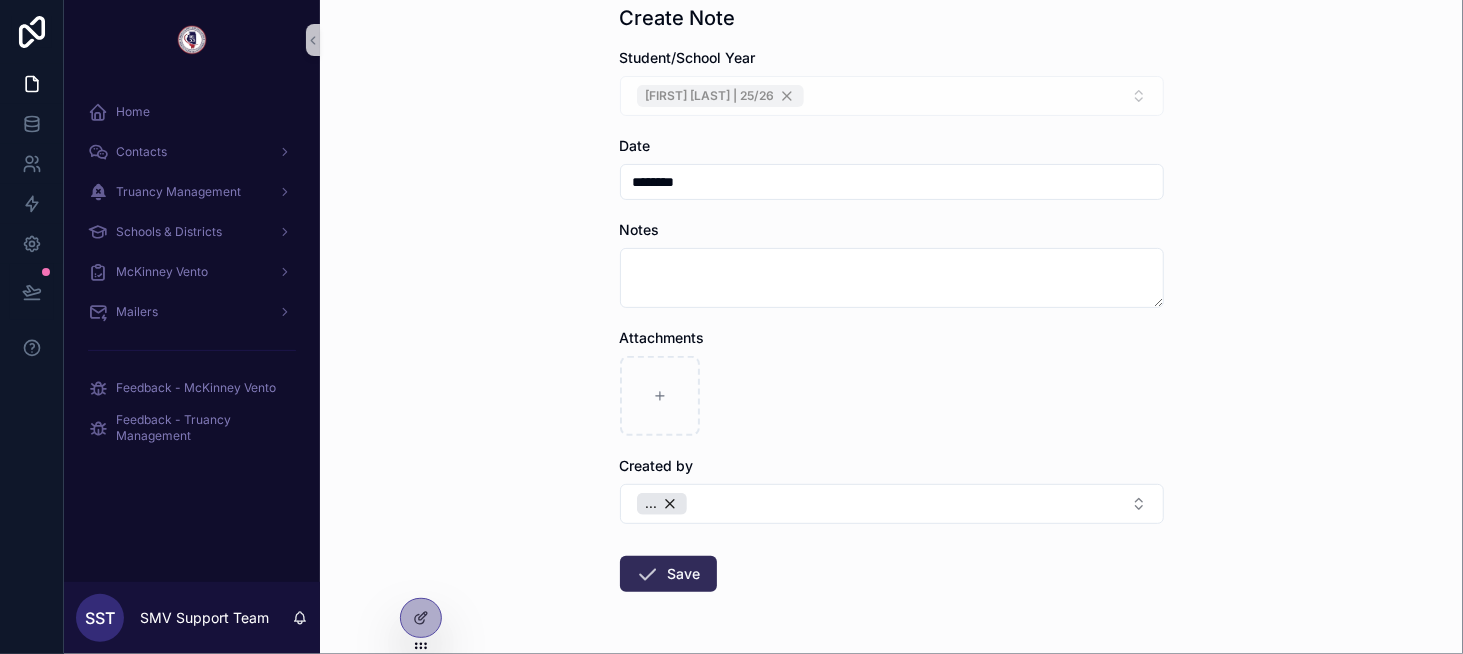 click on "Save" at bounding box center (668, 574) 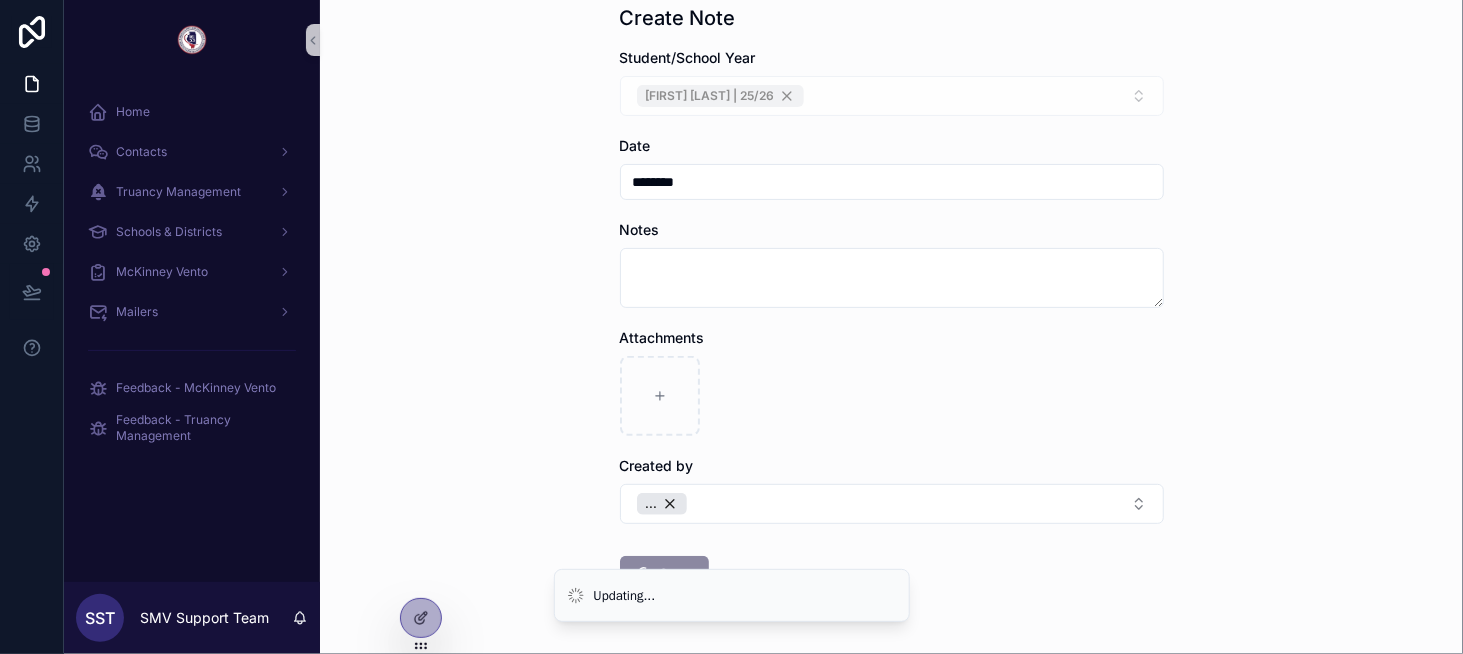 scroll, scrollTop: 0, scrollLeft: 0, axis: both 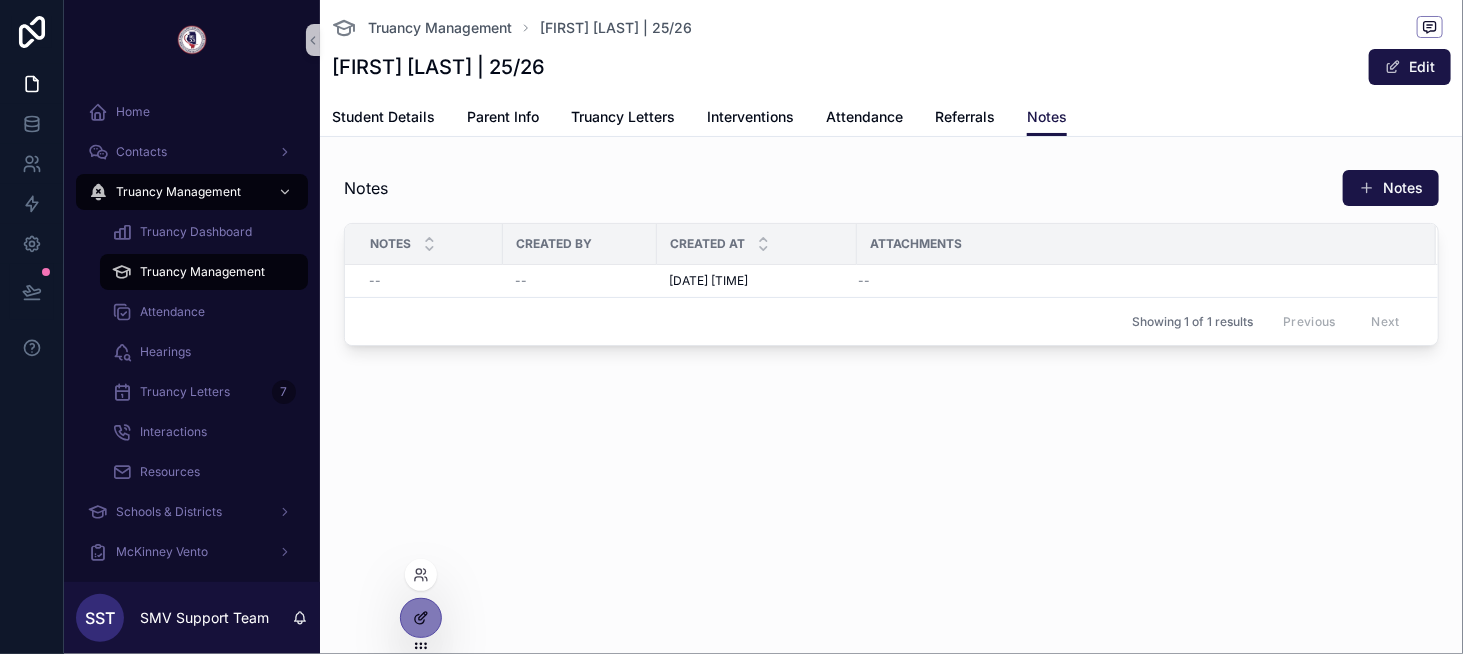 click at bounding box center [421, 618] 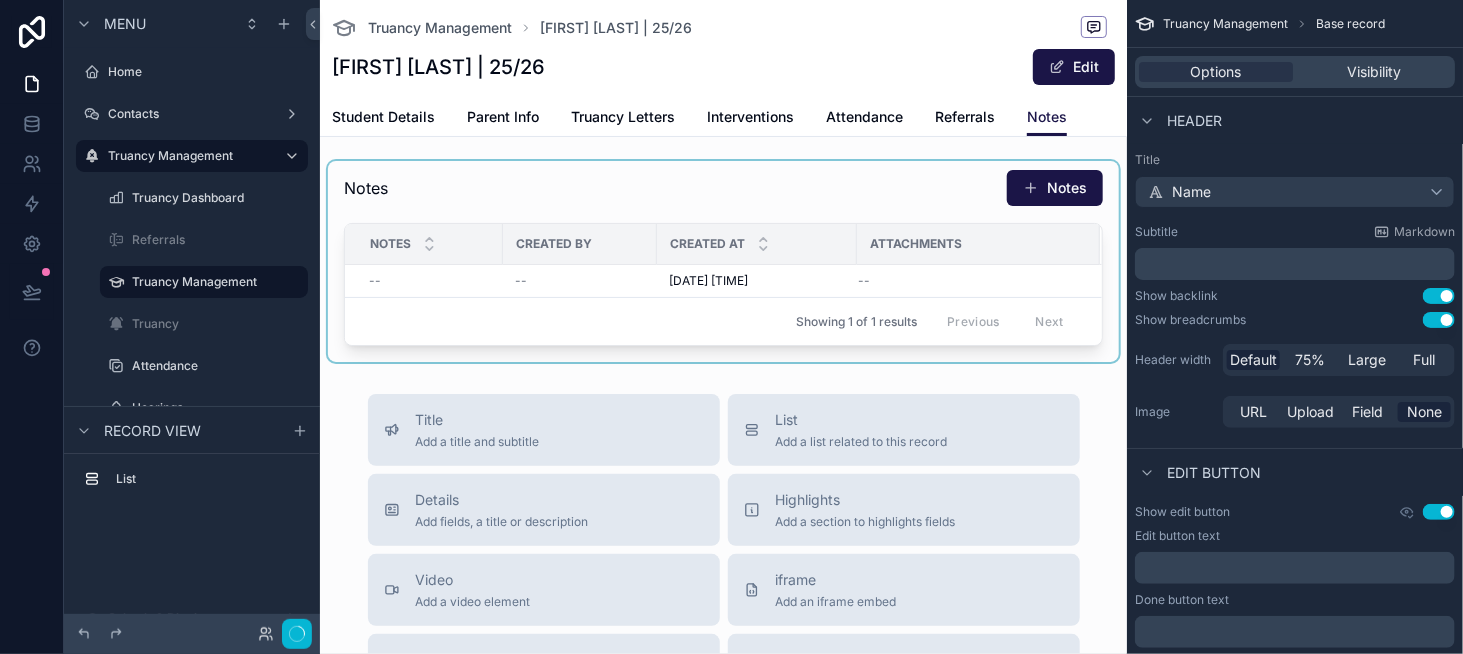 click at bounding box center [723, 261] 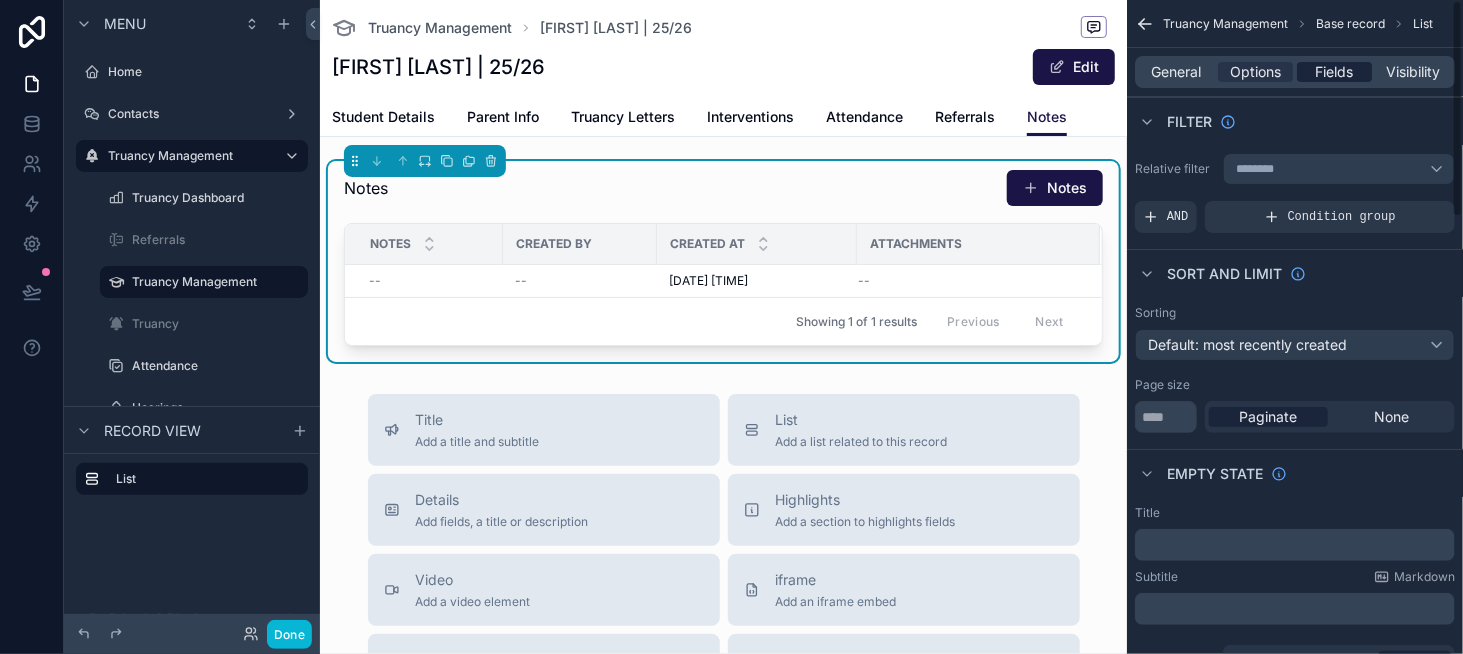 click on "Fields" at bounding box center [1335, 72] 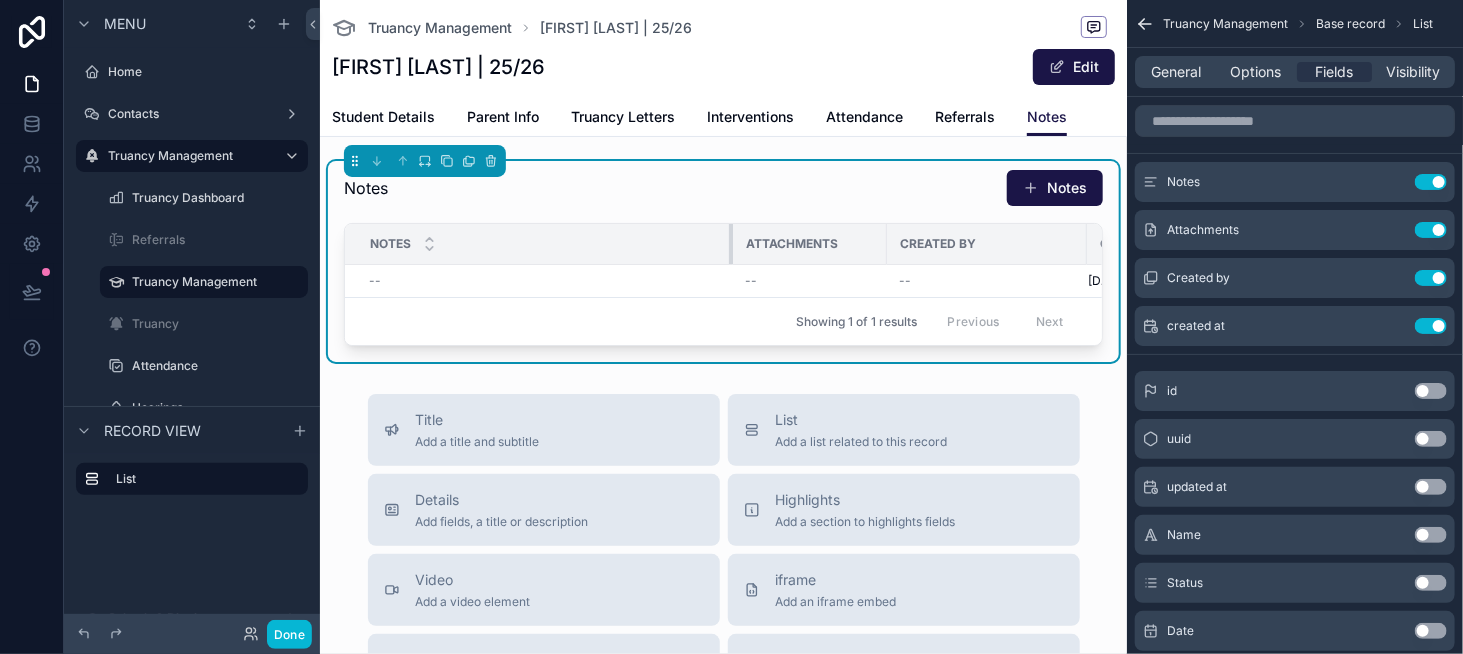 drag, startPoint x: 498, startPoint y: 243, endPoint x: 728, endPoint y: 236, distance: 230.10649 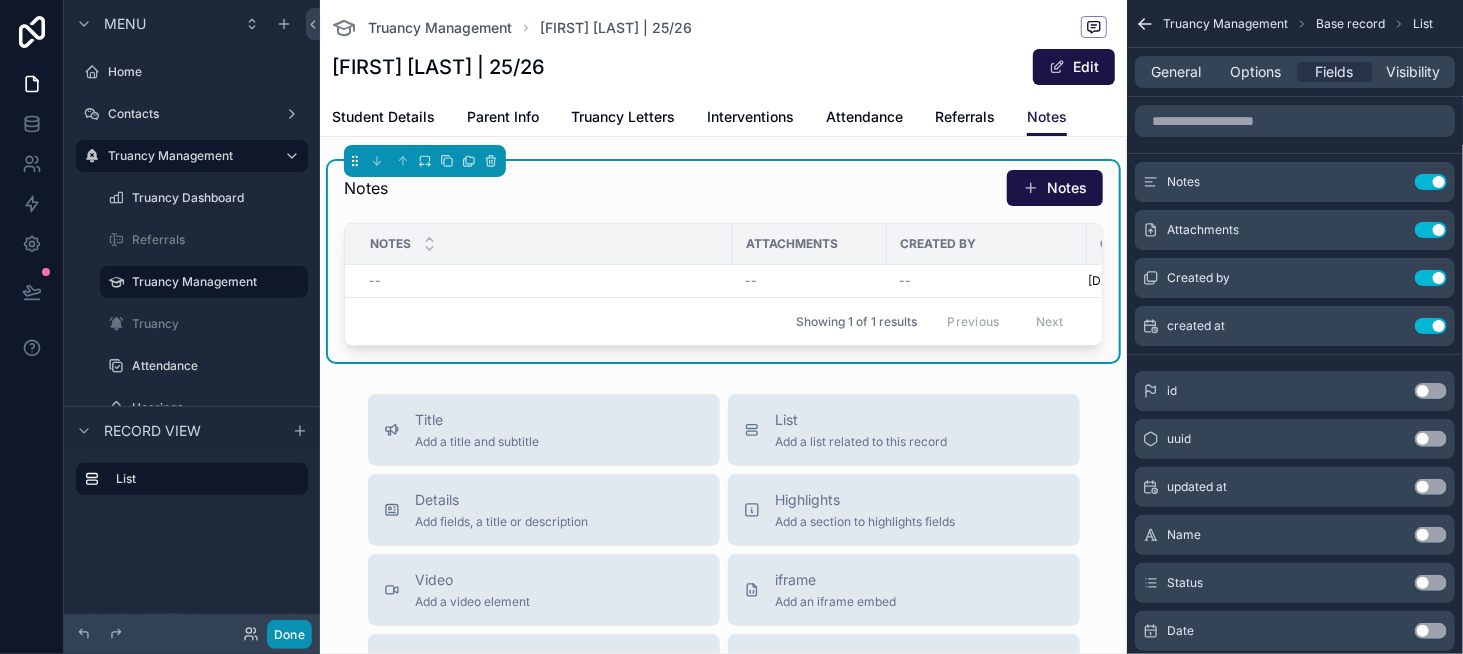 click on "Done" at bounding box center [289, 634] 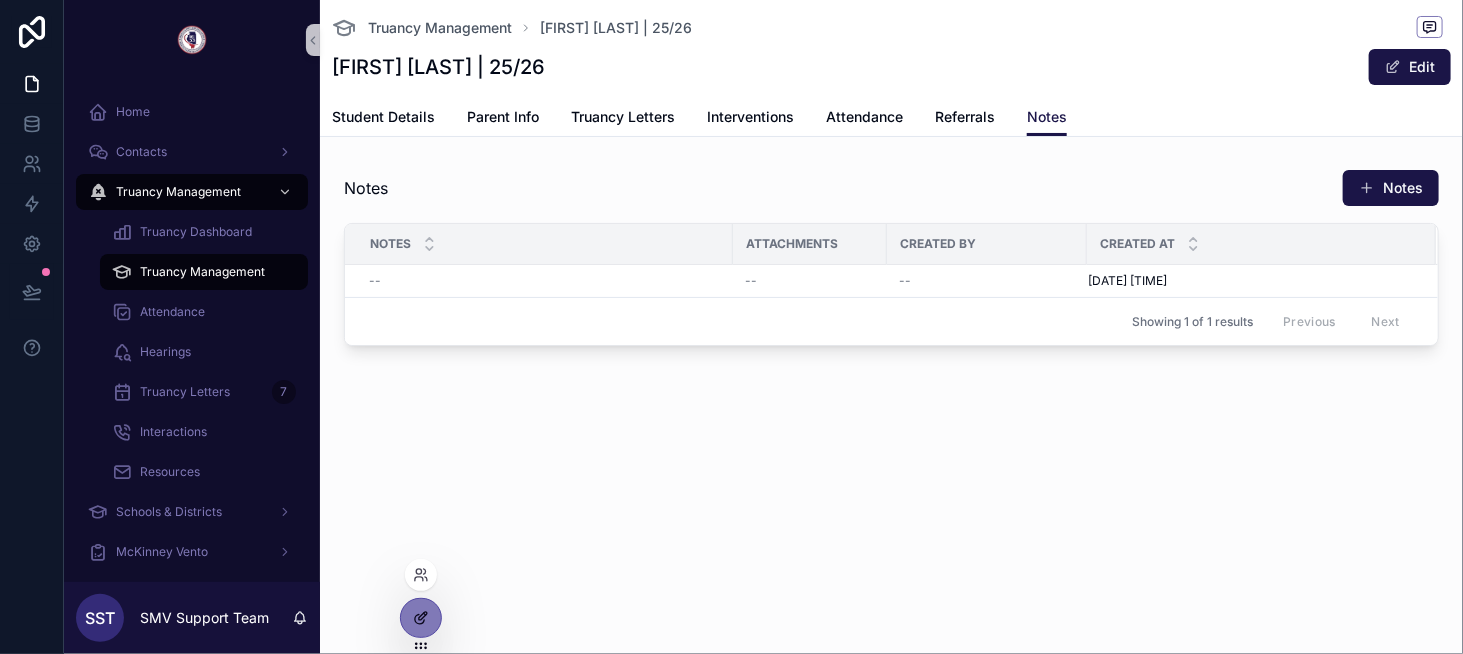 click at bounding box center (421, 618) 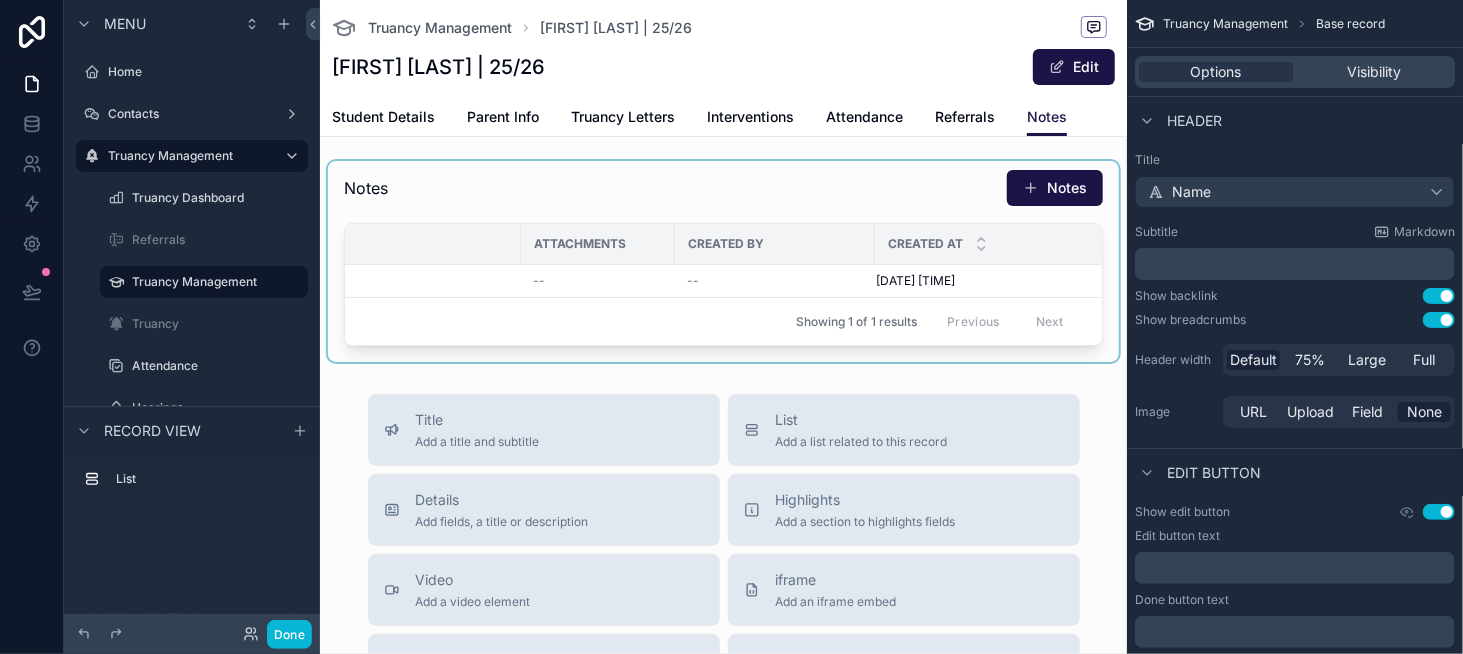 scroll, scrollTop: 0, scrollLeft: 229, axis: horizontal 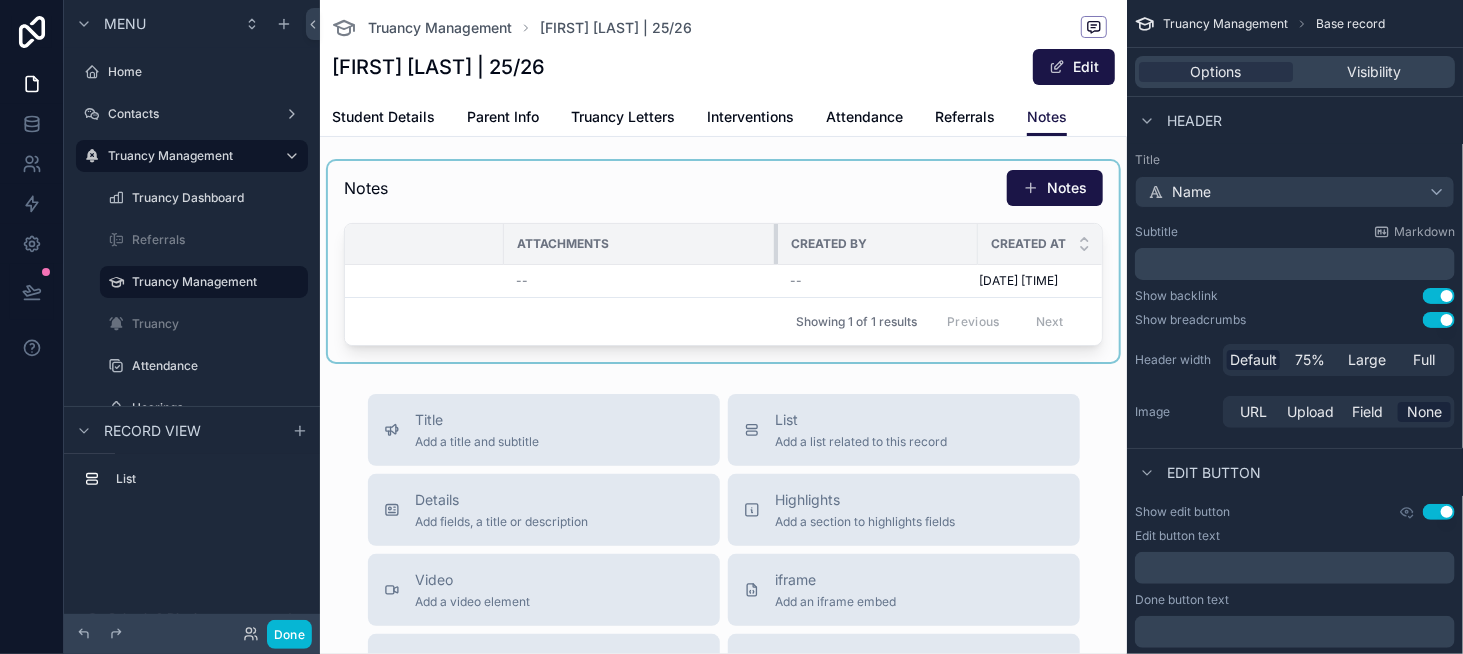 drag, startPoint x: 654, startPoint y: 244, endPoint x: 774, endPoint y: 242, distance: 120.01666 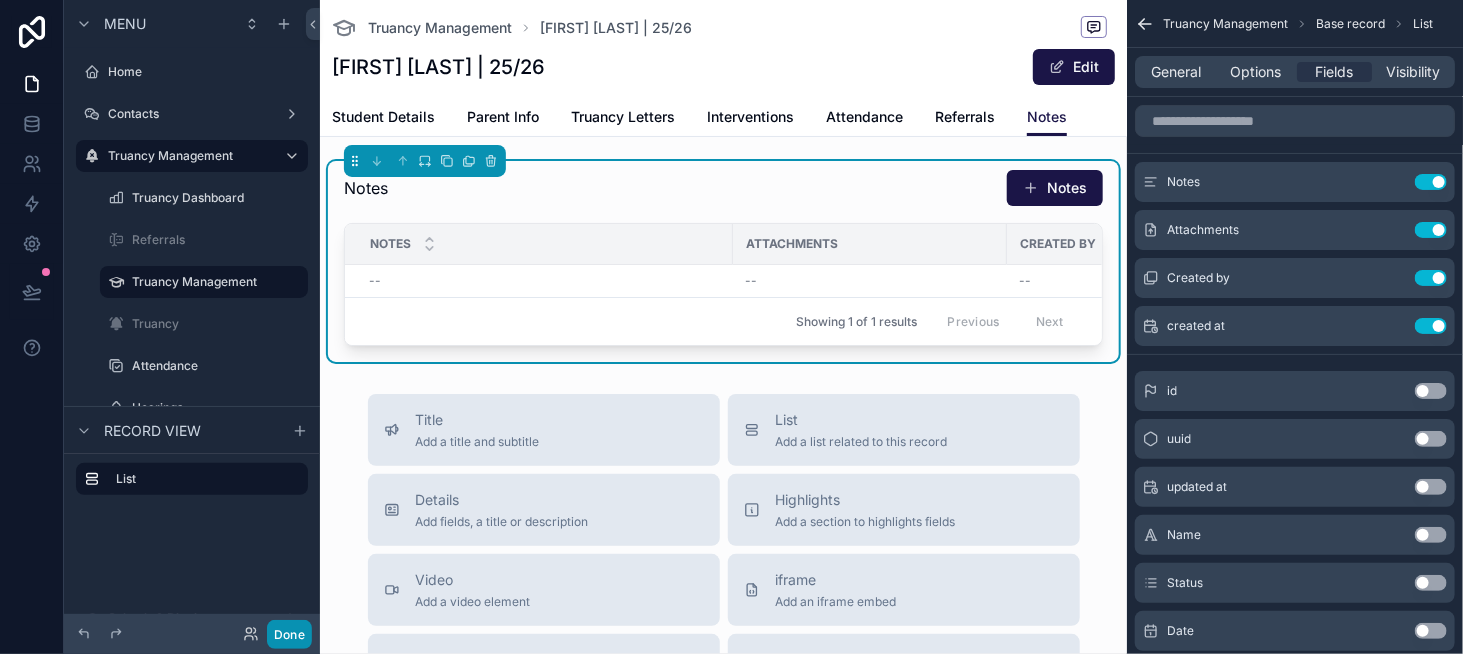 click on "Done" at bounding box center (289, 634) 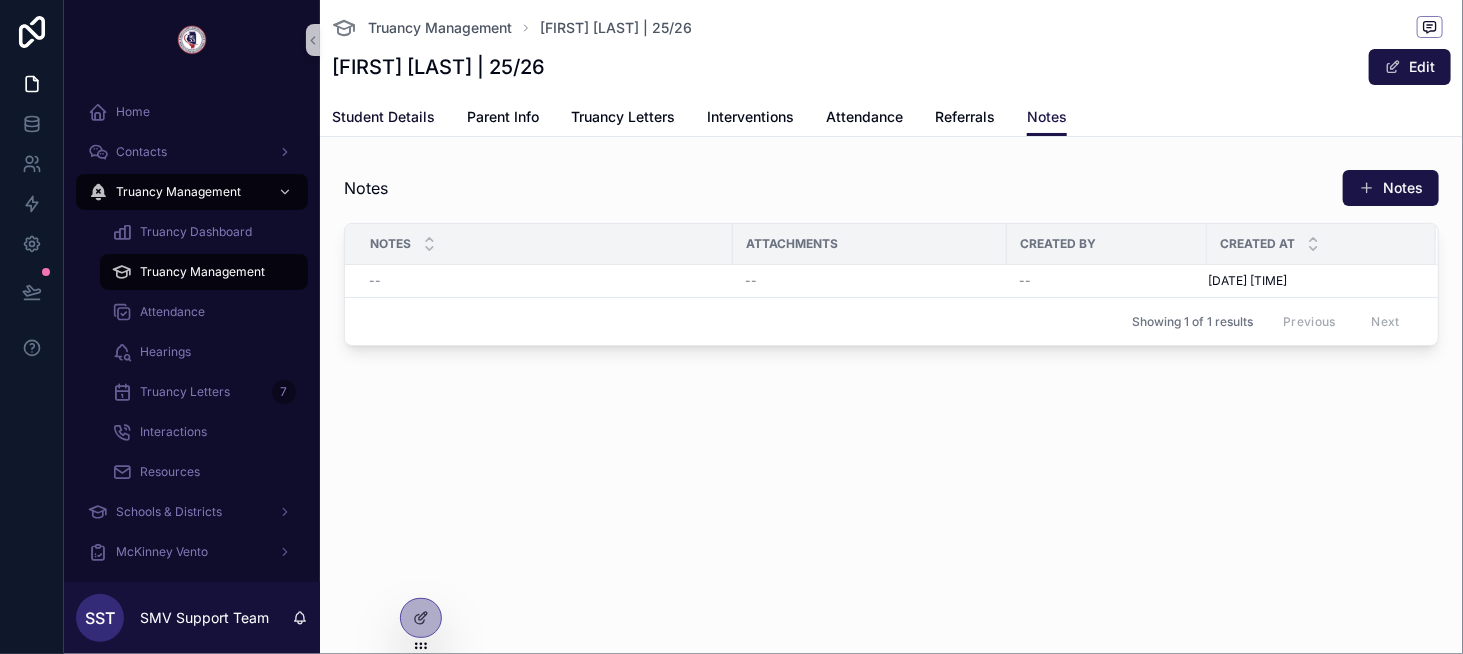 click on "Student Details" at bounding box center (383, 117) 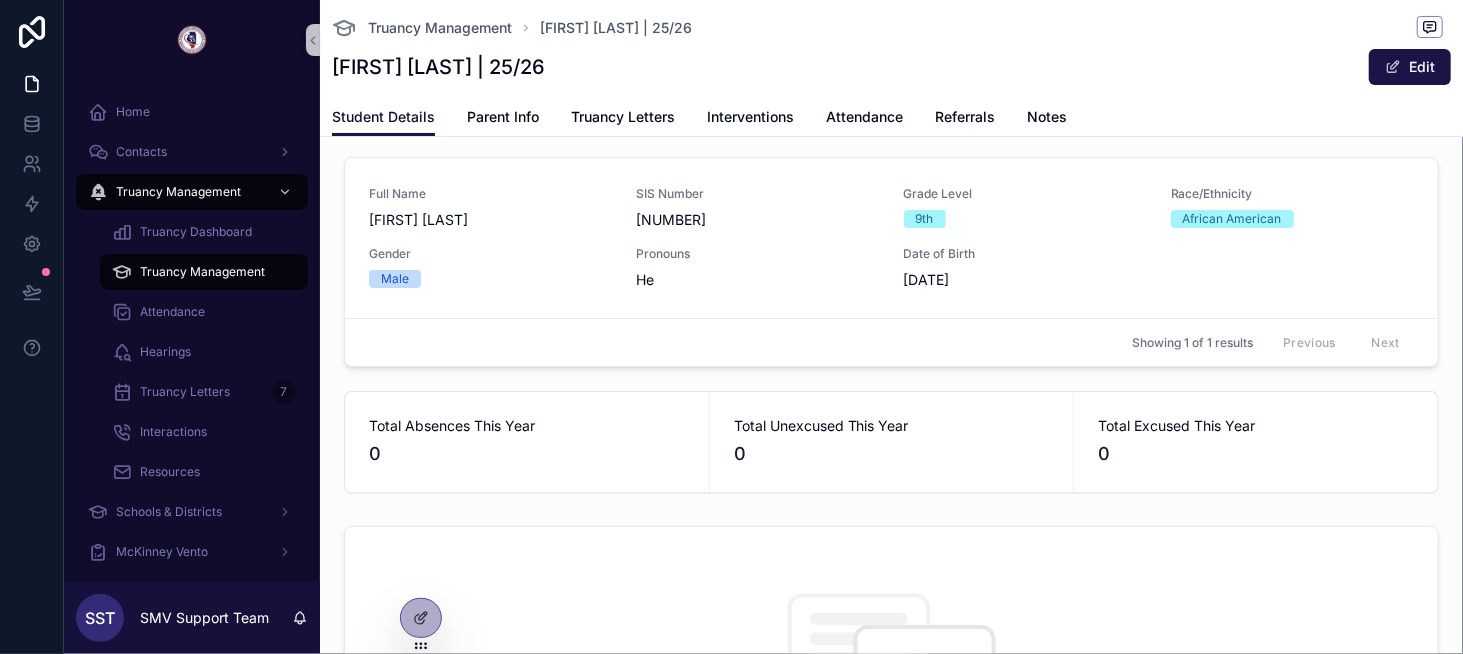 scroll, scrollTop: 94, scrollLeft: 0, axis: vertical 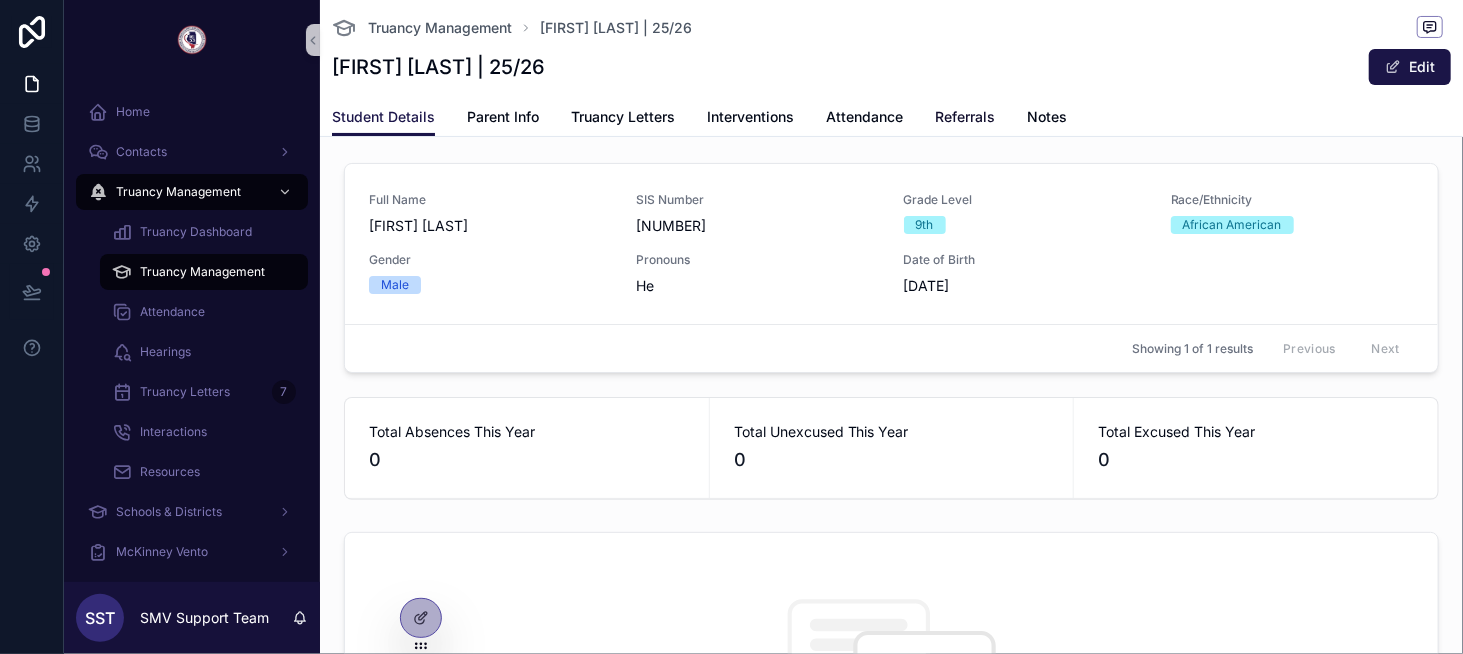 click on "Referrals" at bounding box center (965, 117) 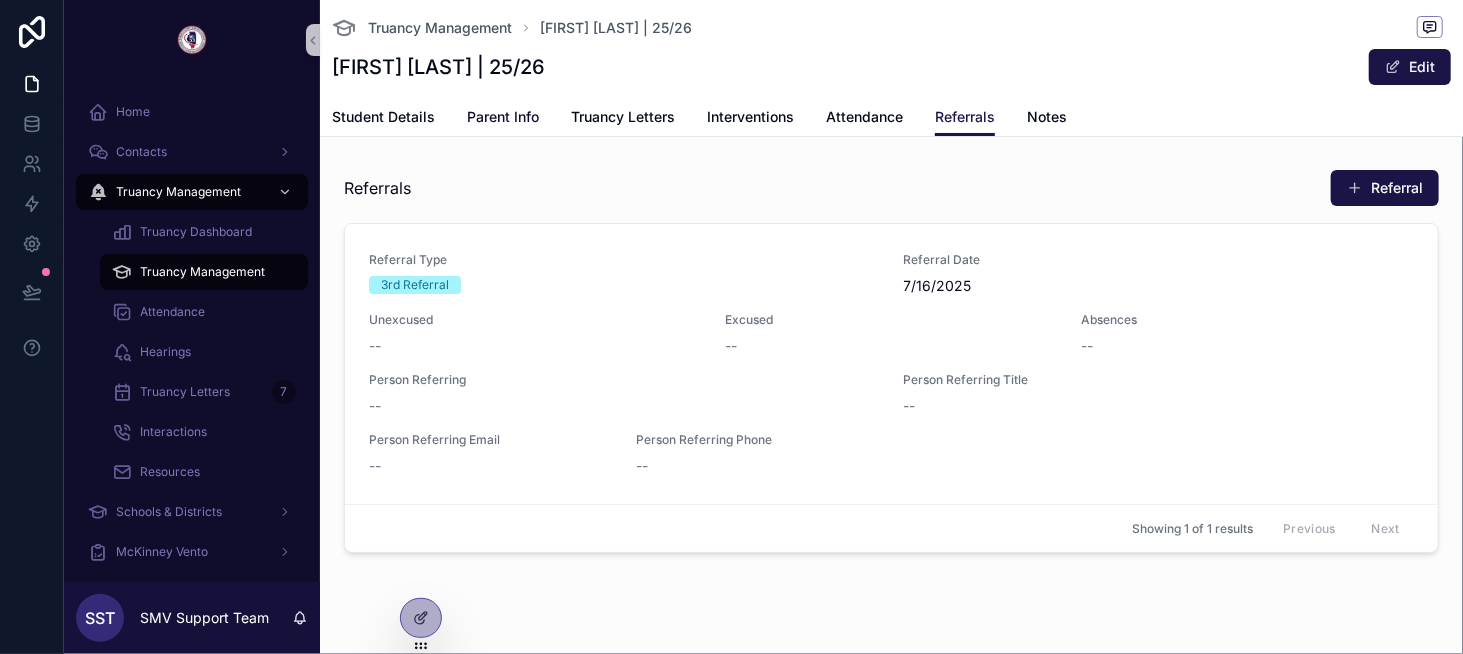 click on "Parent Info" at bounding box center [503, 117] 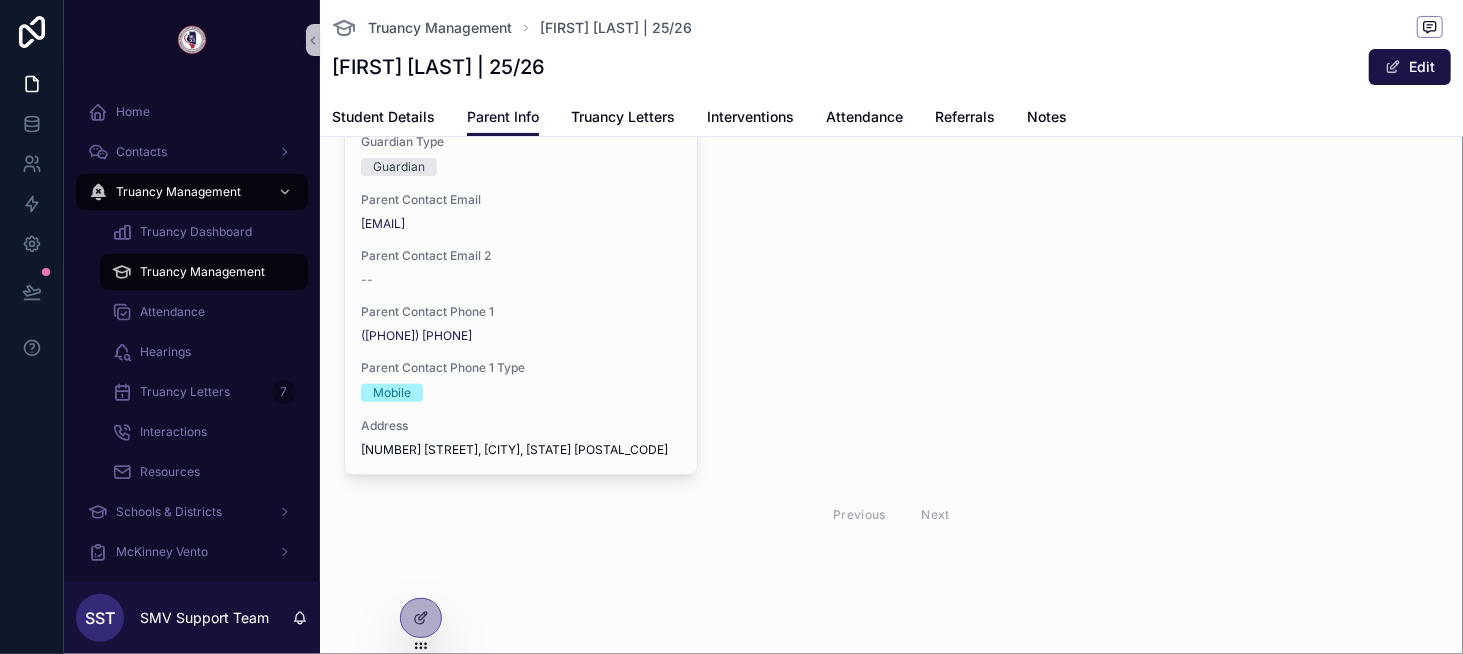 scroll, scrollTop: 169, scrollLeft: 0, axis: vertical 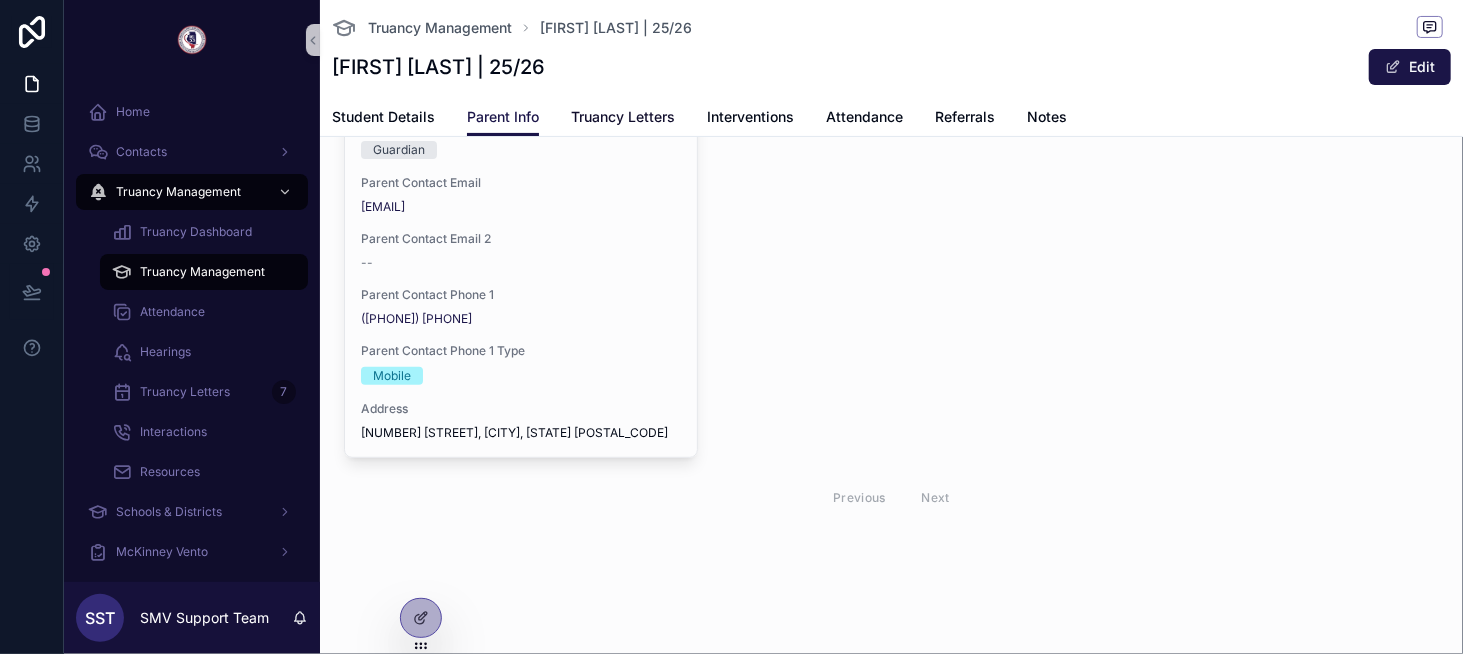 click on "Truancy Letters" at bounding box center (623, 117) 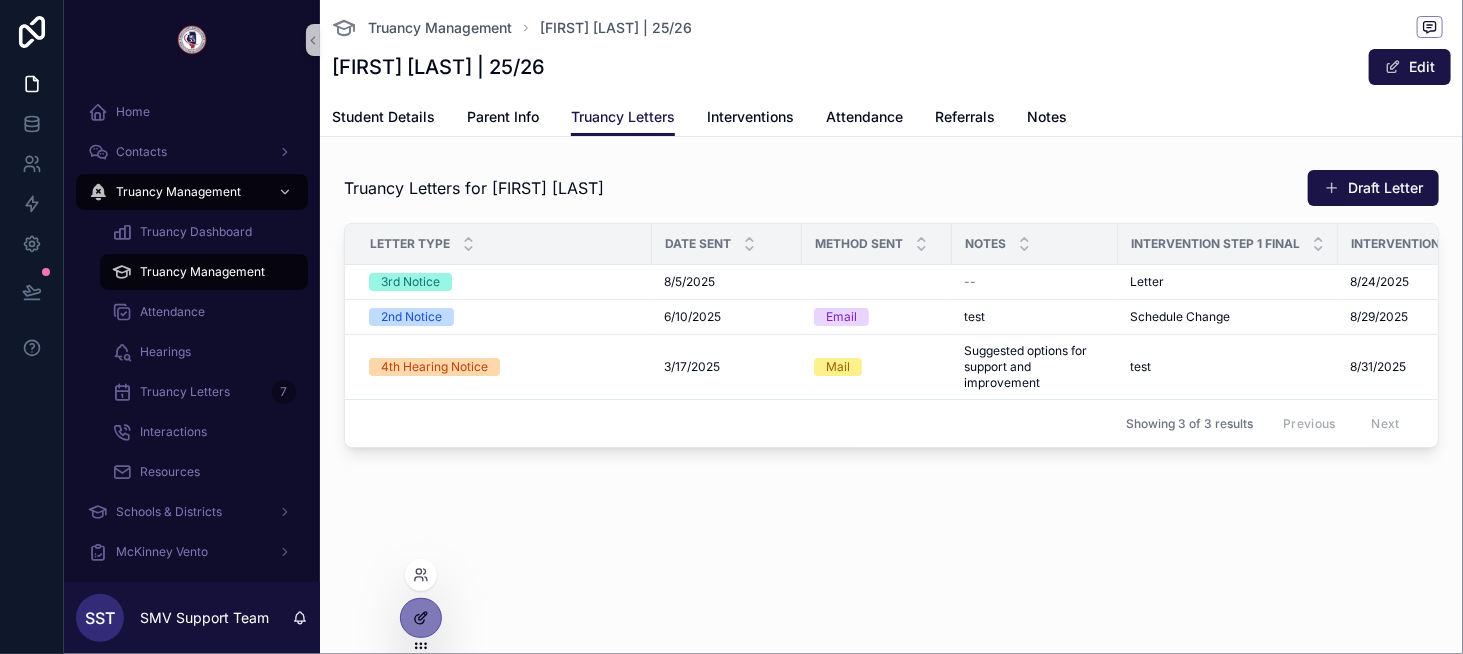 click at bounding box center (421, 618) 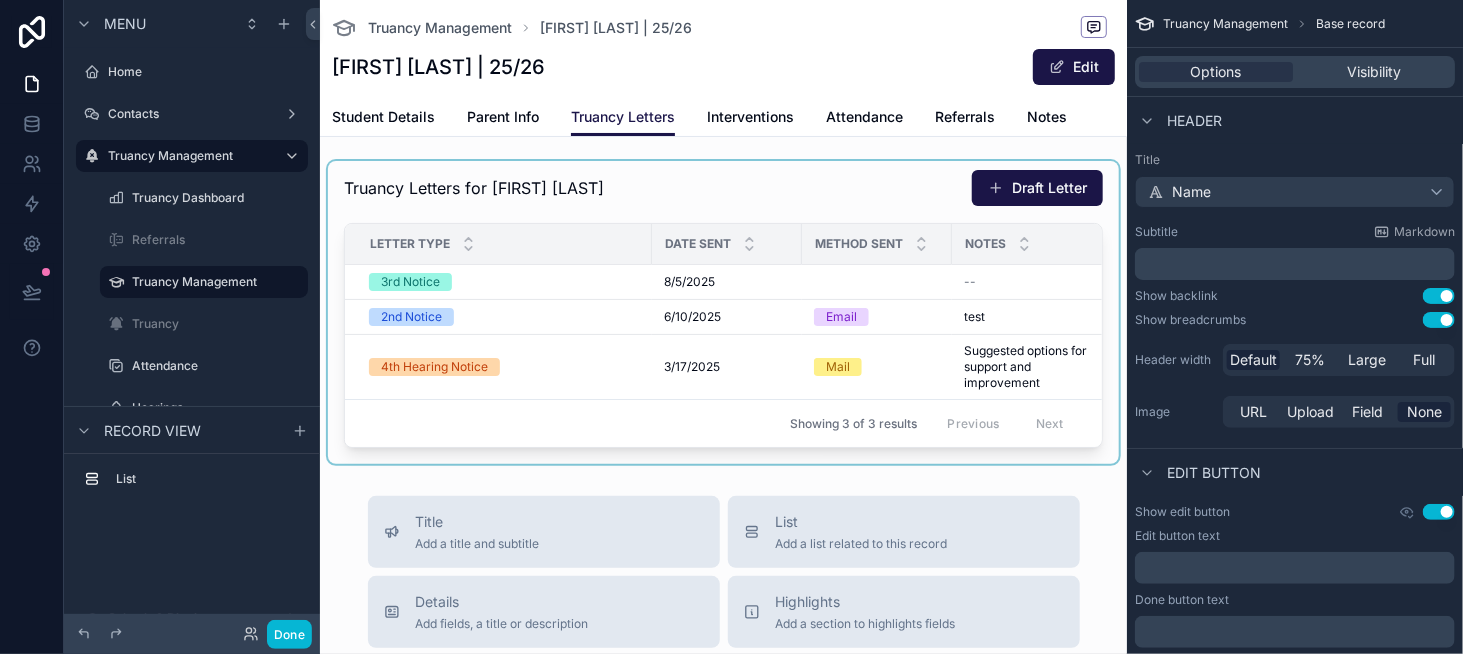 click on "Truancy Letters for [FIRST] [LAST] Draft Letter Letter Type  Date Sent  Method Sent Notes Intervention Step 1 Final Intervention Step 1 Date Intervention Step 1 - Notes Intervention Step 2 Final Intervention Step 2 Date Intervention Step 2 - Notes Intervention Step 3 Final Intervention Step 3 Date Intervention Step 3 - Notes 3rd Notice 8/5/2025 8/5/2025 -- Letter Letter 8/24/2025 8/24/2025 -- Schedule Change Schedule Change 9/30/2025 9/30/2025 -- Staff Meeting Staff Meeting 10/29/2025 10/29/2025 -- 2nd Notice 6/10/2025 6/10/2025 Email test test Schedule Change Schedule Change 8/29/2025 8/29/2025 -- Staff Meeting Staff Meeting 9/25/2025 9/25/2025 -- Schedule Change Schedule Change 10/22/2025 10/22/2025 -- 4th Hearing Notice 3/17/2025 3/17/2025 Mail Suggested options for support and improvement Suggested options for support and improvement test test 8/31/2025 8/31/2025 -- Schedule Change Schedule Change 9/24/2025 9/24/2025 -- test test 10/14/2025 10/14/2025 -- Showing 3 of 3 results Previous Next" at bounding box center (723, 308) 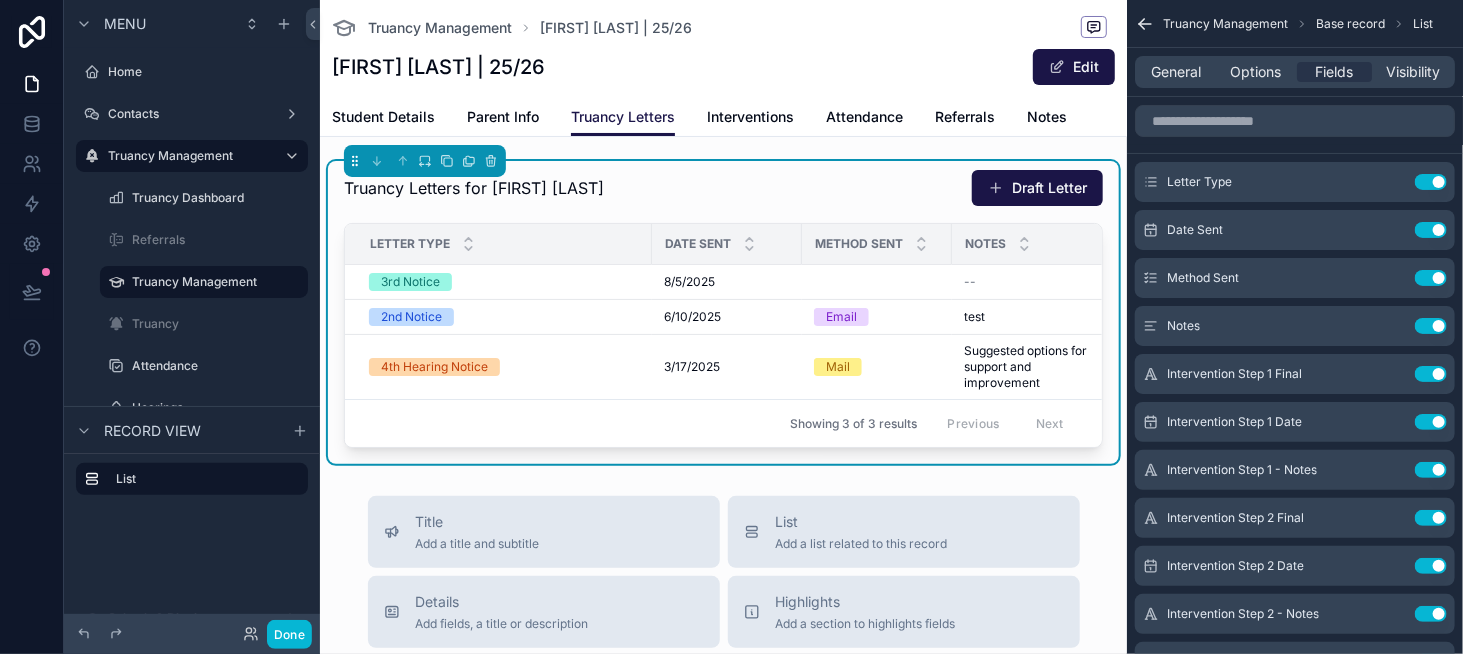 click on "Truancy Letters for [FIRST] [LAST] Draft Letter" at bounding box center (723, 188) 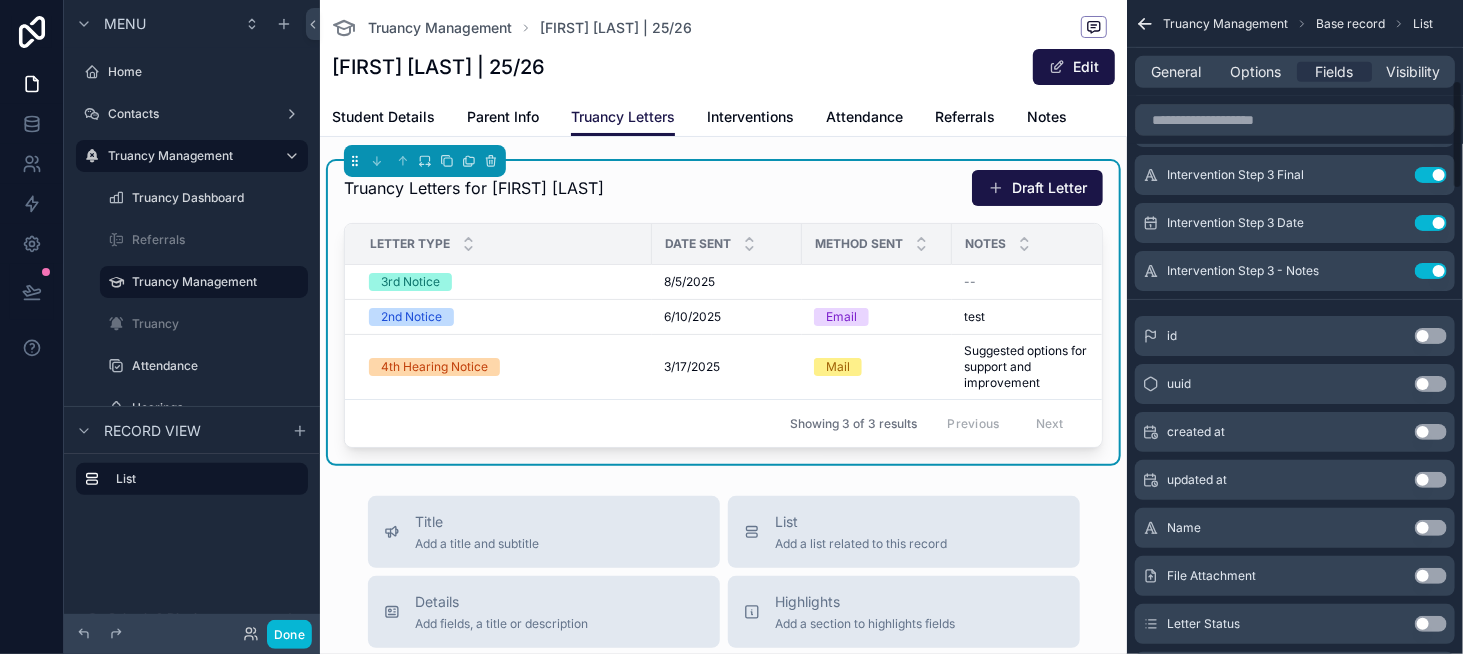 scroll, scrollTop: 500, scrollLeft: 0, axis: vertical 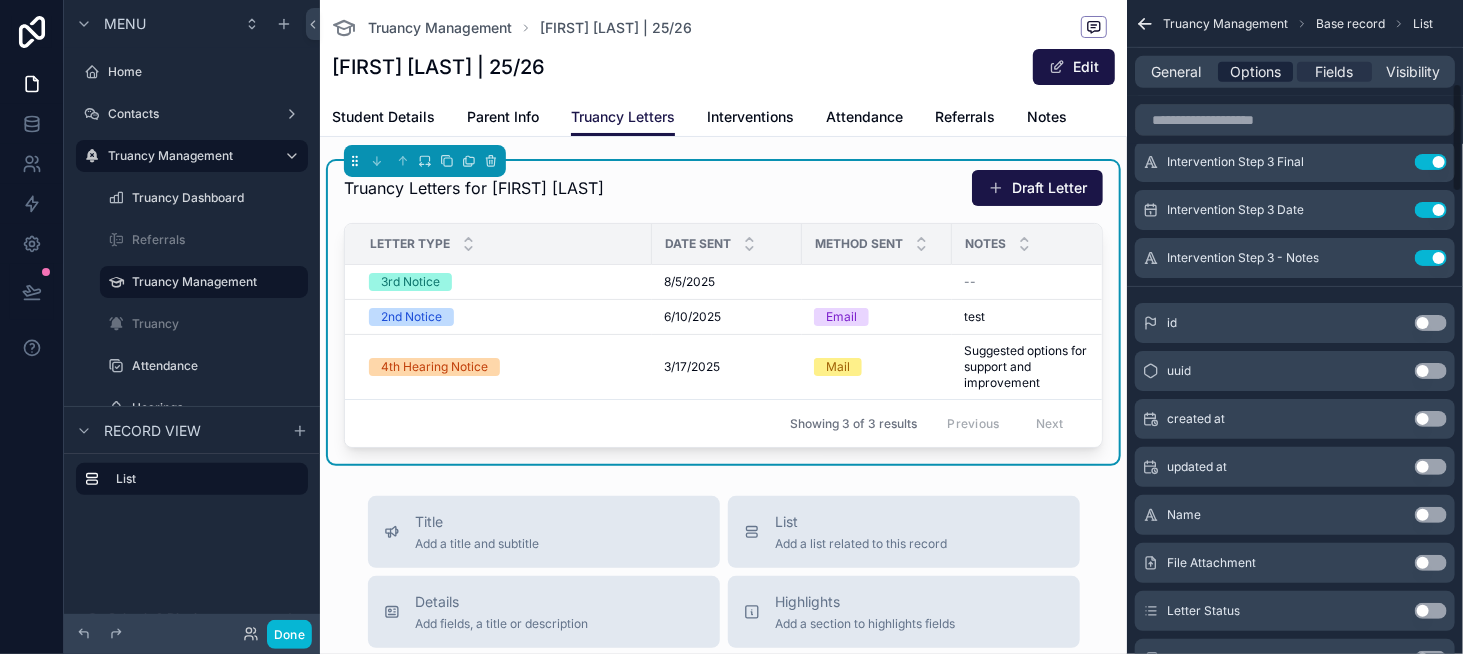 click on "Options" at bounding box center (1255, 72) 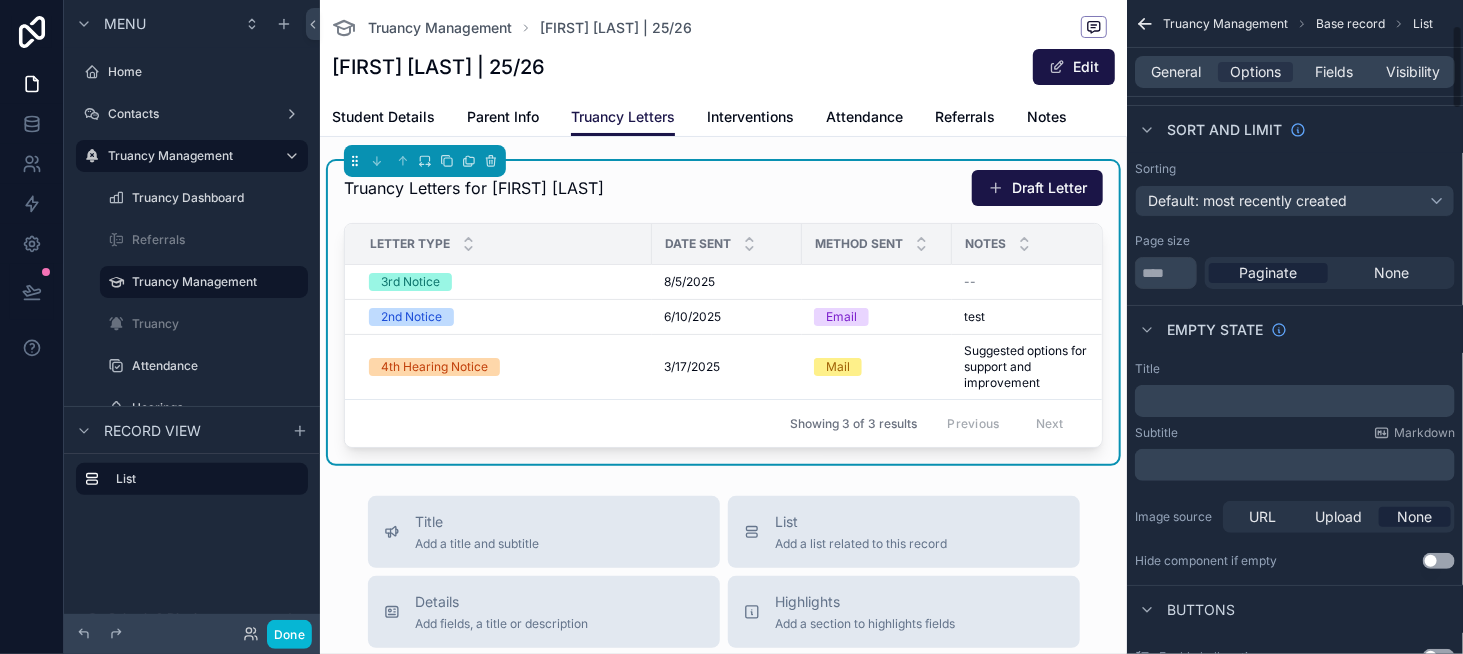 scroll, scrollTop: 100, scrollLeft: 0, axis: vertical 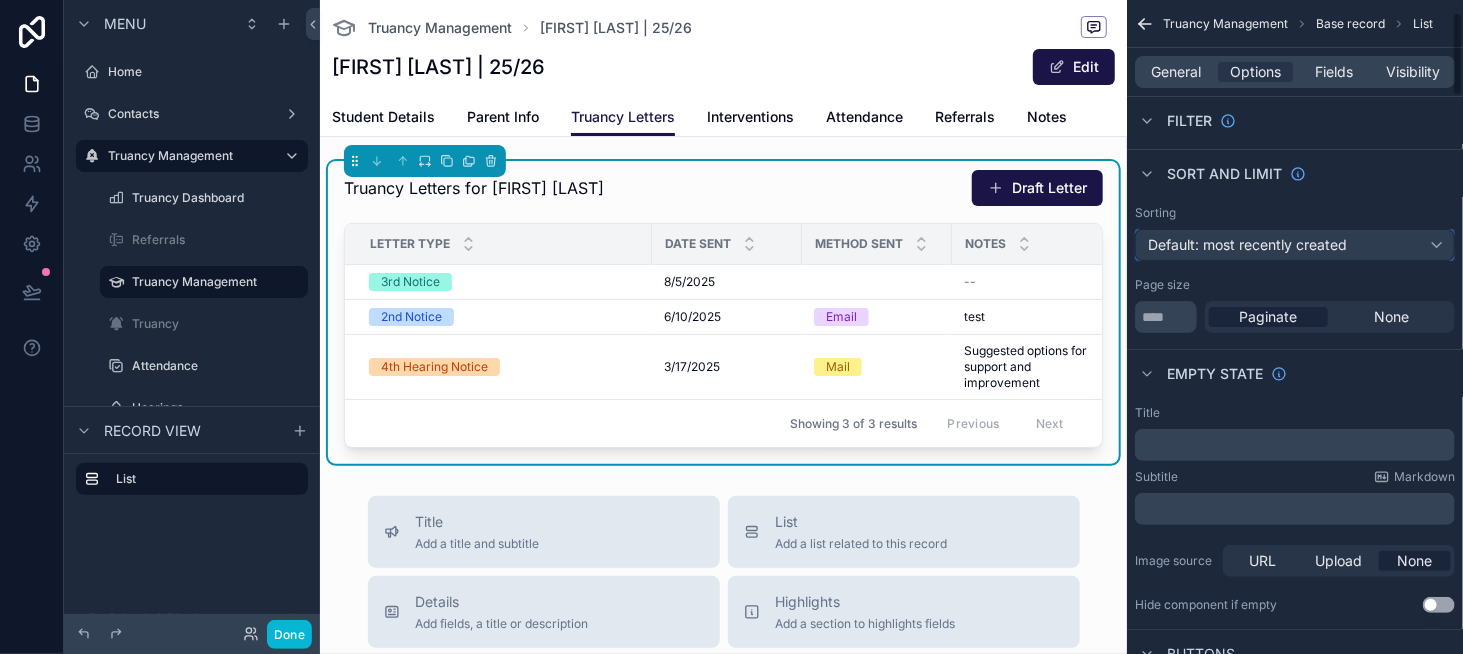click on "Default: most recently created" at bounding box center [1247, 244] 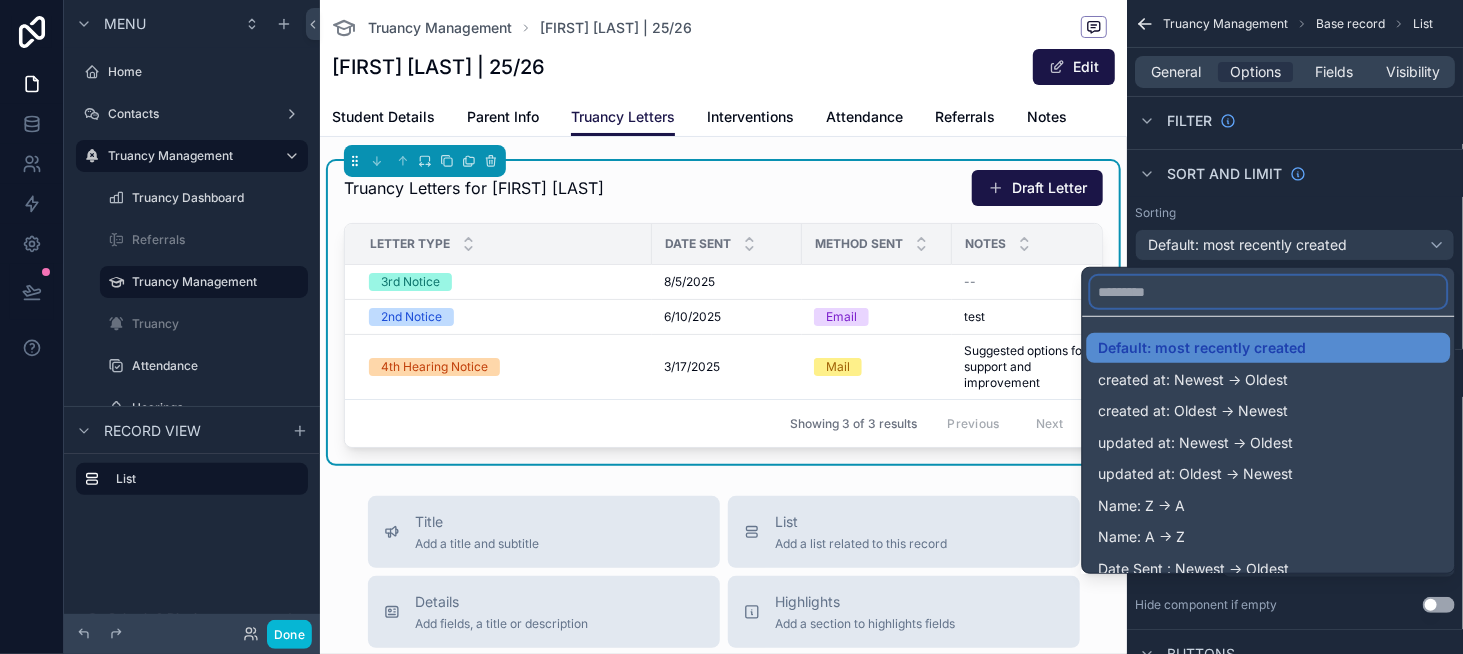 click at bounding box center (1269, 292) 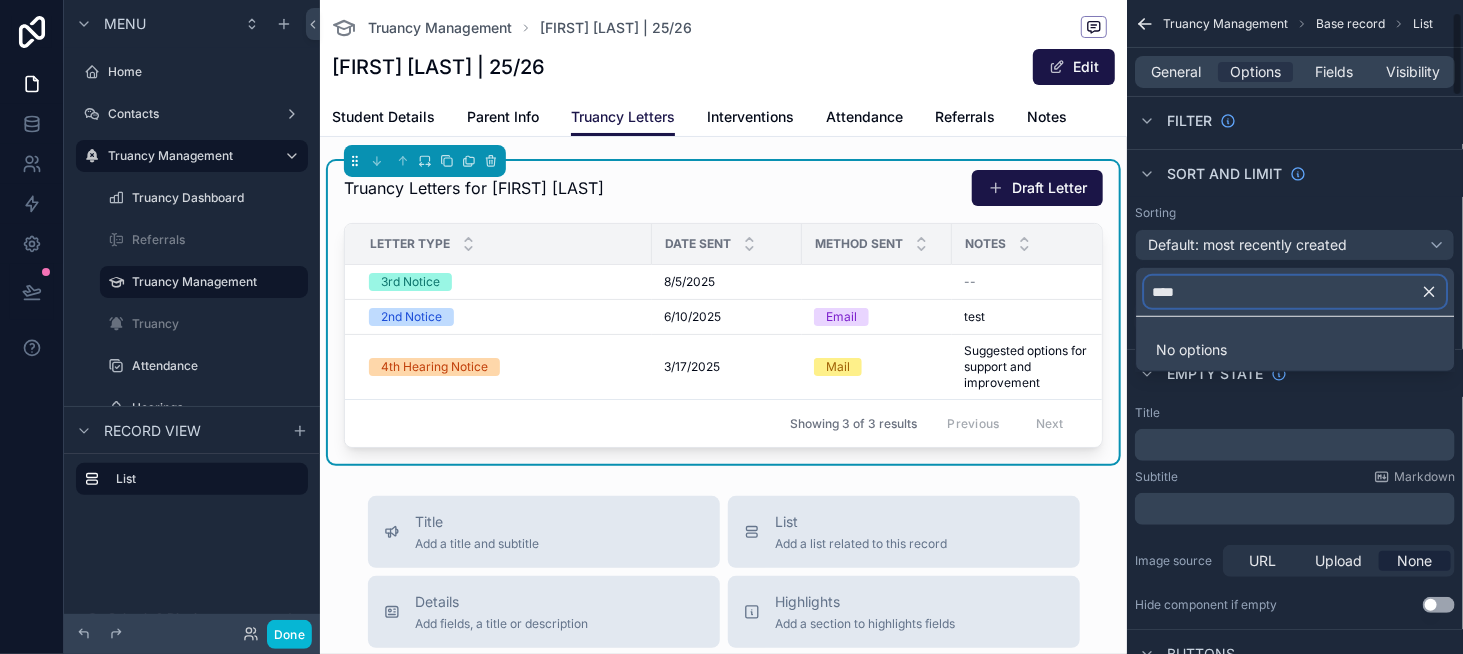 click on "****" at bounding box center [1295, 292] 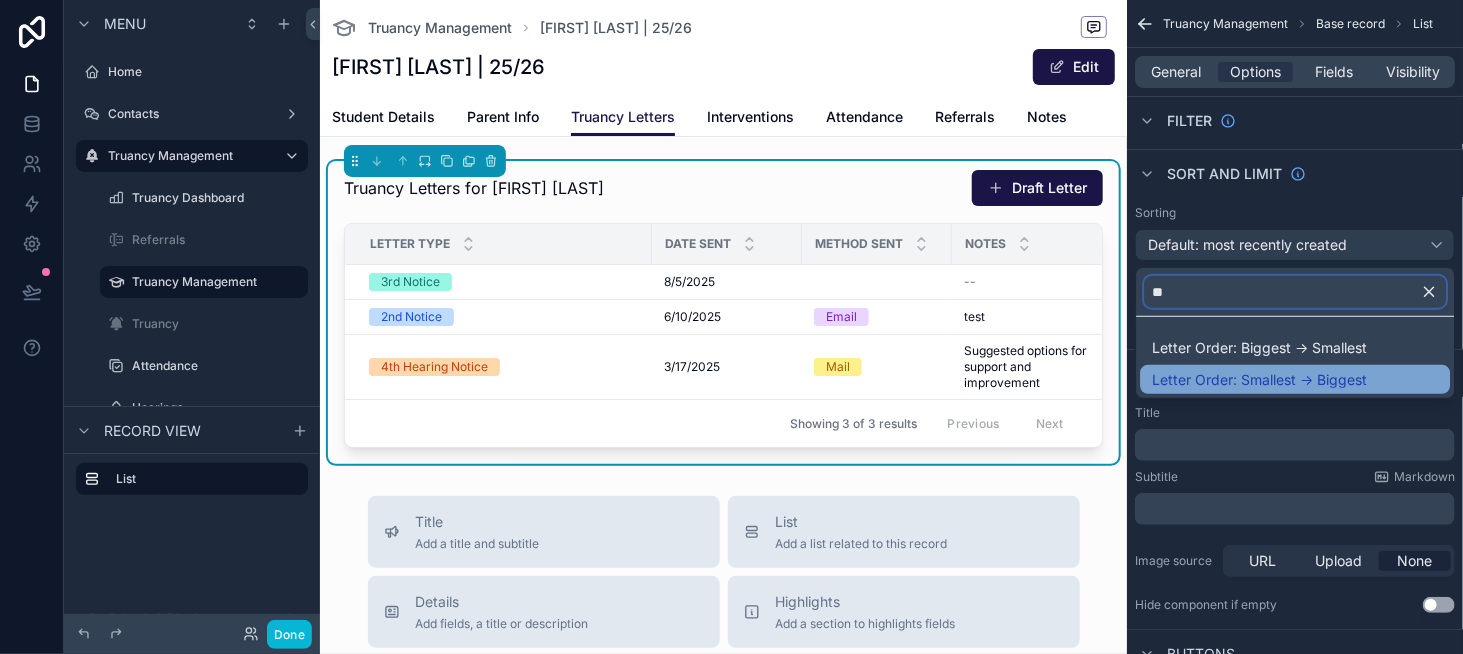 type on "**" 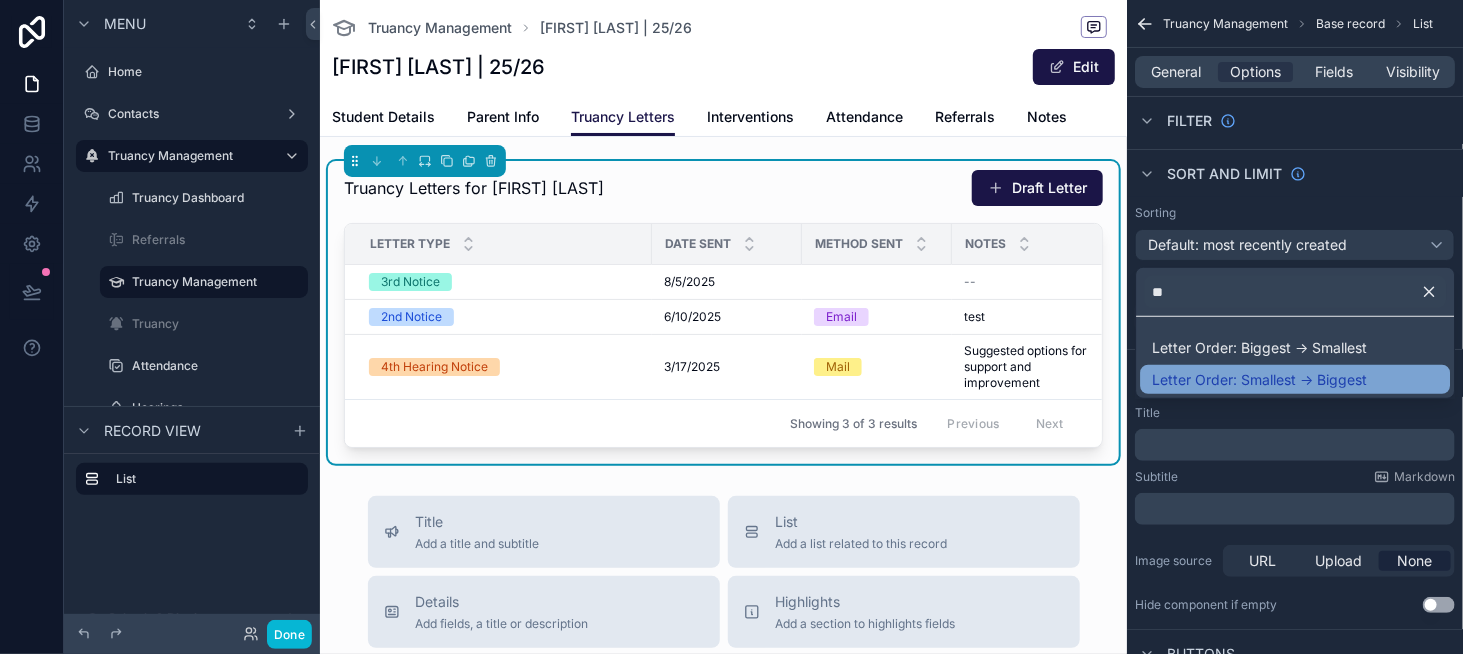 click on "Letter Order: Smallest -> Biggest" at bounding box center (1259, 379) 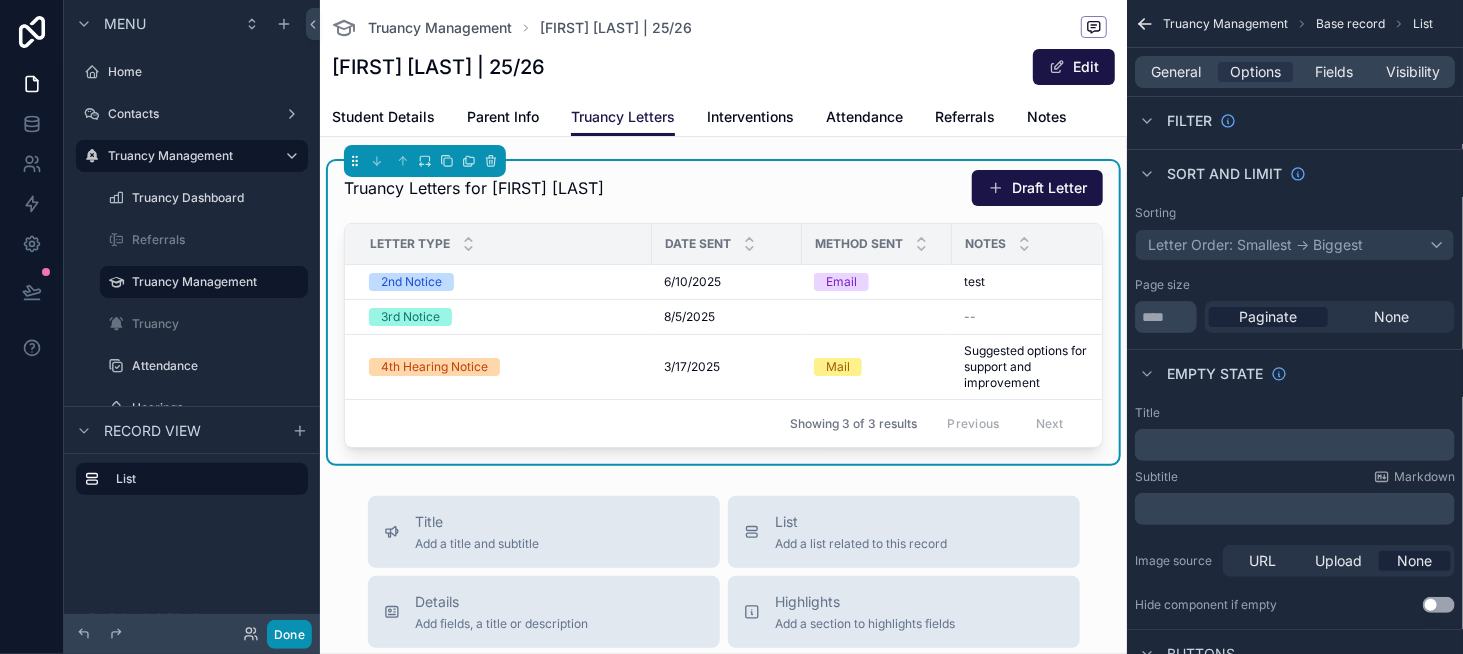 click on "Done" at bounding box center [289, 634] 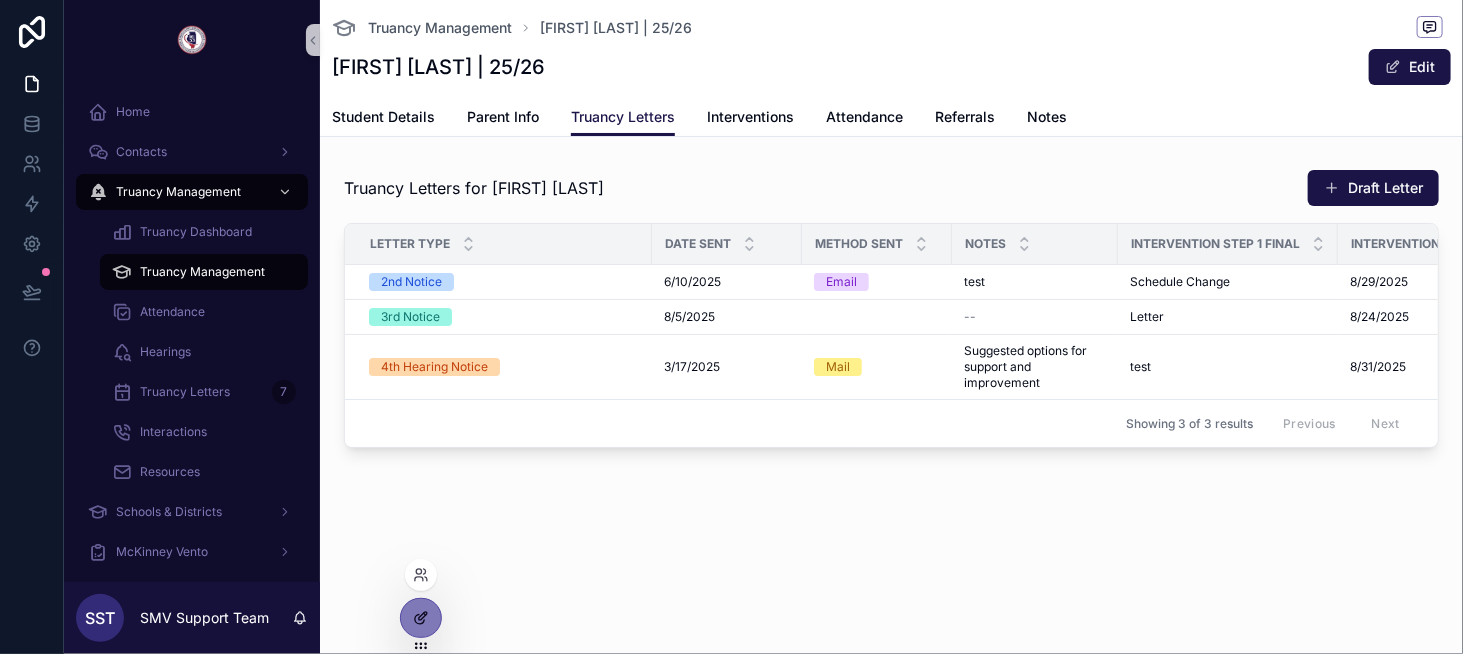 click at bounding box center (421, 618) 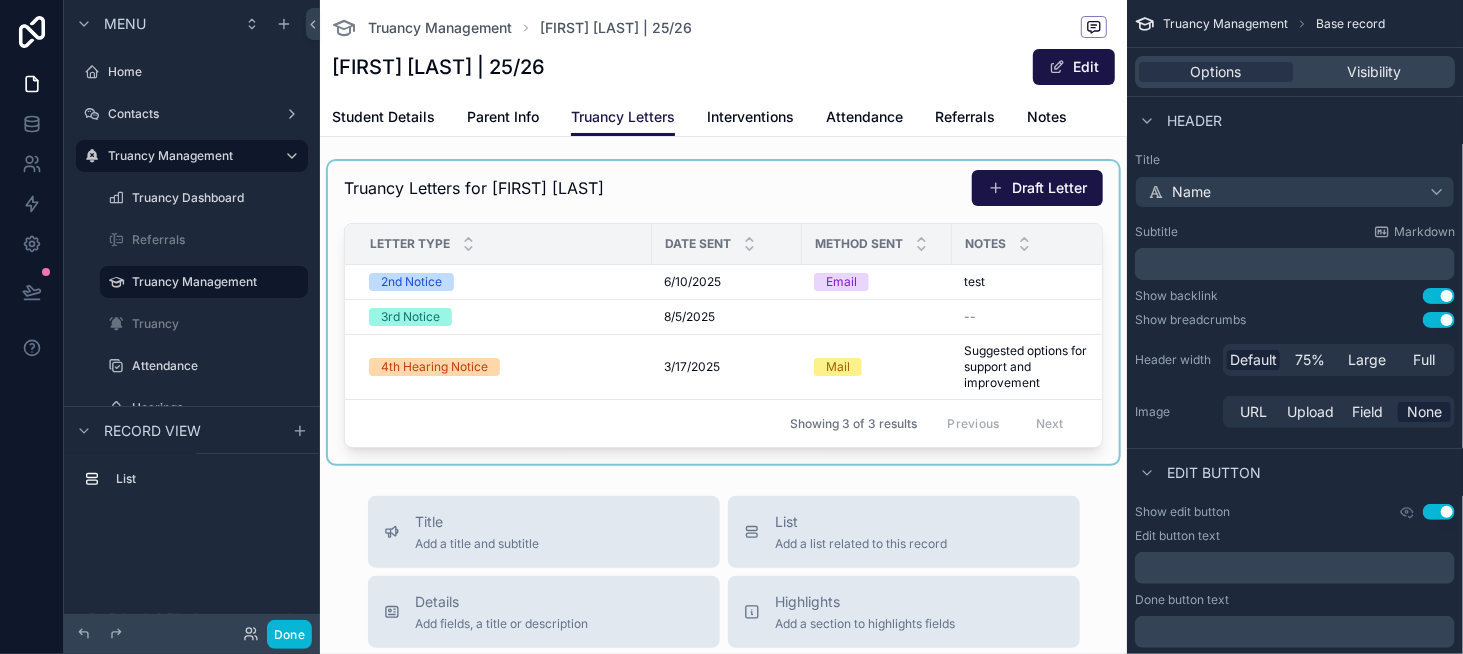click on "Letter Type" at bounding box center (498, 244) 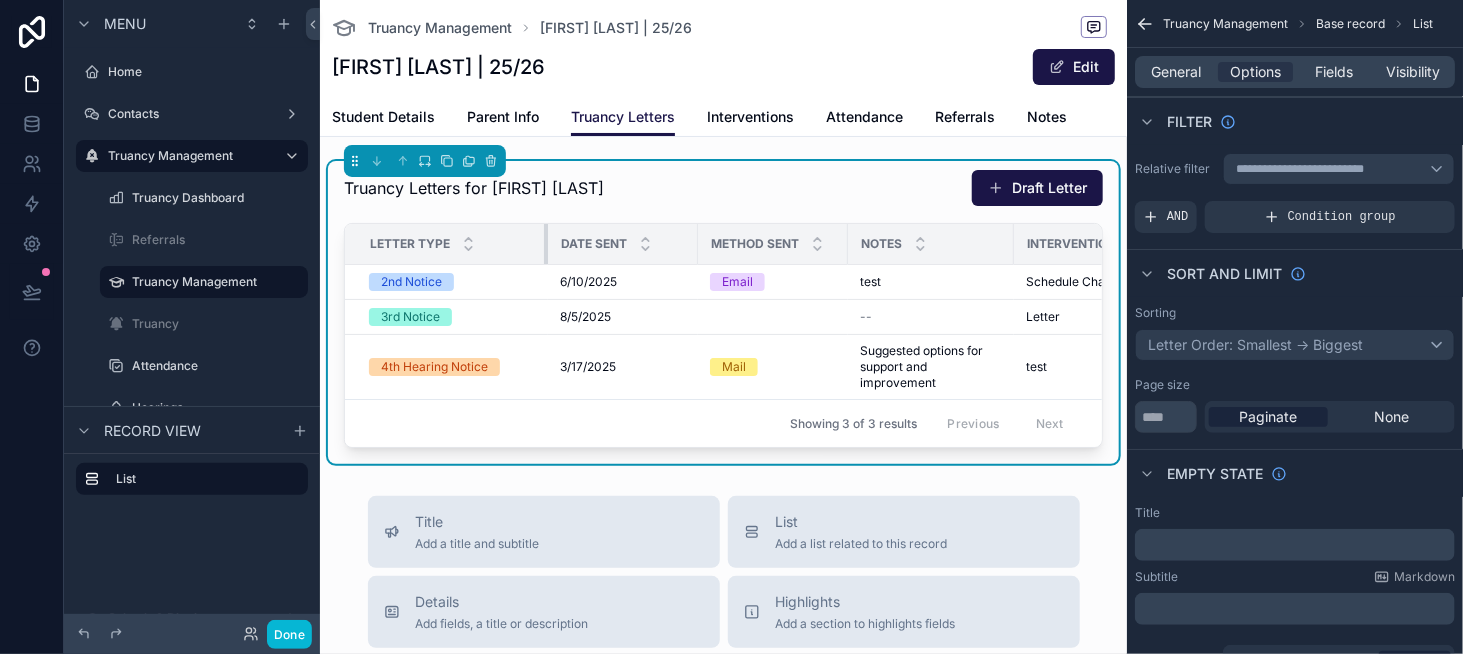 drag, startPoint x: 650, startPoint y: 243, endPoint x: 546, endPoint y: 243, distance: 104 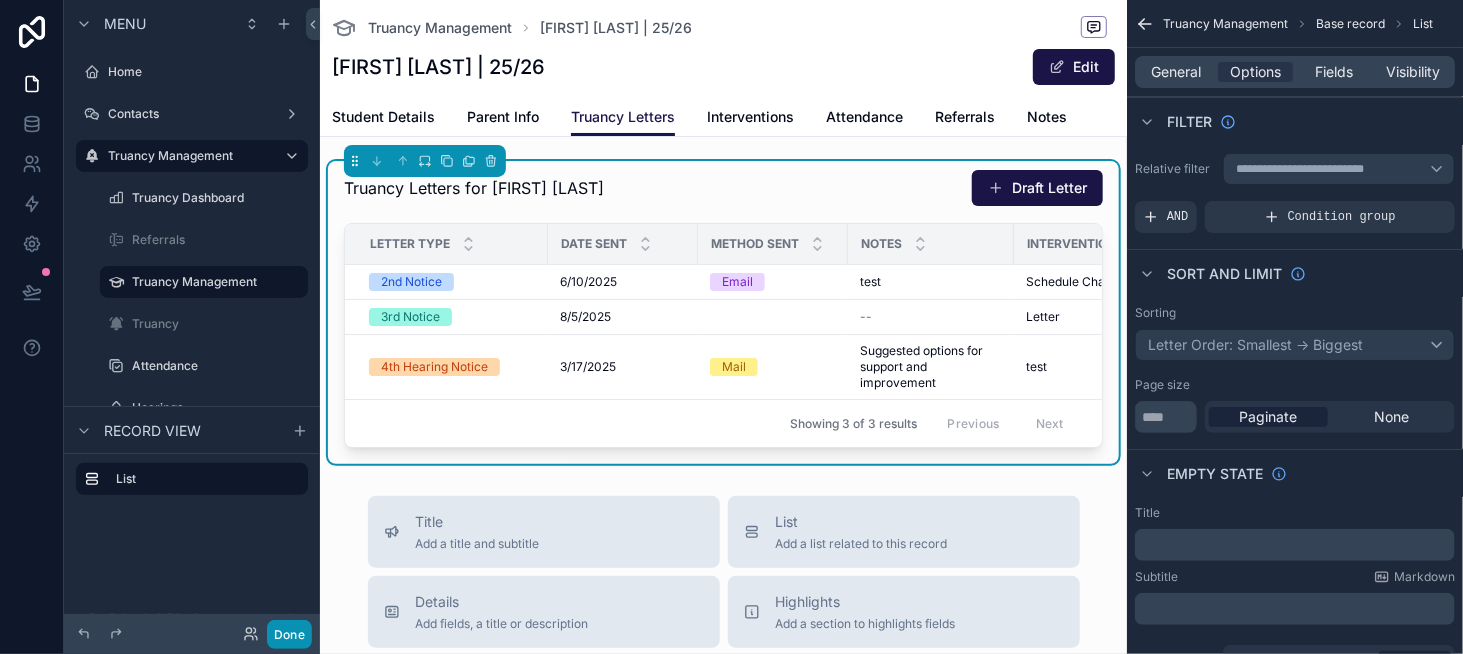 click on "Done" at bounding box center [289, 634] 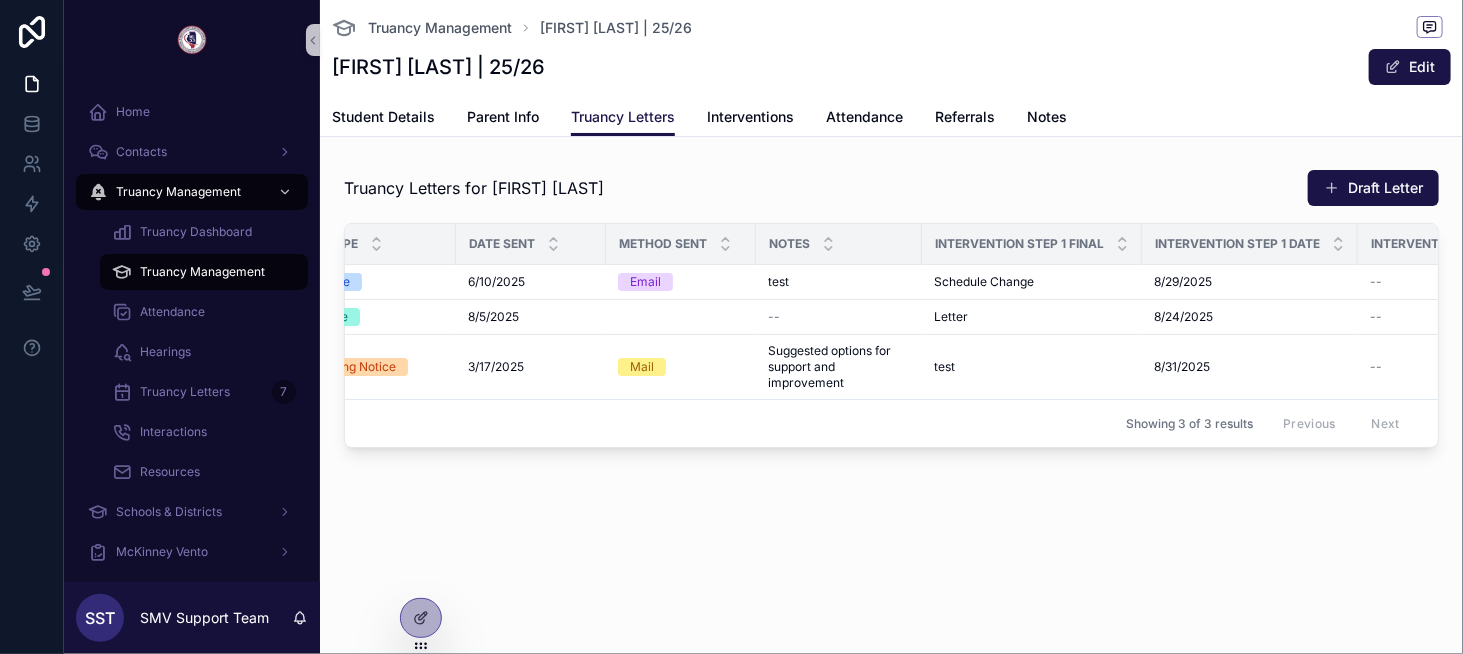 scroll, scrollTop: 0, scrollLeft: 0, axis: both 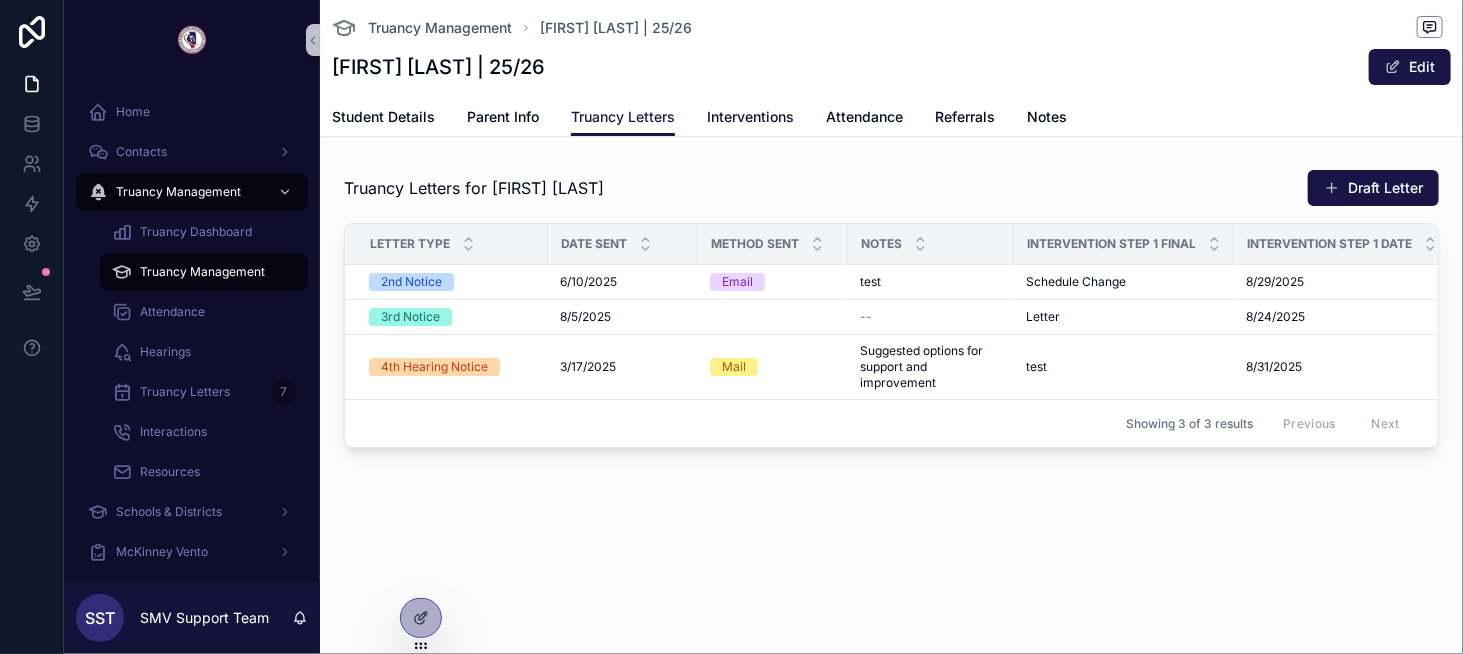 click on "Interventions" at bounding box center [750, 117] 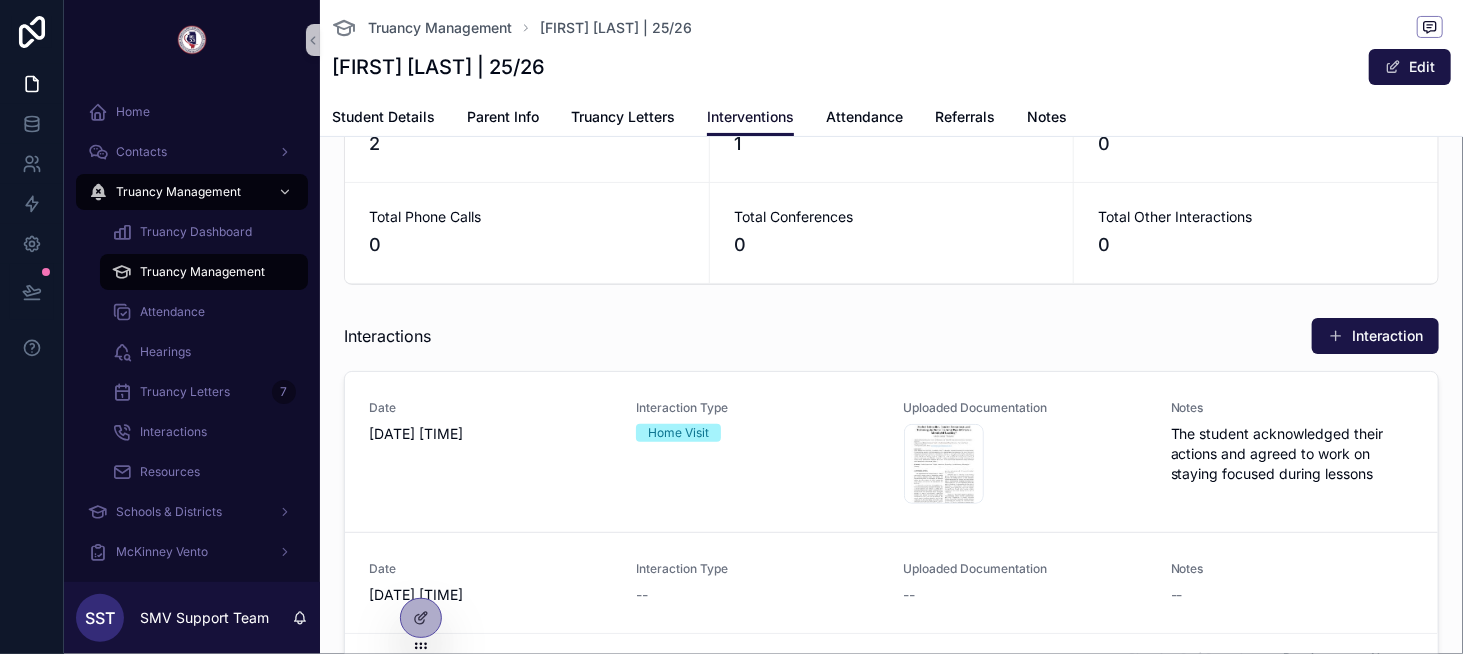 scroll, scrollTop: 200, scrollLeft: 0, axis: vertical 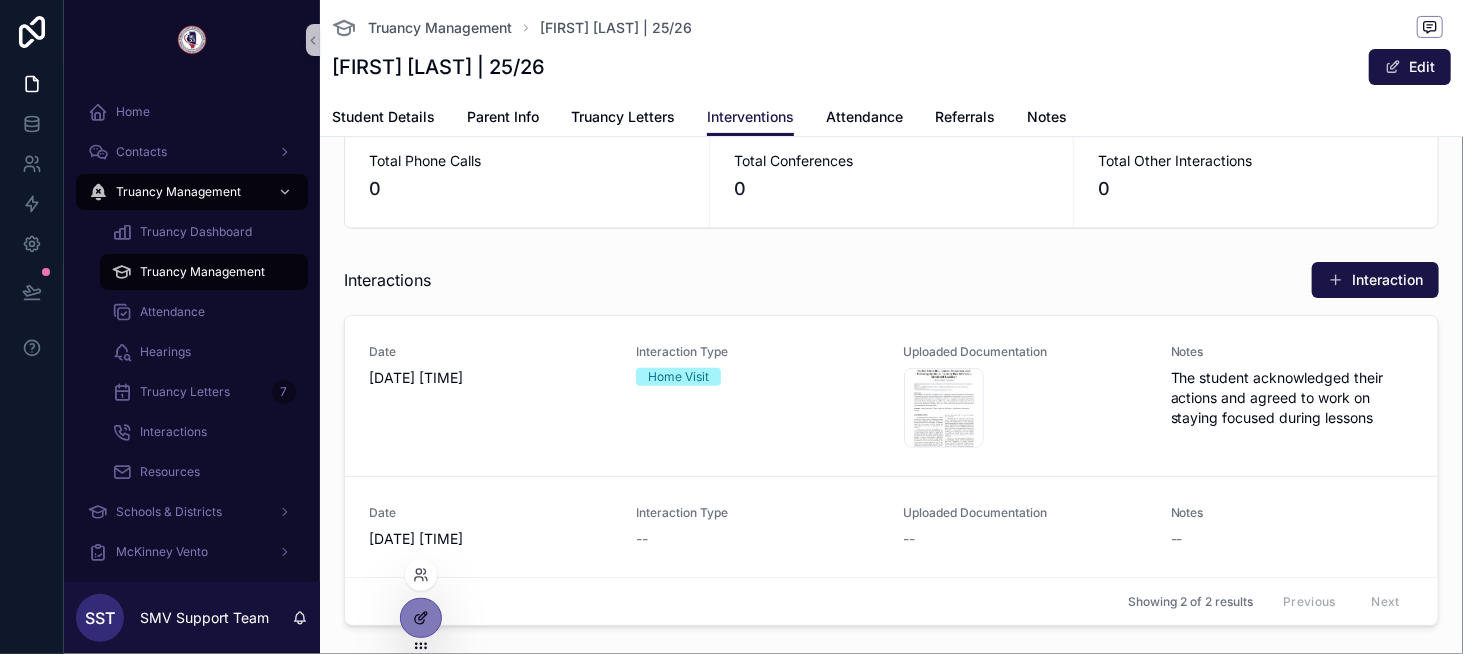 click 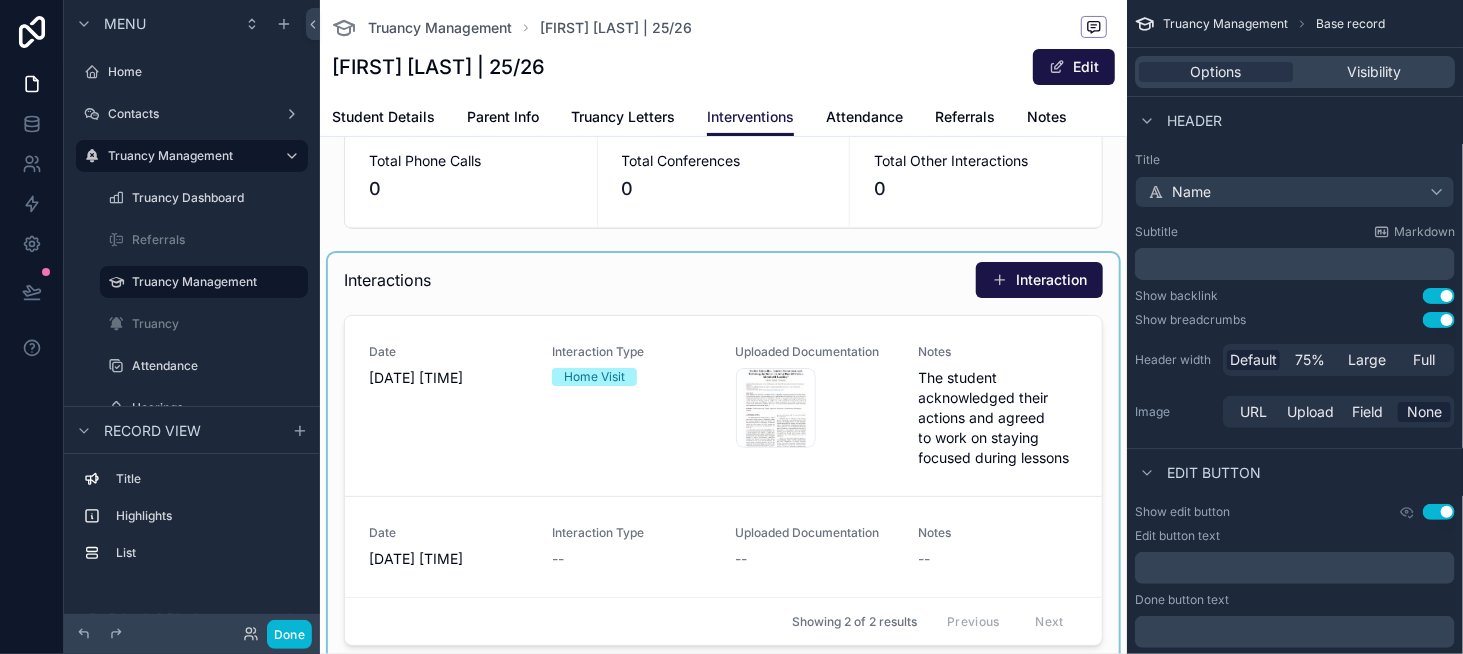 click at bounding box center [723, 457] 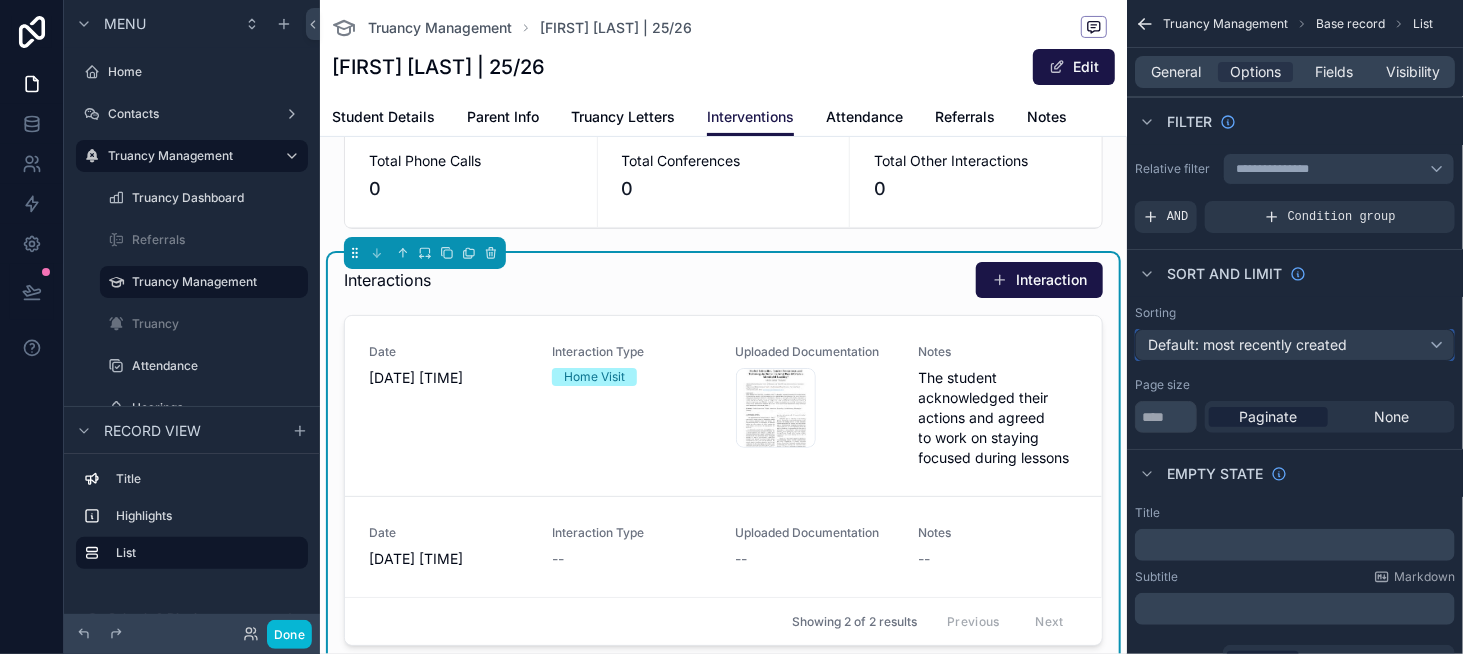 click on "Default: most recently created" at bounding box center (1247, 344) 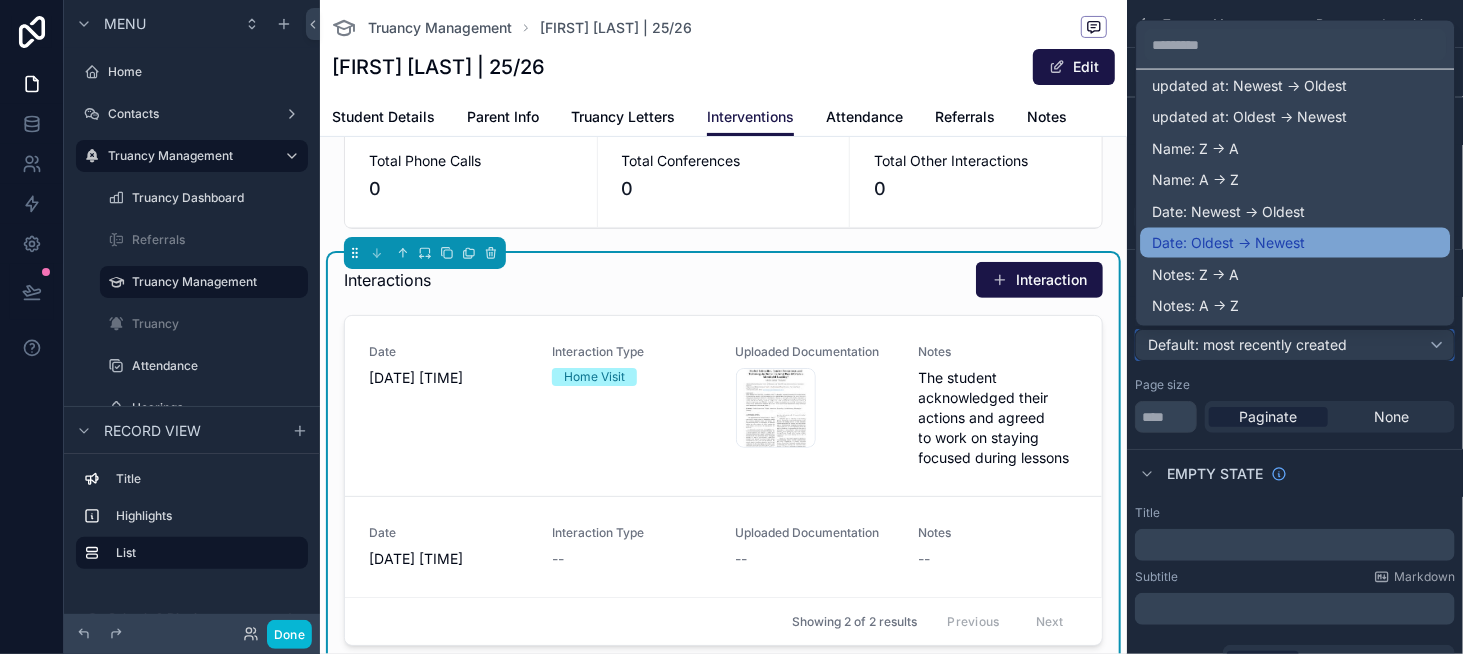 scroll, scrollTop: 97, scrollLeft: 0, axis: vertical 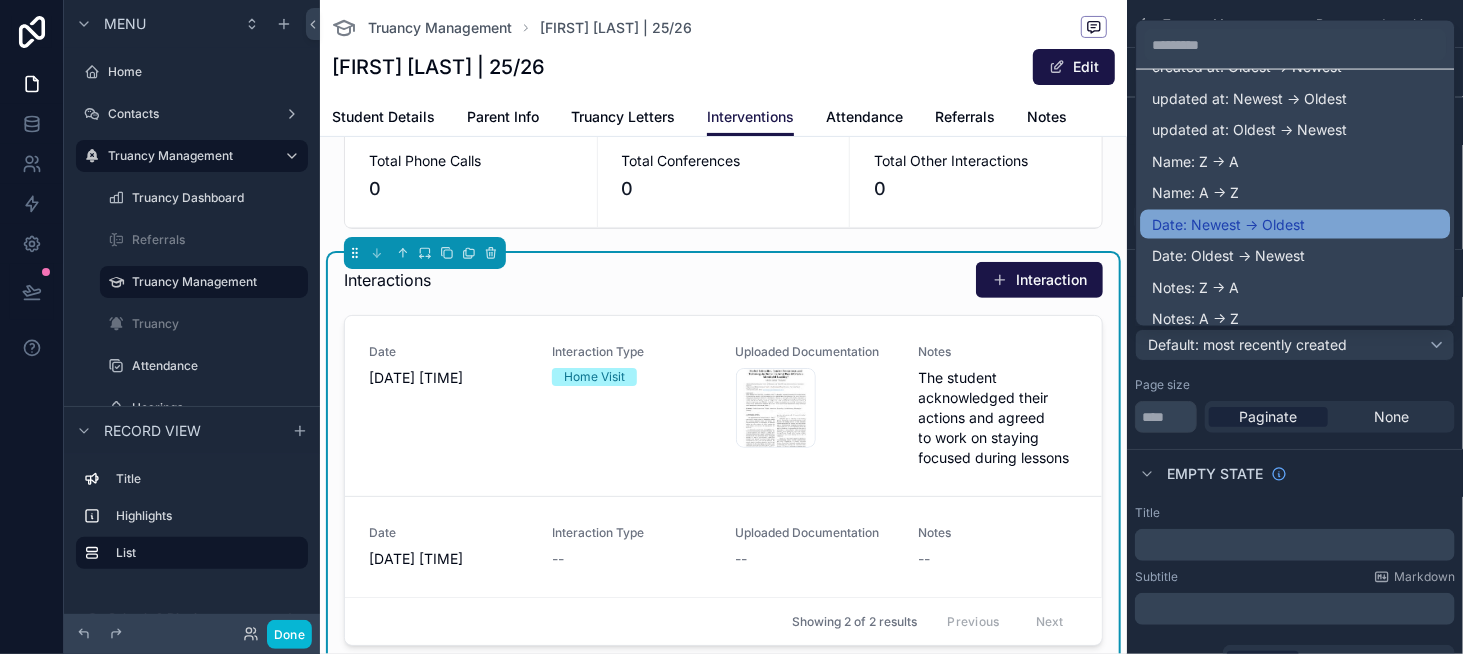 click on "Date: Newest -> Oldest" at bounding box center (1228, 224) 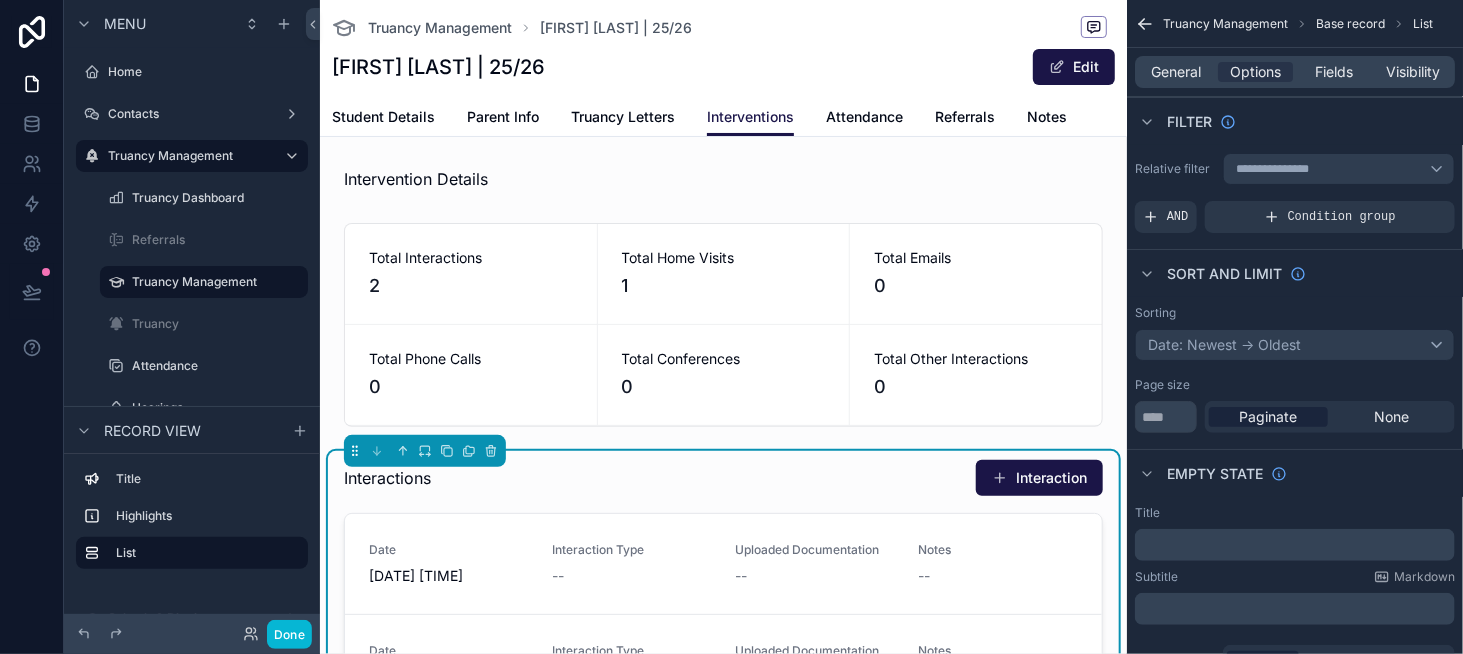 scroll, scrollTop: 0, scrollLeft: 0, axis: both 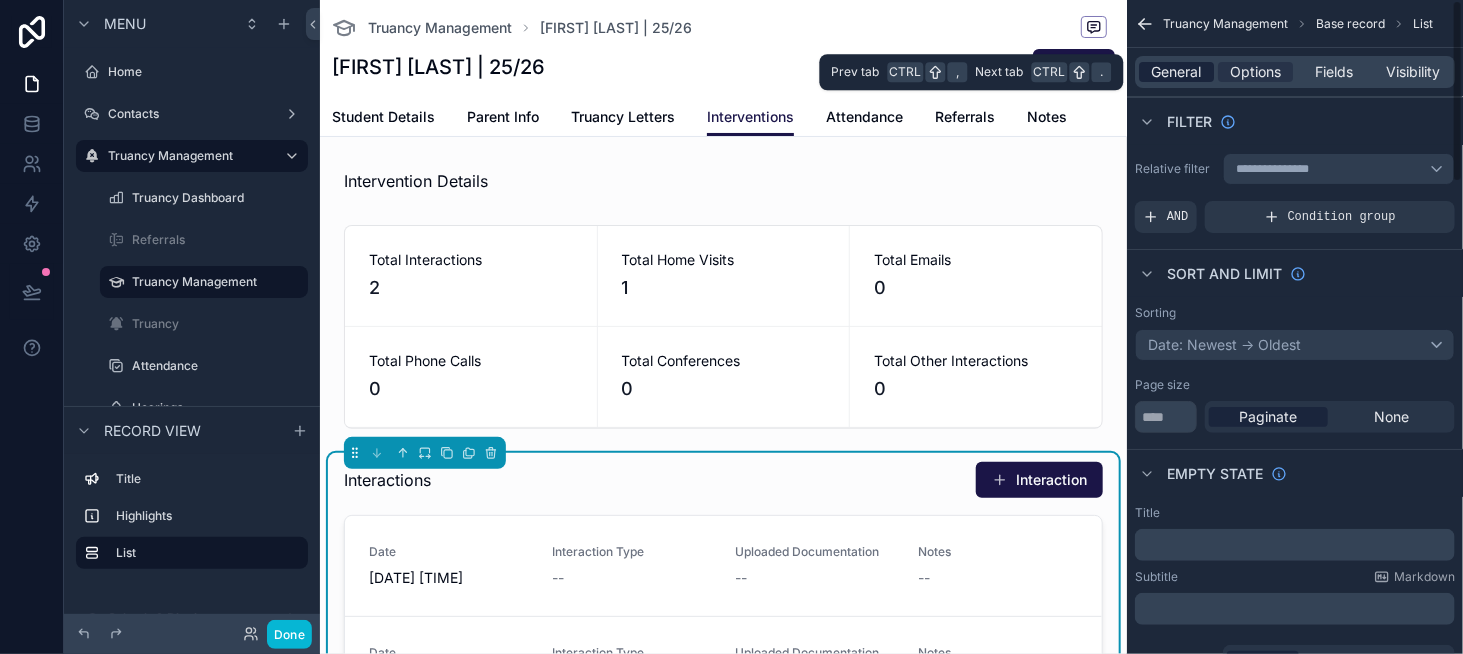 click on "General" at bounding box center [1177, 72] 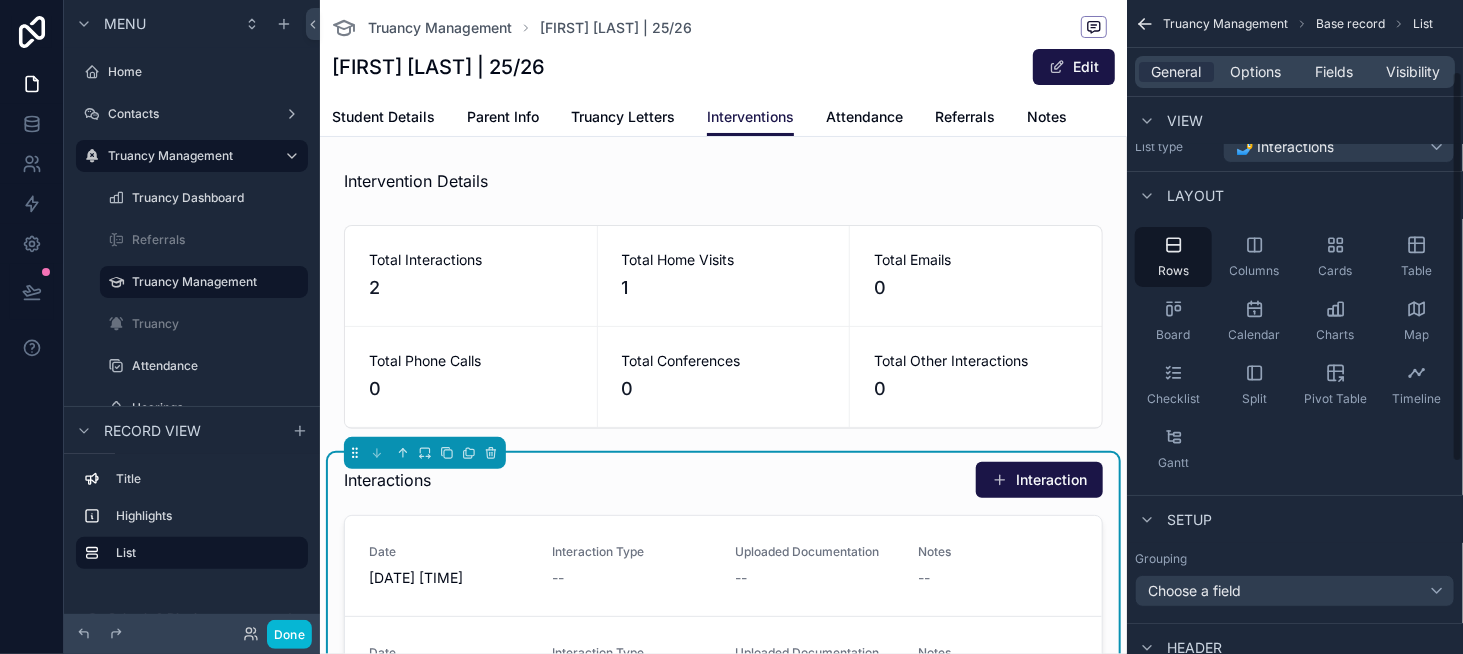 scroll, scrollTop: 0, scrollLeft: 0, axis: both 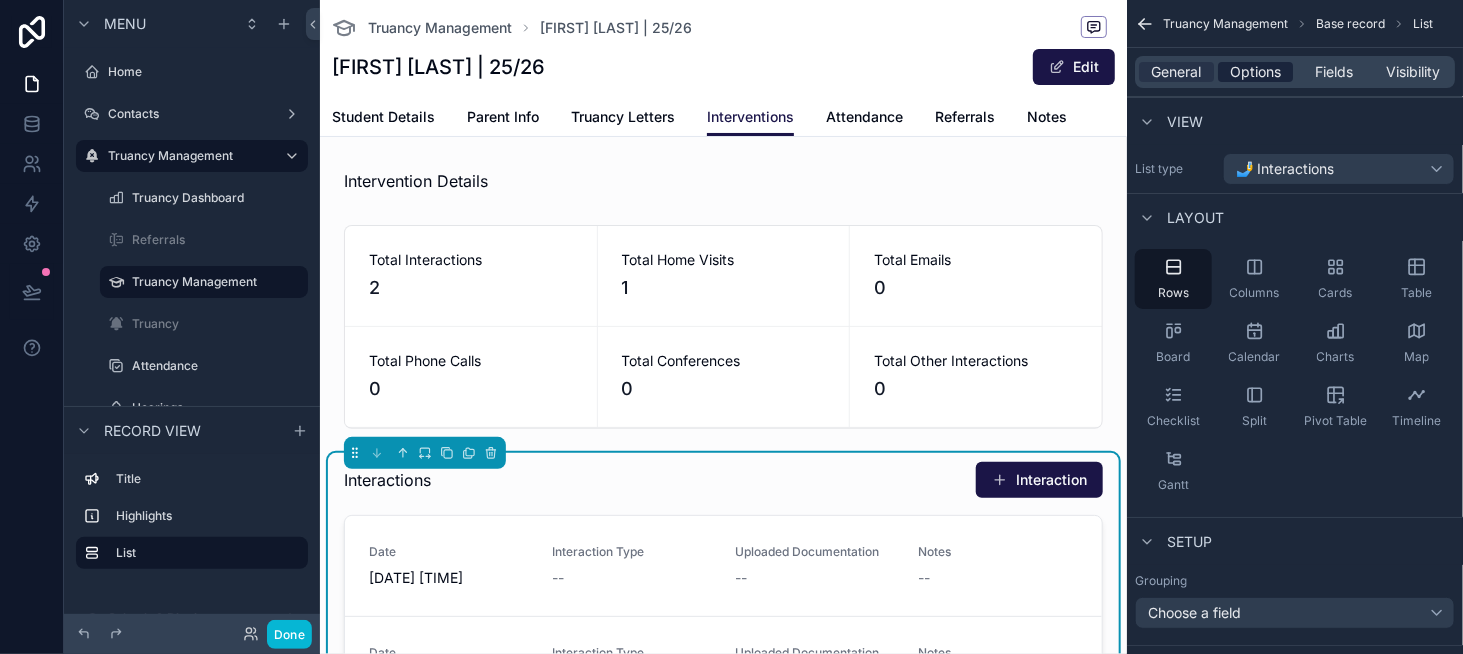 click on "Options" at bounding box center (1255, 72) 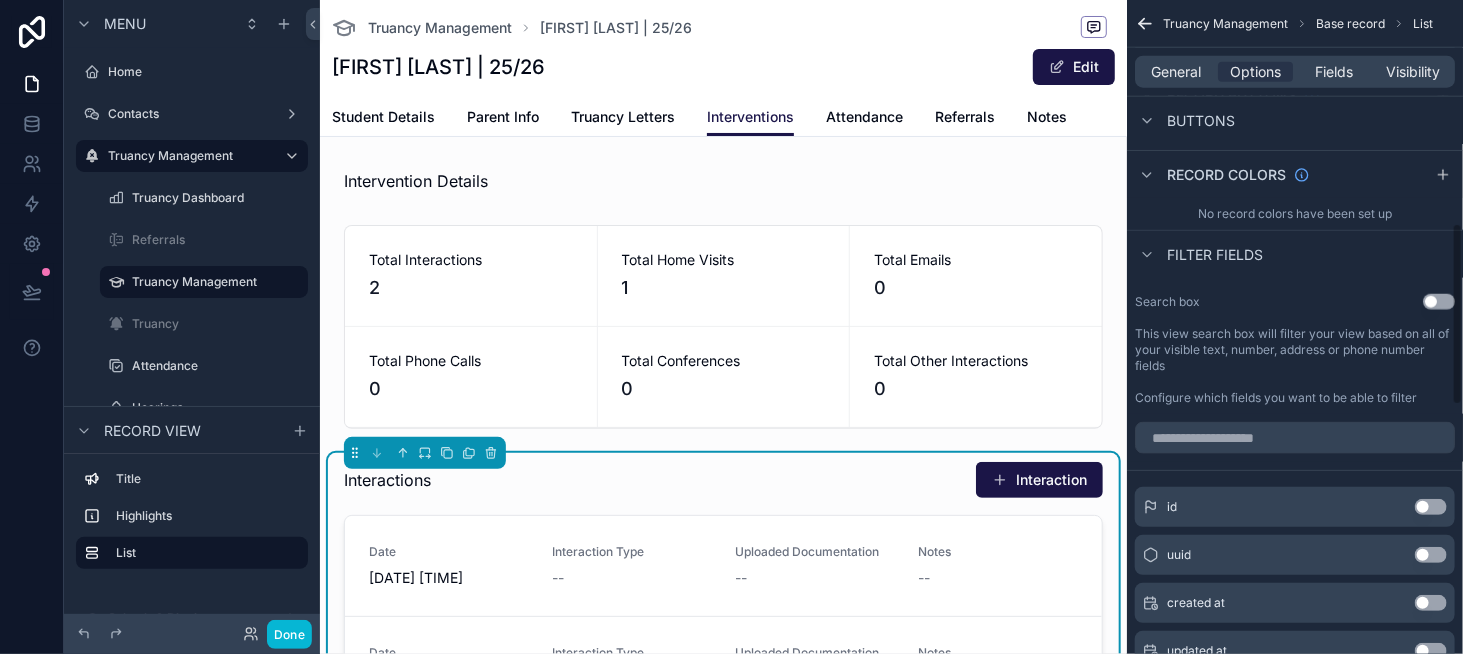 scroll, scrollTop: 1000, scrollLeft: 0, axis: vertical 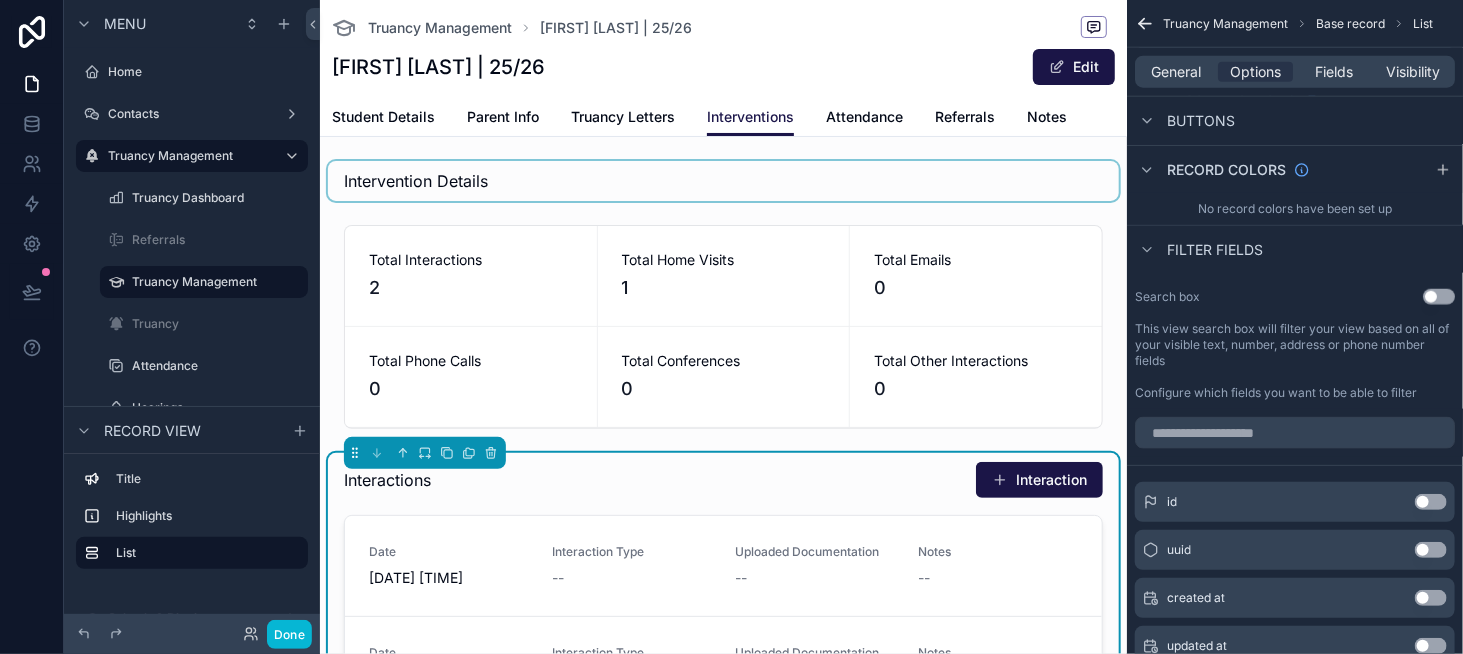 click at bounding box center [723, 181] 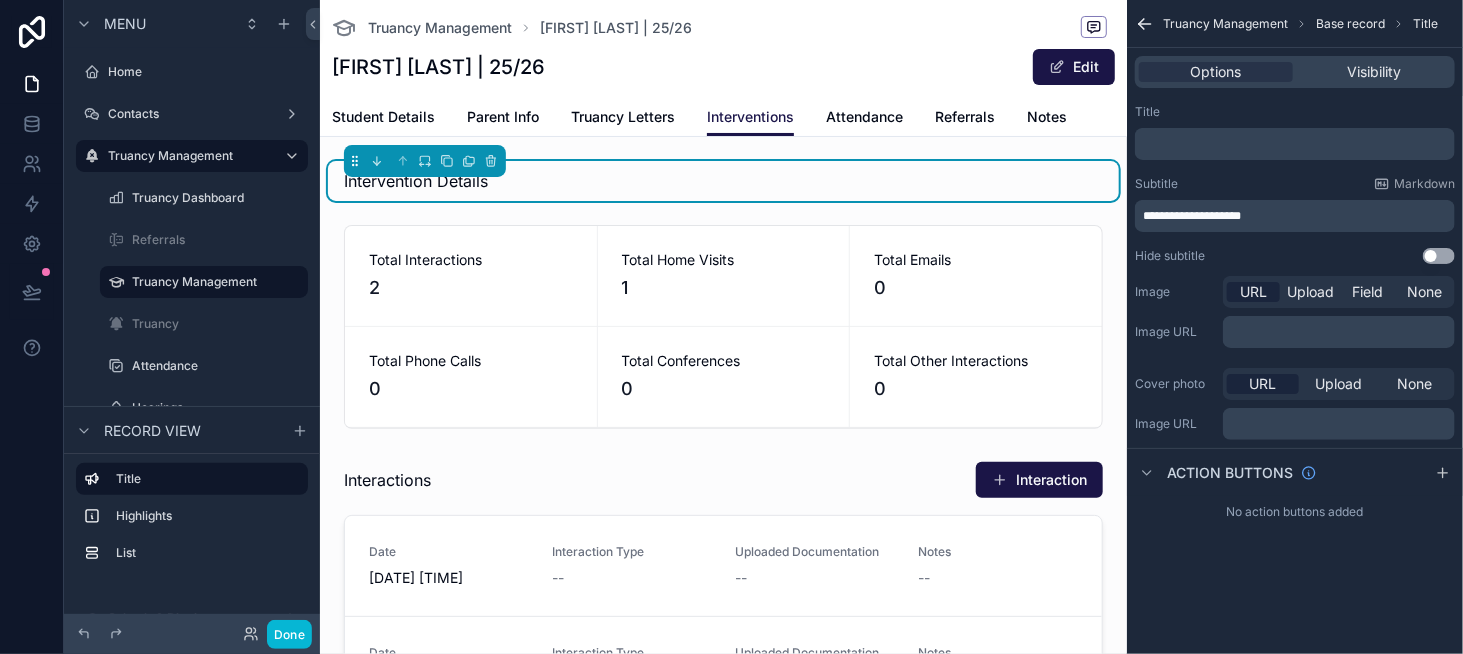 scroll, scrollTop: 0, scrollLeft: 0, axis: both 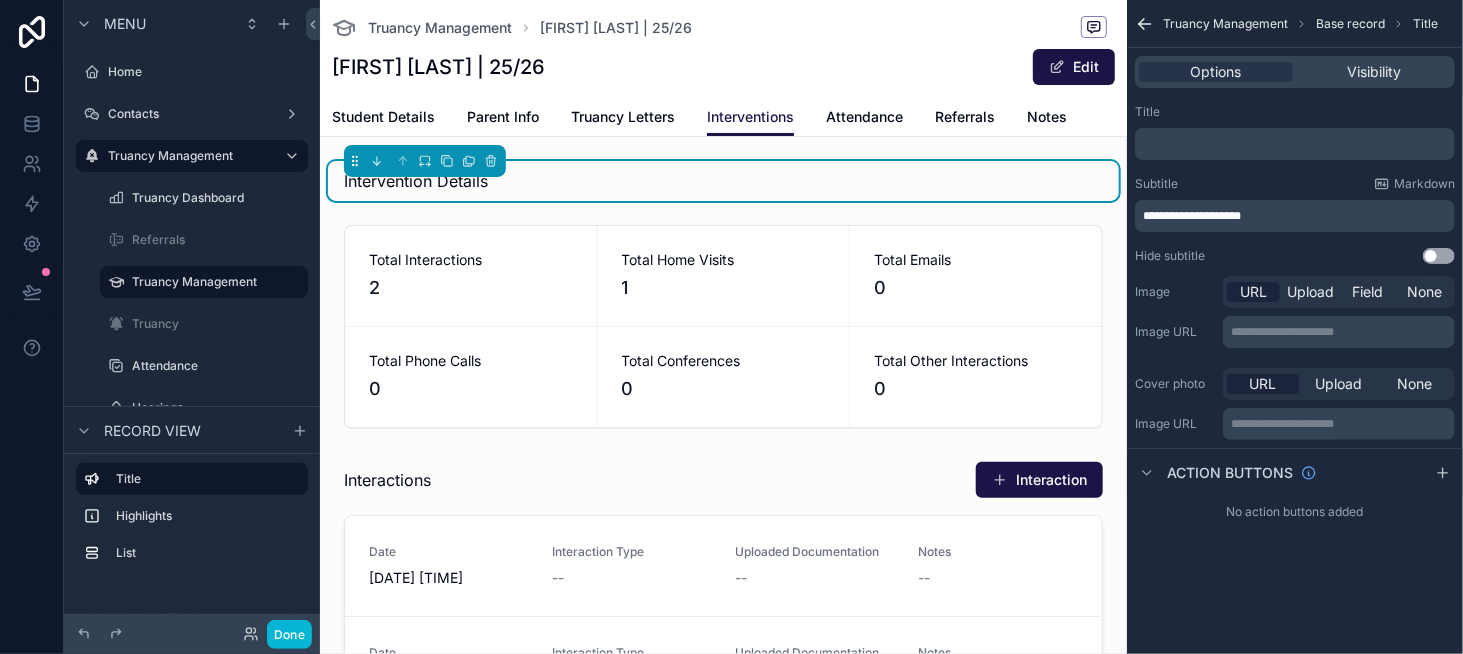 click on "[FIRST] [LAST] | 25/26 Edit" at bounding box center [723, 67] 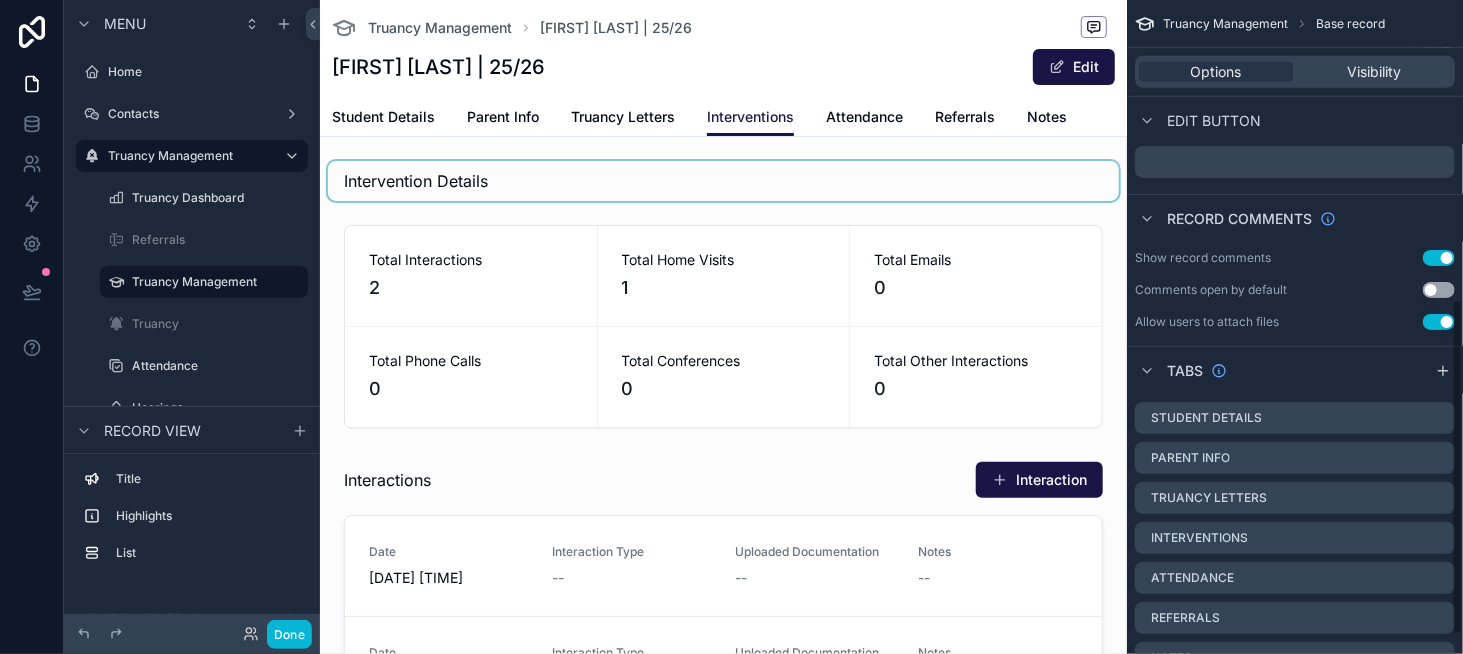 scroll, scrollTop: 600, scrollLeft: 0, axis: vertical 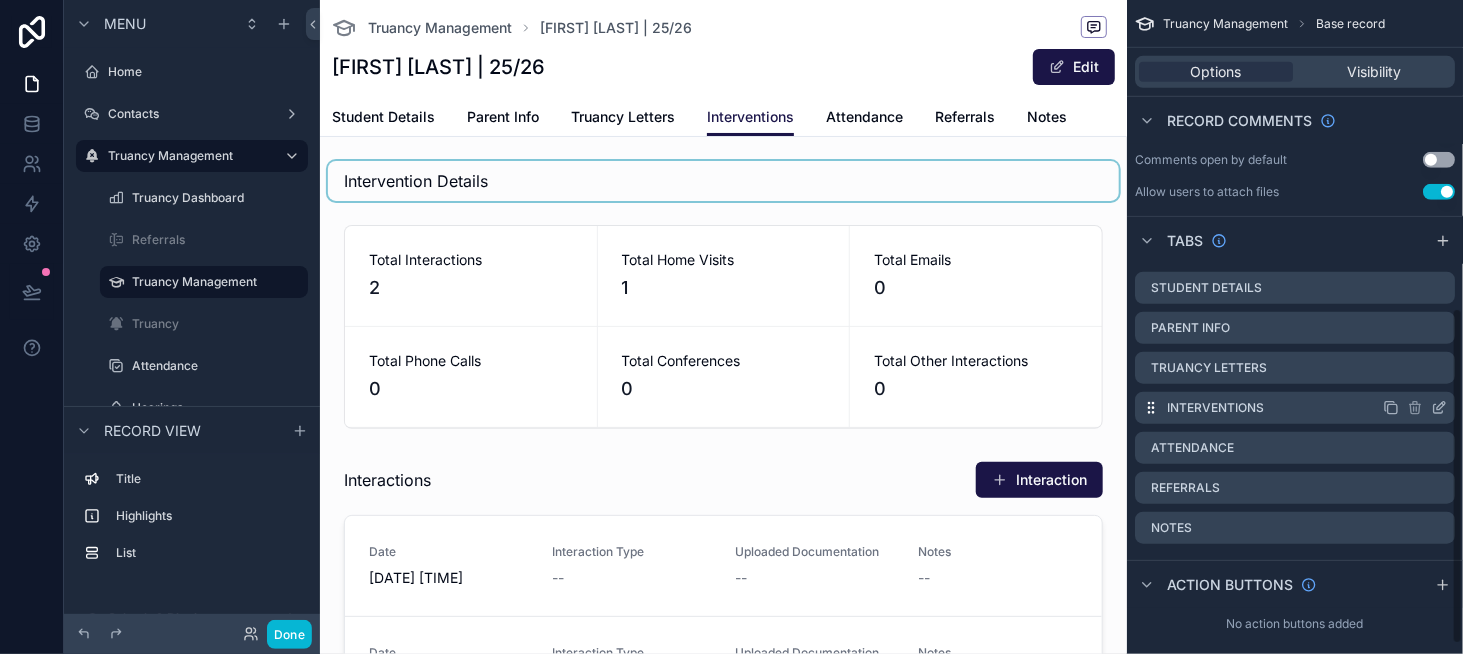 click 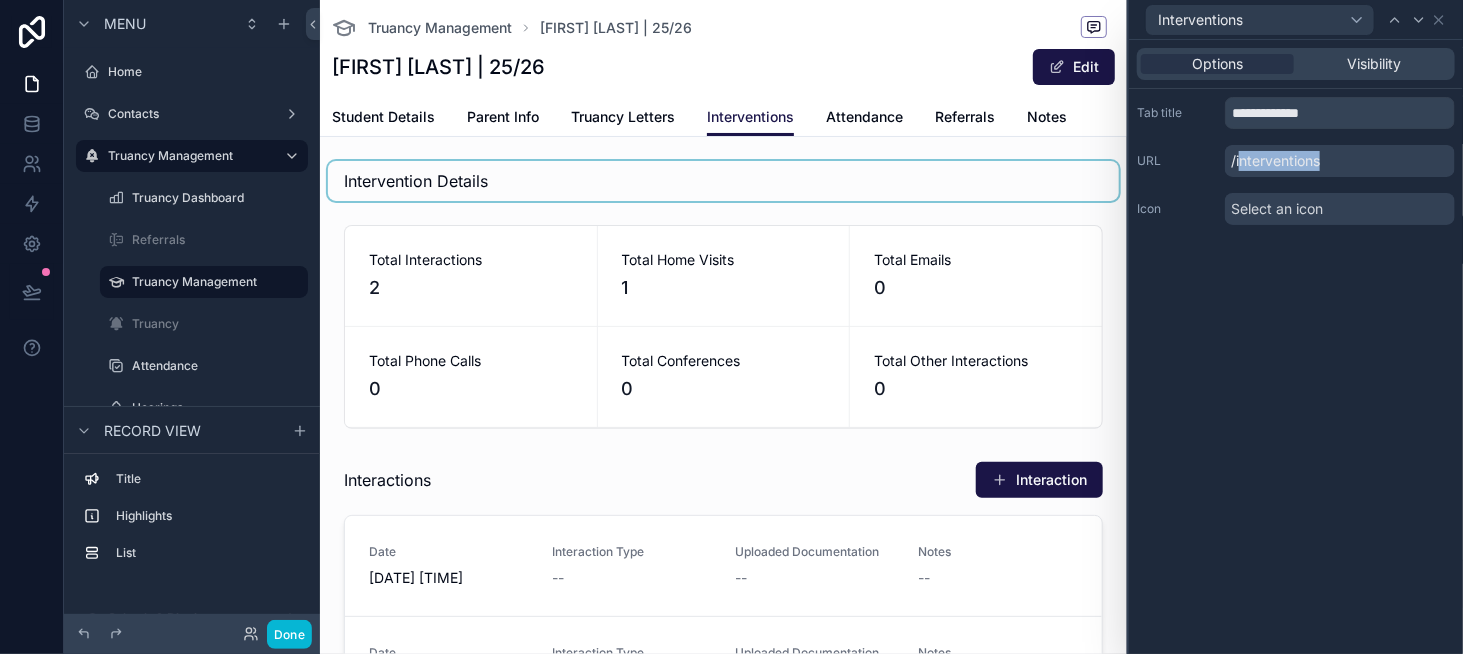drag, startPoint x: 1238, startPoint y: 161, endPoint x: 1338, endPoint y: 163, distance: 100.02 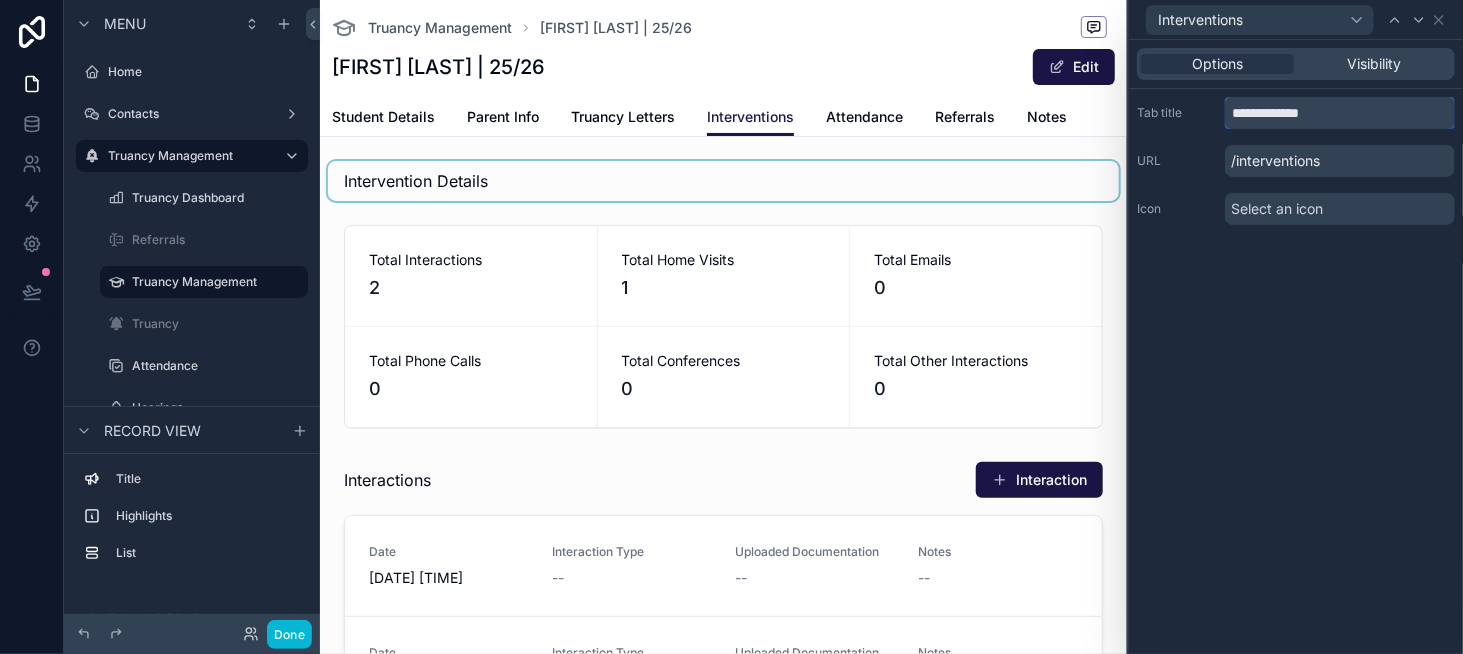 click on "**********" at bounding box center (1340, 113) 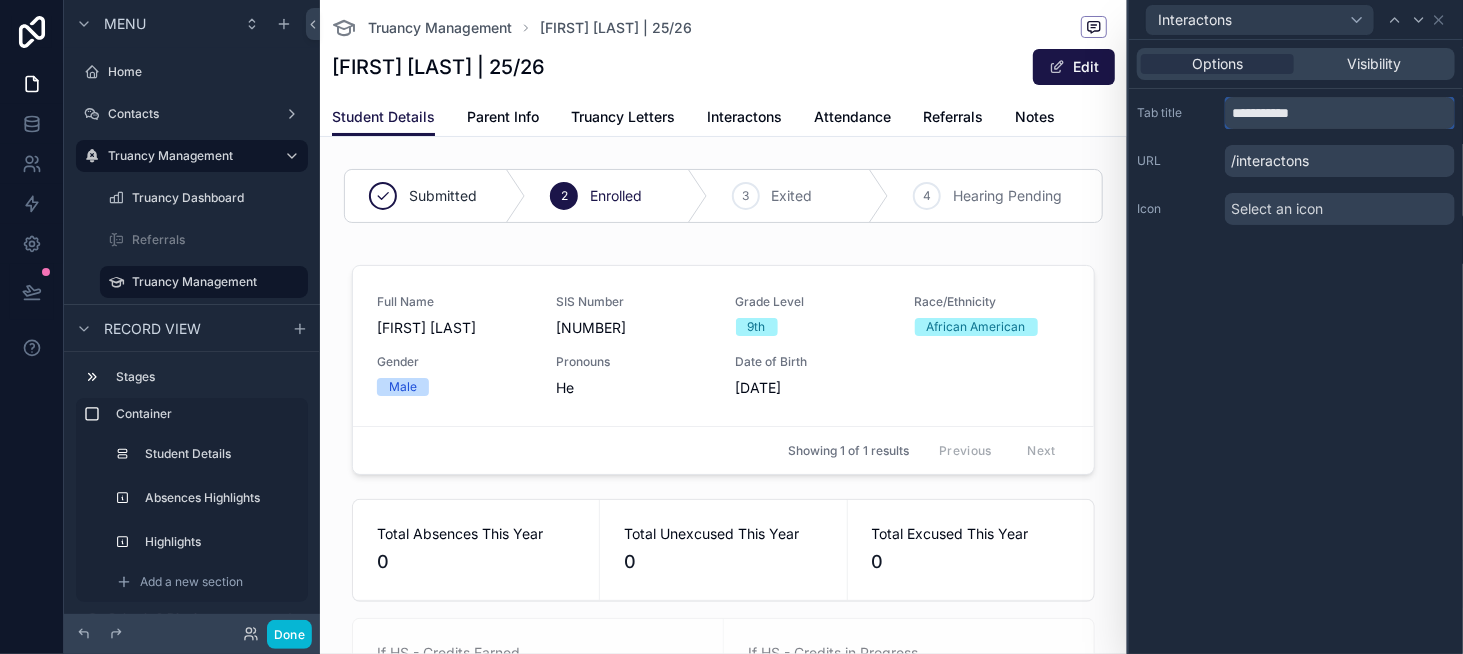 click on "**********" at bounding box center (1340, 113) 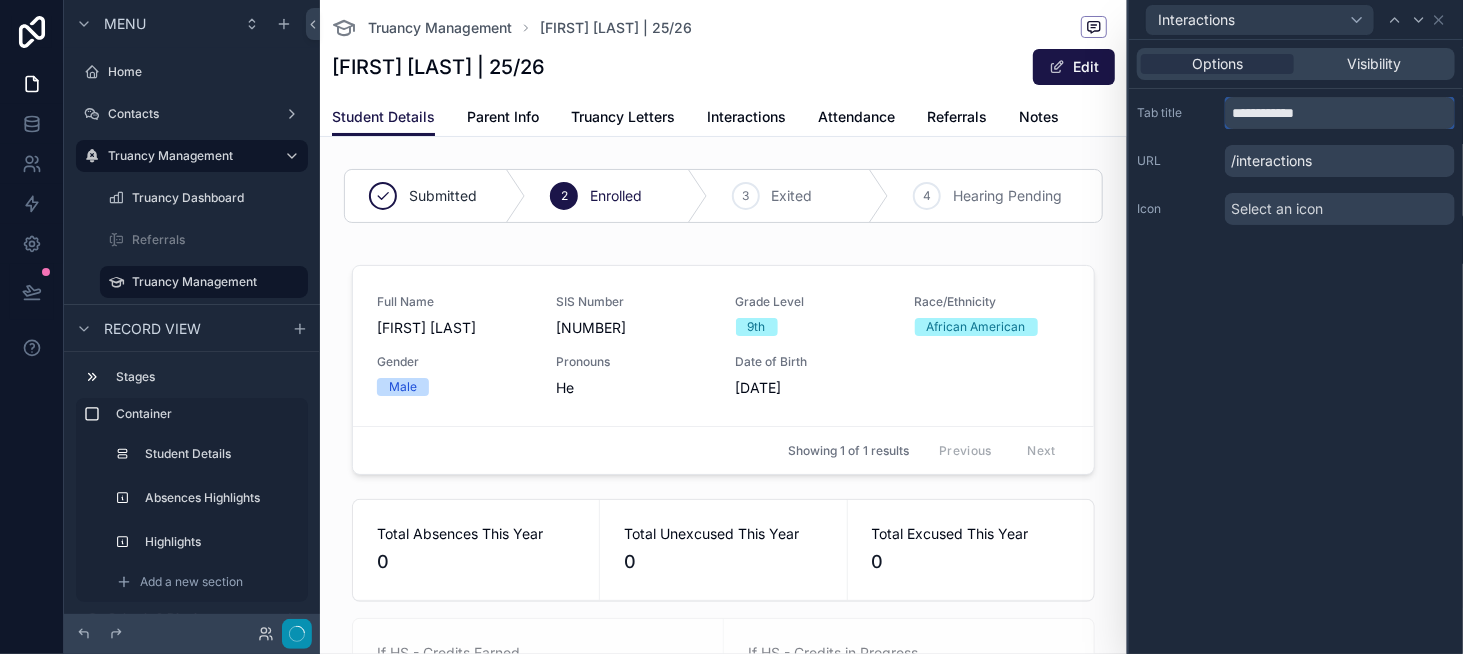 type on "**********" 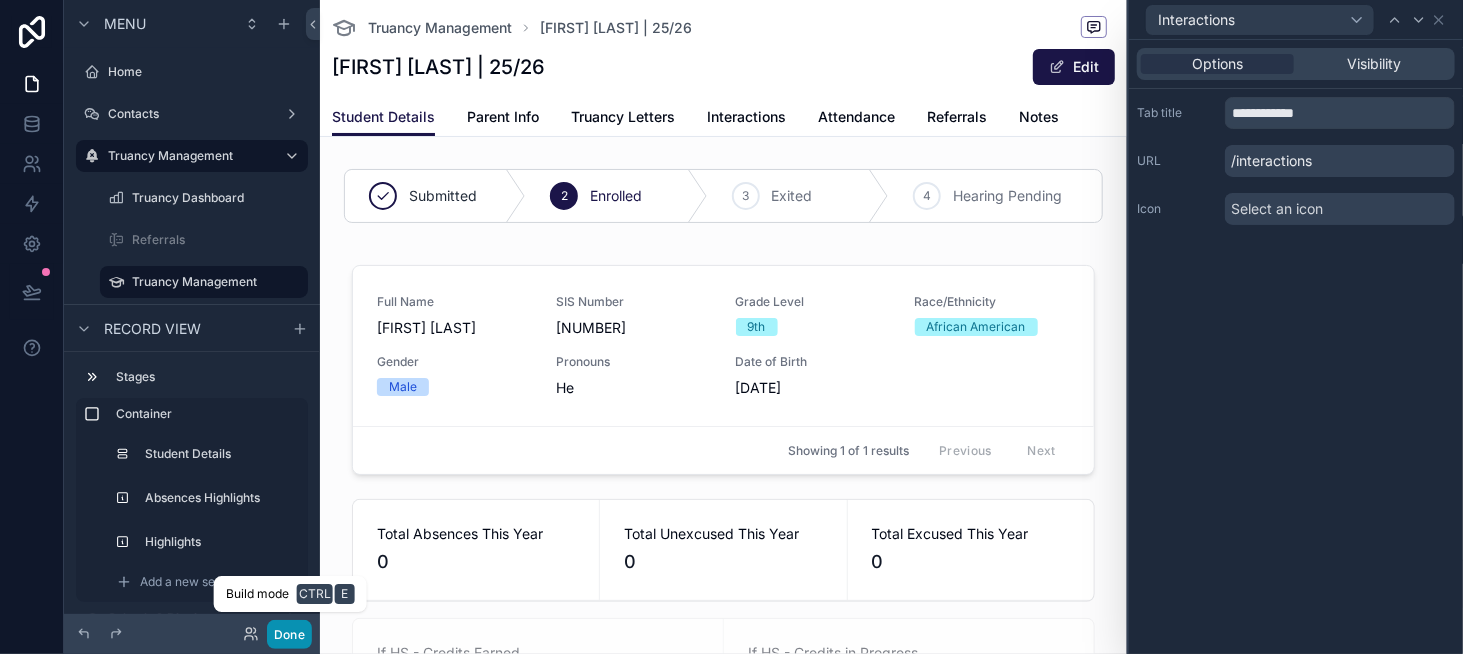 click on "Done" at bounding box center [289, 634] 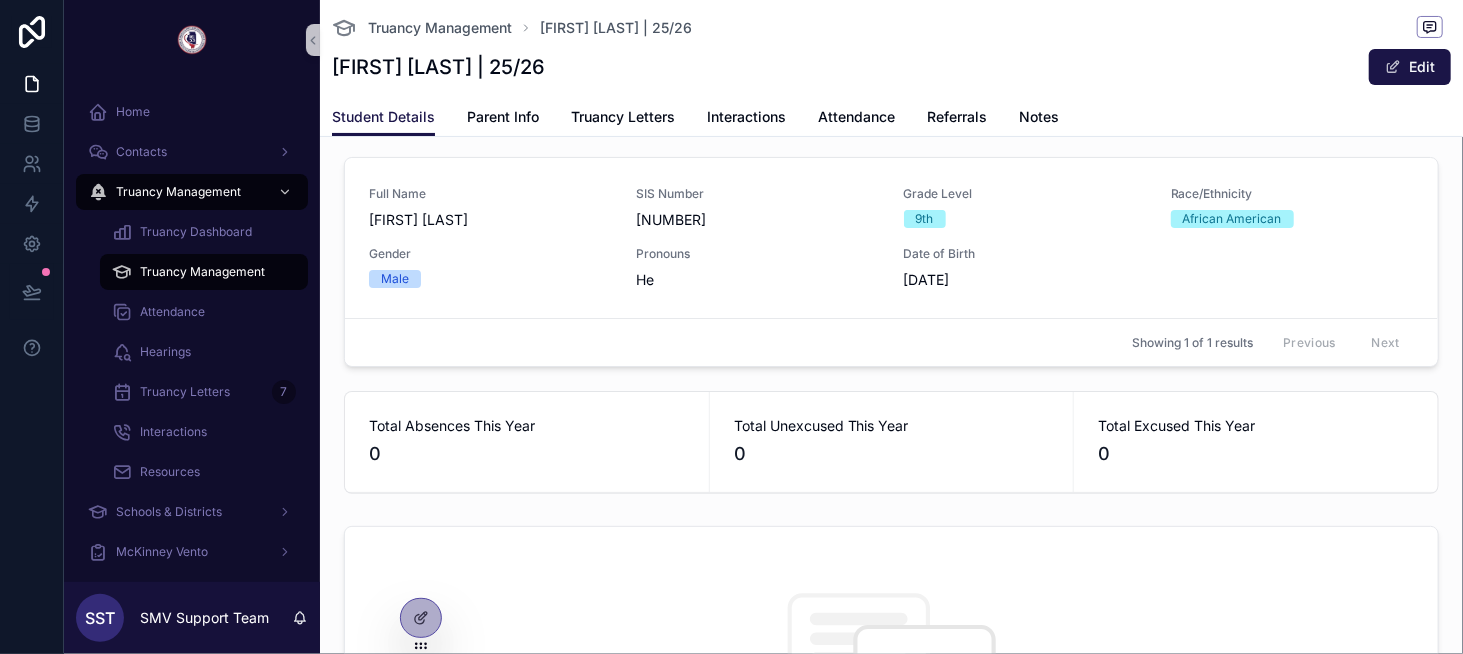 scroll, scrollTop: 0, scrollLeft: 0, axis: both 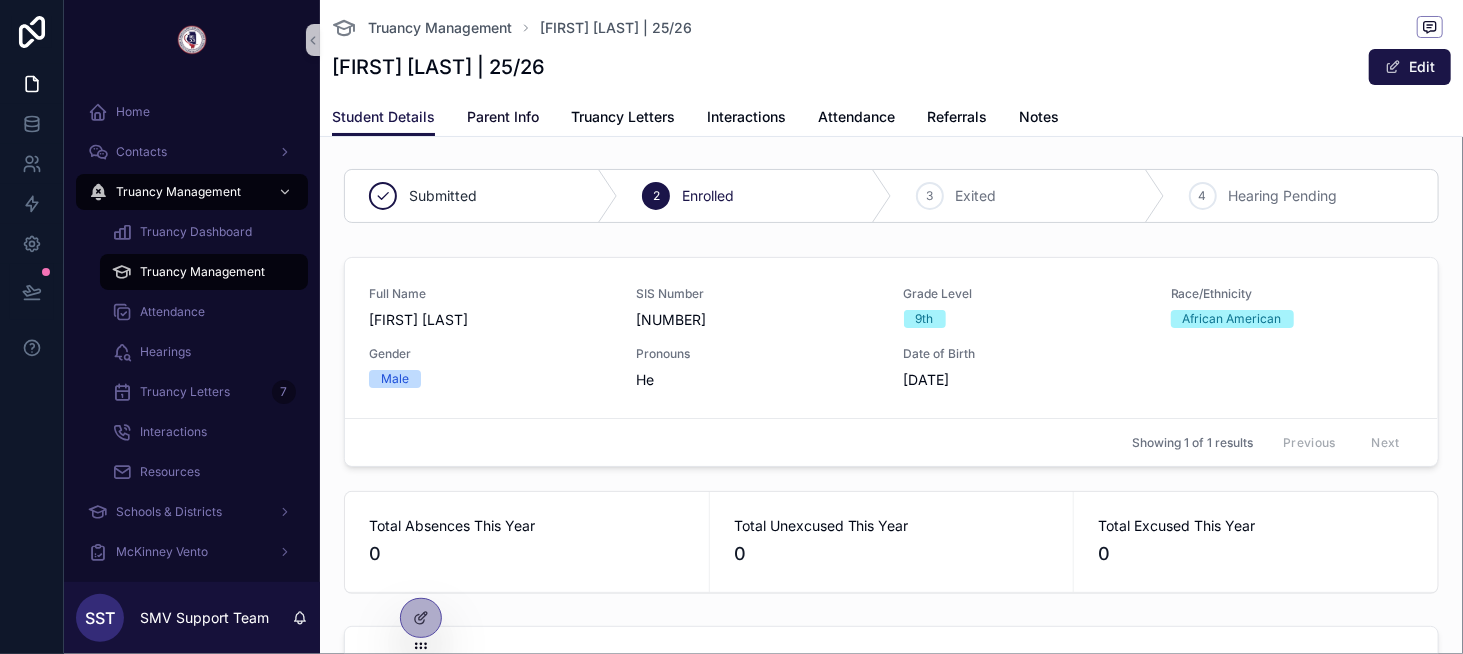 click on "Parent Info" at bounding box center [503, 117] 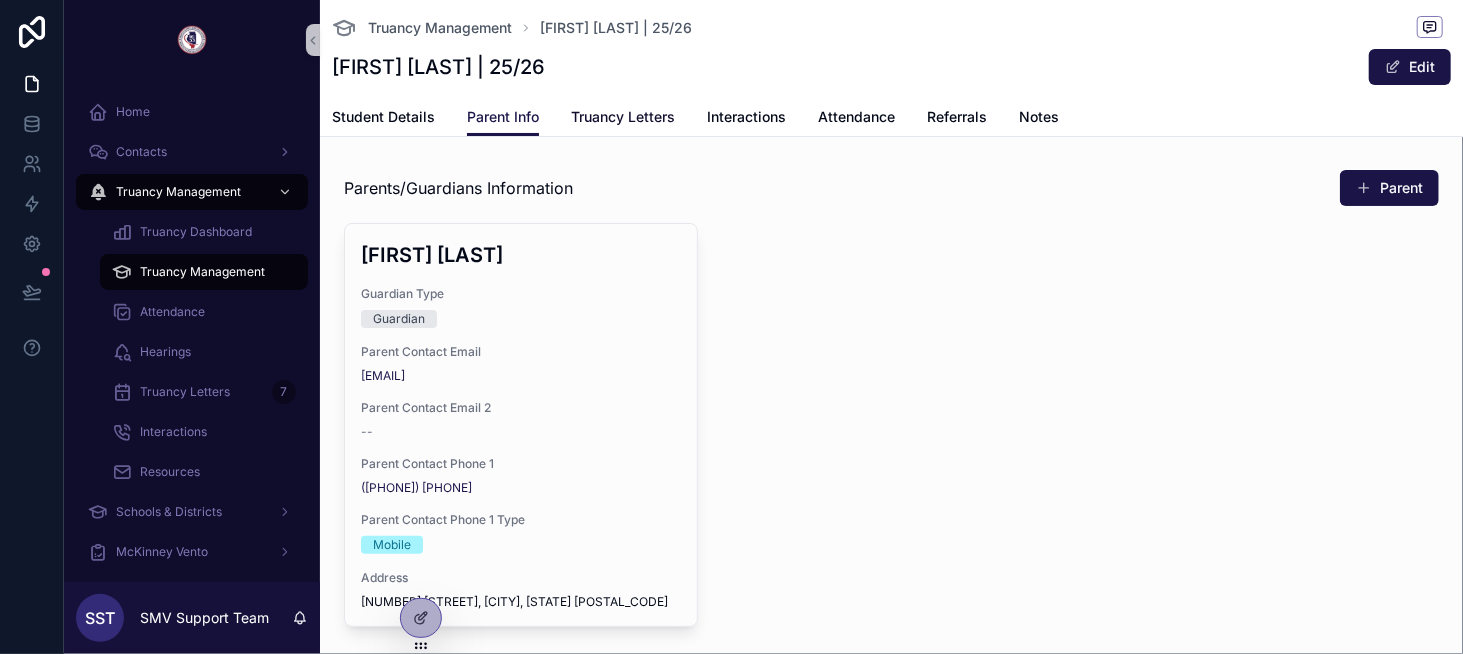 click on "Truancy Letters" at bounding box center (623, 117) 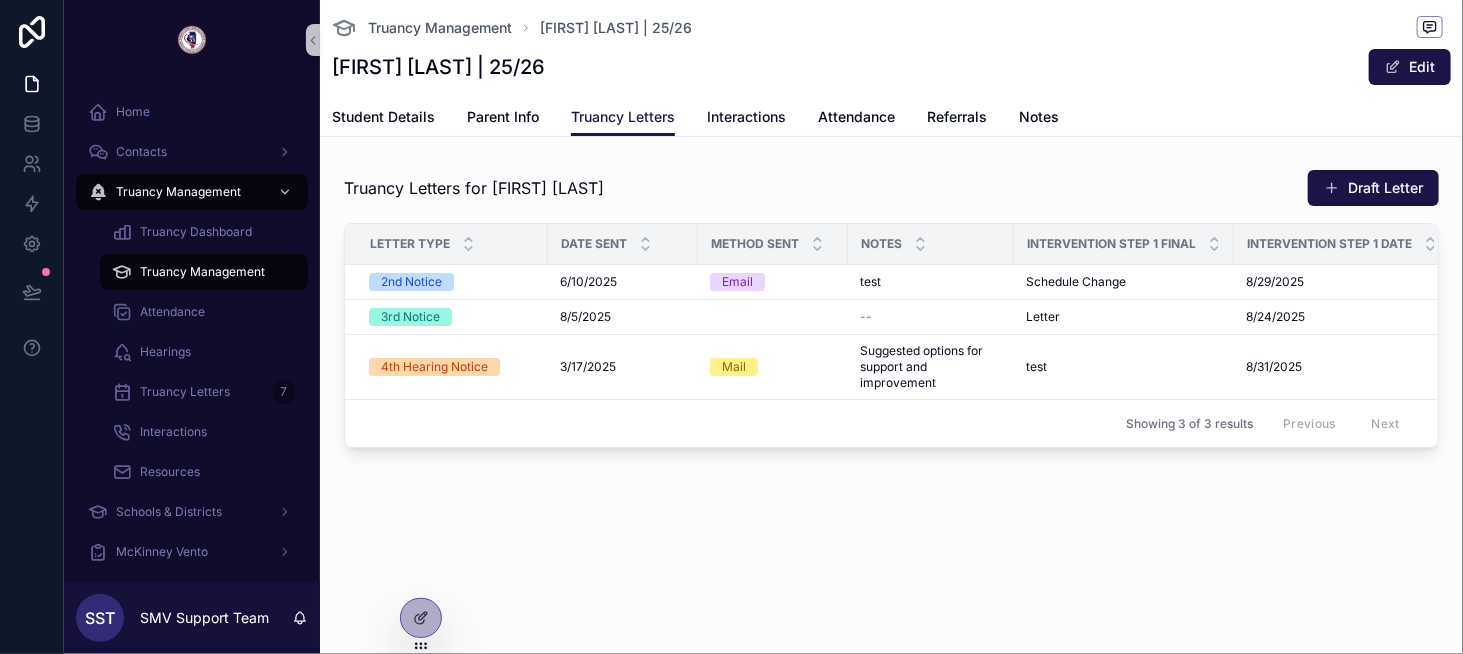 click on "Interactions" at bounding box center (746, 117) 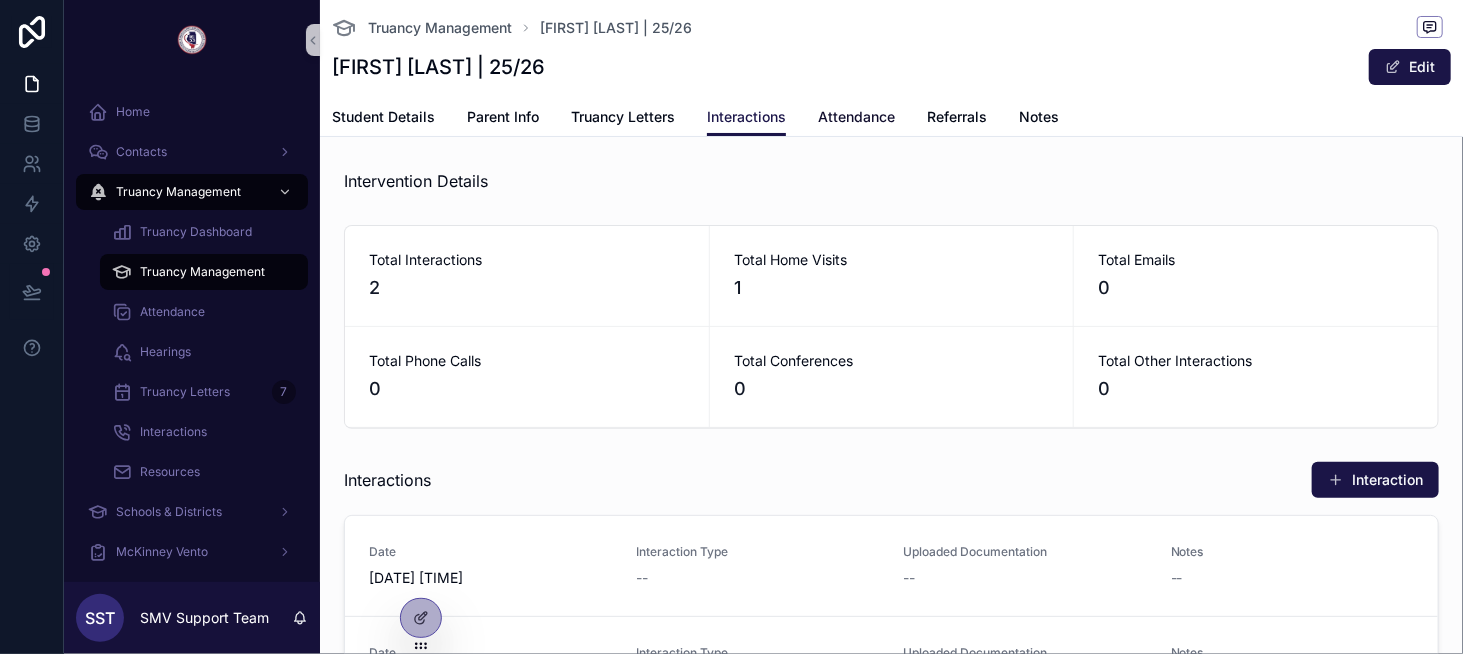 click on "Attendance" at bounding box center [856, 117] 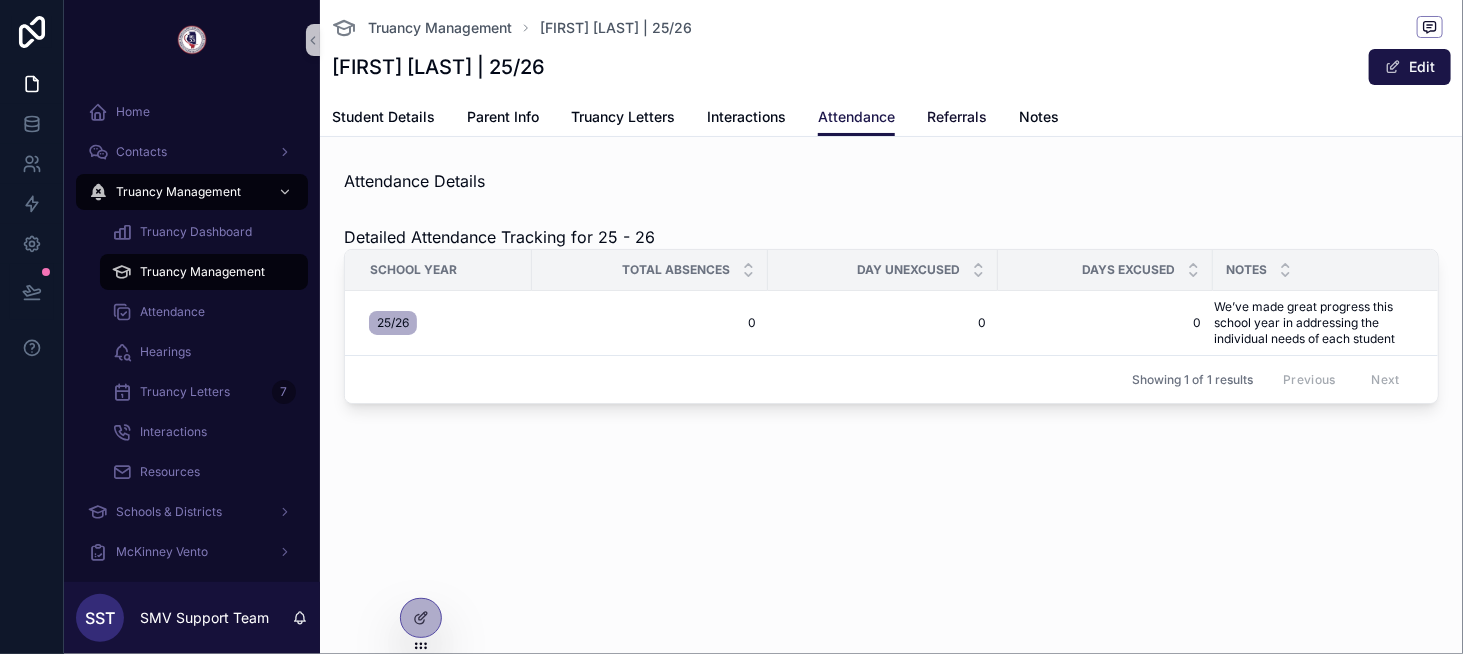 click on "Referrals" at bounding box center (957, 117) 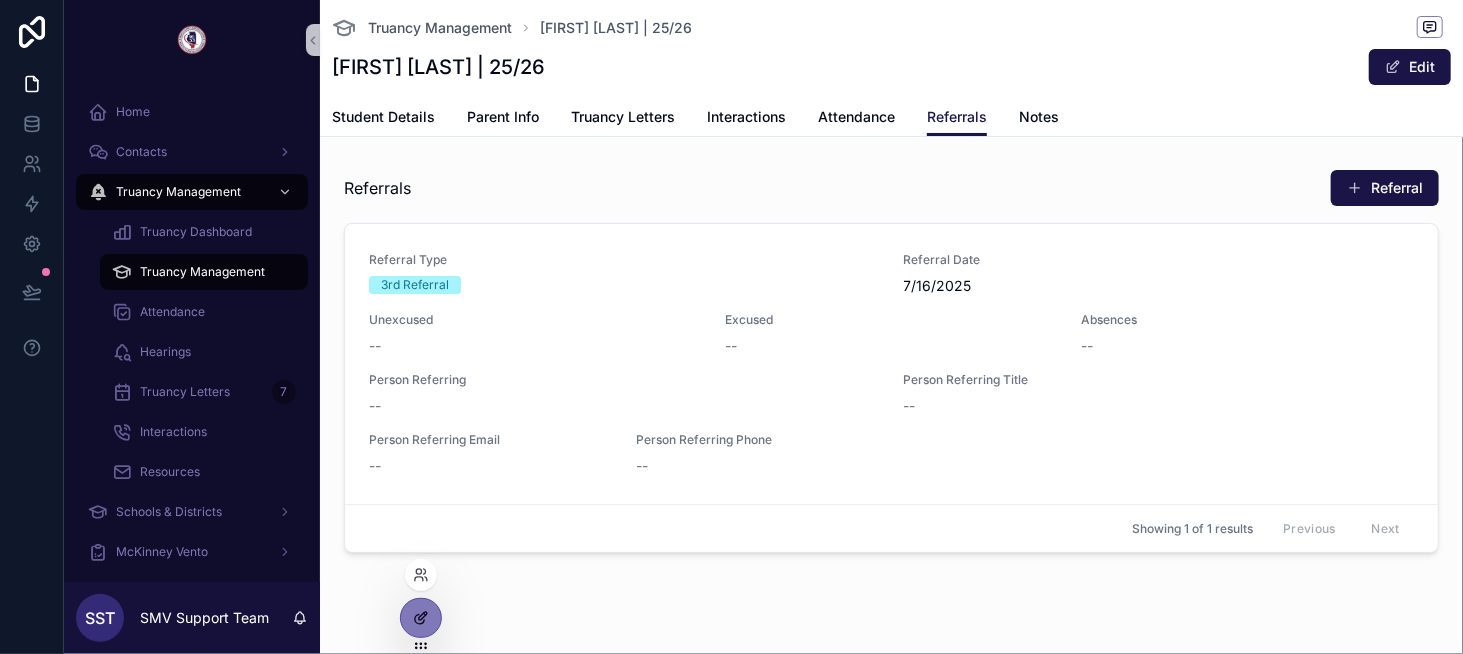 click 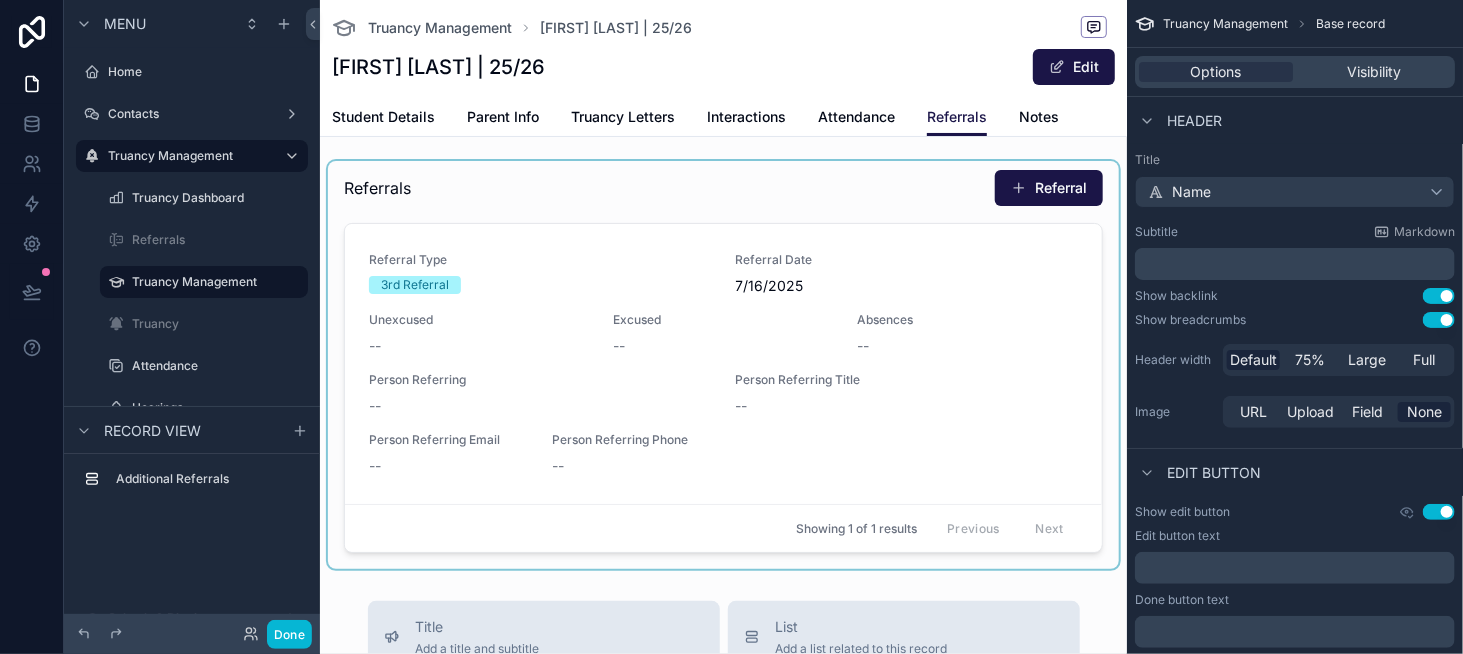 click at bounding box center [723, 365] 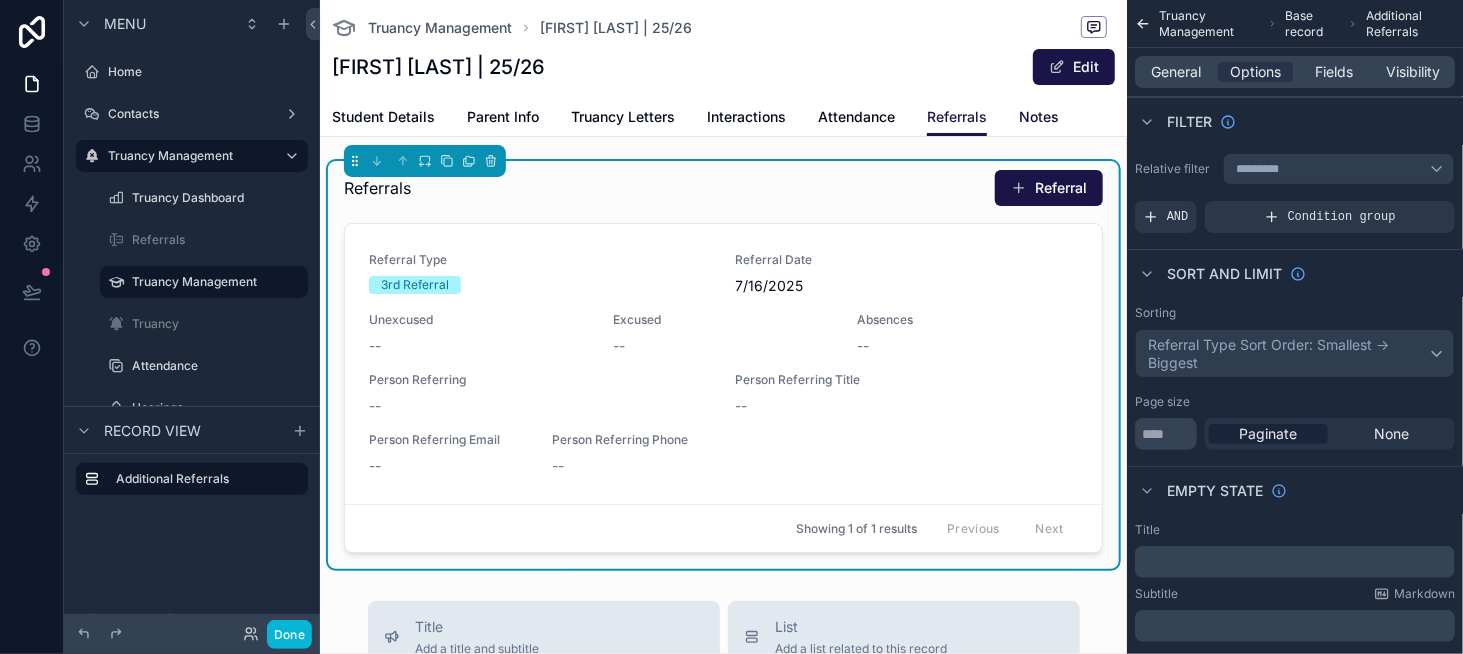 click on "Notes" at bounding box center [1039, 117] 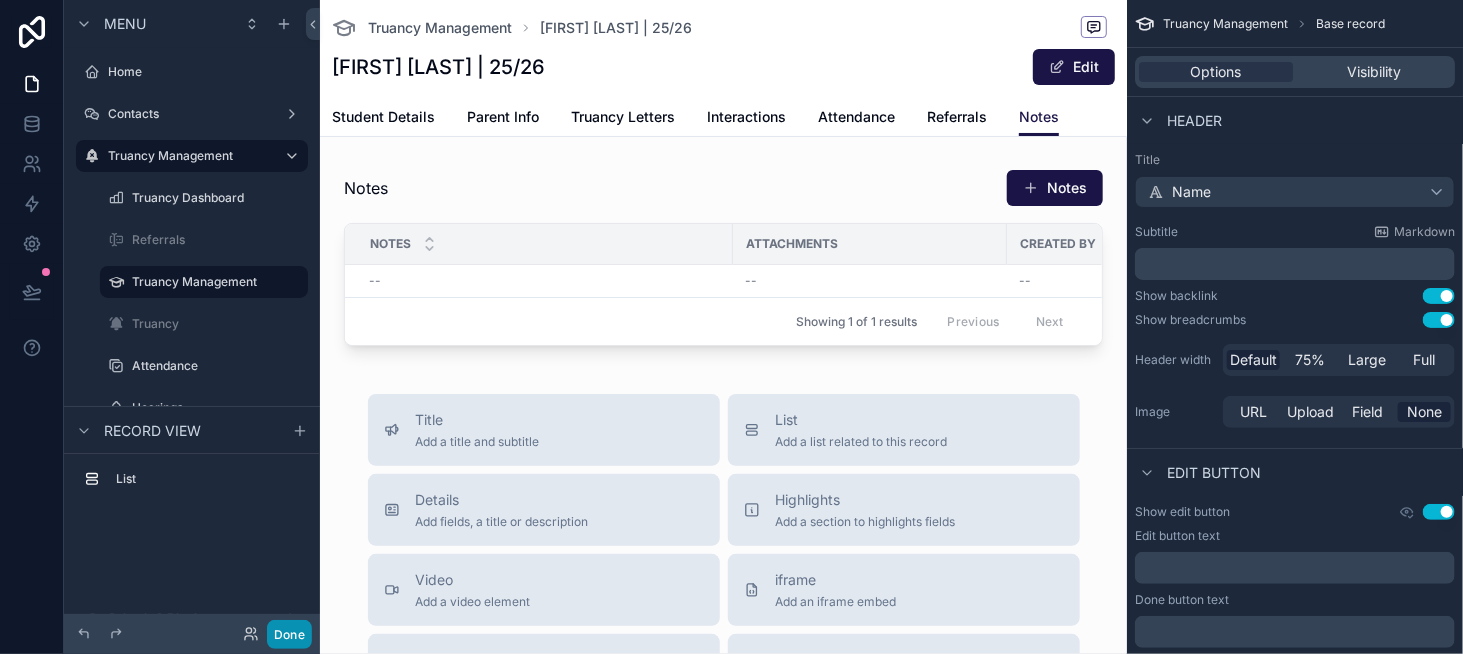 click on "Done" at bounding box center (289, 634) 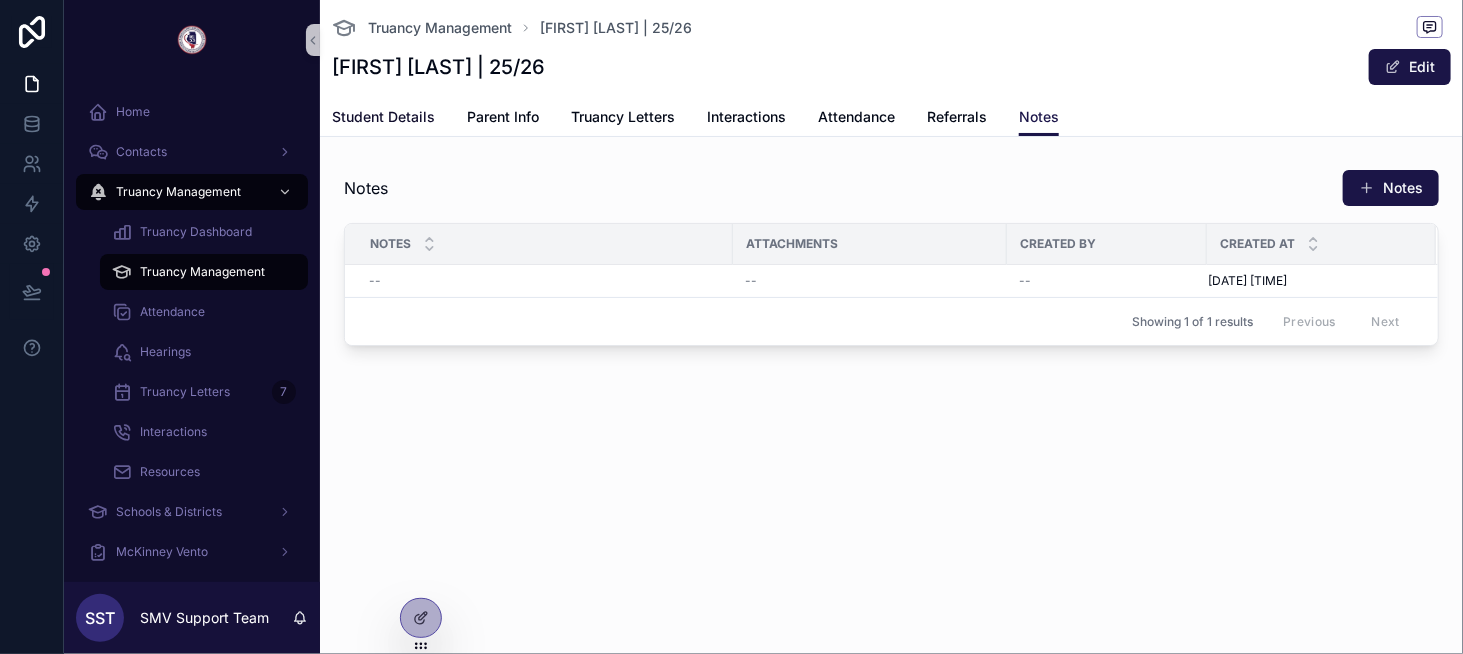 click on "Student Details" at bounding box center [383, 117] 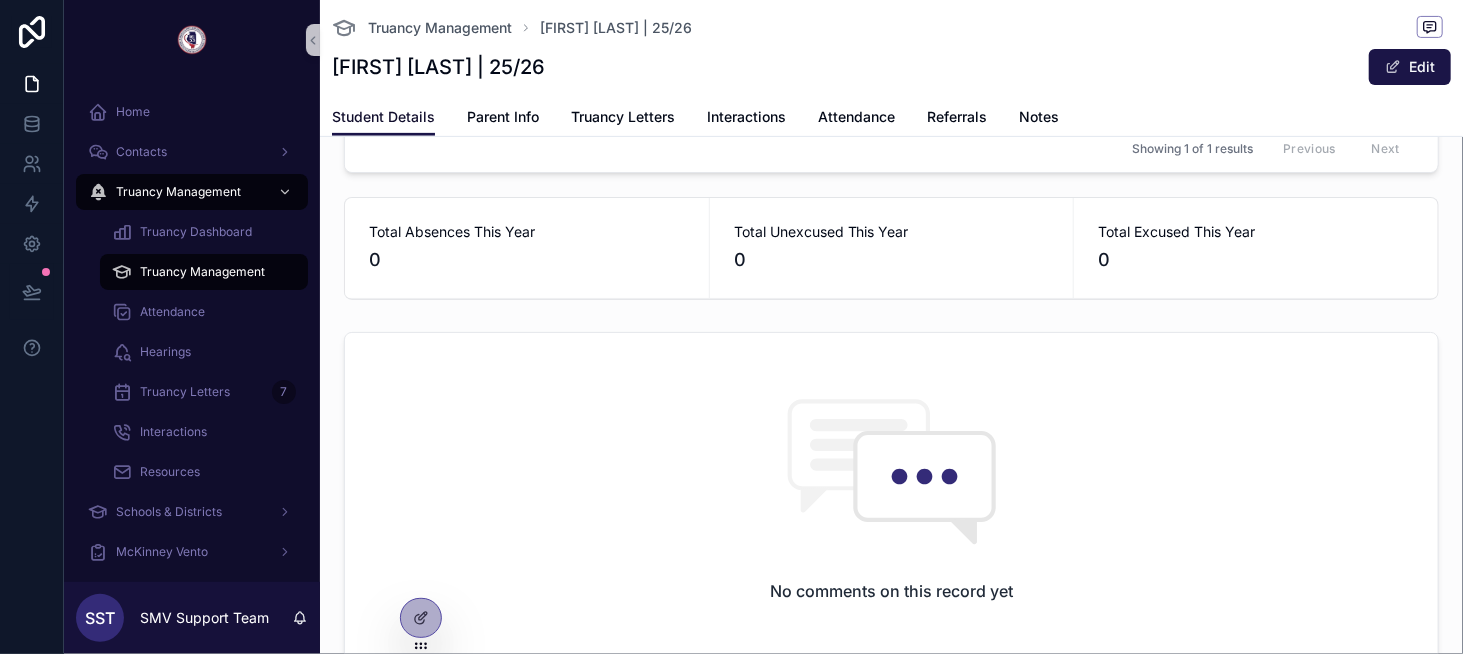 scroll, scrollTop: 0, scrollLeft: 0, axis: both 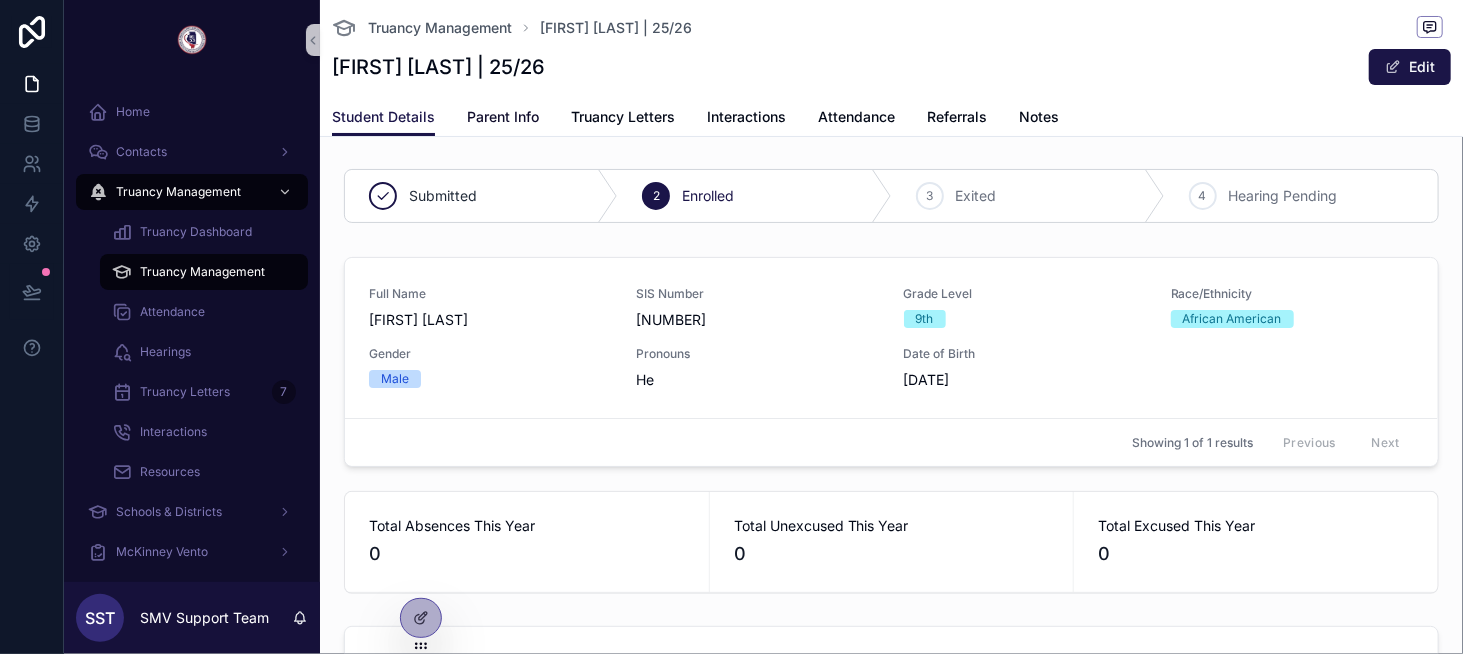 click on "Parent Info" at bounding box center [503, 117] 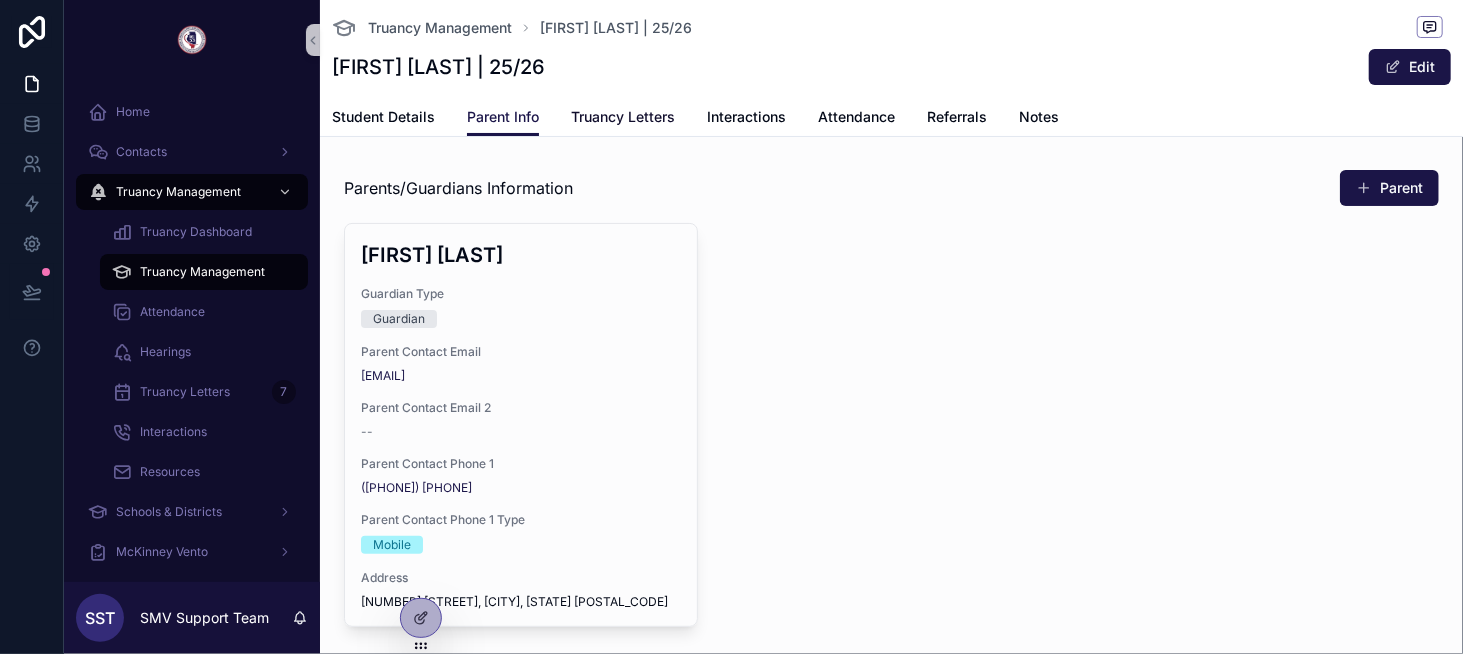 click on "Truancy Letters" at bounding box center (623, 117) 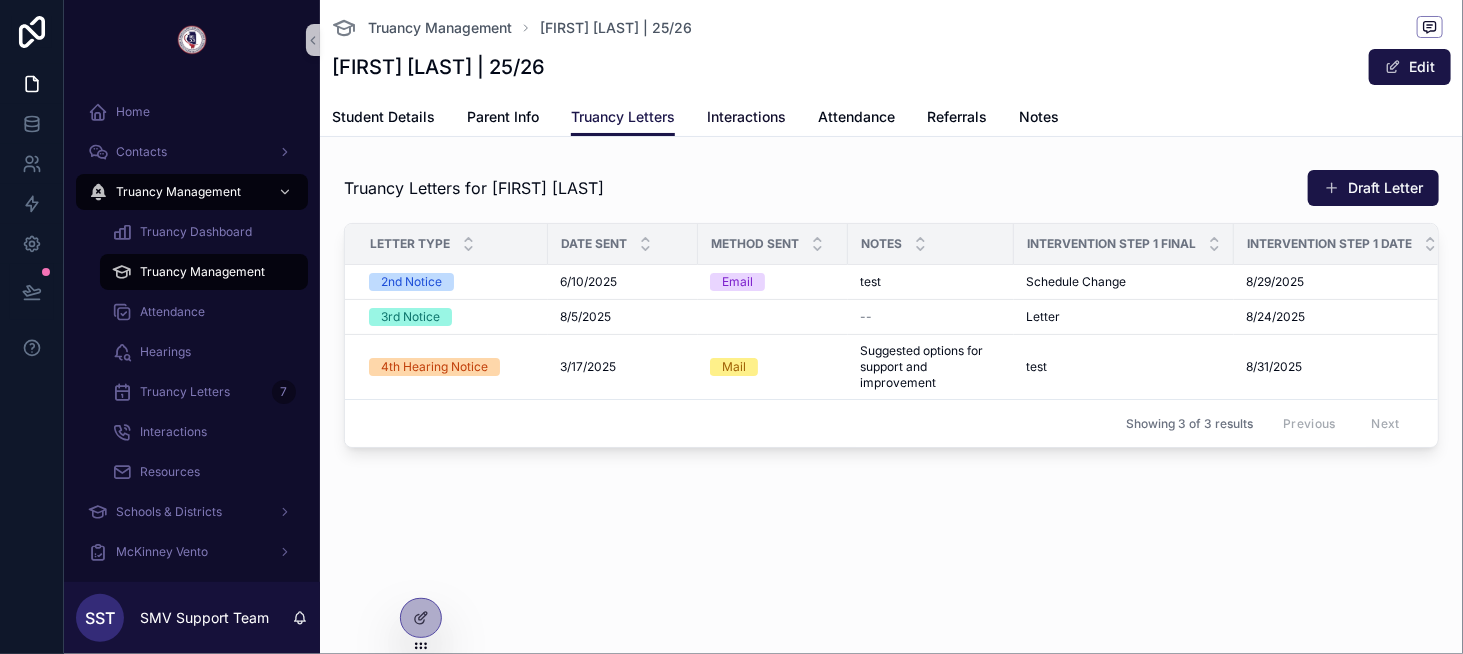 click on "Interactions" at bounding box center [746, 117] 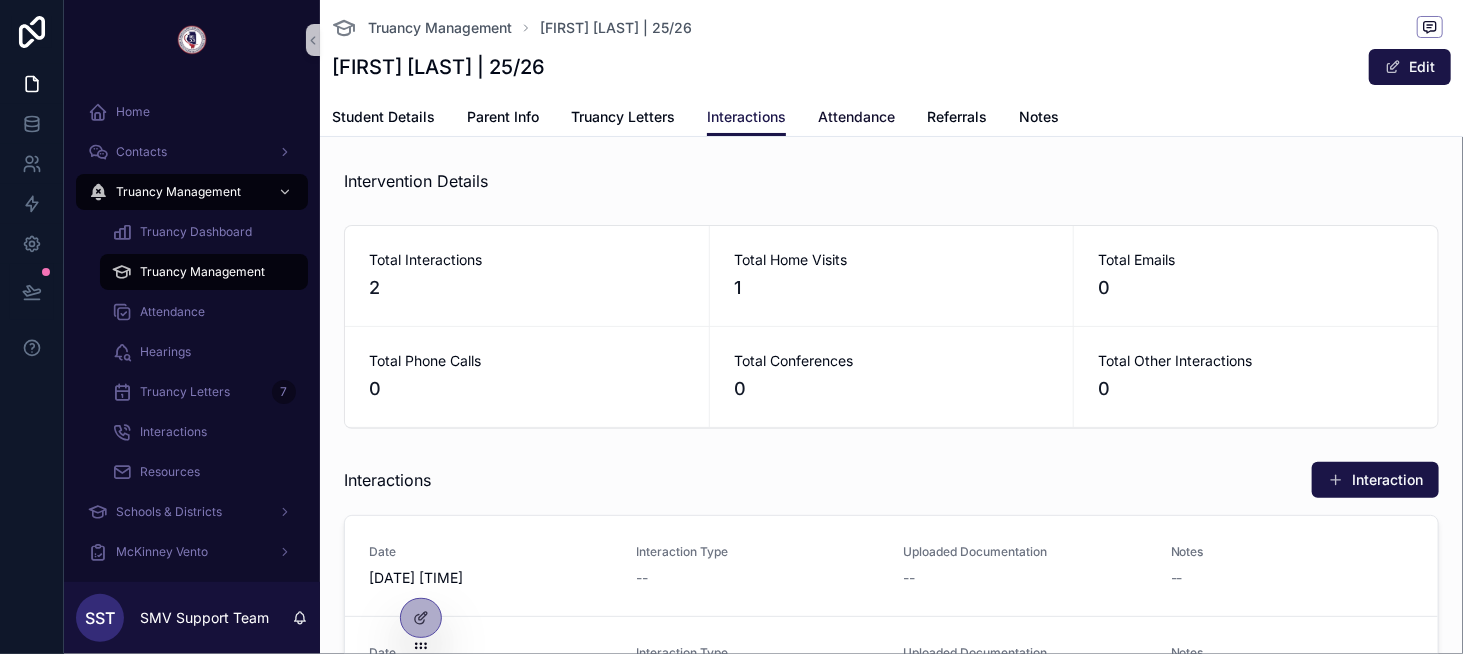 click on "Attendance" at bounding box center (856, 117) 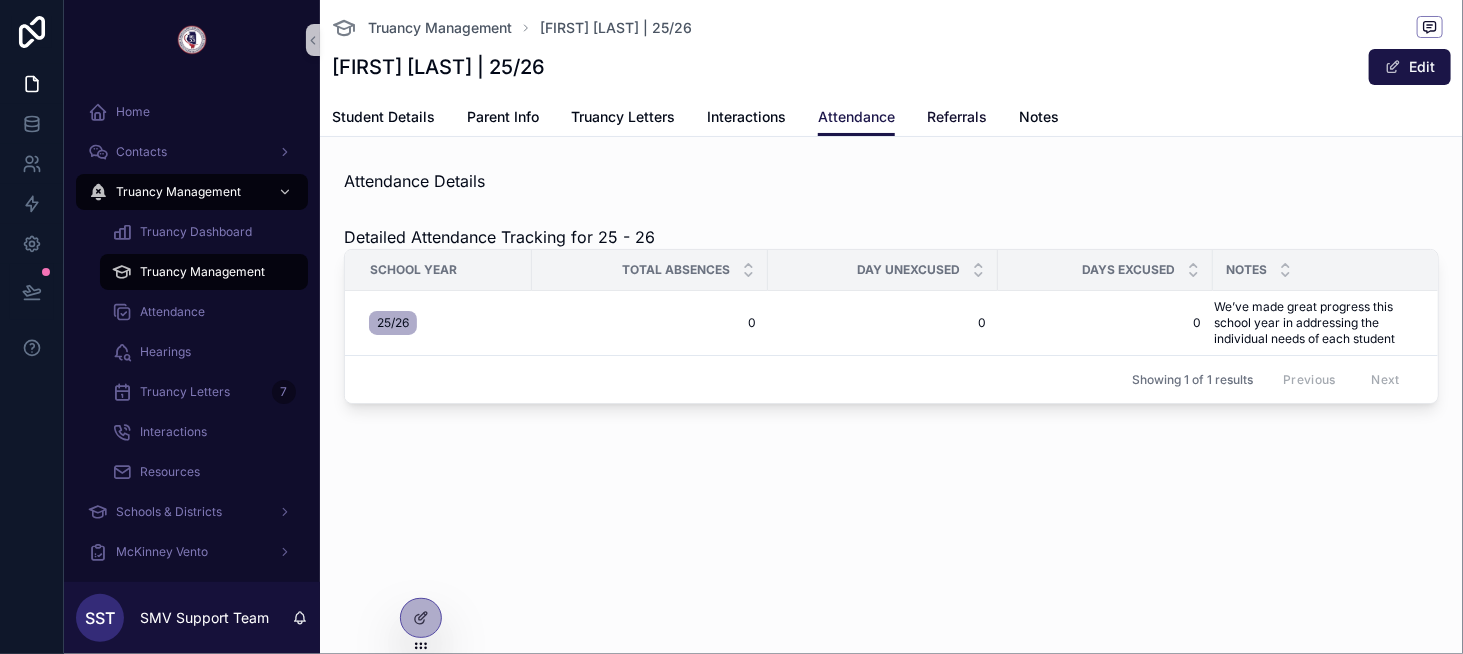 click on "Referrals" at bounding box center (957, 117) 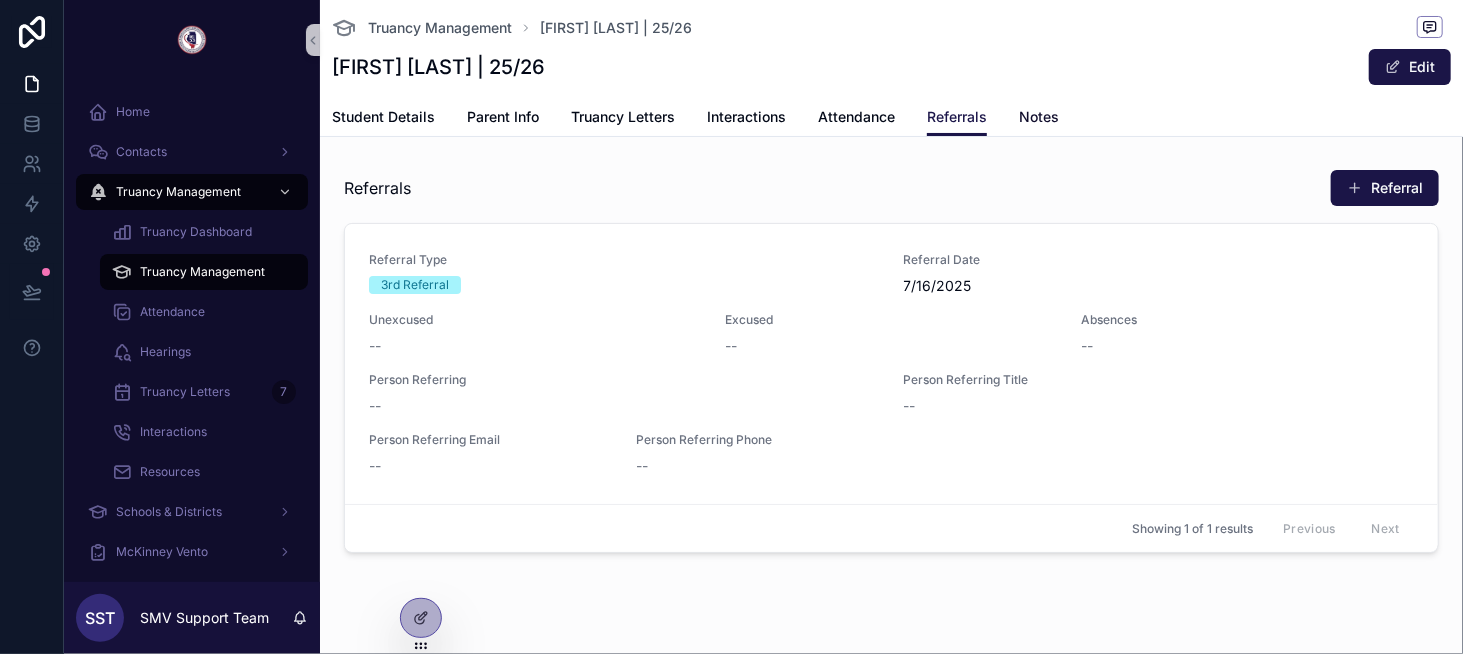 click on "Notes" at bounding box center [1039, 117] 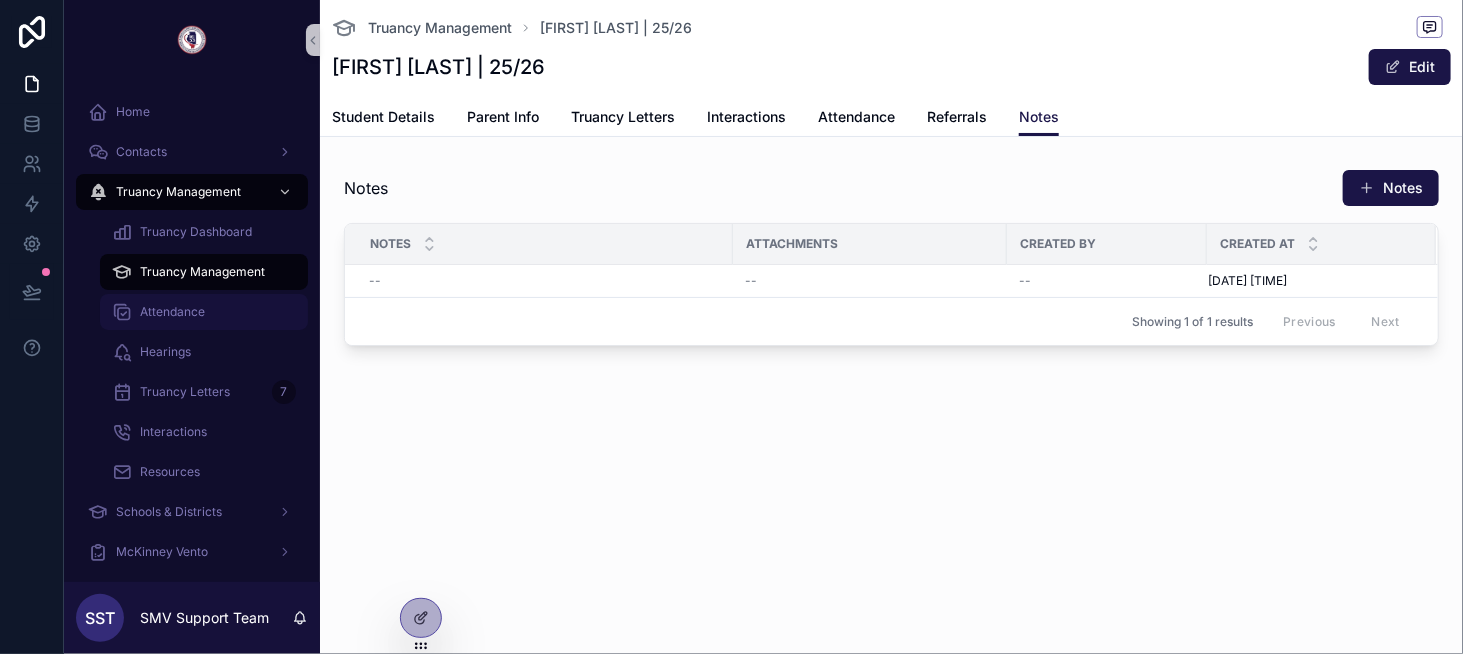 click on "Attendance" at bounding box center [204, 312] 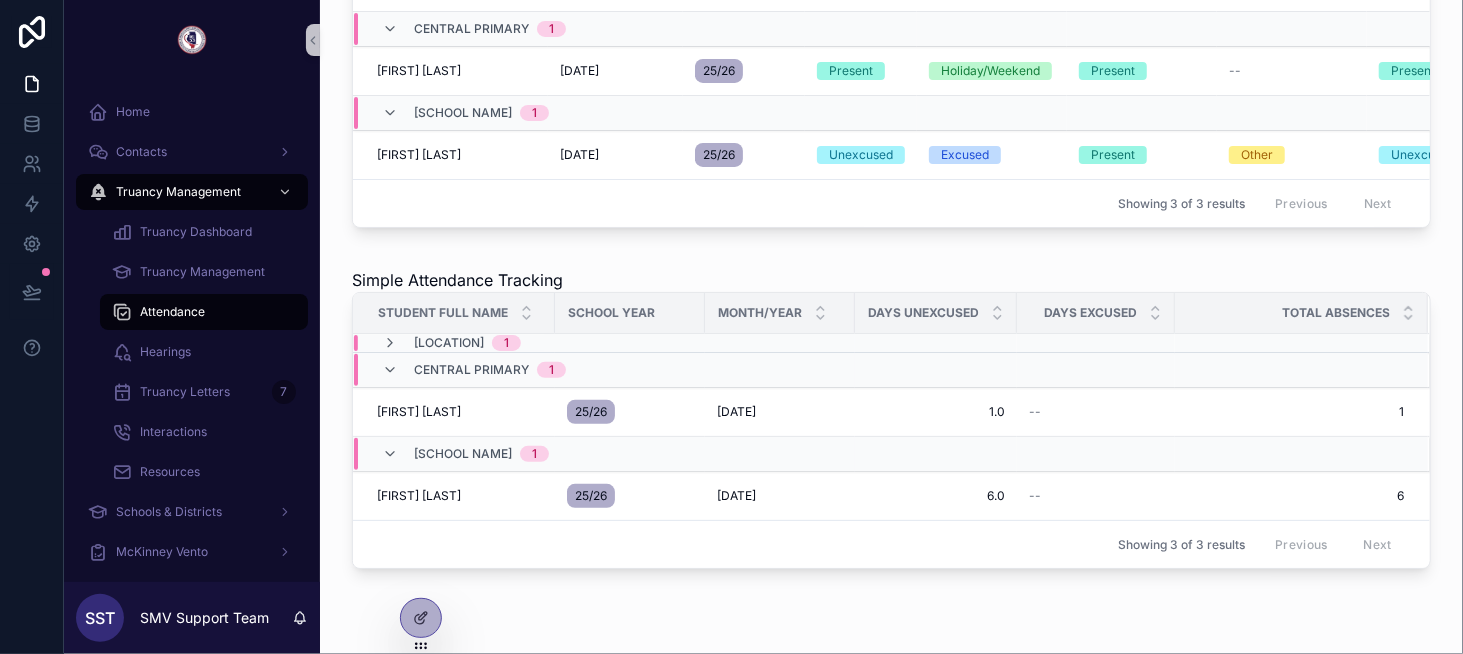 scroll, scrollTop: 300, scrollLeft: 0, axis: vertical 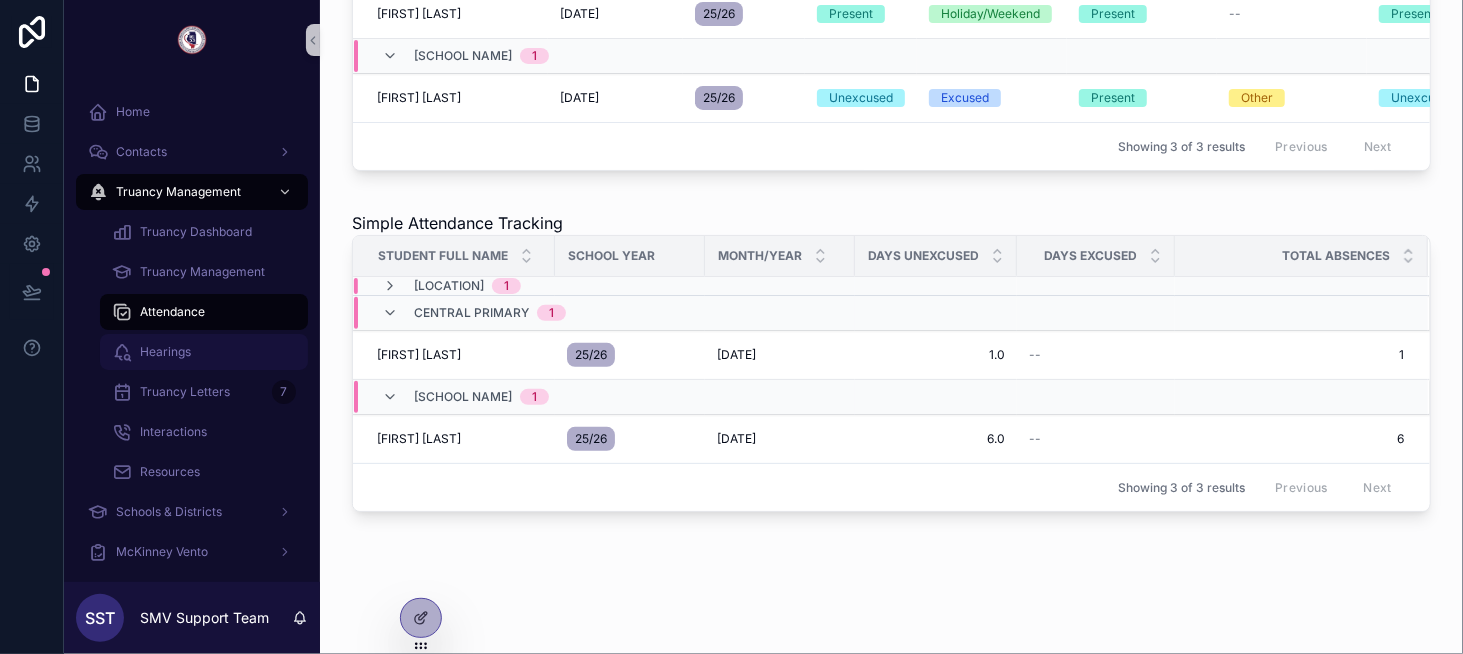 click on "Hearings" at bounding box center [204, 352] 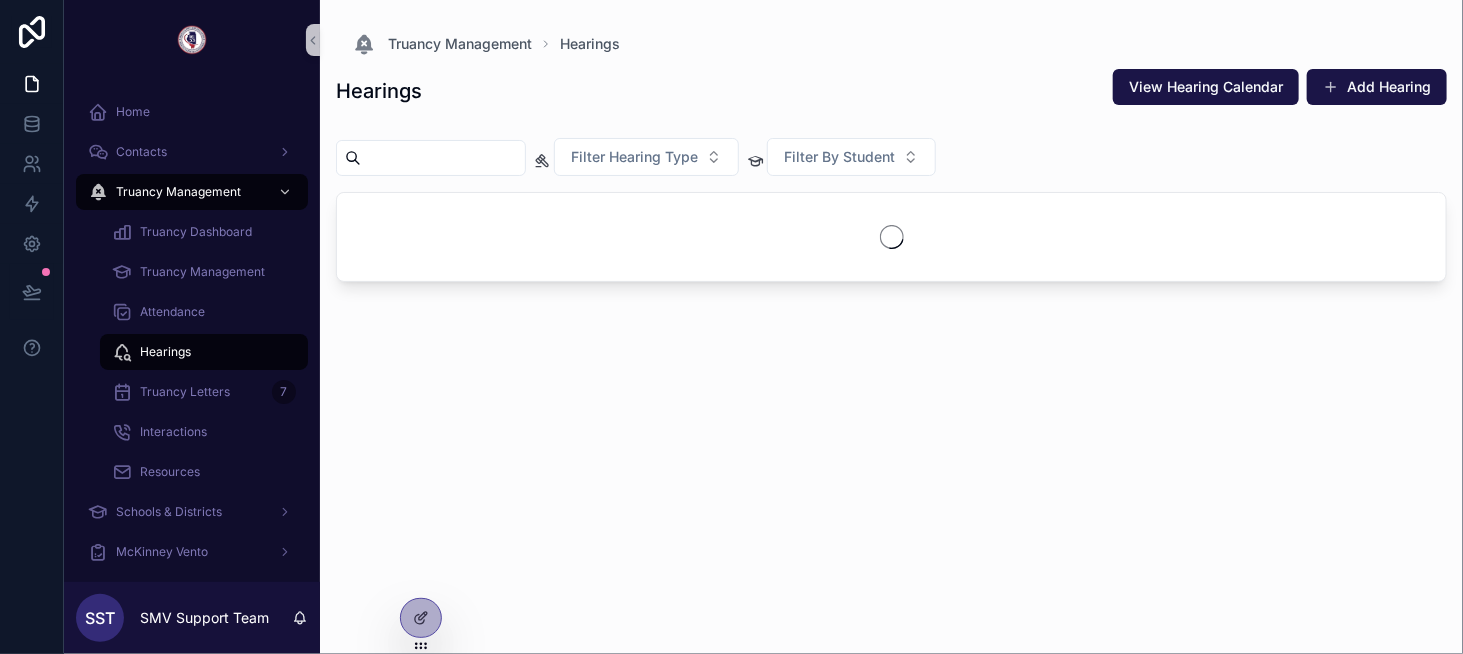 scroll, scrollTop: 0, scrollLeft: 0, axis: both 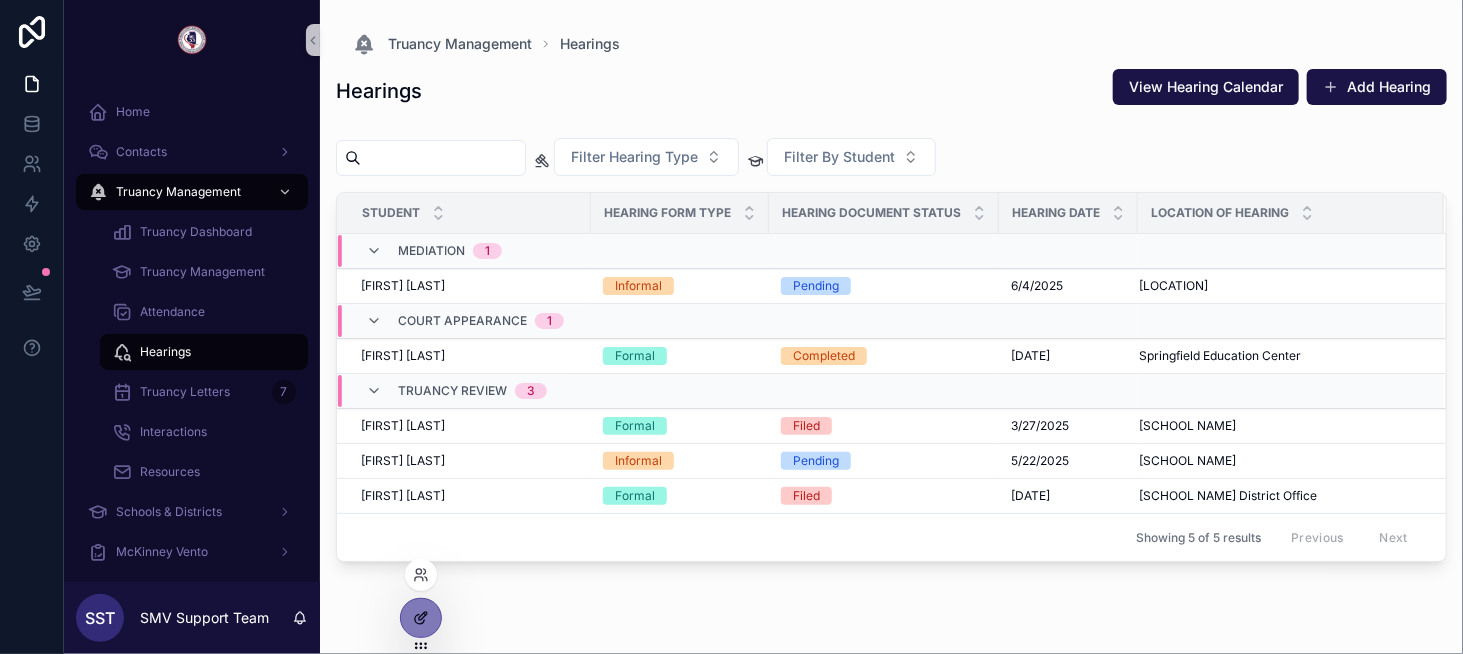 click 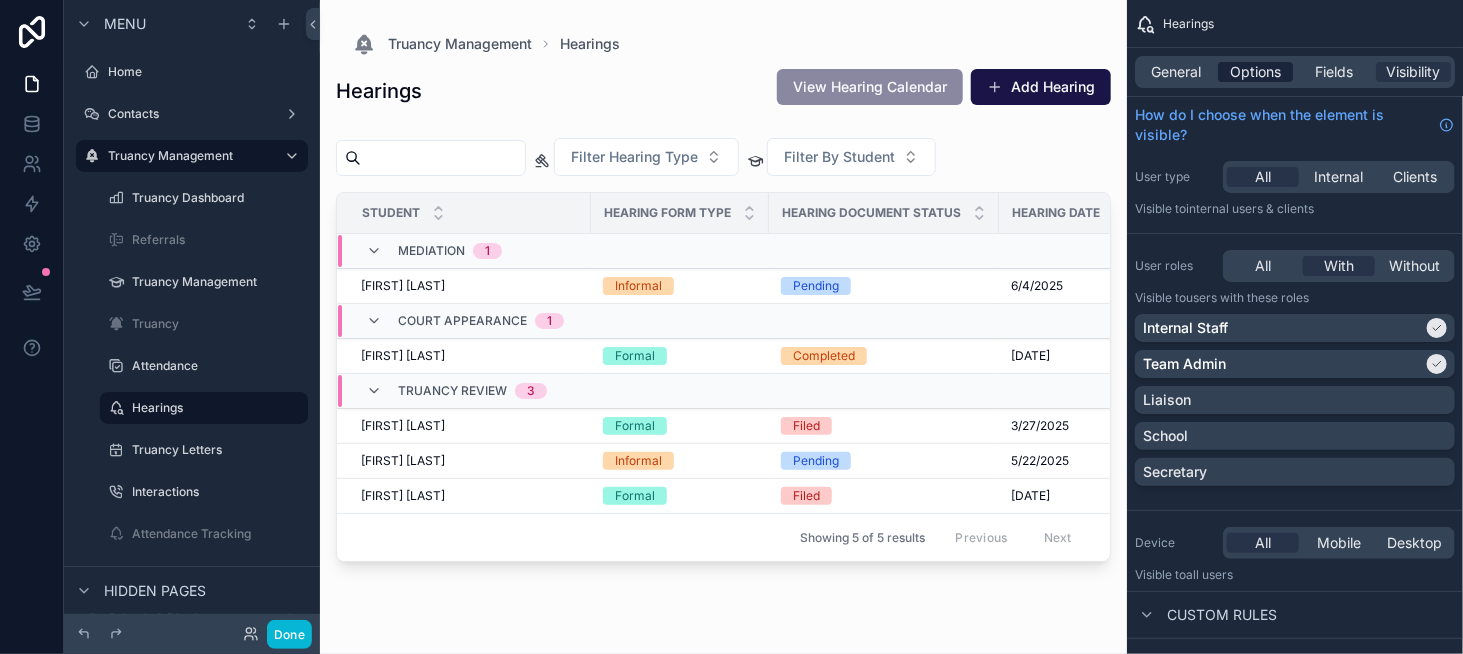 click on "Options" at bounding box center (1255, 72) 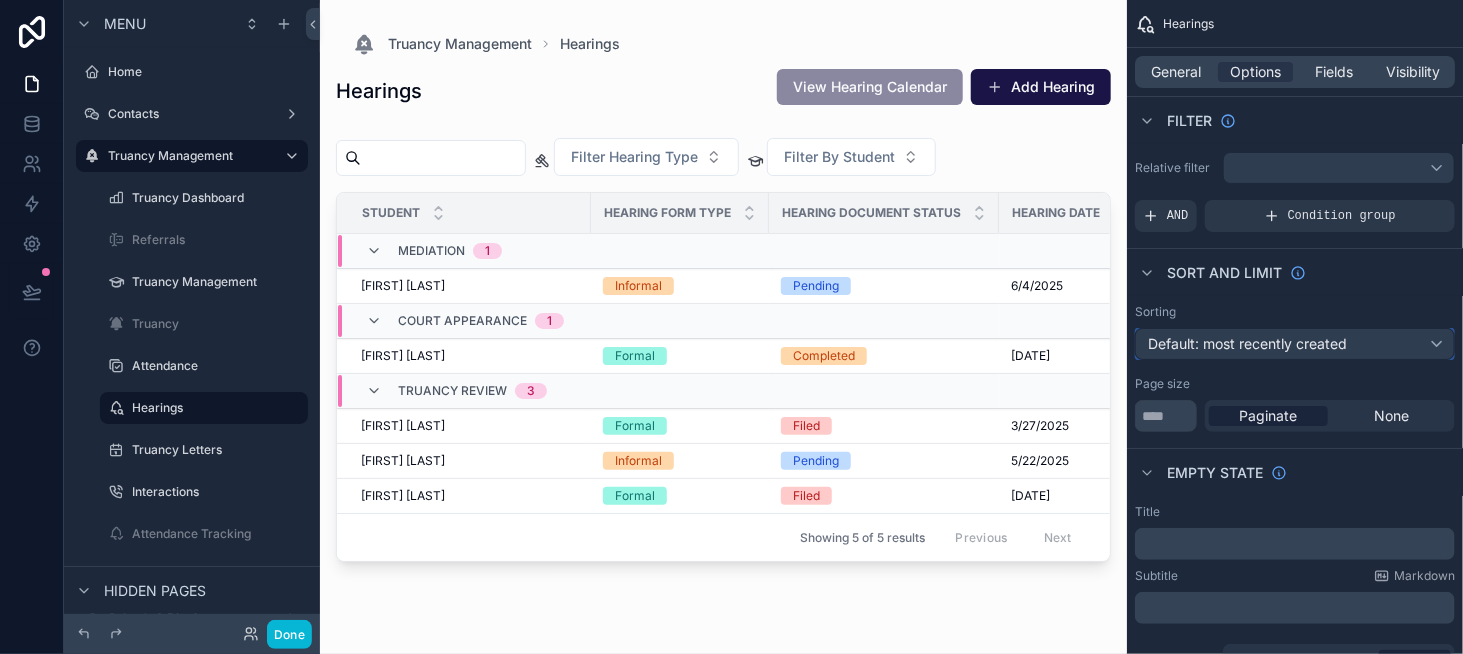 click on "Default: most recently created" at bounding box center [1247, 343] 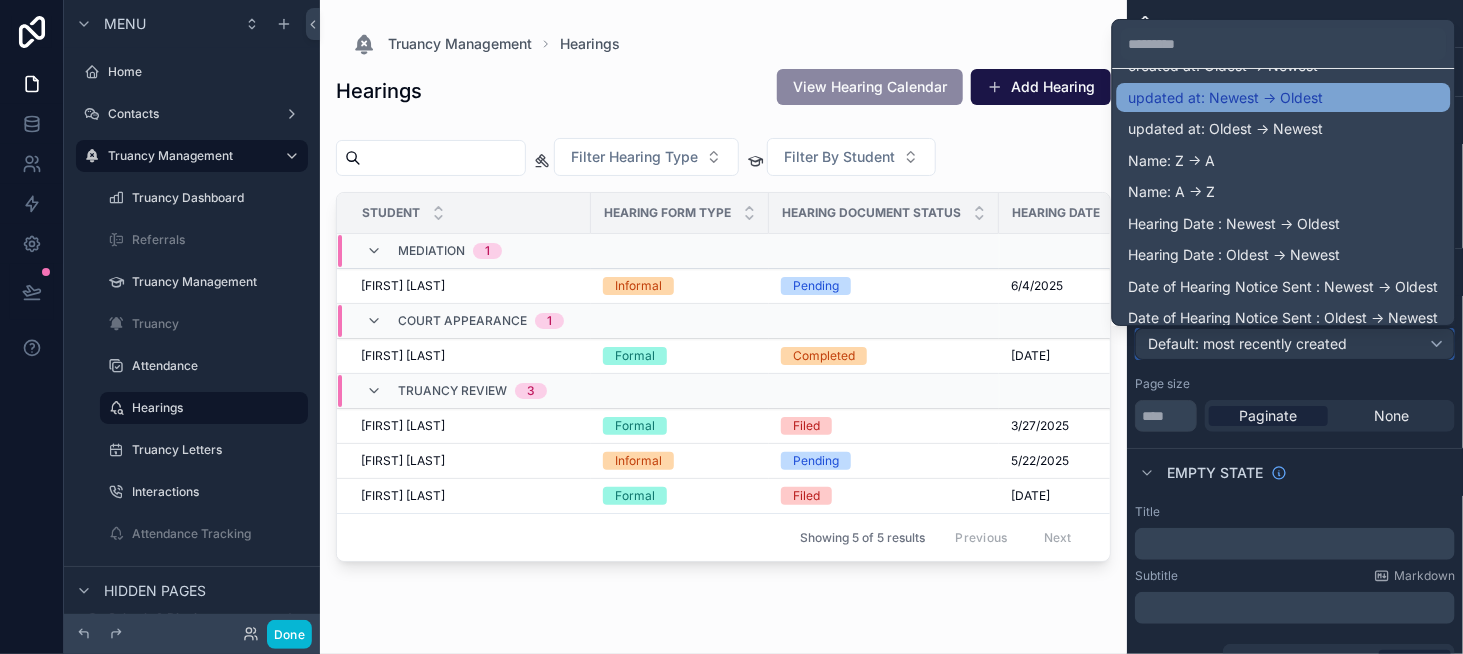 scroll, scrollTop: 100, scrollLeft: 0, axis: vertical 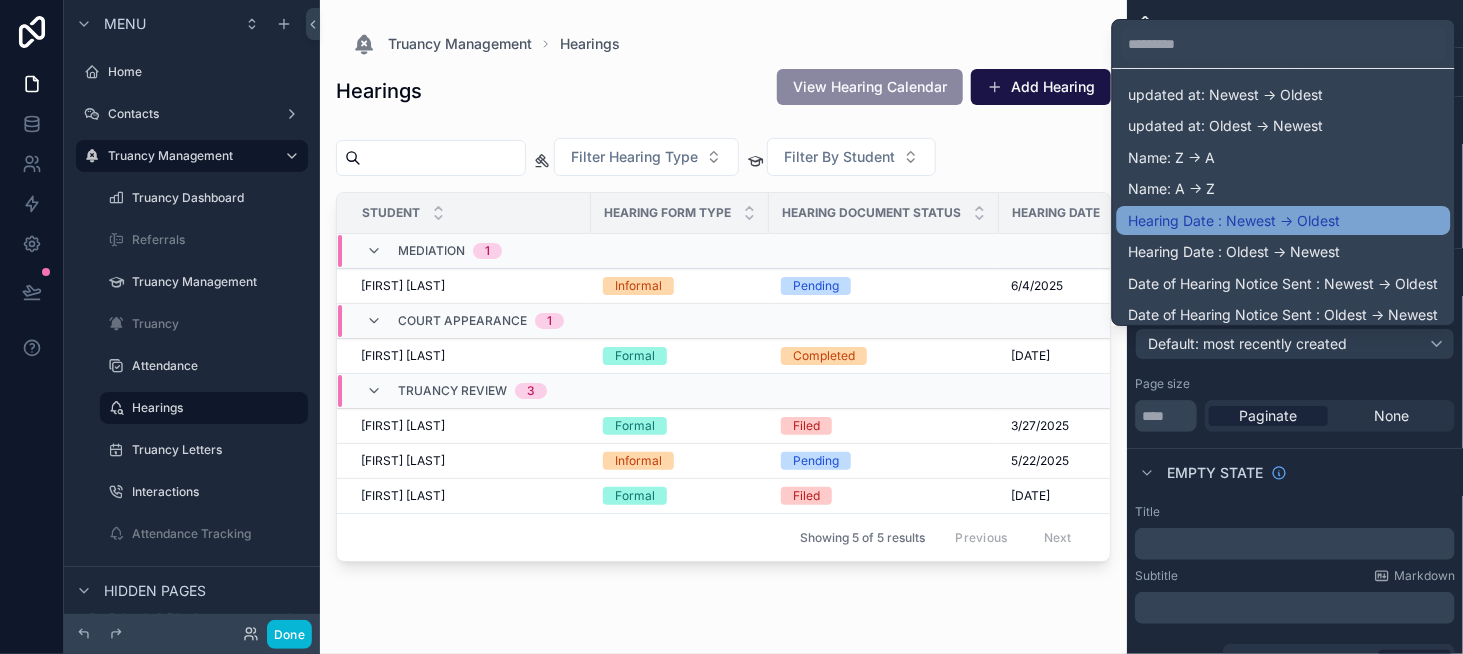 click on "Hearing Date : Newest -> Oldest" at bounding box center [1235, 221] 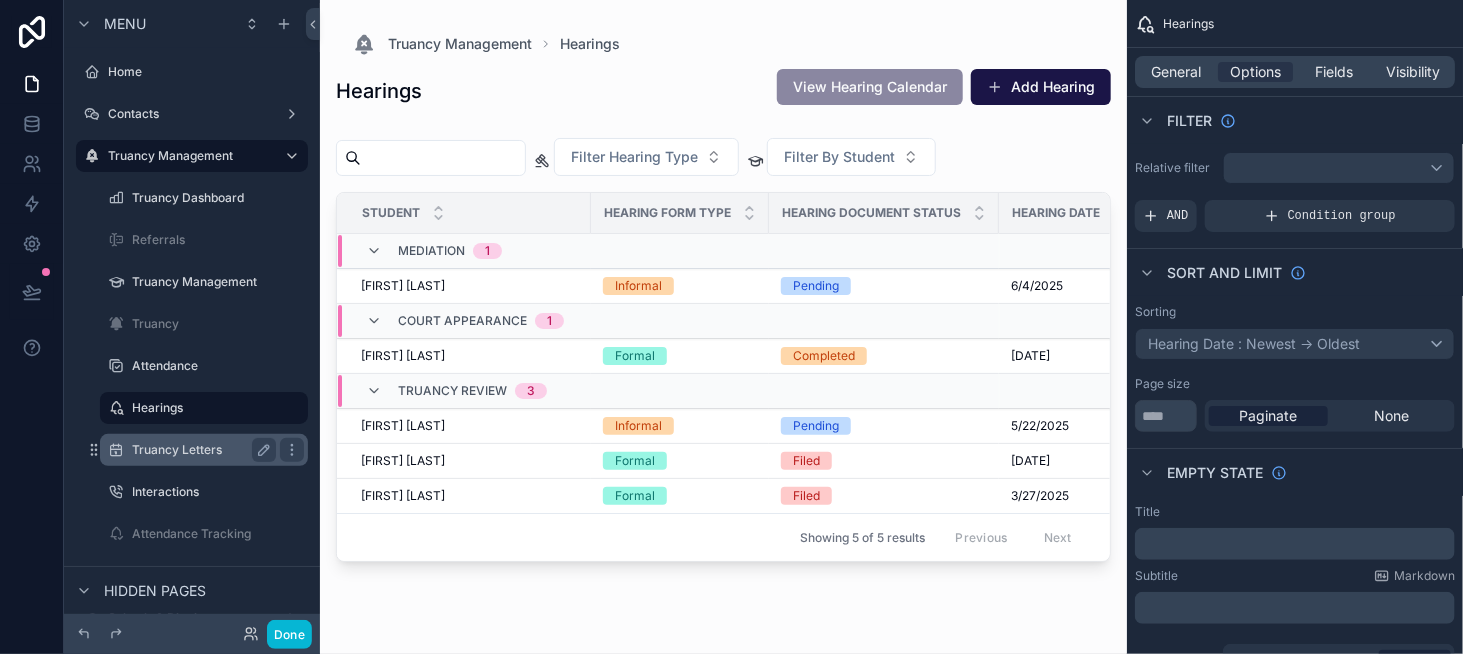 click on "Truancy Letters" at bounding box center [204, 450] 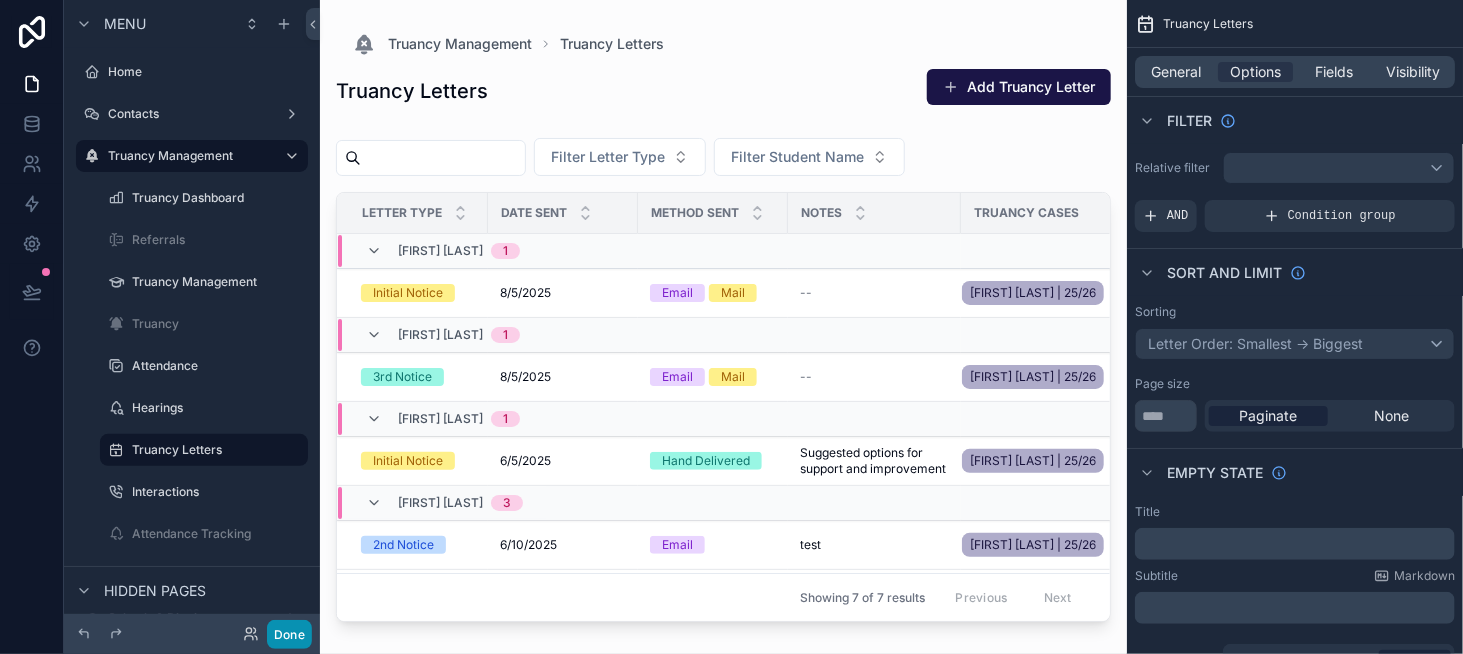 click on "Done" at bounding box center (289, 634) 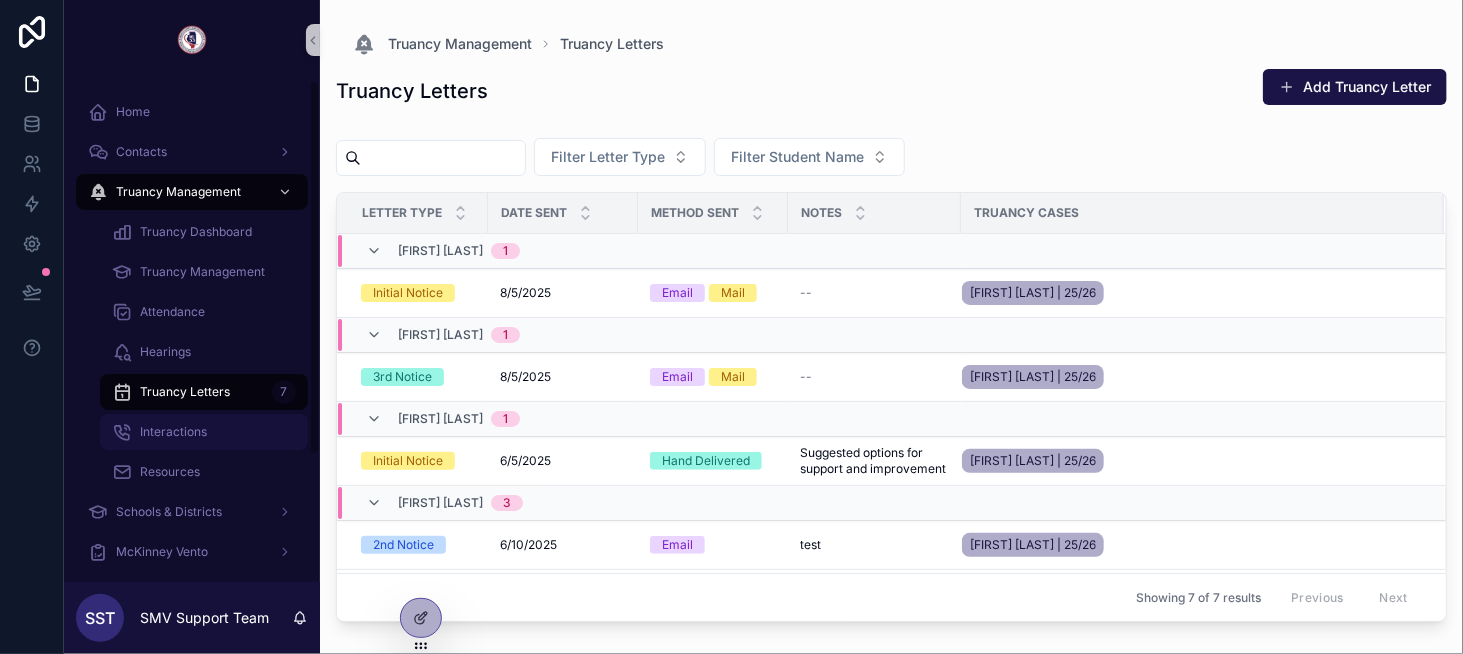 click on "Interactions" at bounding box center (204, 432) 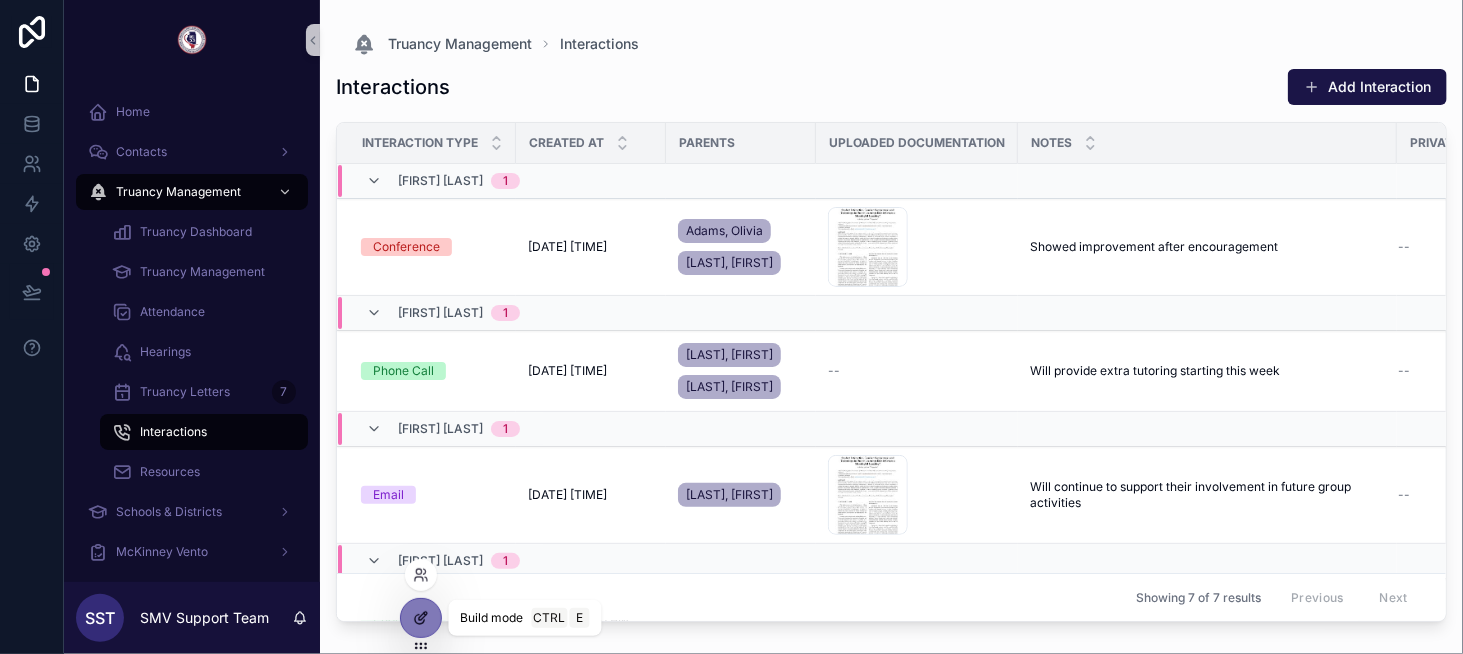 click at bounding box center [421, 618] 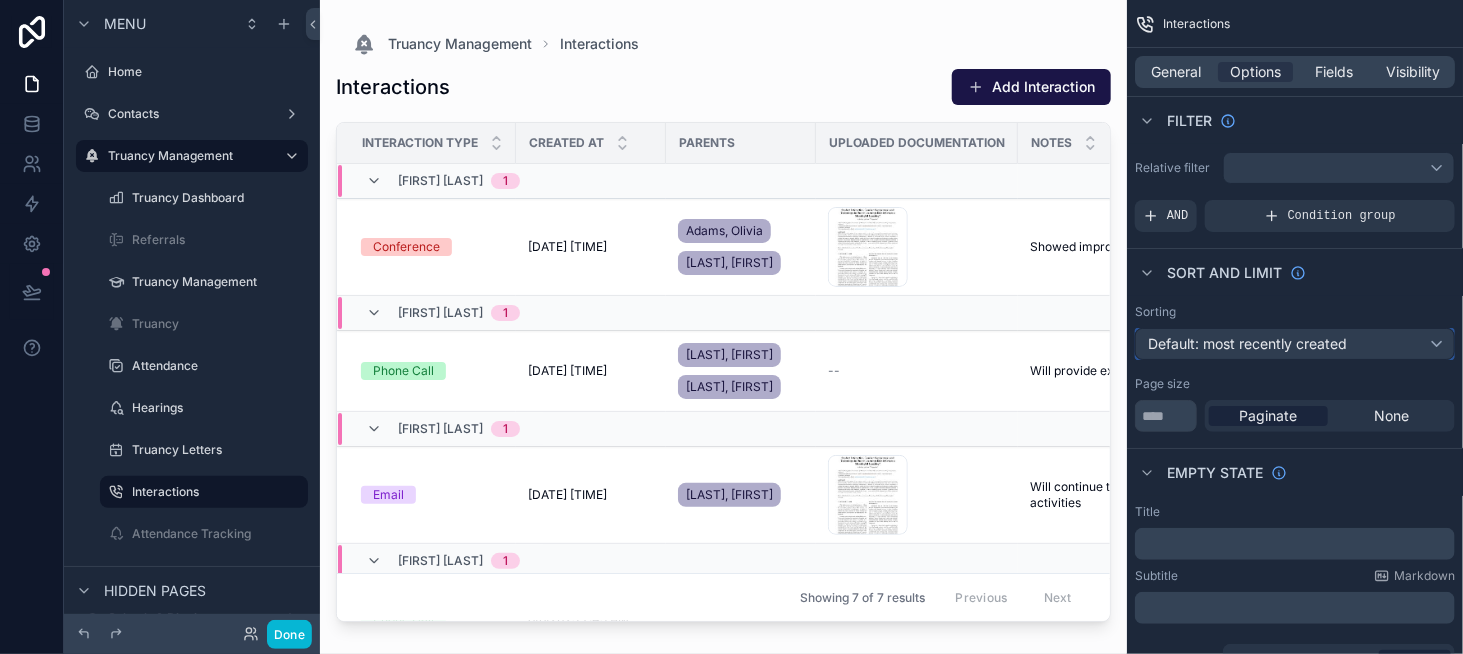 click on "Default: most recently created" at bounding box center [1247, 343] 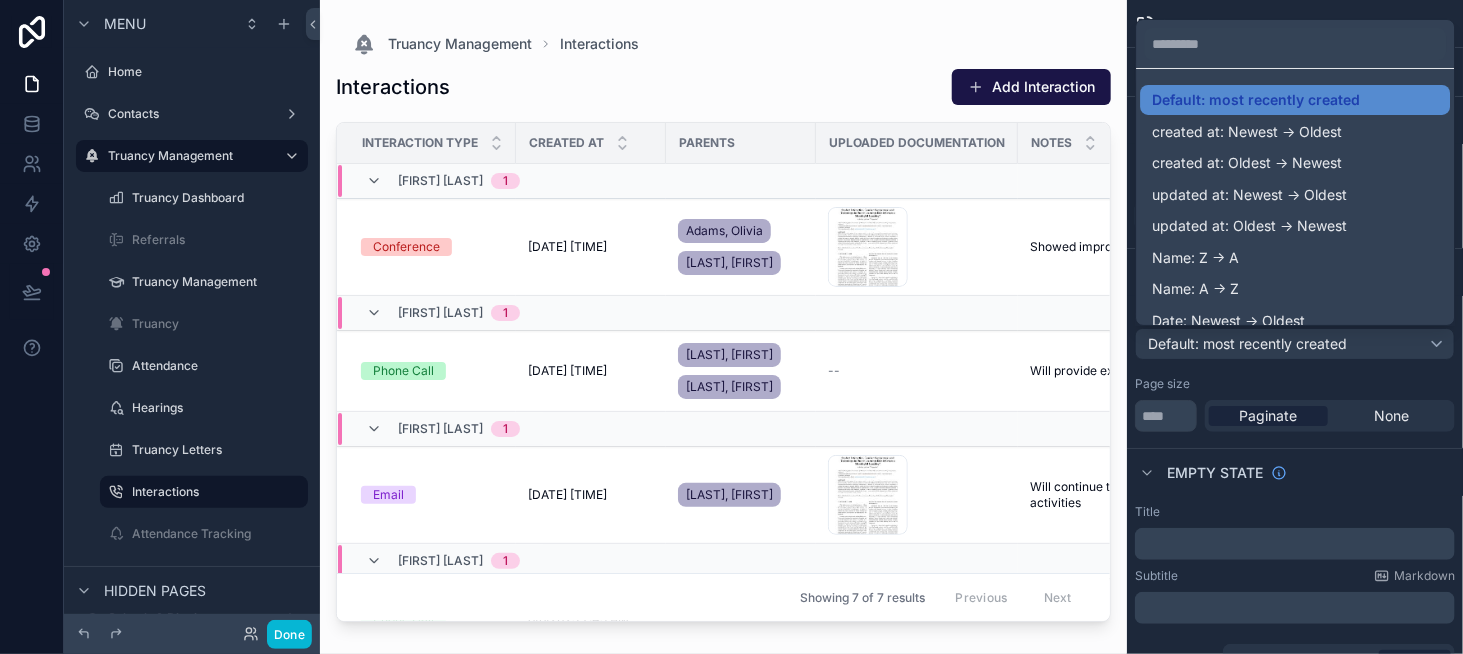 click at bounding box center (731, 327) 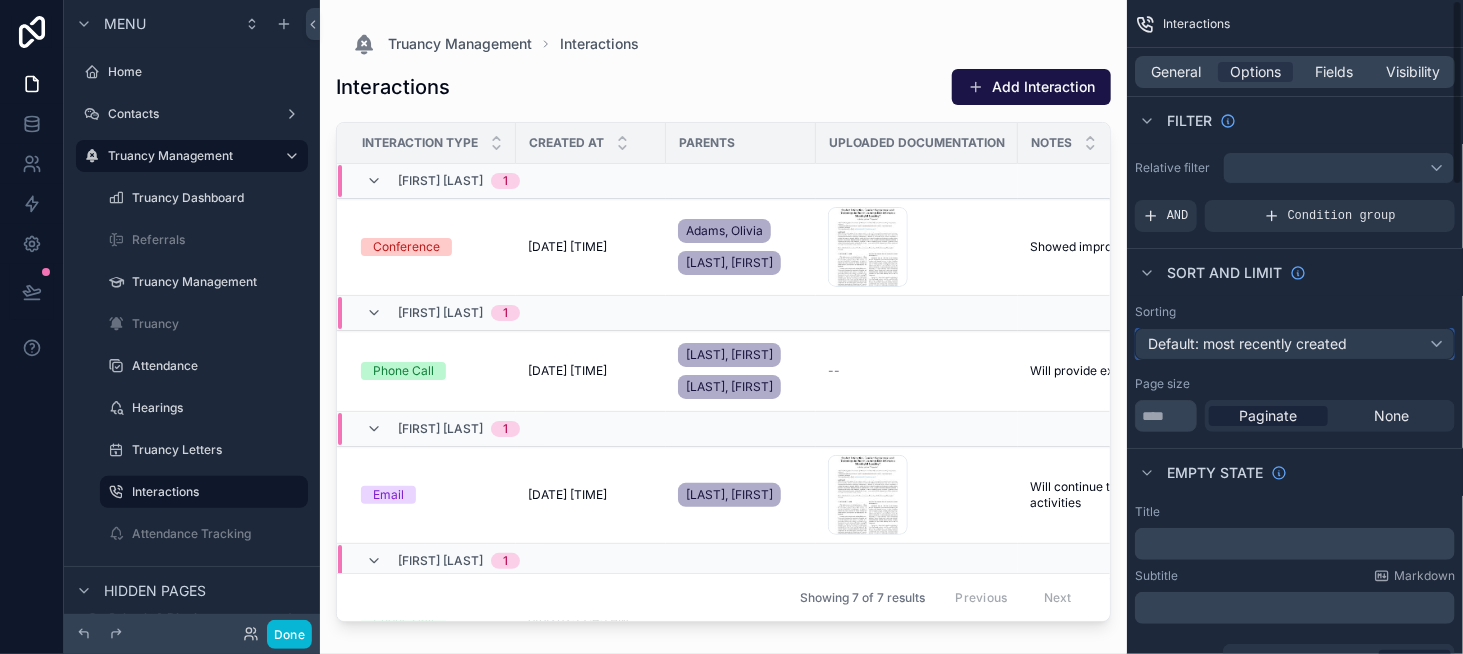 click on "Default: most recently created" at bounding box center (1247, 343) 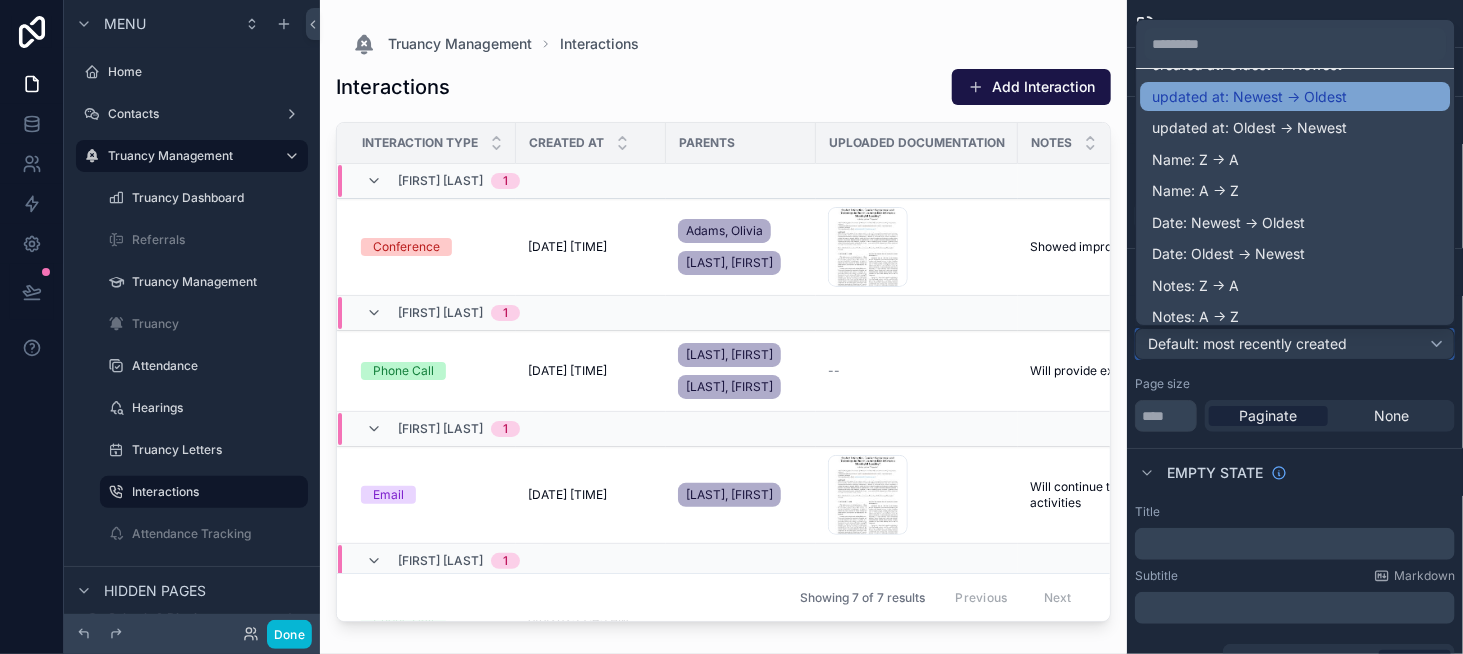 scroll, scrollTop: 100, scrollLeft: 0, axis: vertical 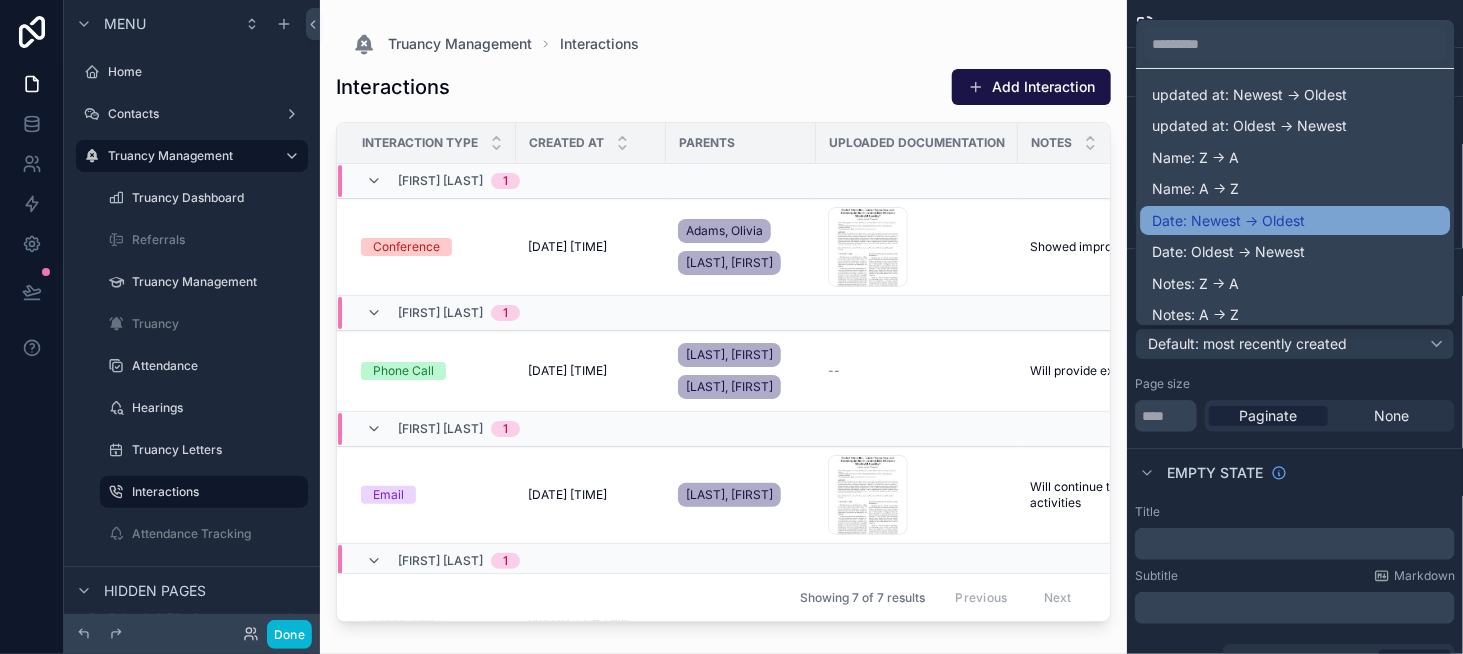 click on "Date: Newest -> Oldest" at bounding box center [1295, 221] 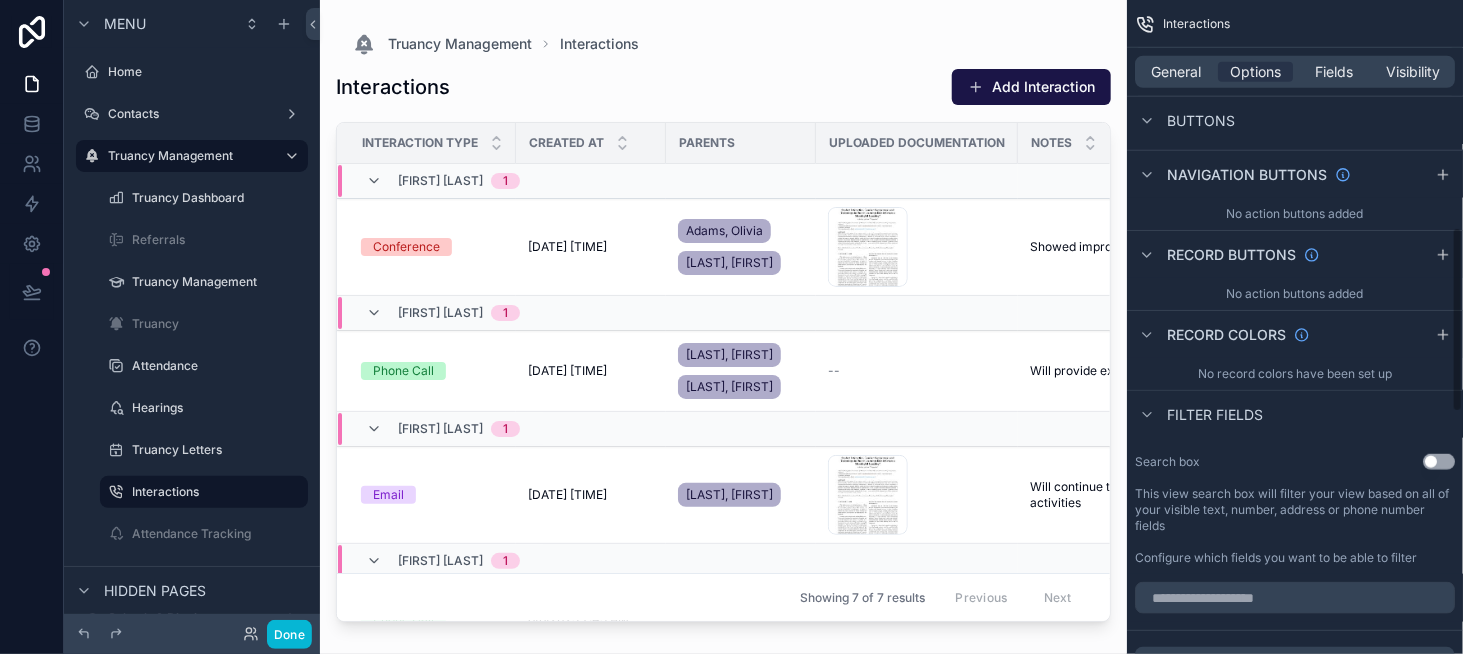 scroll, scrollTop: 800, scrollLeft: 0, axis: vertical 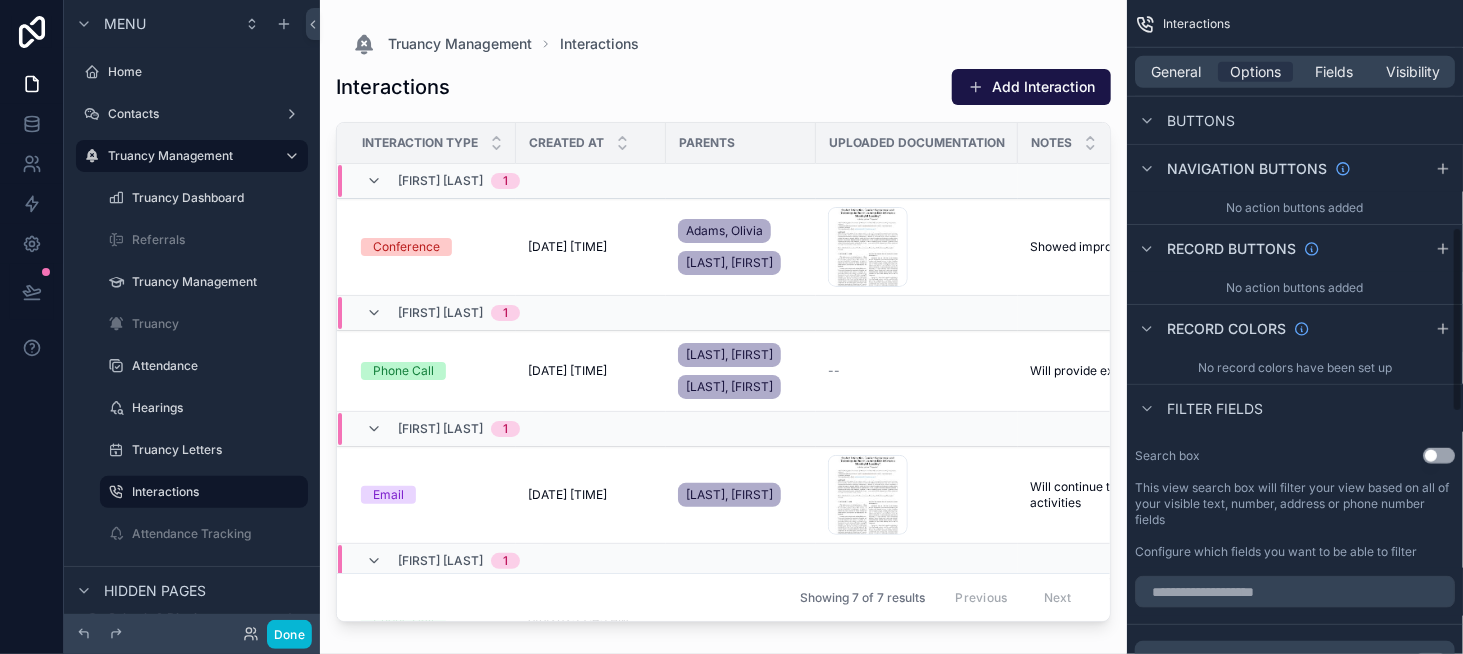 click on "Use setting" at bounding box center (1439, 456) 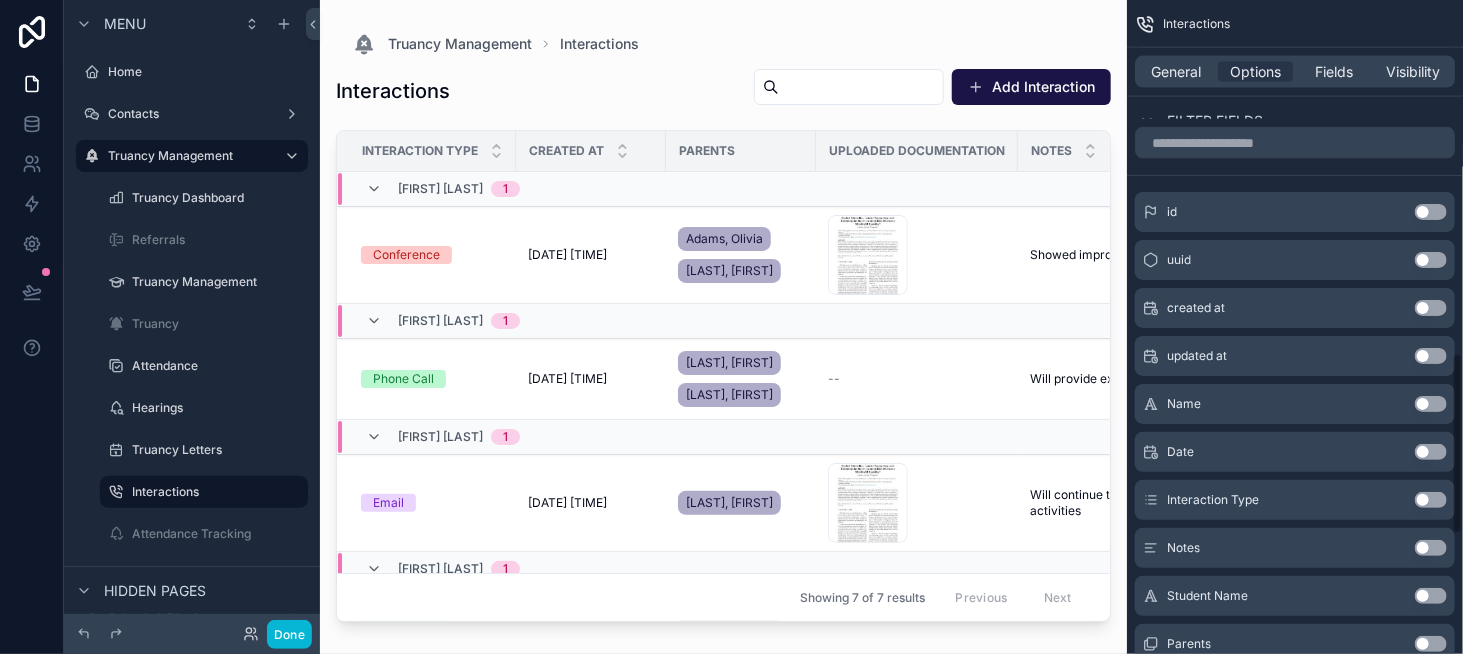 scroll, scrollTop: 1300, scrollLeft: 0, axis: vertical 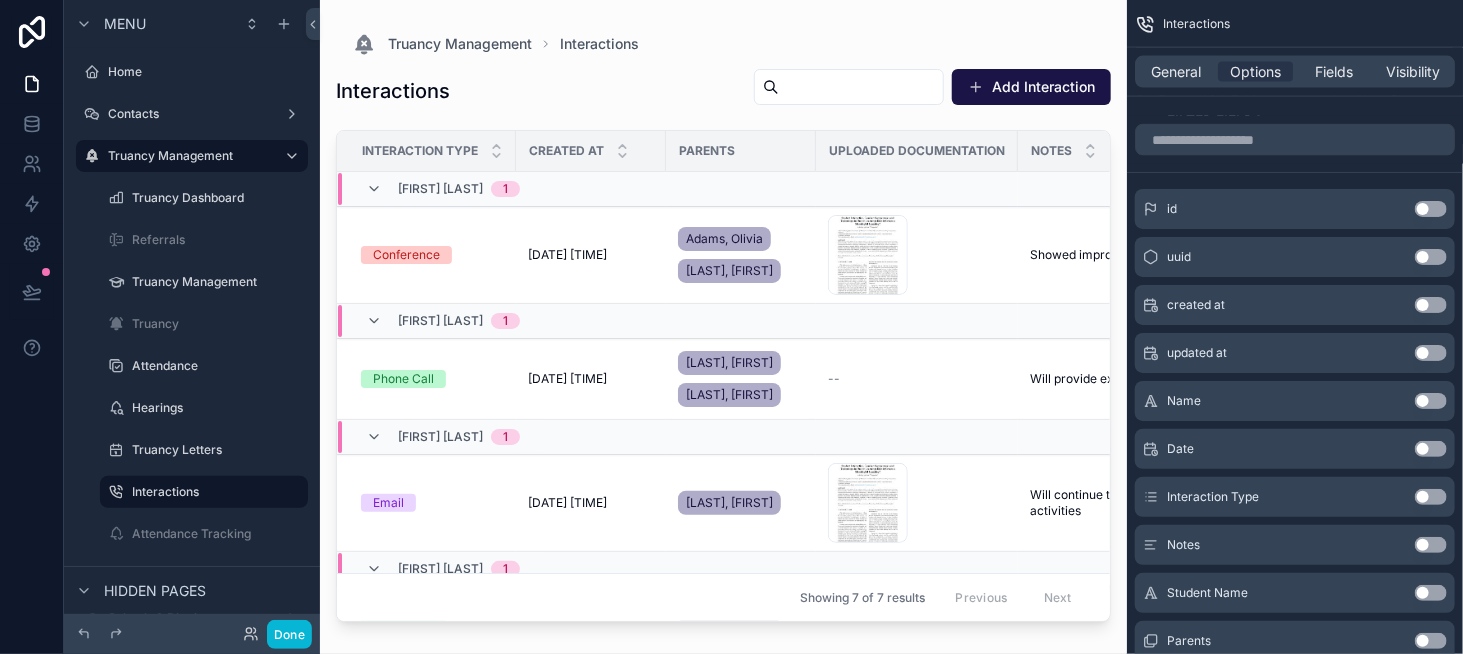 click on "Use setting" at bounding box center (1431, 593) 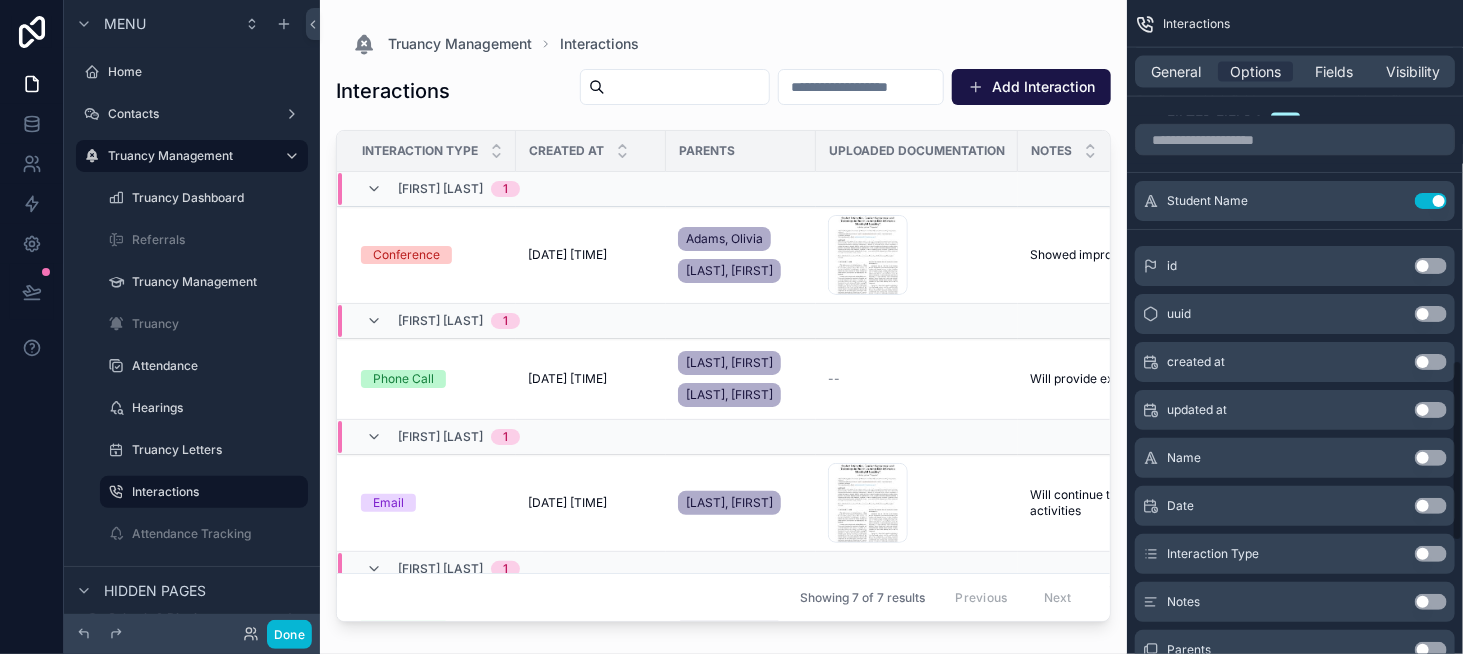 click on "Use setting" at bounding box center [1431, 554] 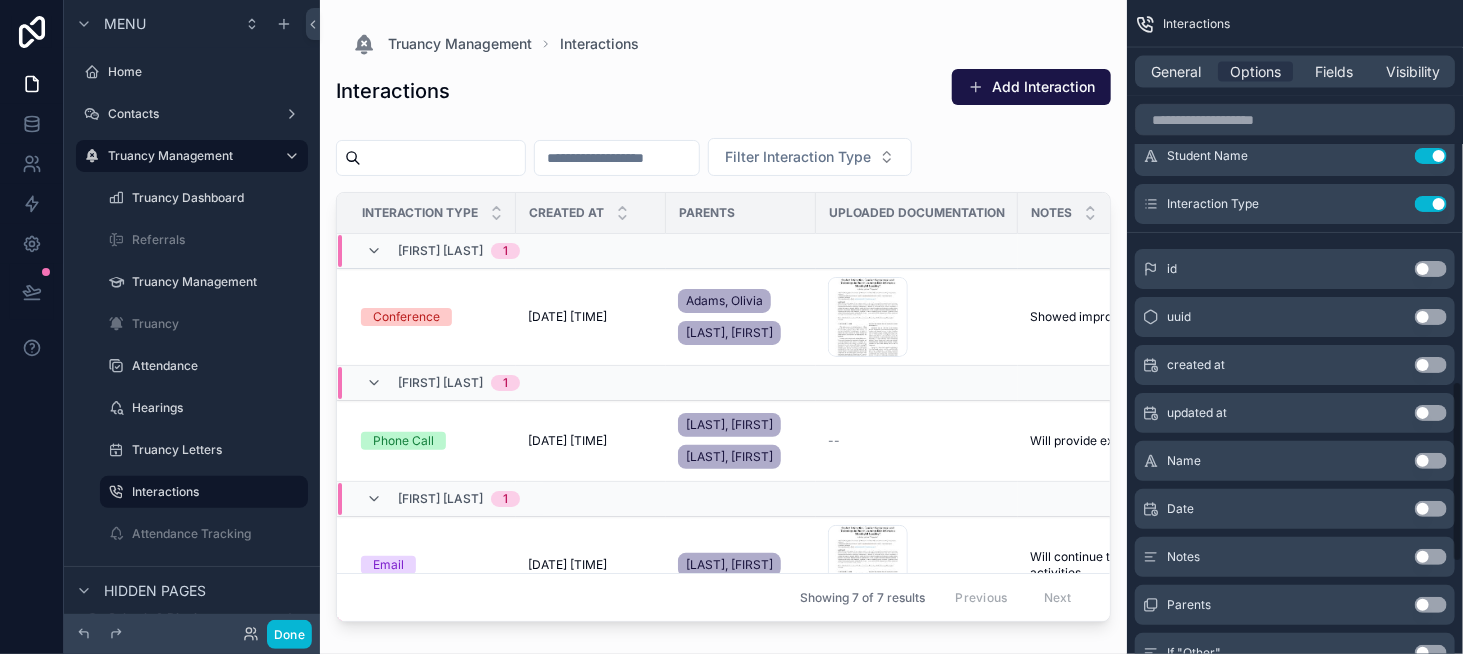 scroll, scrollTop: 1400, scrollLeft: 0, axis: vertical 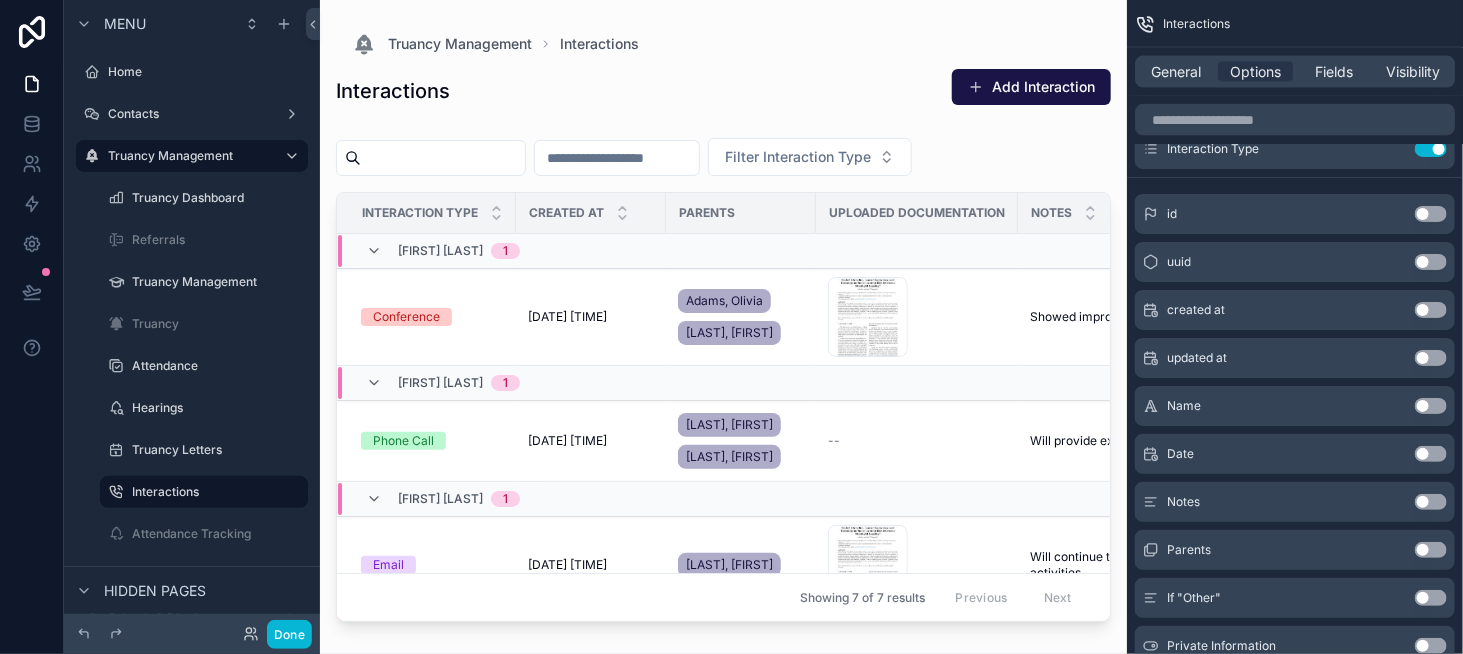 click on "Use setting" at bounding box center [1431, 454] 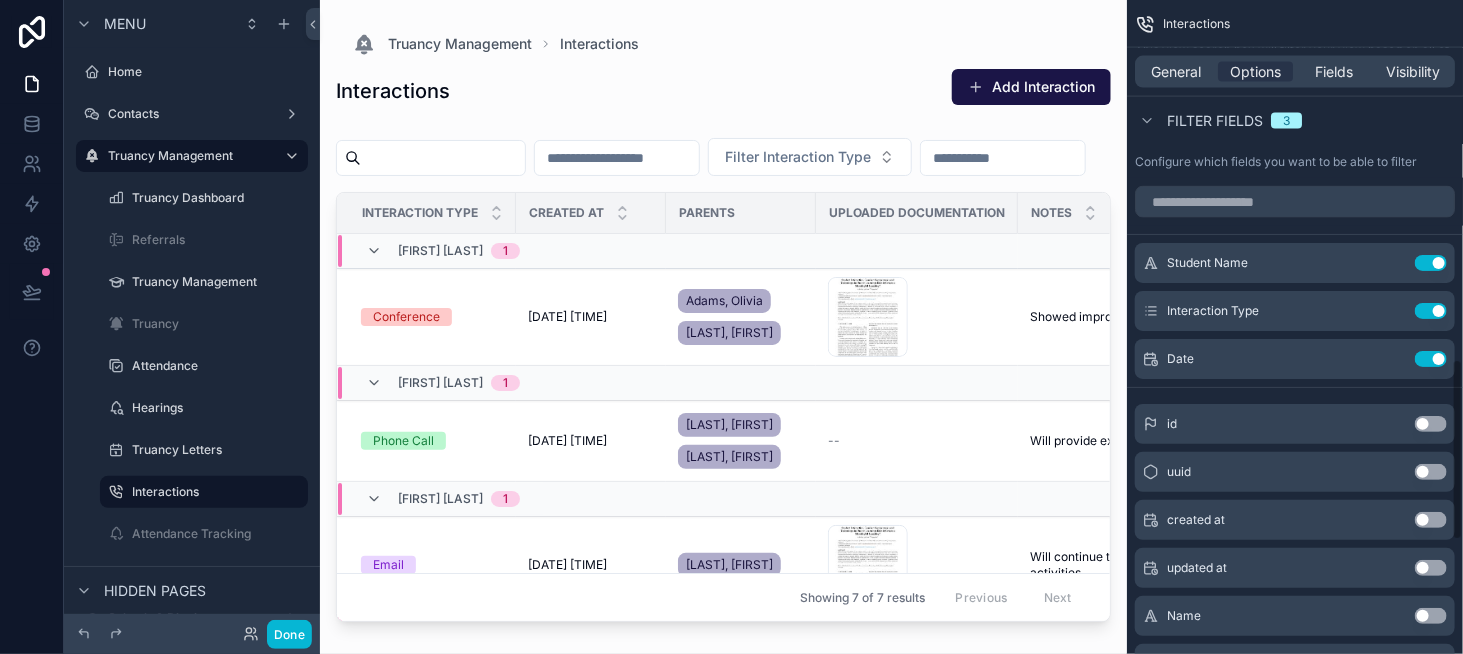 scroll, scrollTop: 1200, scrollLeft: 0, axis: vertical 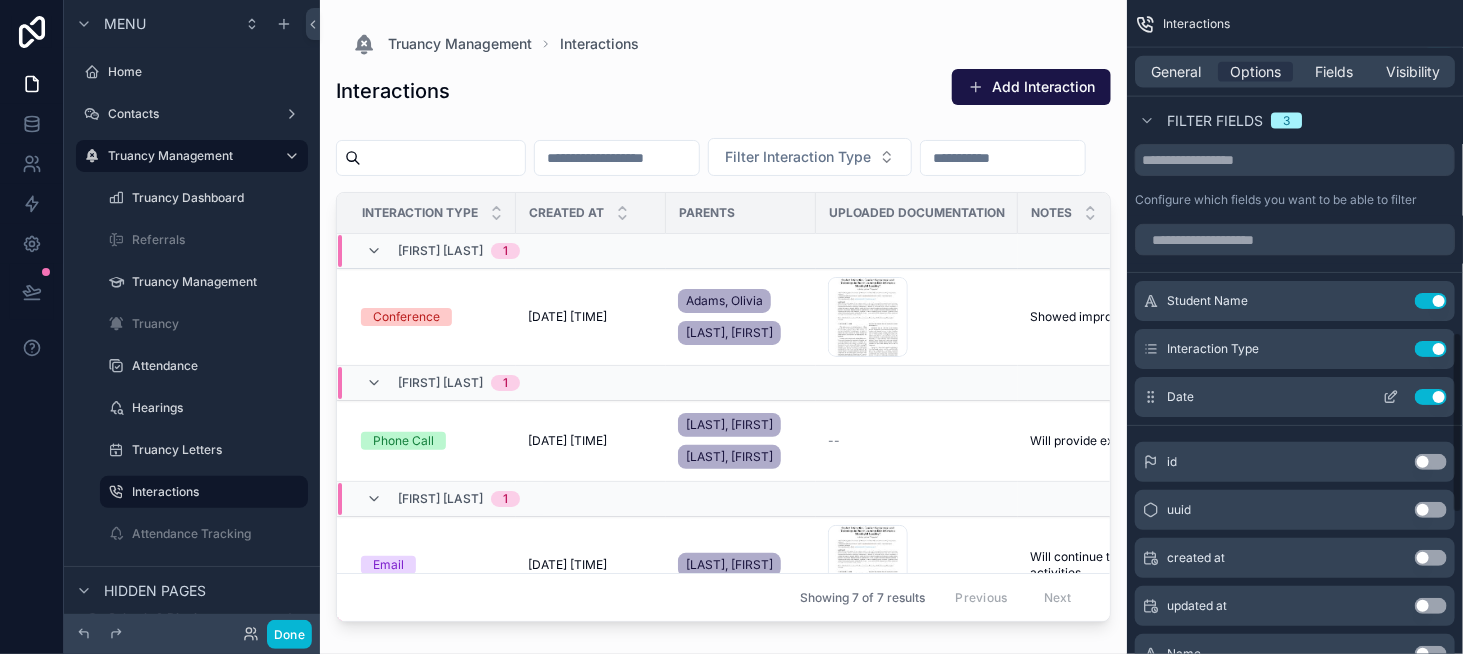 click on "Use setting" at bounding box center (1431, 397) 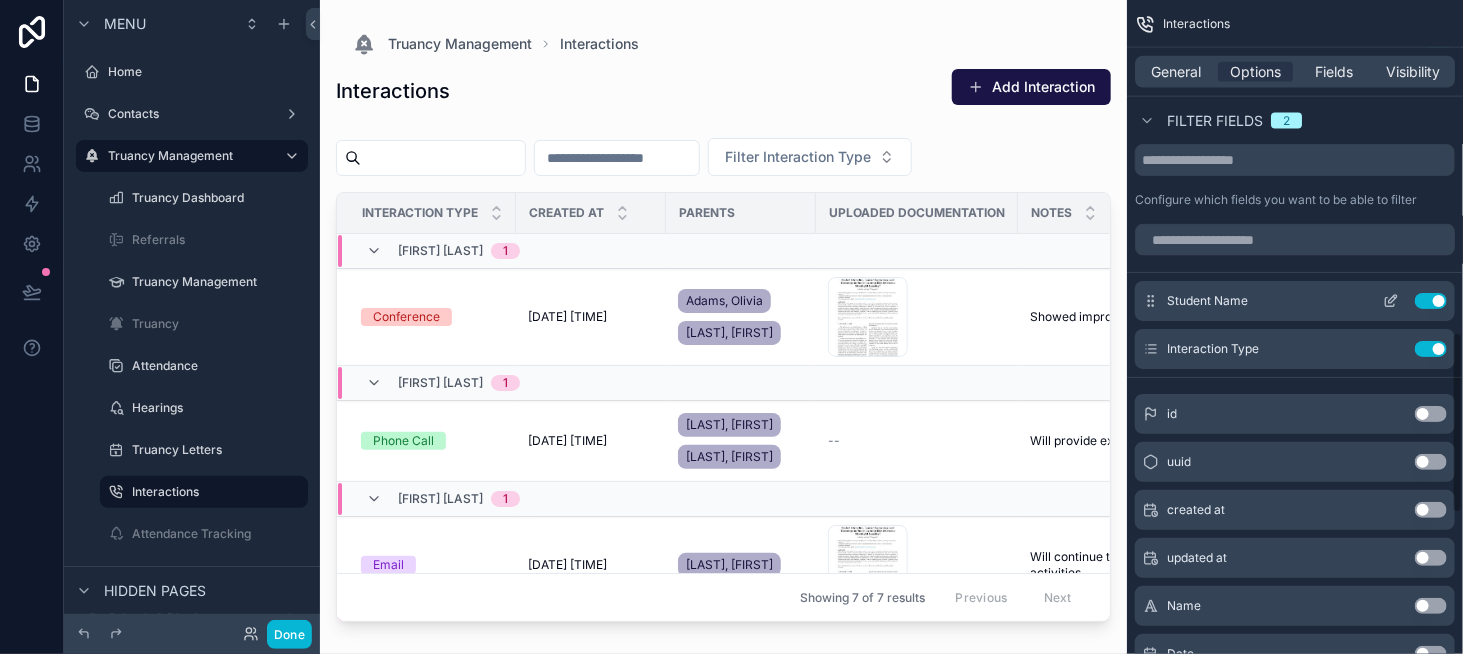 click on "Use setting" at bounding box center [1431, 349] 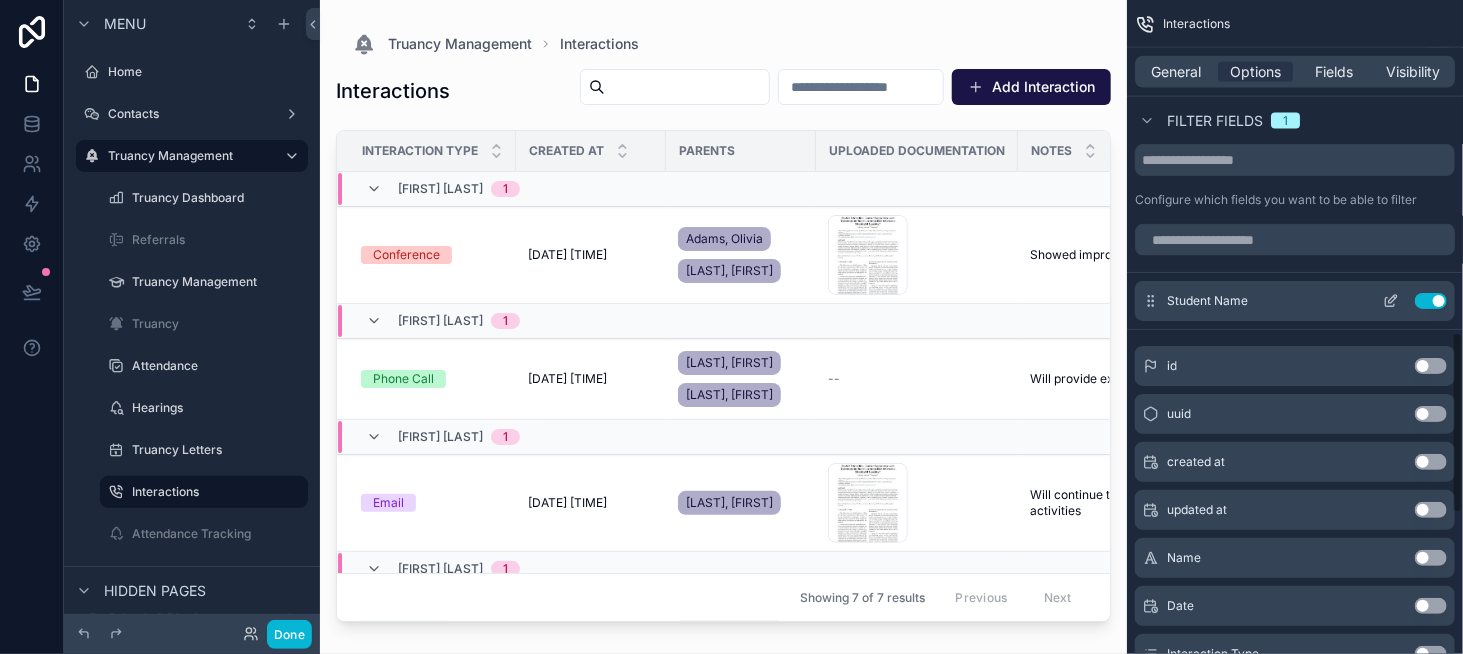 click on "Use setting" at bounding box center (1431, 301) 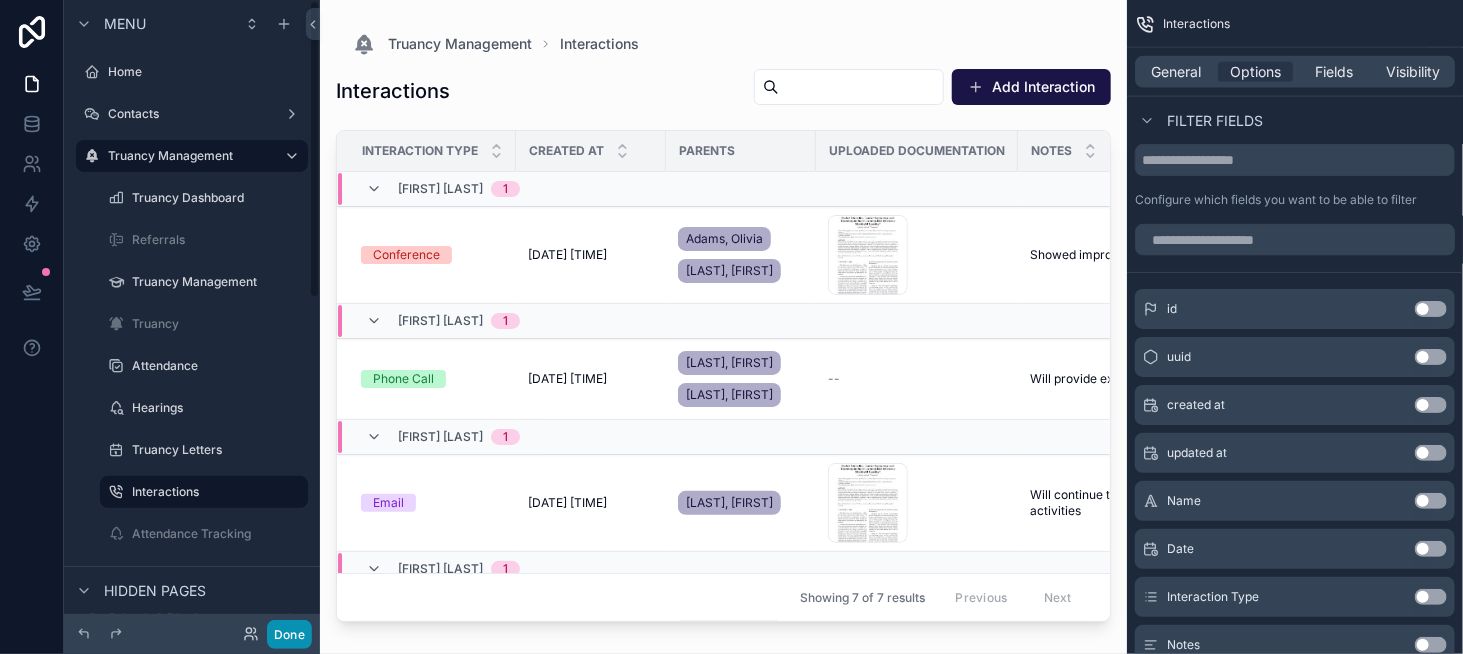 click on "Done" at bounding box center [289, 634] 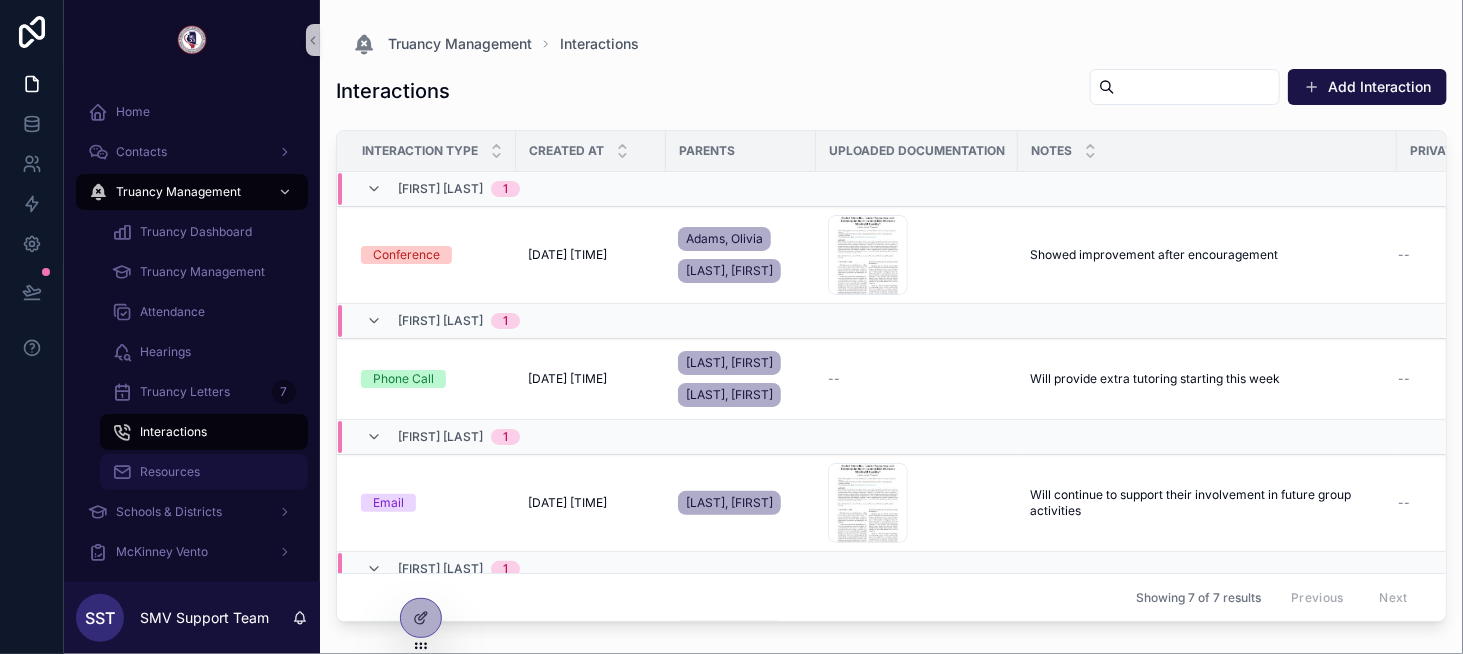 click on "Resources" at bounding box center [170, 472] 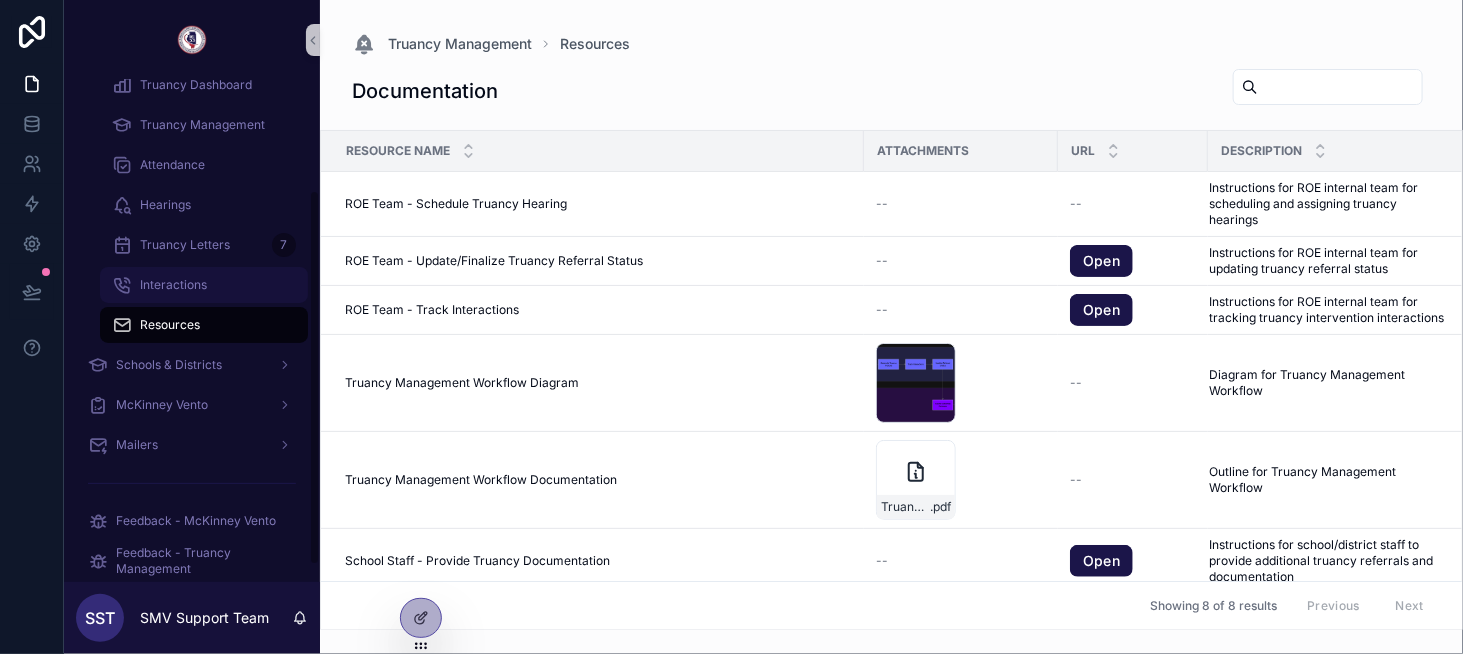 scroll, scrollTop: 169, scrollLeft: 0, axis: vertical 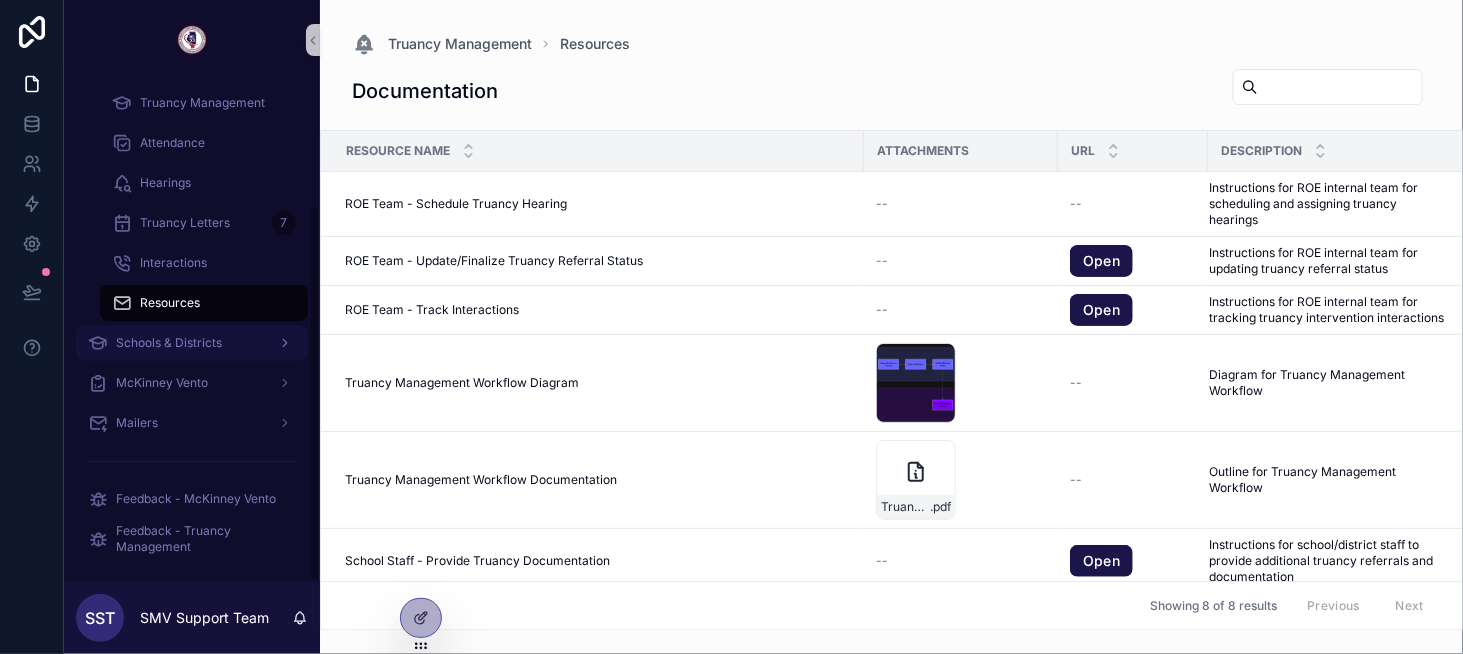 click on "Schools & Districts" at bounding box center [192, 343] 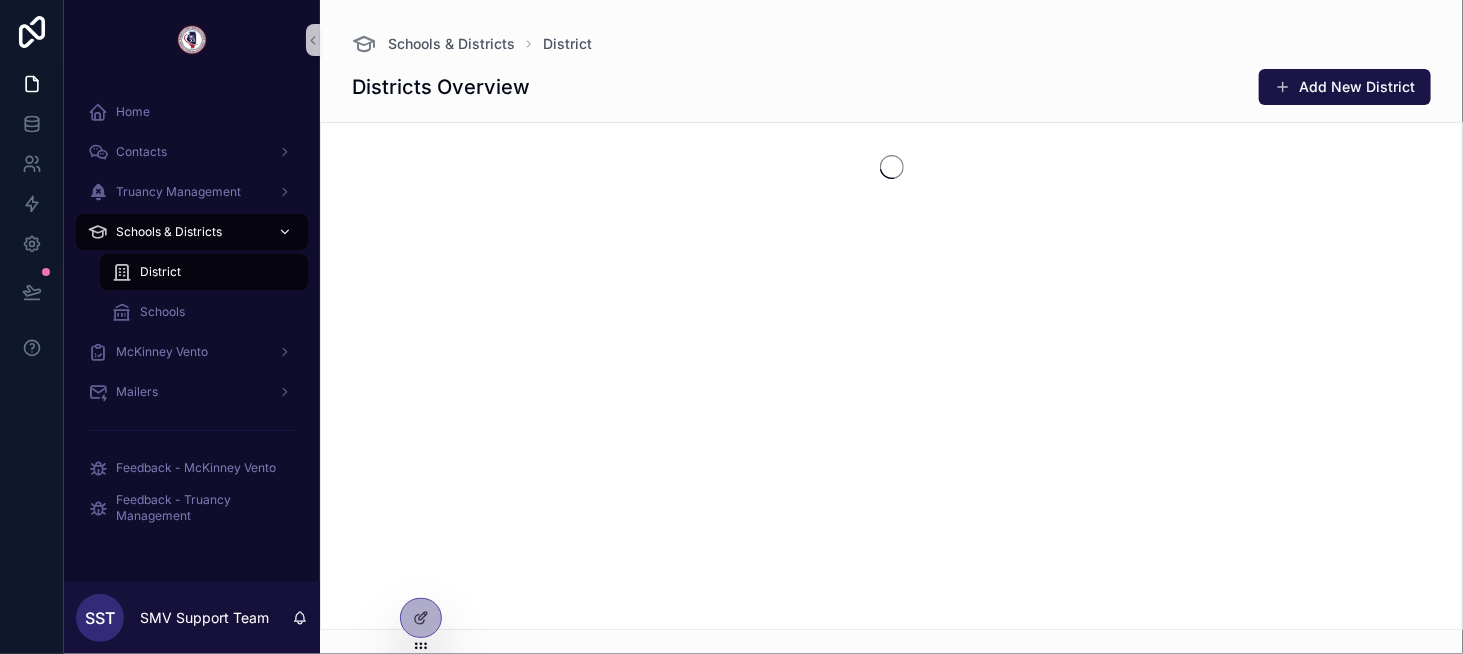 scroll, scrollTop: 0, scrollLeft: 0, axis: both 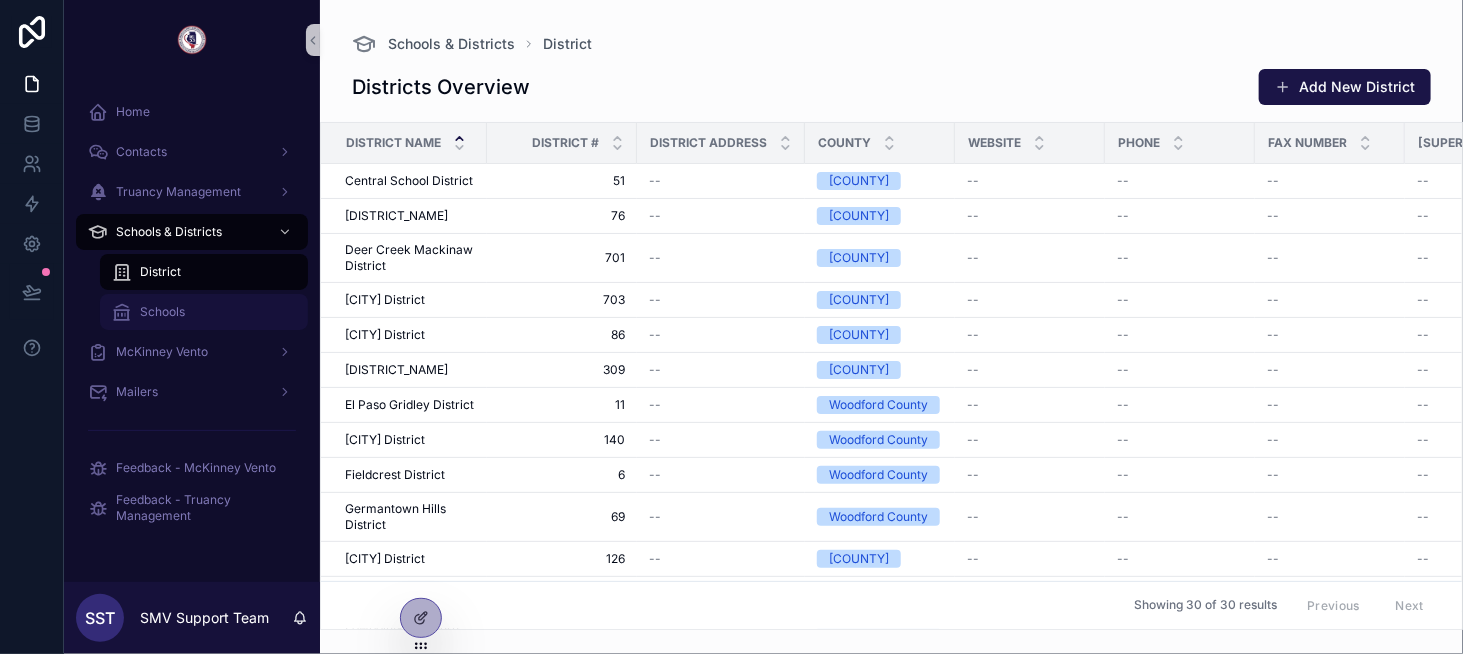 click on "Schools" at bounding box center [204, 312] 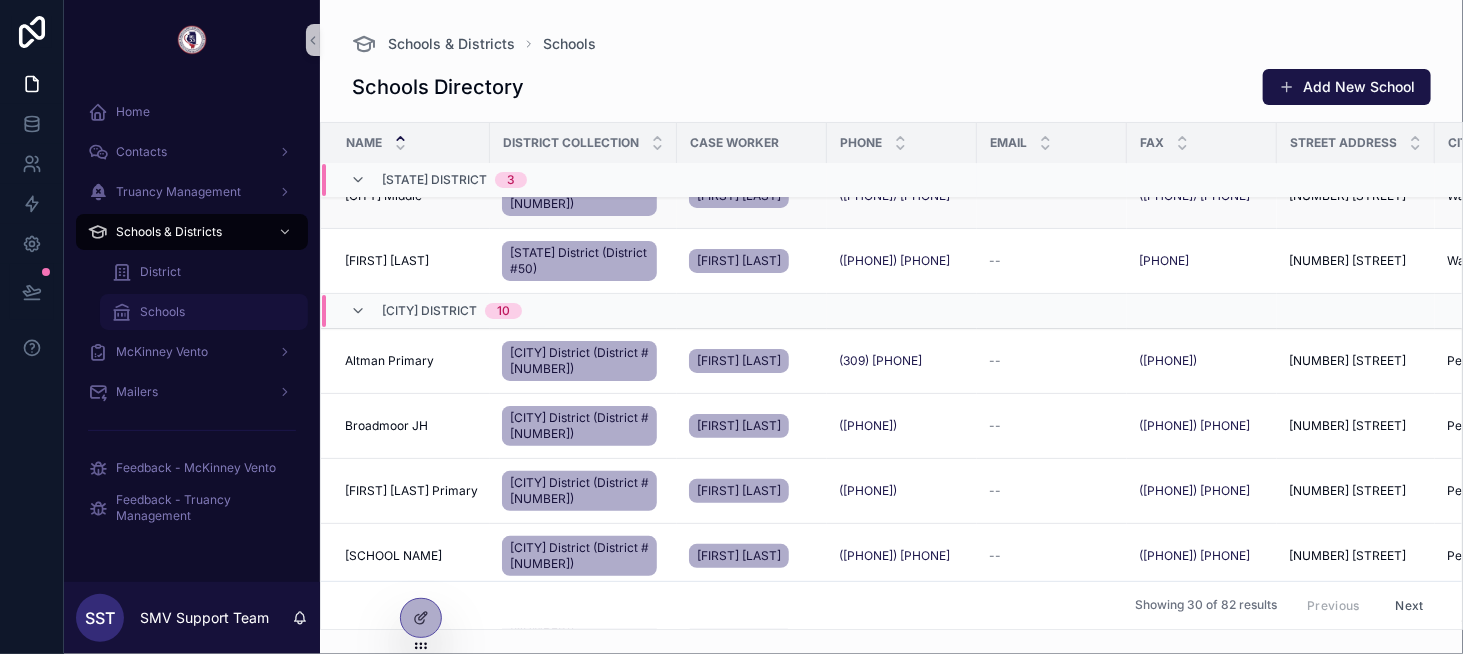 scroll, scrollTop: 100, scrollLeft: 0, axis: vertical 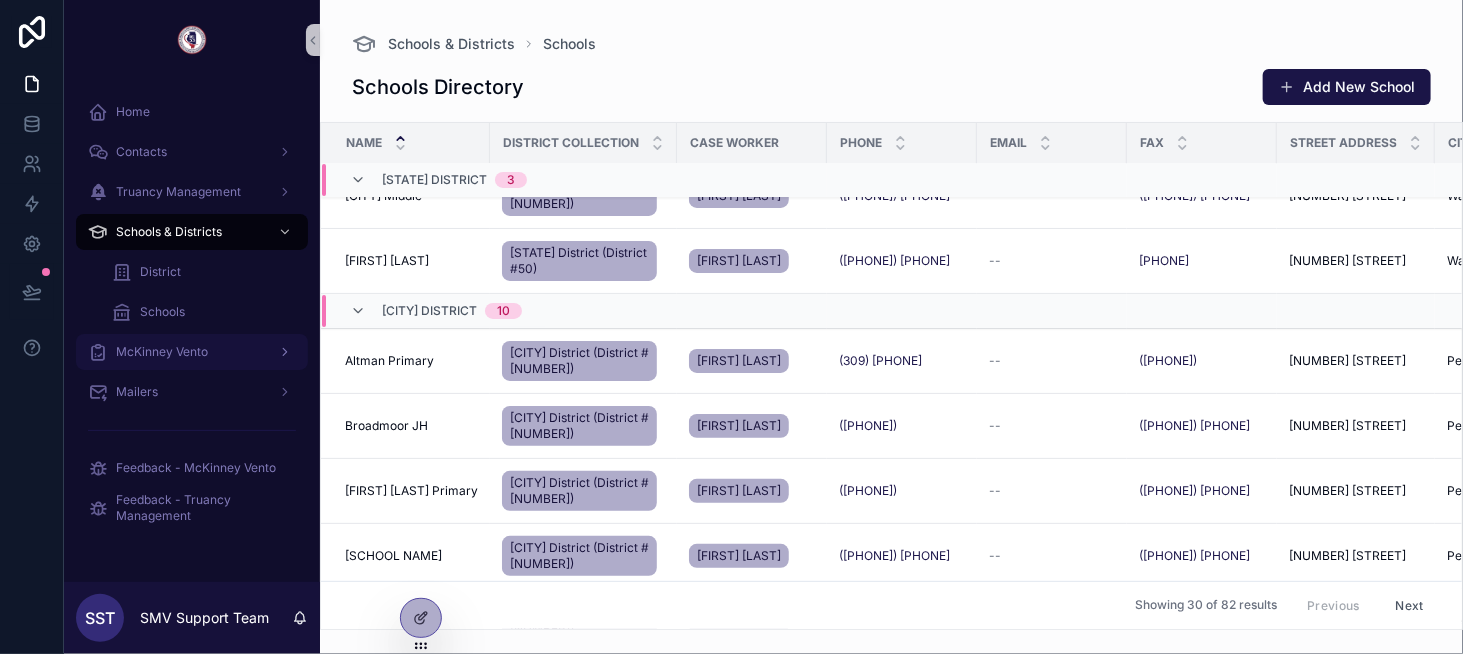 click on "McKinney Vento" at bounding box center (162, 352) 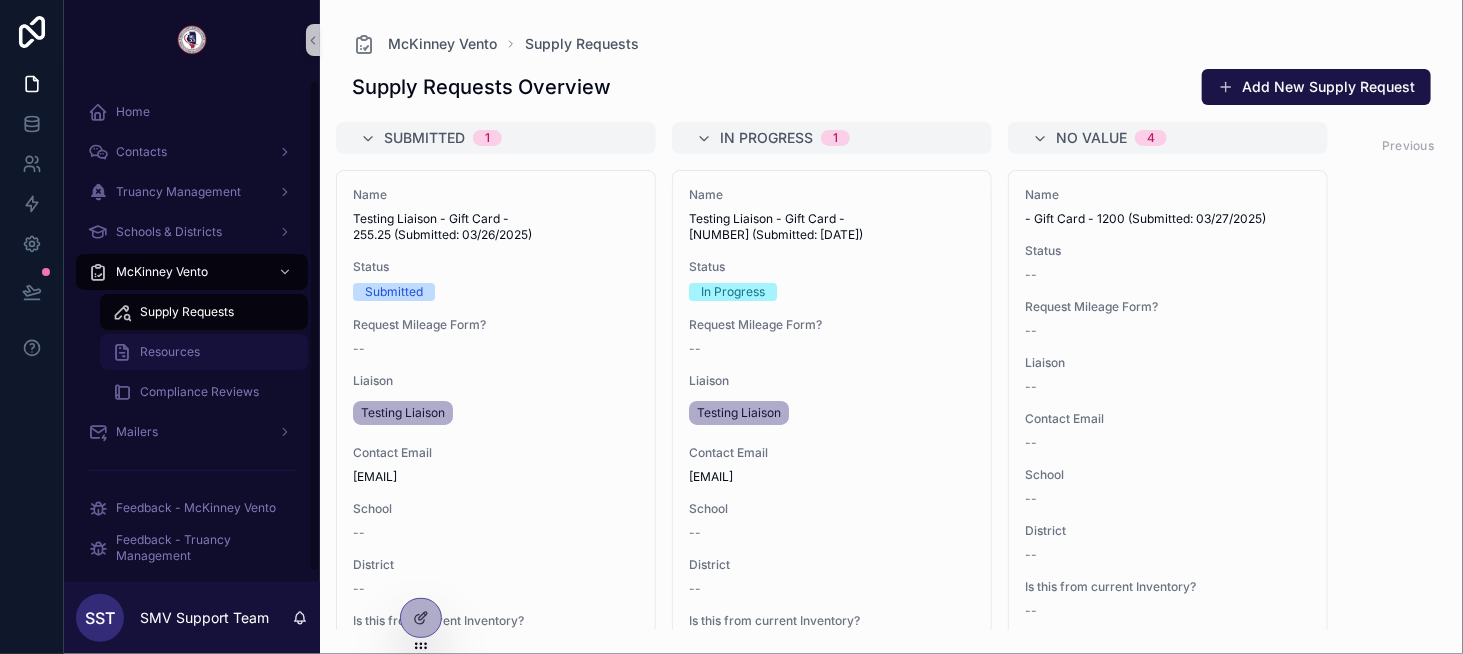 click on "Resources" at bounding box center (204, 352) 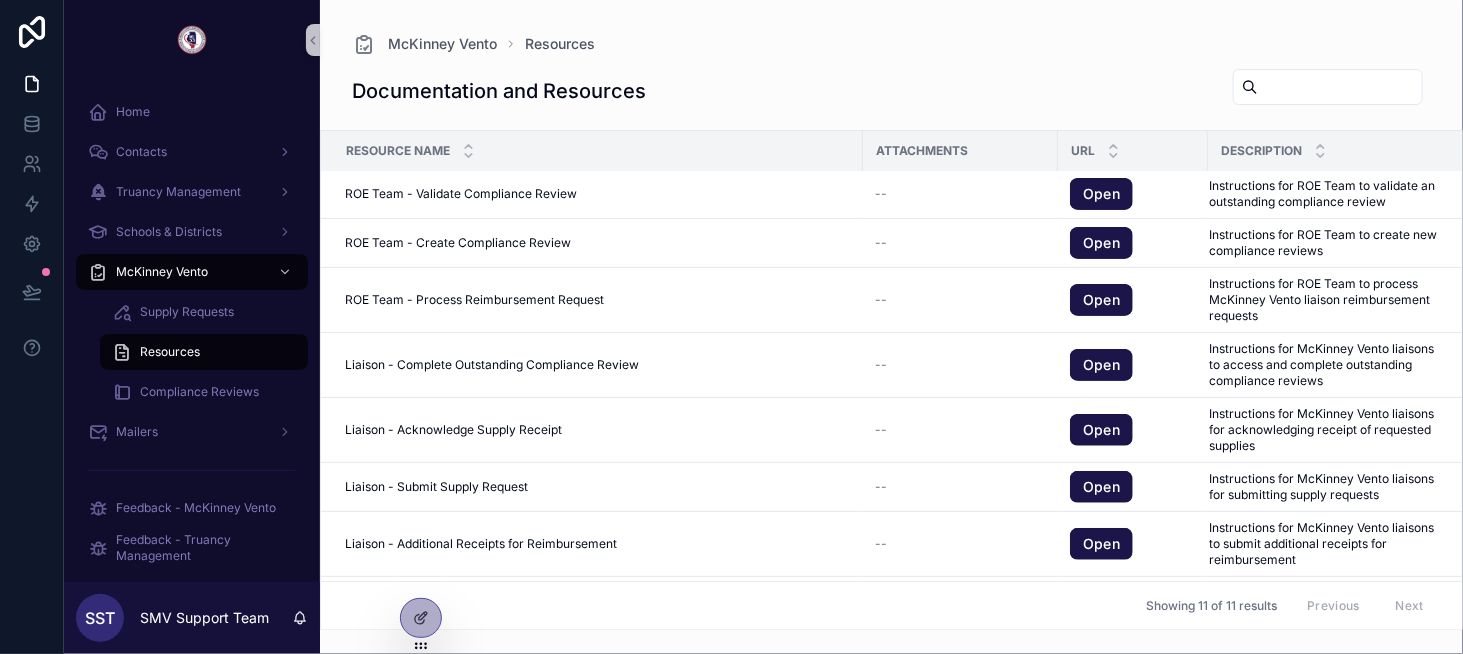 scroll, scrollTop: 200, scrollLeft: 0, axis: vertical 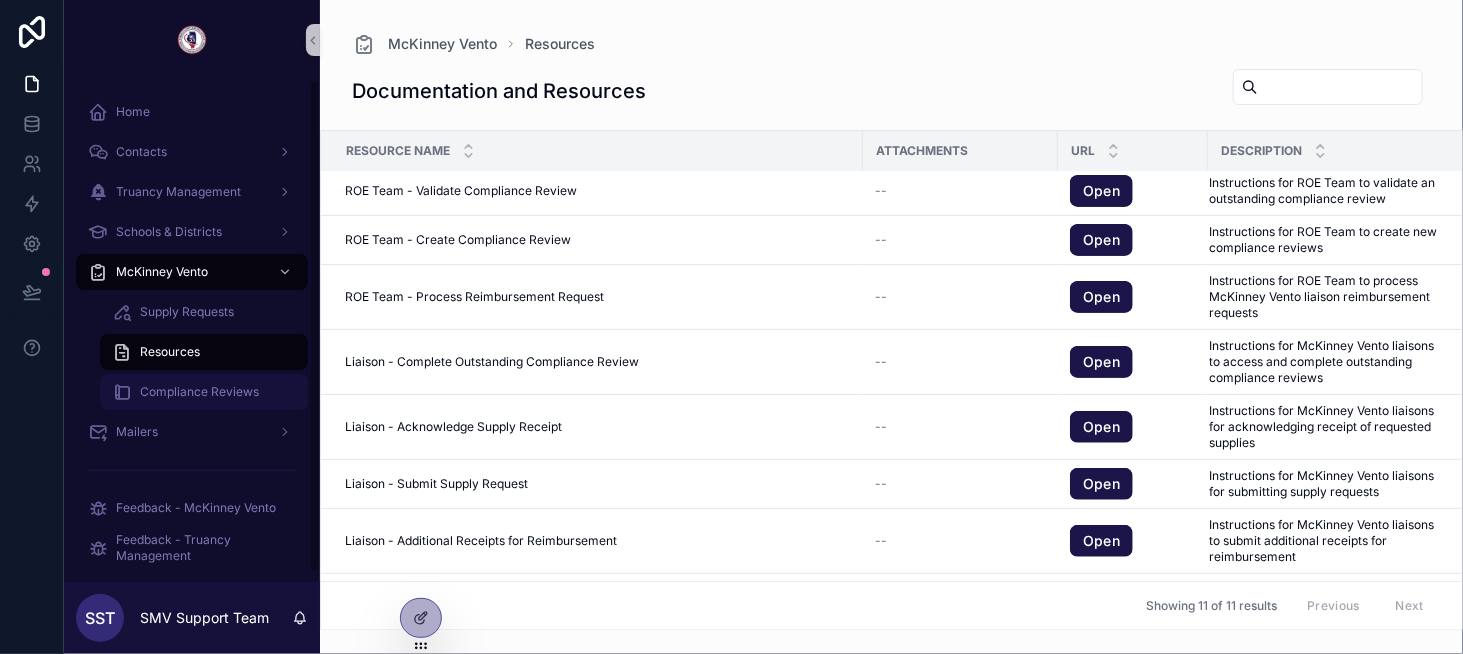 click on "Compliance Reviews" at bounding box center (199, 392) 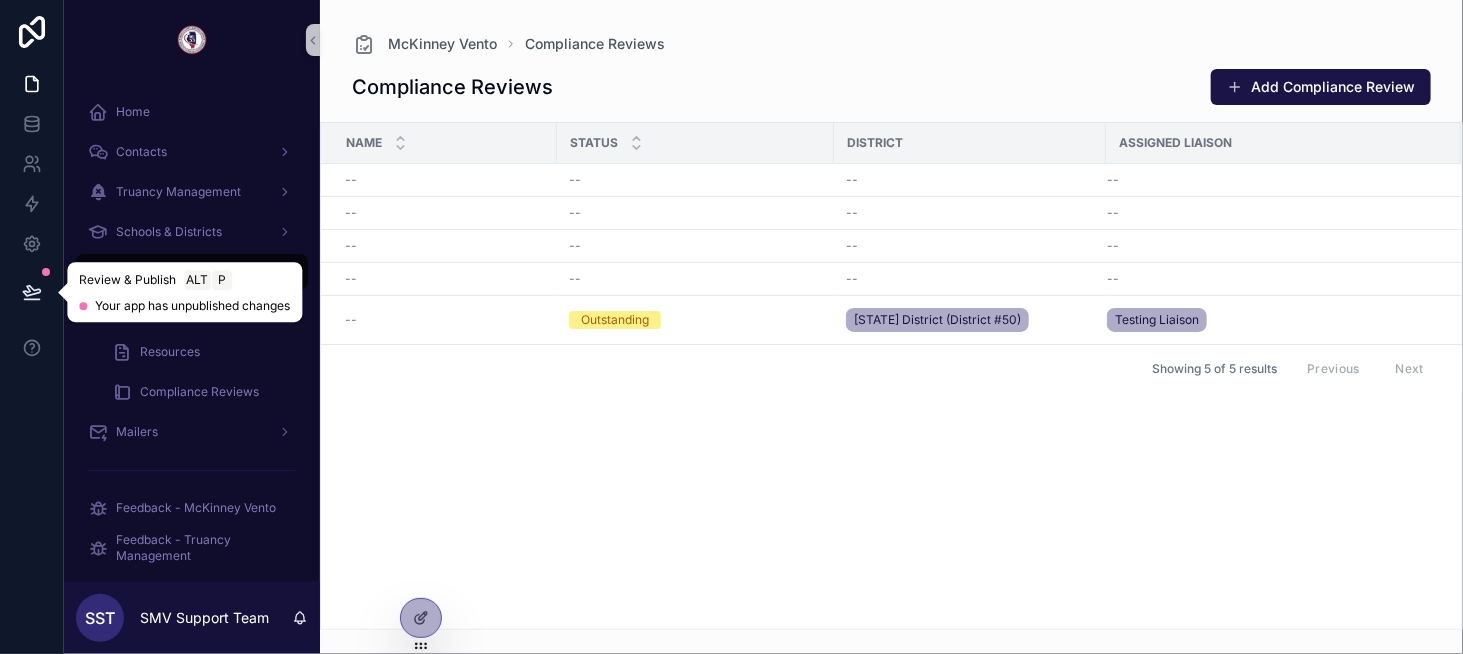 click at bounding box center [32, 292] 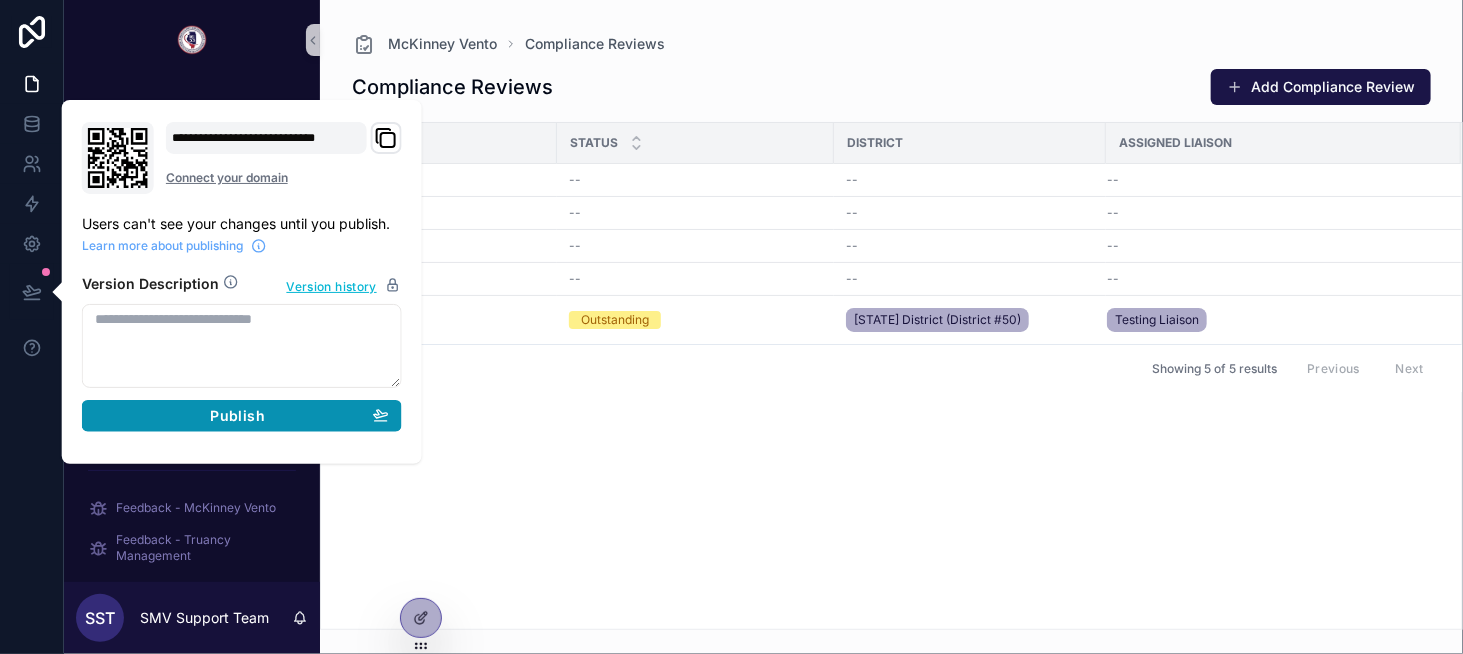 click on "Publish" at bounding box center (237, 416) 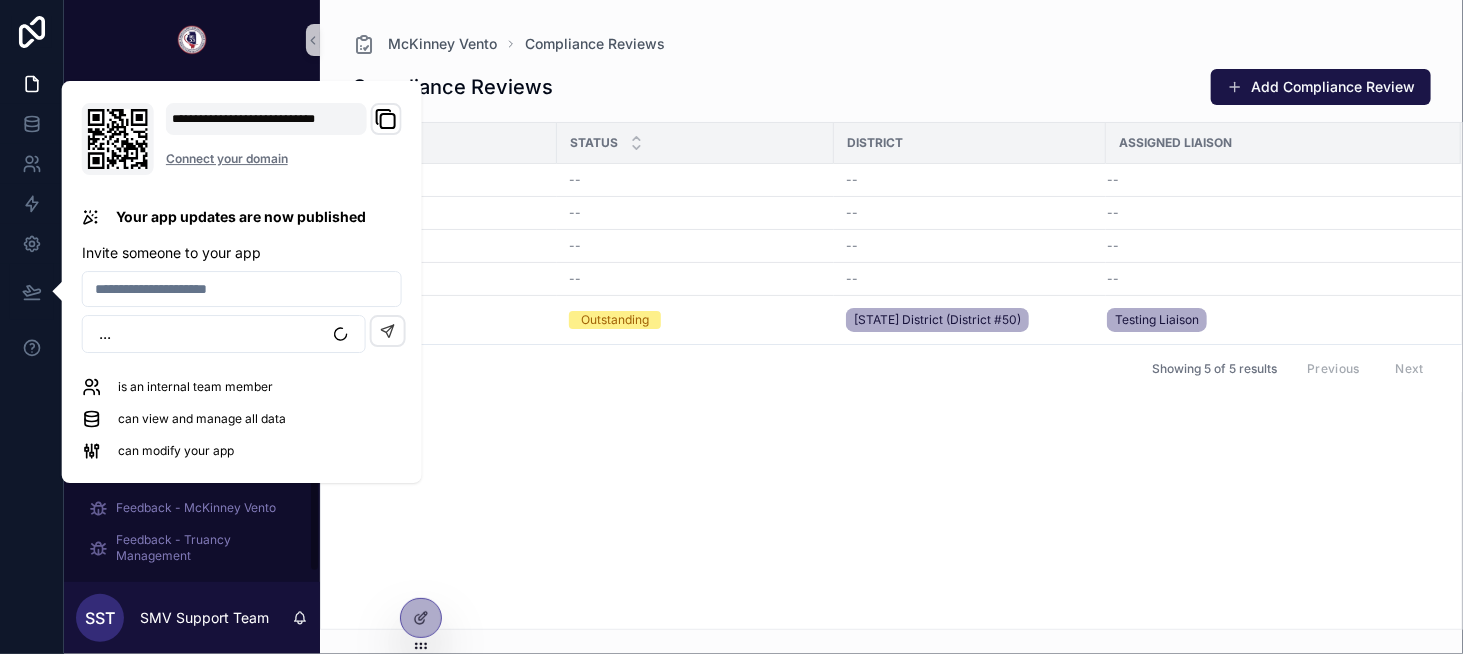 click on "Name Status District Assigned Liaison -- -- -- -- -- -- -- -- -- -- -- -- -- -- -- -- -- Outstanding [STATE] District (District #50) Testing Liaison Showing 5 of 5 results Previous Next" at bounding box center (891, 376) 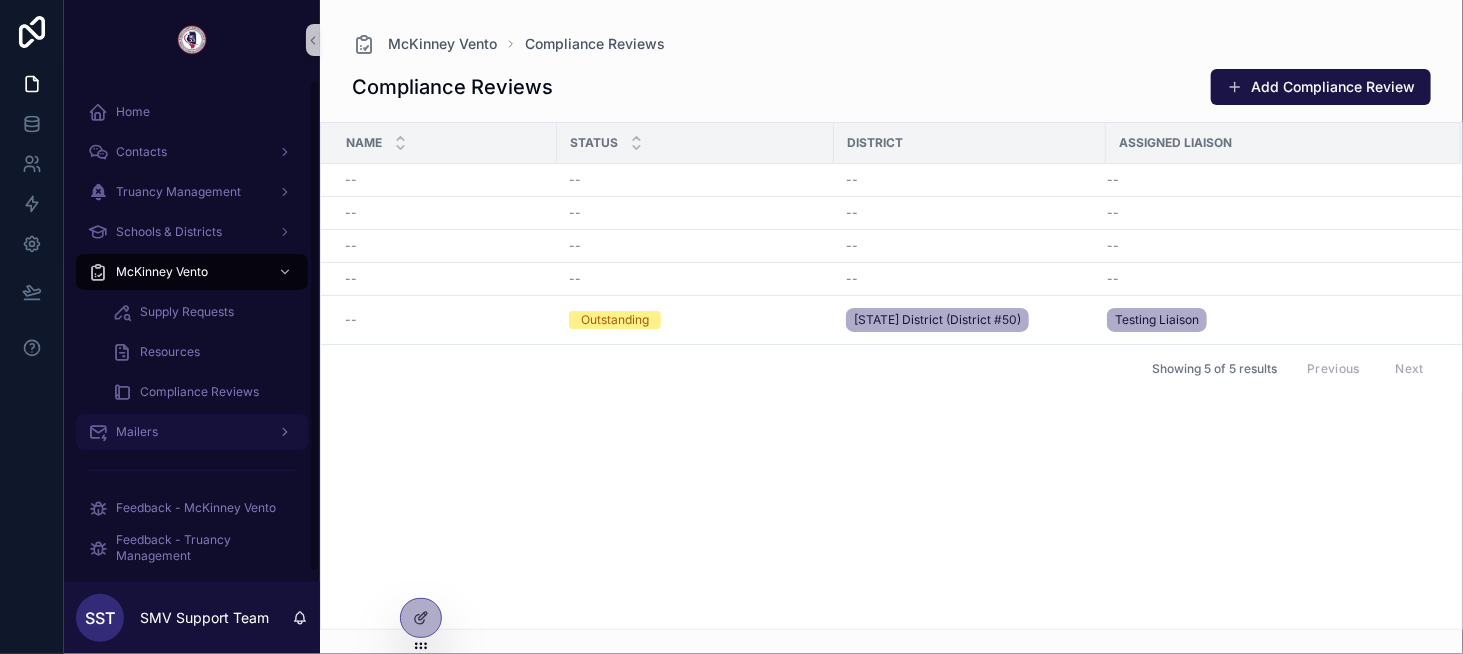 click on "Mailers" at bounding box center [192, 432] 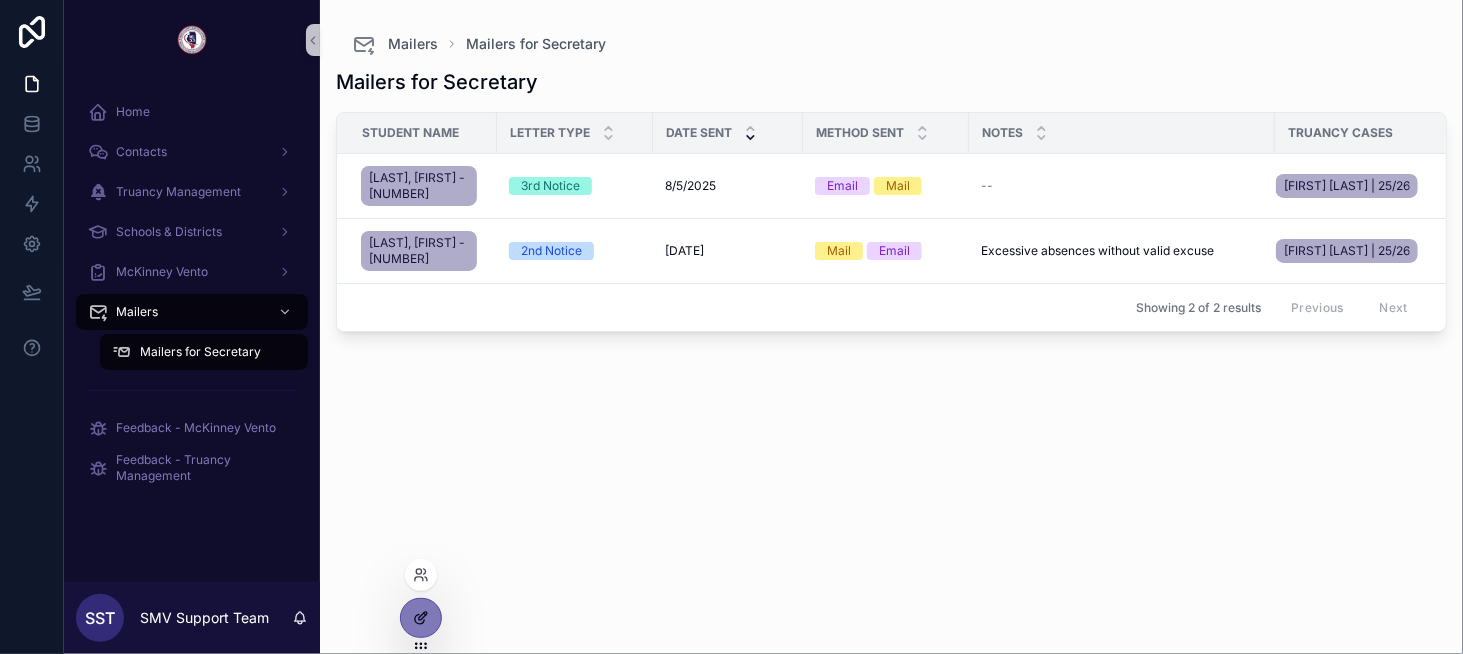 click 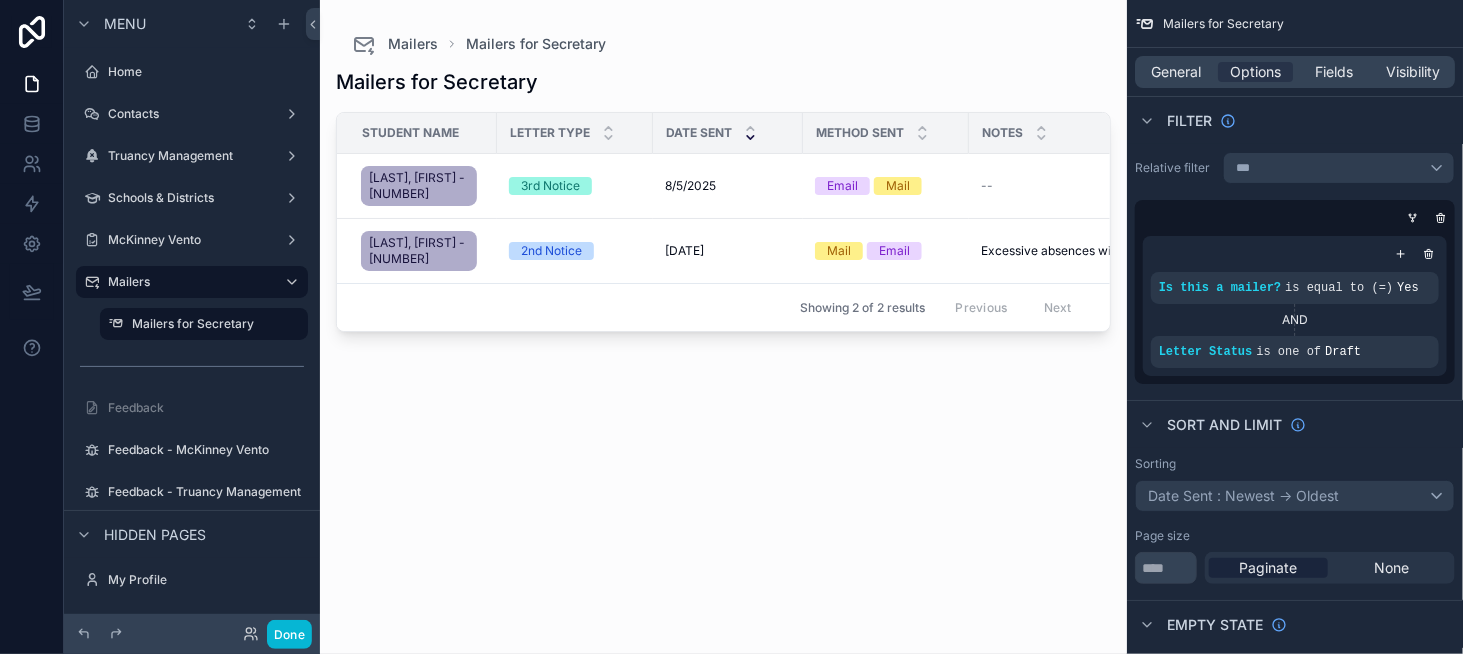 click at bounding box center [723, 315] 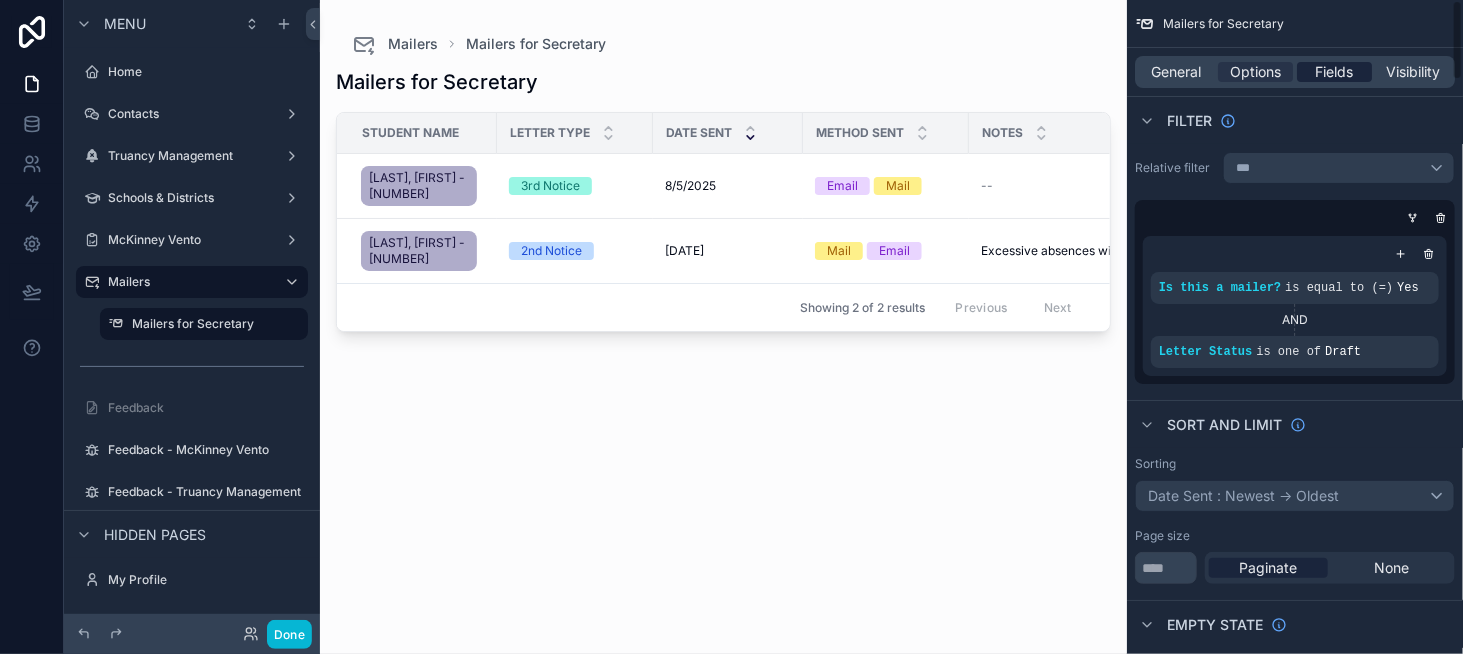 click on "Fields" at bounding box center (1335, 72) 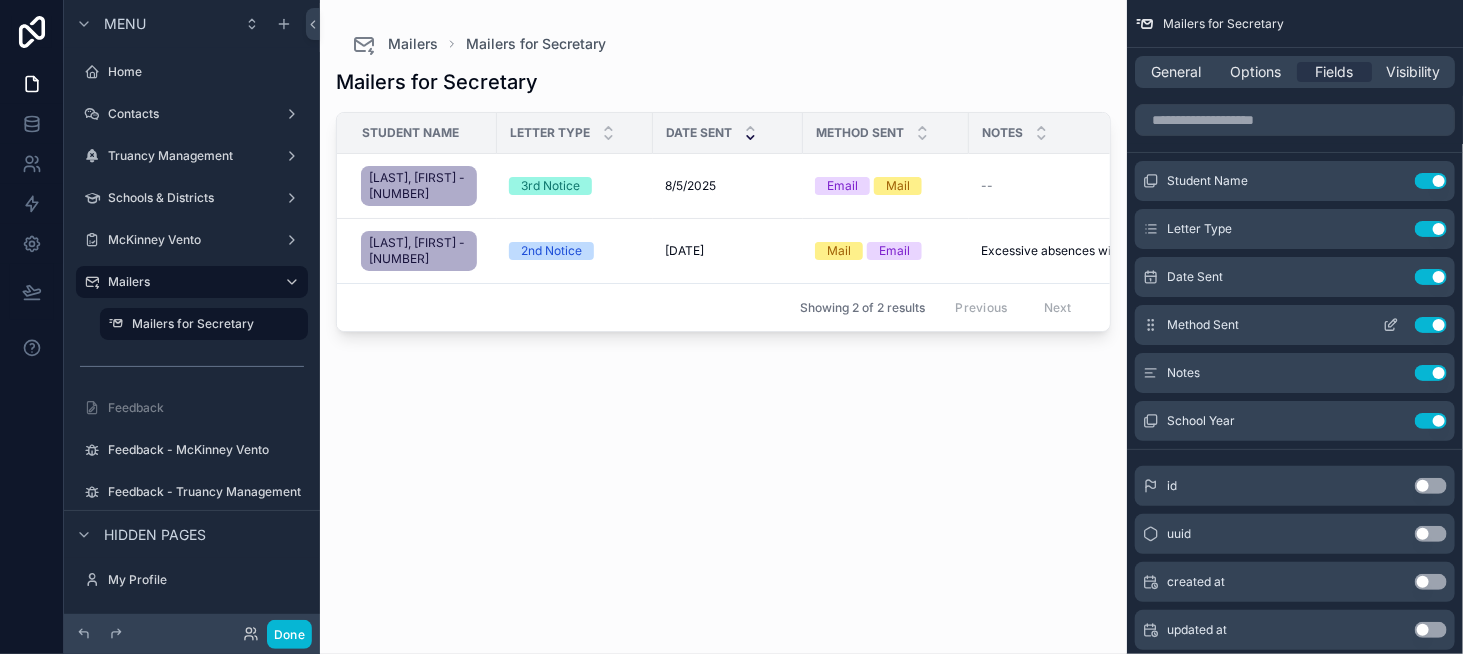 click at bounding box center (1391, 325) 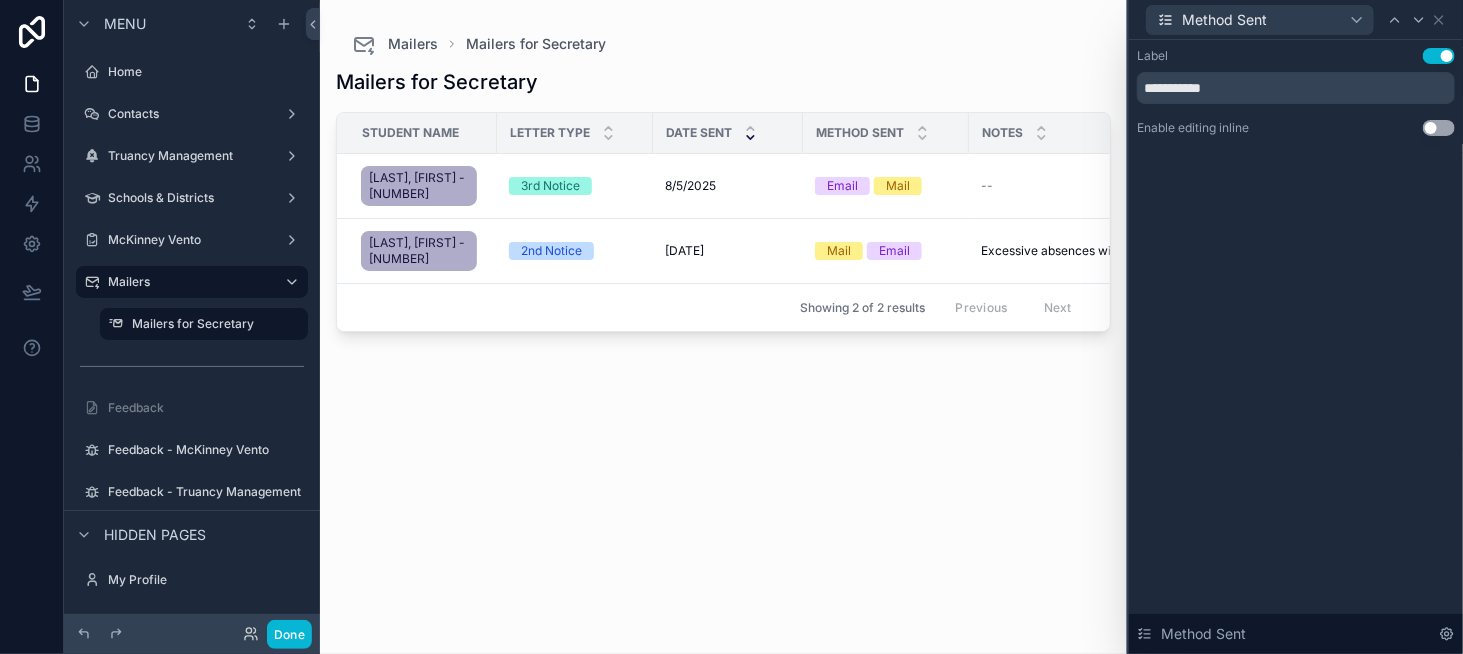 click on "Use setting" at bounding box center (1439, 128) 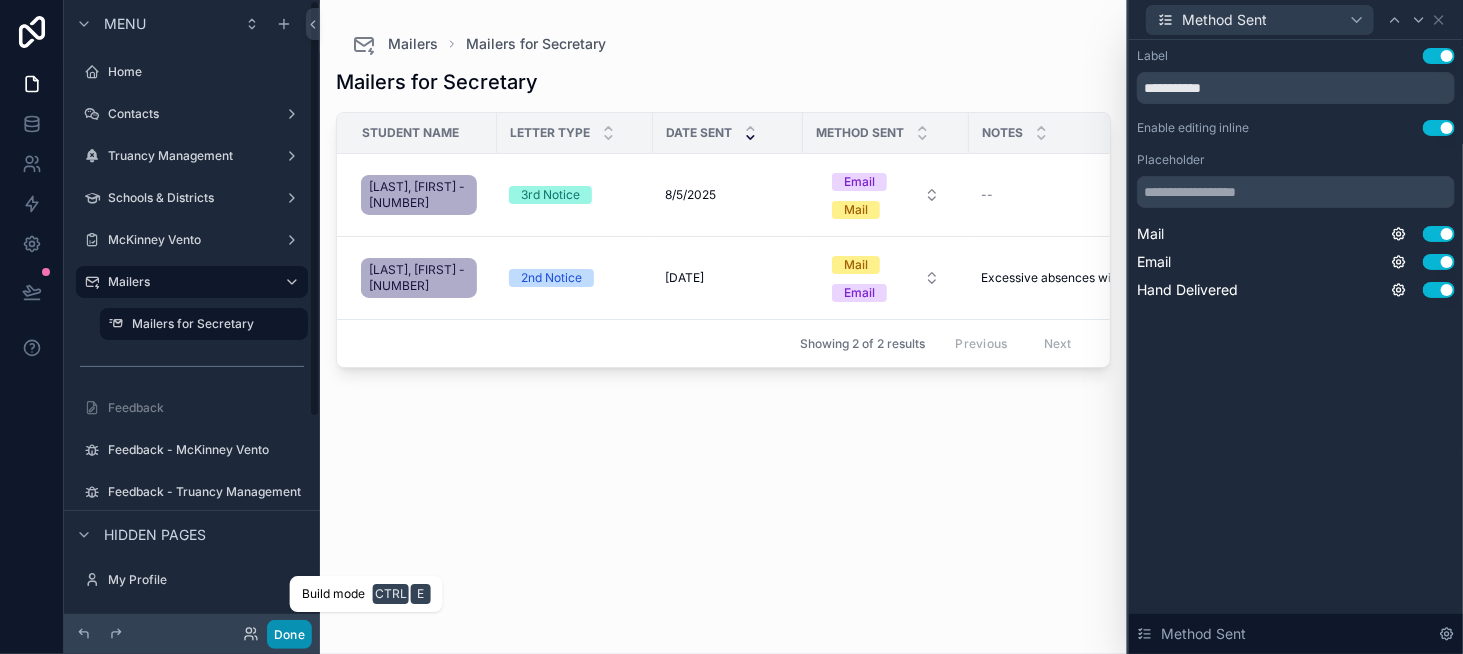 click on "Done" at bounding box center (289, 634) 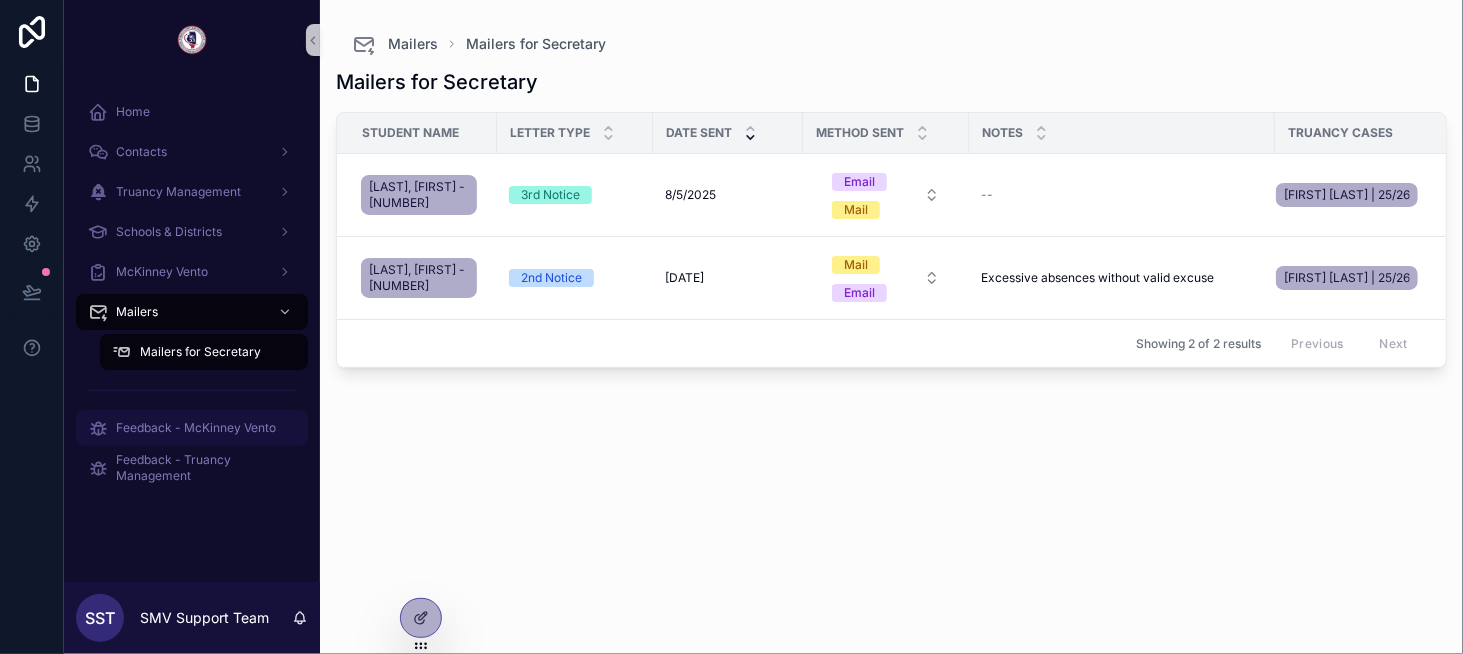 click on "Feedback - McKinney Vento" at bounding box center [196, 428] 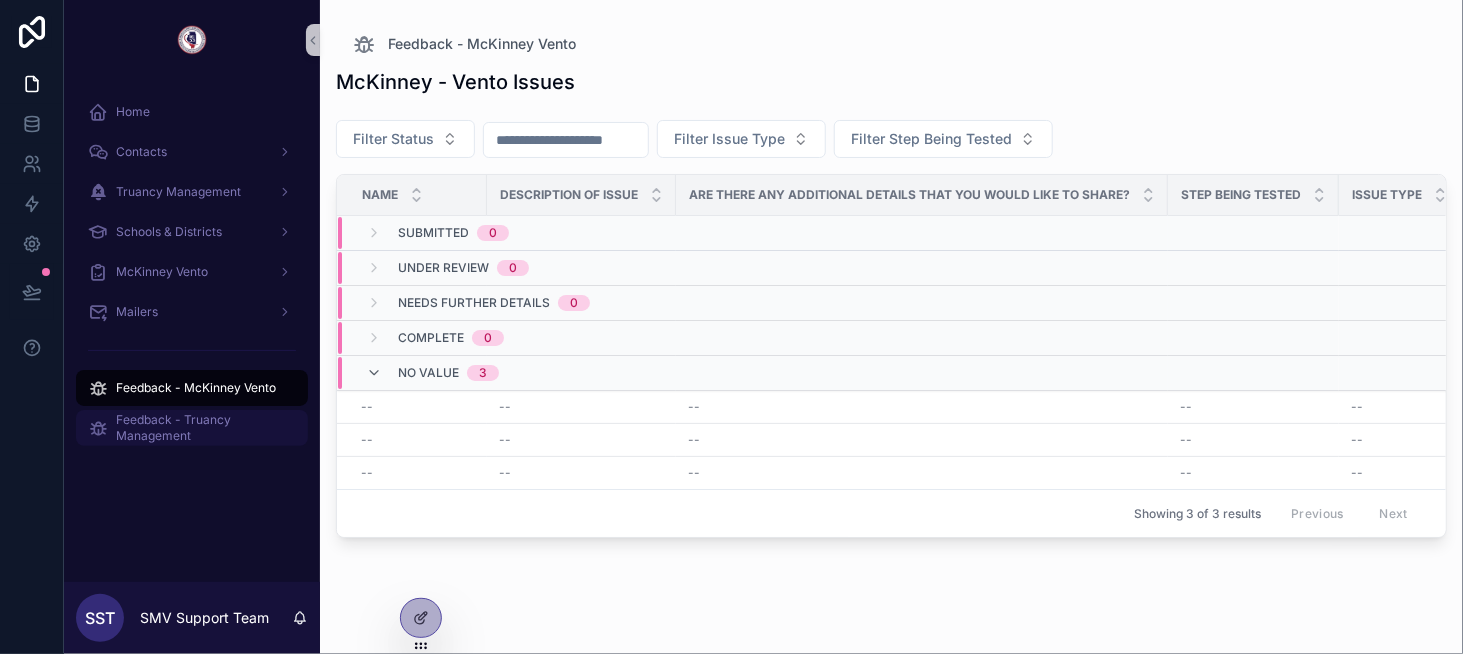 click on "Feedback - Truancy Management" at bounding box center [202, 428] 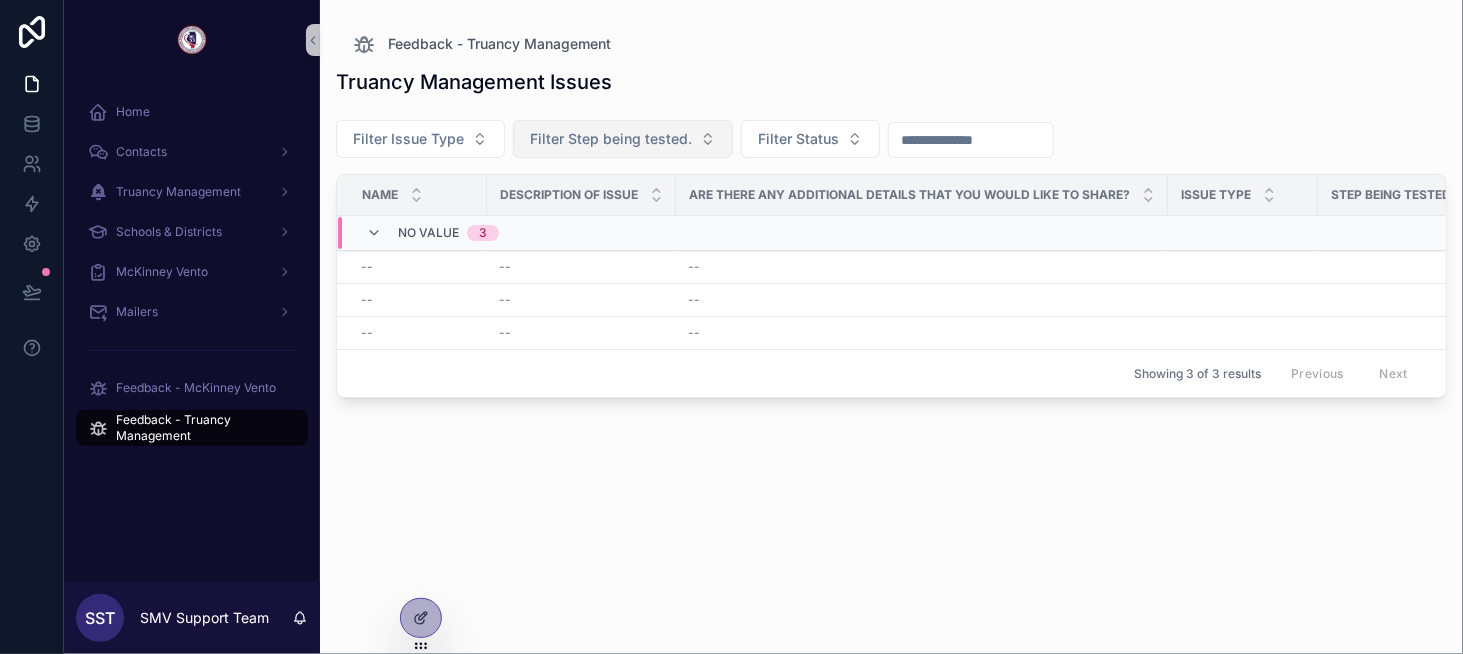 click on "Filter Step being tested." at bounding box center (611, 139) 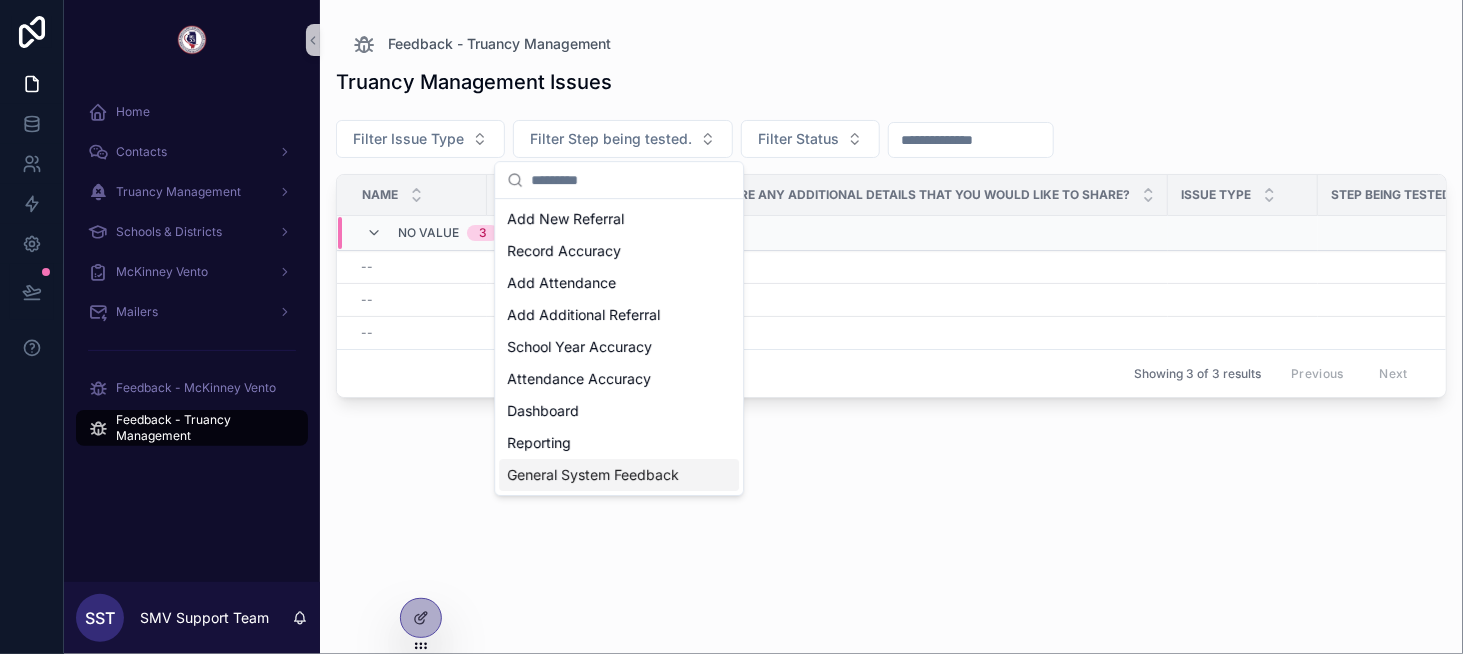 click on "Truancy Management Issues Filter Issue Type Filter Step being tested. Filter Status Name Description of Issue Are there any additional details that you would like to share? Issue Type Step being tested. Status Feedback or Question Notes Submitted by Assignee No value 3 -- -- -- -- -- -- -- -- -- -- -- -- -- -- -- -- -- -- -- -- -- -- -- -- Showing 3 of 3 results Previous Next" at bounding box center (891, 343) 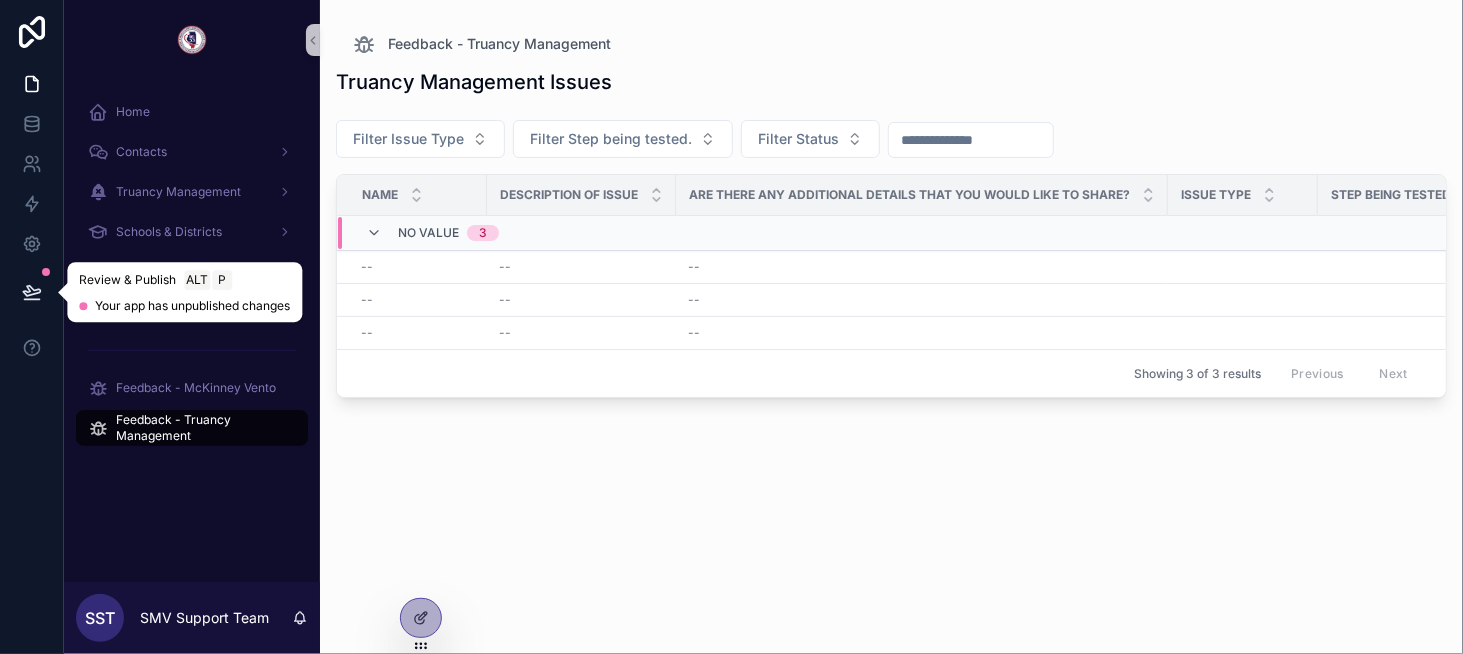 click at bounding box center (32, 292) 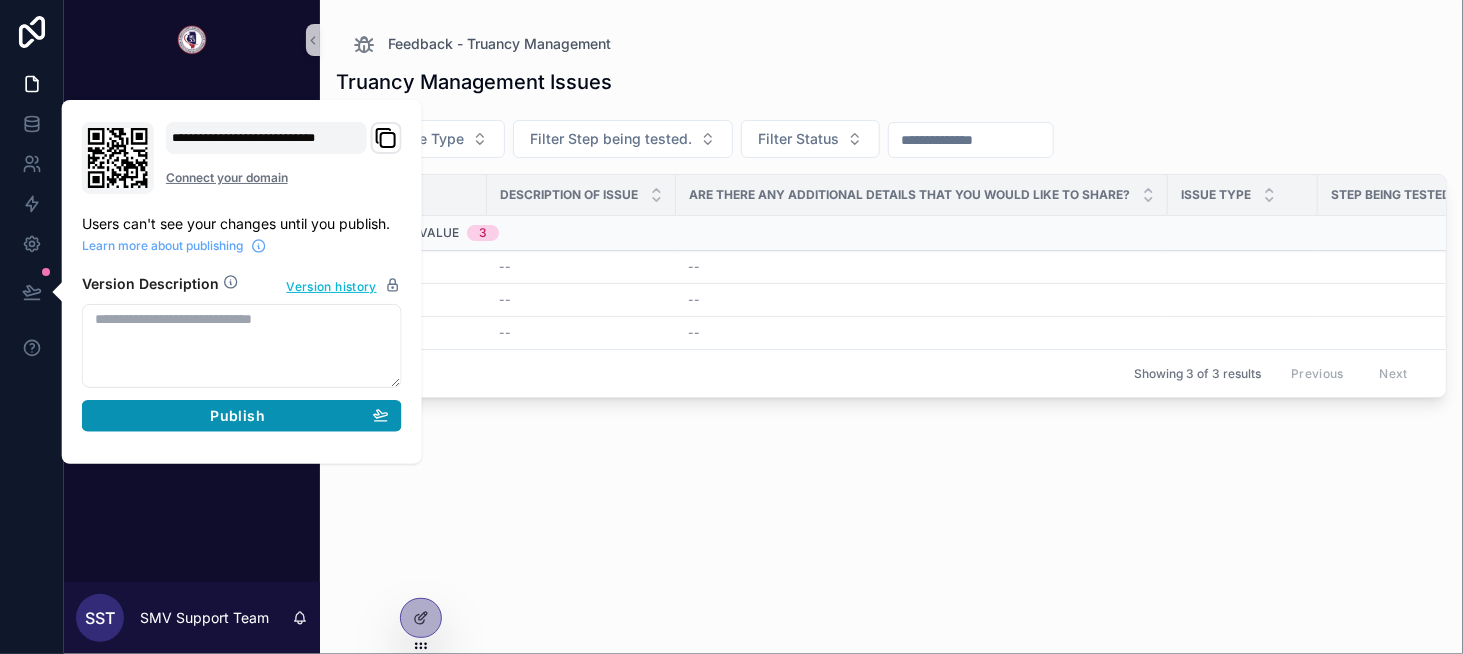 click on "Publish" at bounding box center [242, 416] 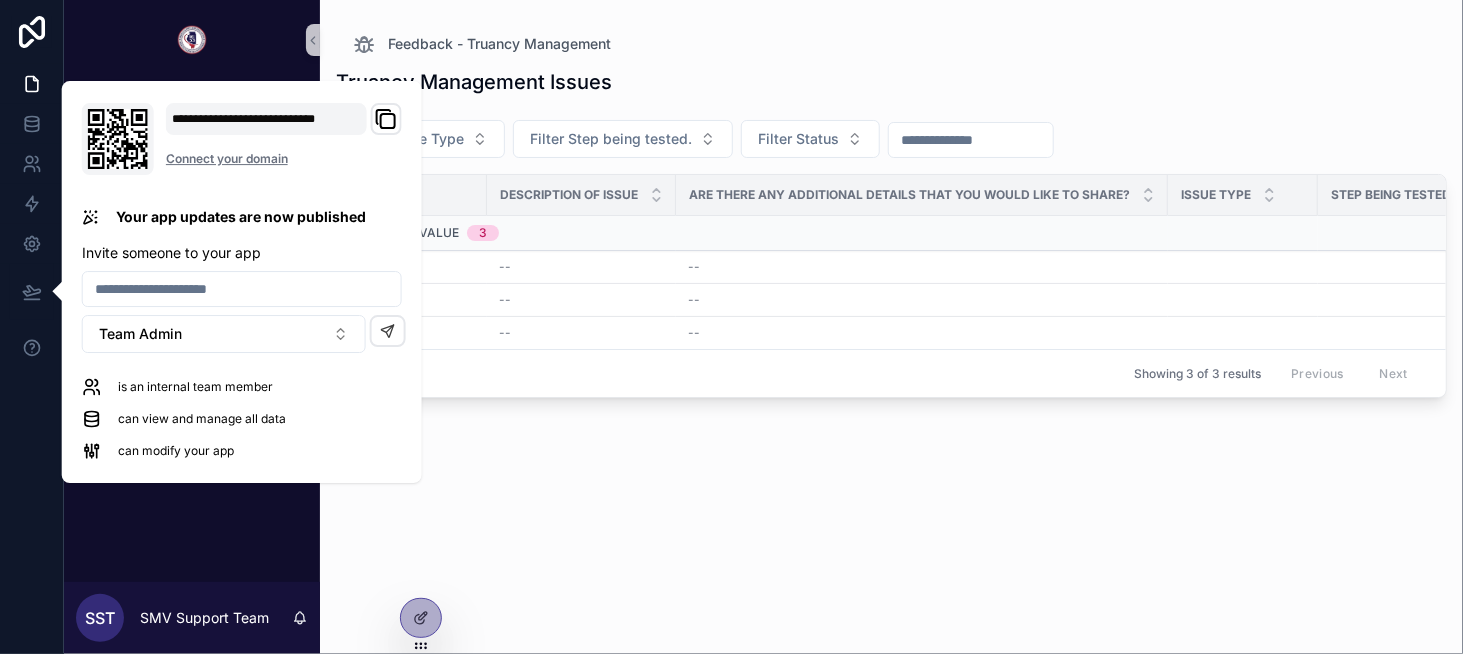 click on "Truancy Management Issues Filter Issue Type Filter Step being tested. Filter Status Name Description of Issue Are there any additional details that you would like to share? Issue Type Step being tested. Status Feedback or Question Notes Submitted by Assignee No value 3 -- -- -- -- -- -- -- -- -- -- -- -- -- -- -- -- -- -- -- -- -- -- -- -- Showing 3 of 3 results Previous Next" at bounding box center [891, 343] 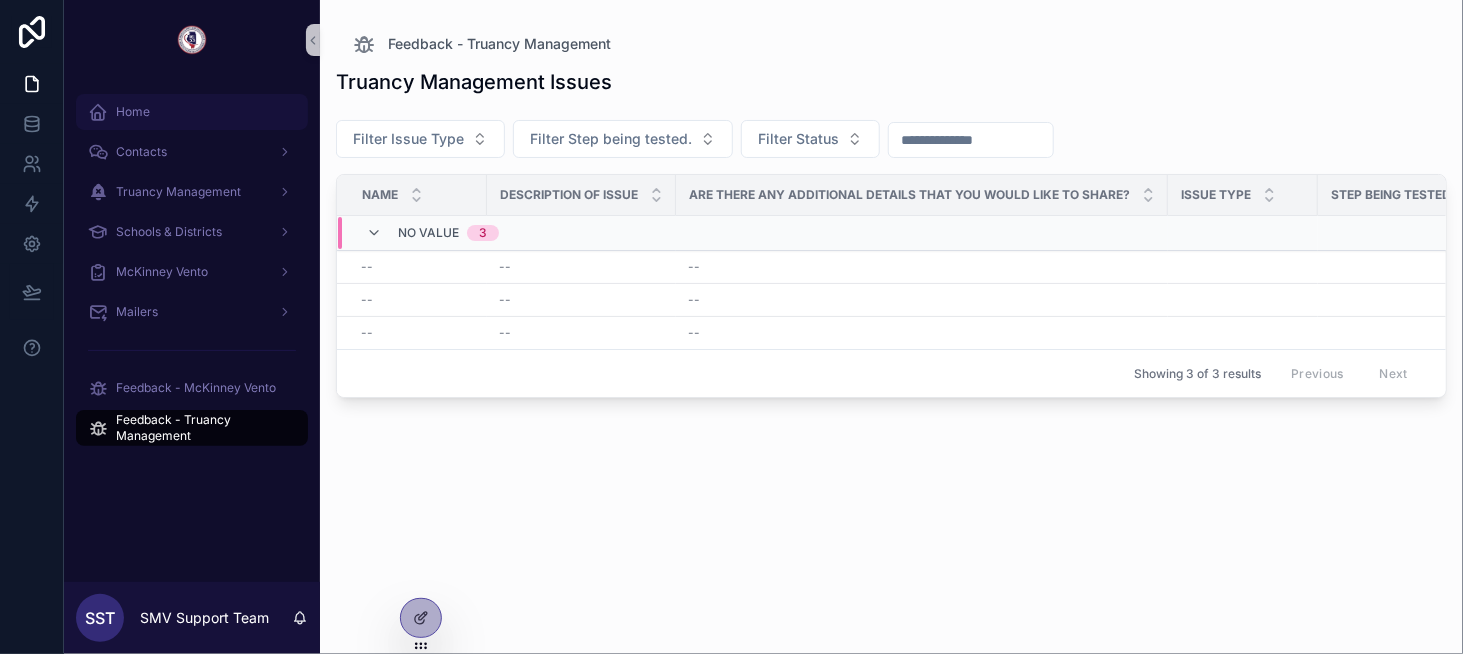 click on "Home" at bounding box center (192, 112) 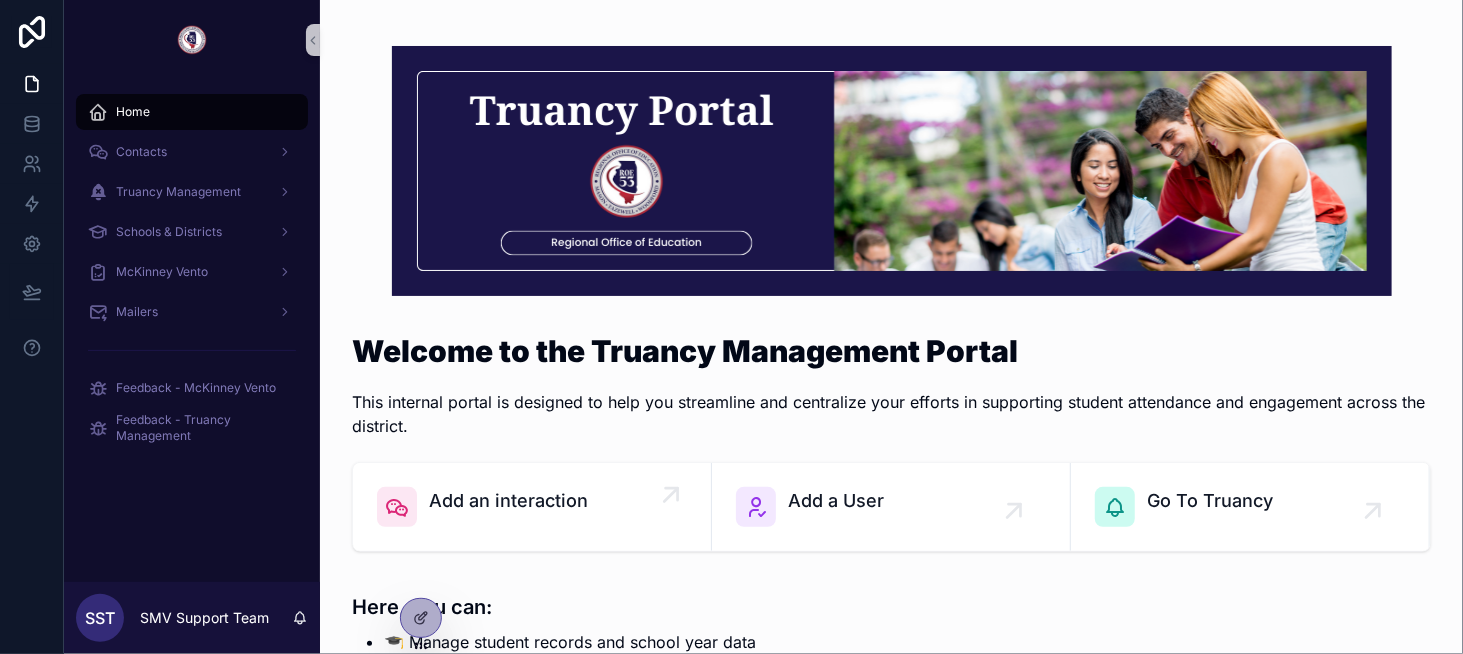 scroll, scrollTop: 0, scrollLeft: 0, axis: both 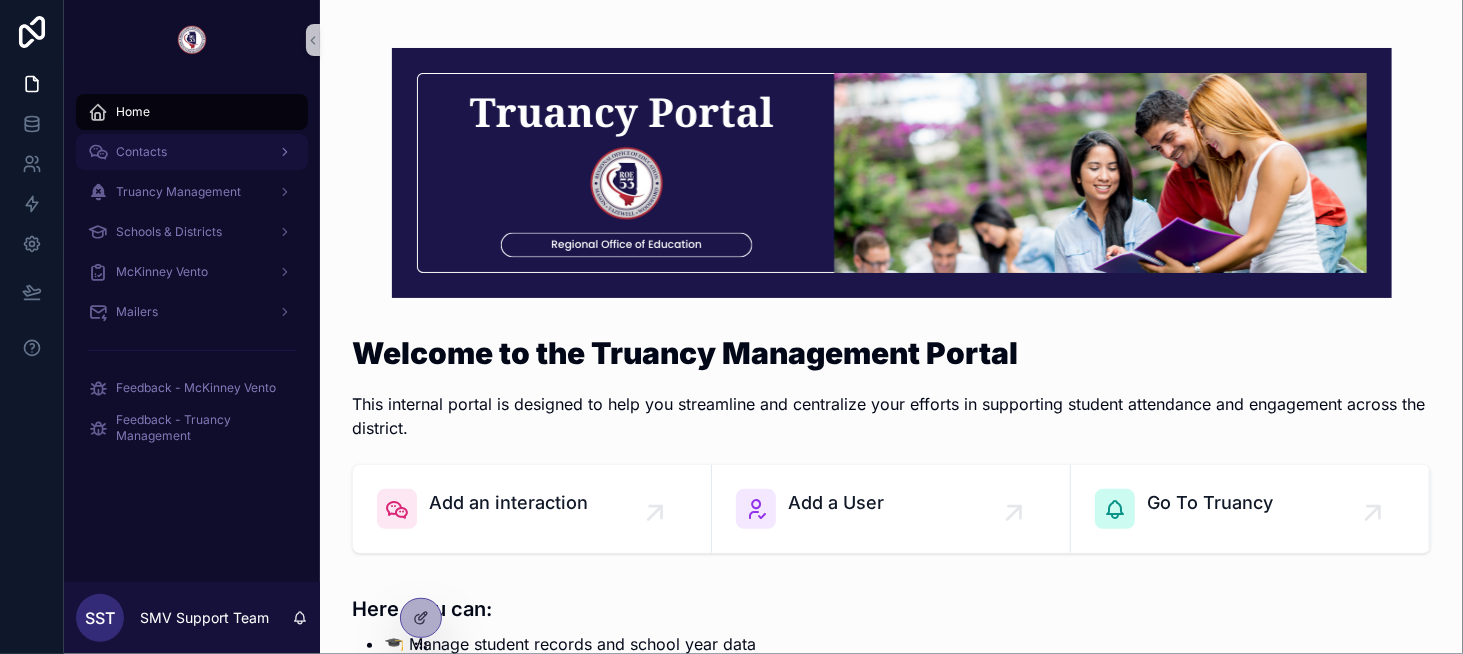 click on "Contacts" at bounding box center (192, 152) 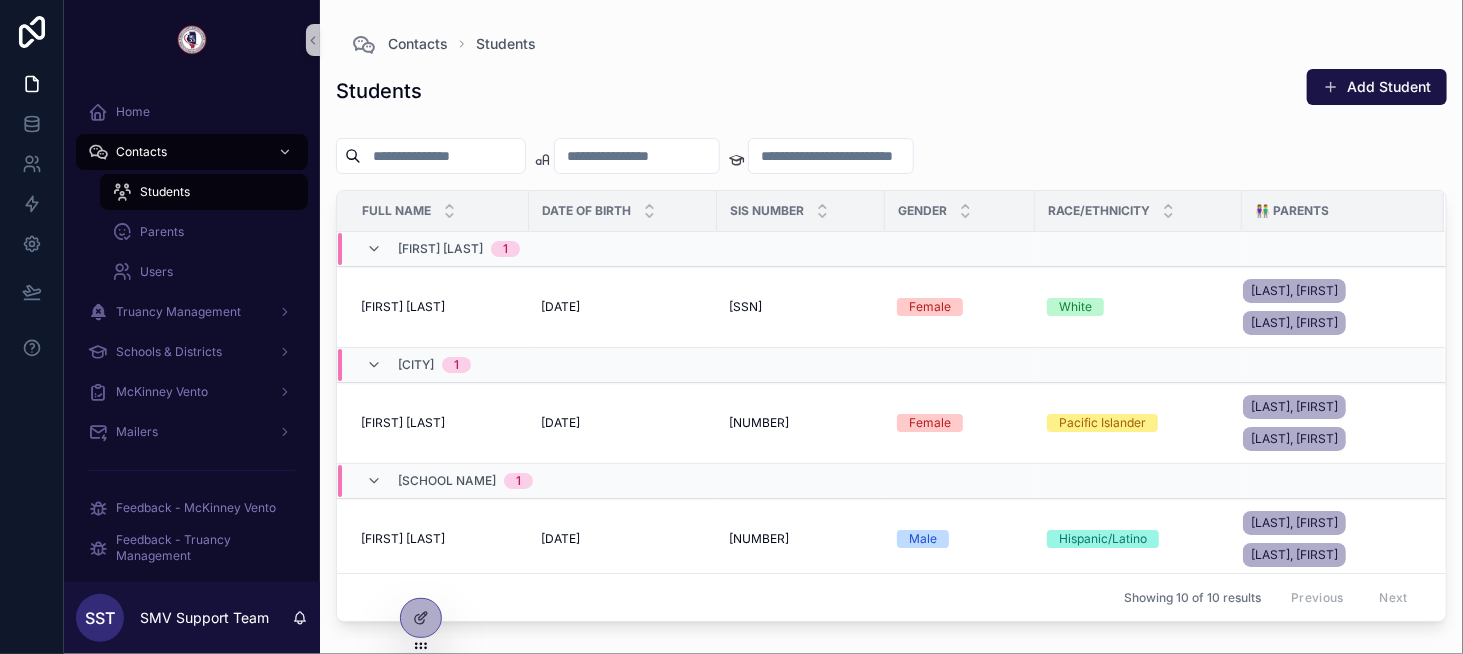 click on "Students" at bounding box center [204, 192] 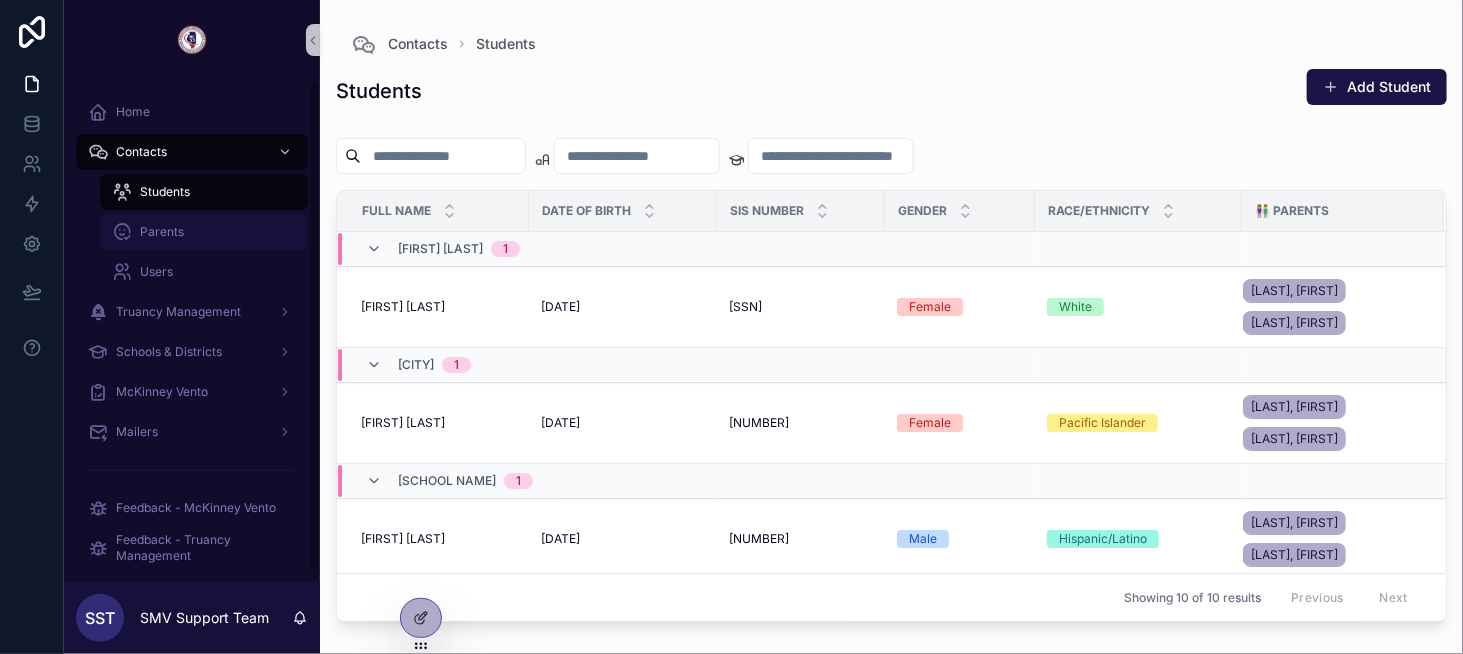 click on "Parents" at bounding box center [204, 232] 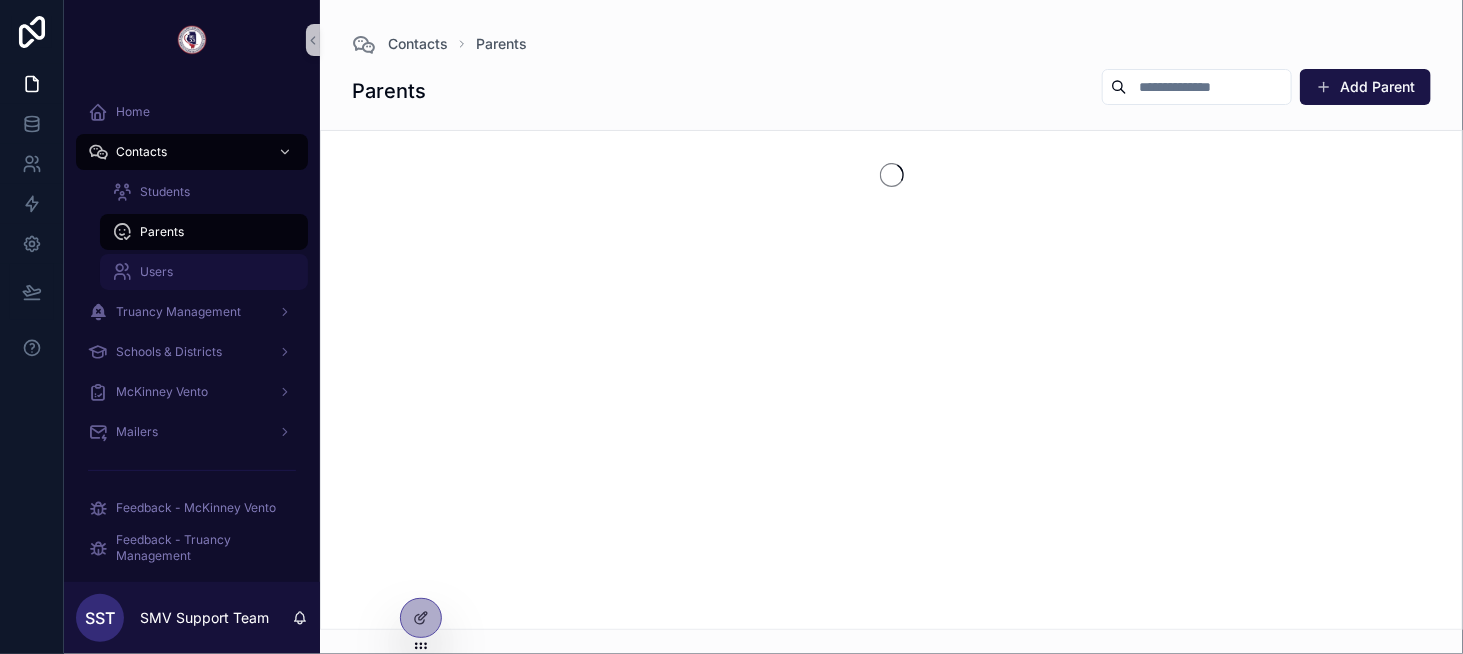 click on "Users" at bounding box center [204, 272] 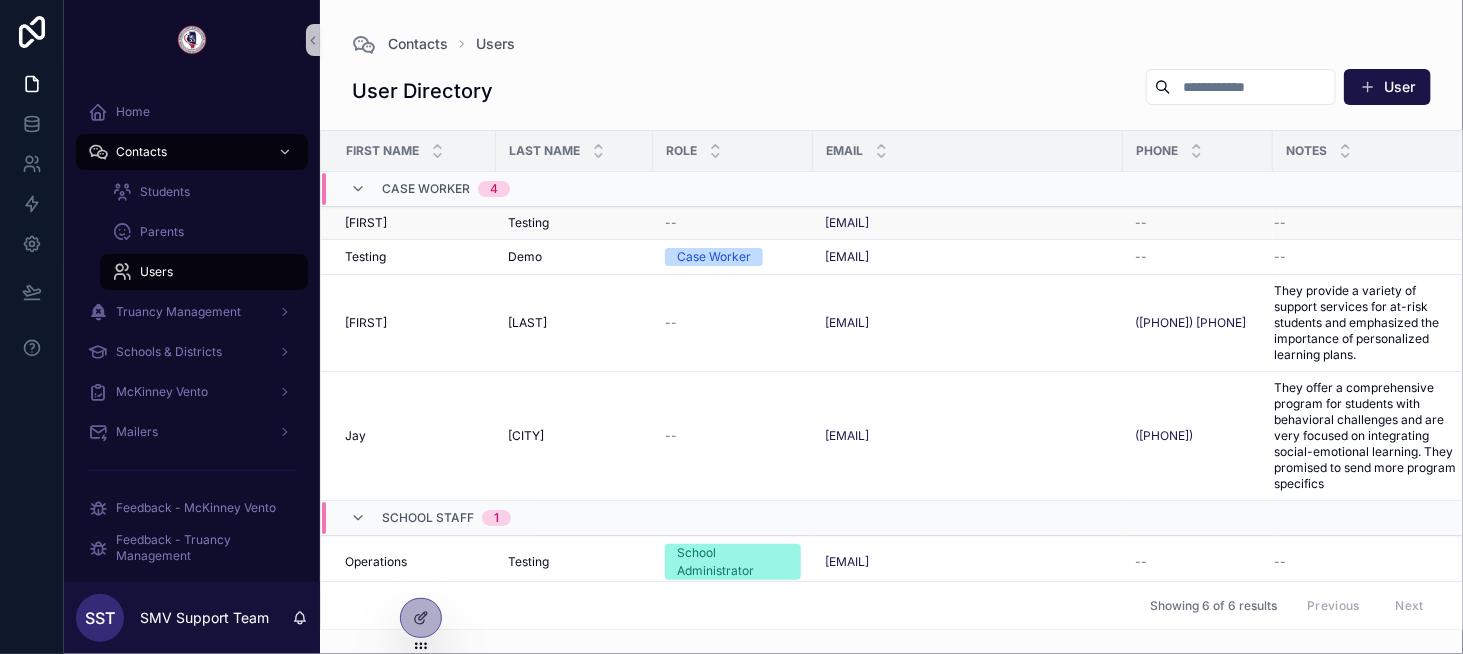 click on "[FIRST] [LAST]" at bounding box center (414, 223) 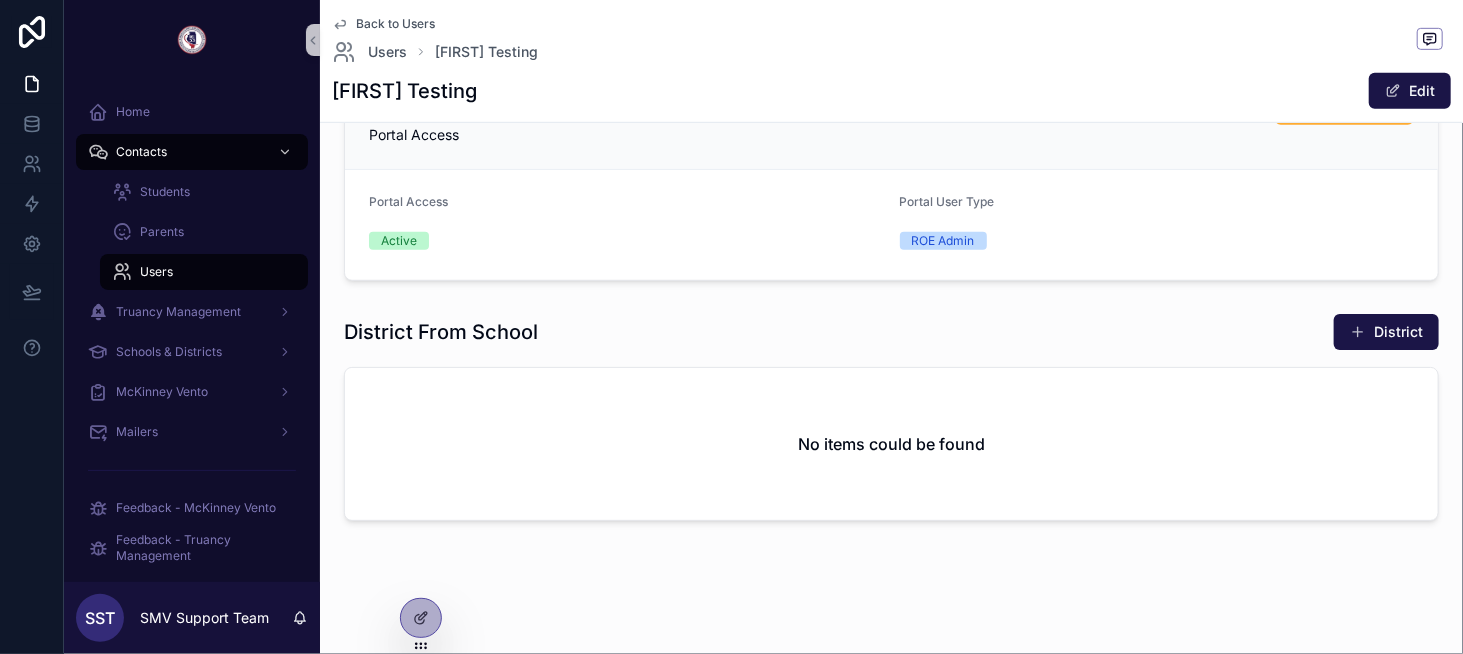 scroll, scrollTop: 536, scrollLeft: 0, axis: vertical 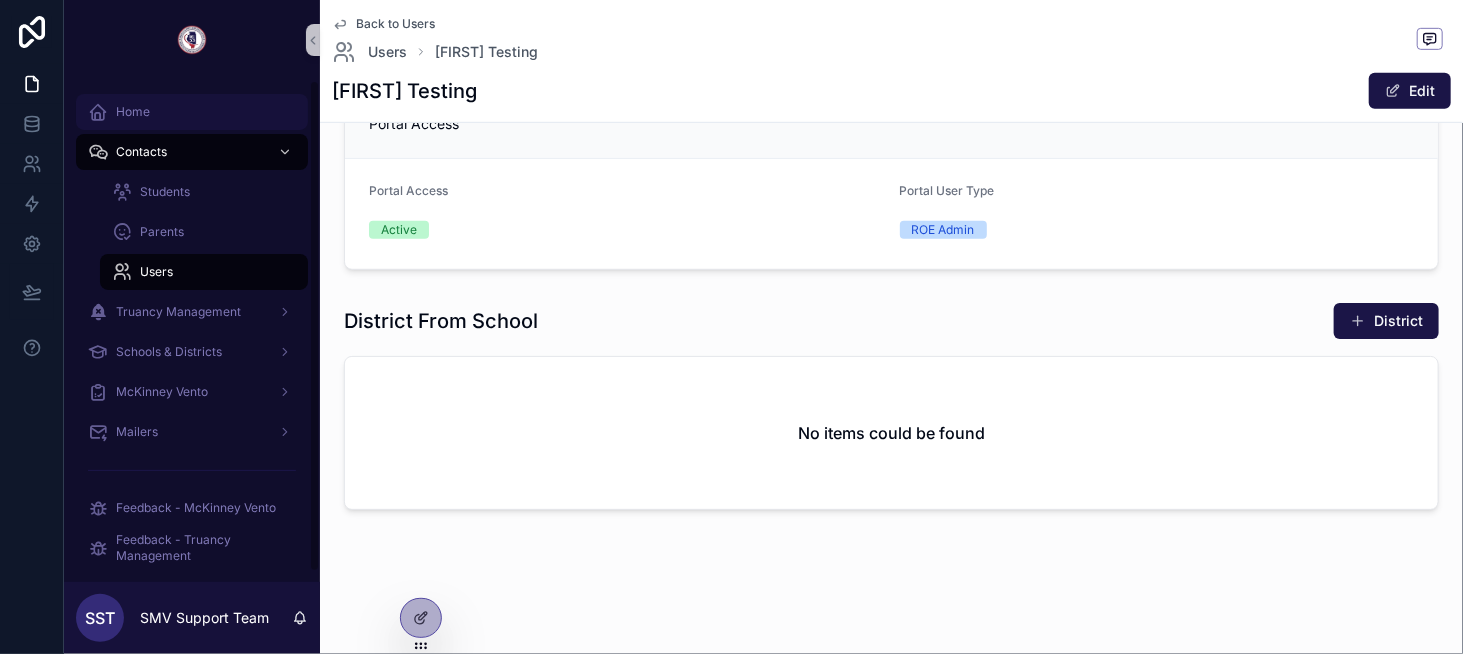 click on "Home" at bounding box center [192, 112] 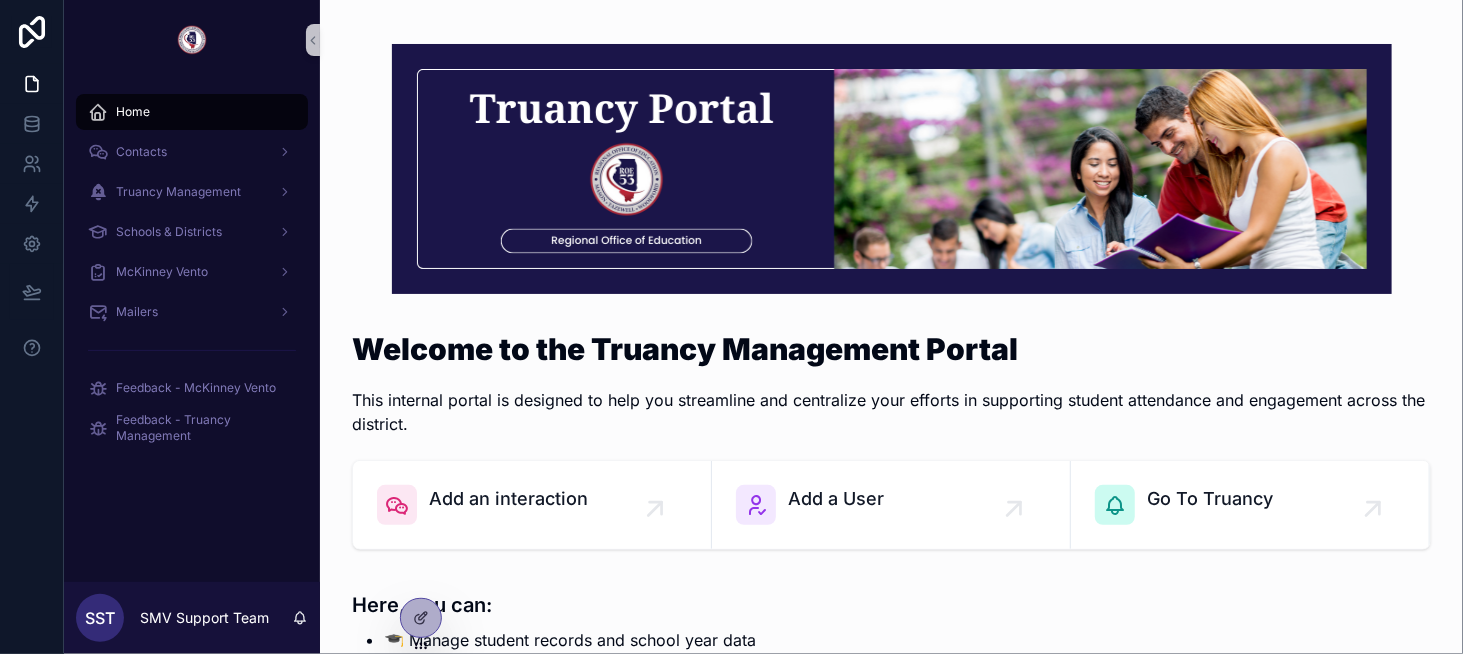 scroll, scrollTop: 0, scrollLeft: 0, axis: both 